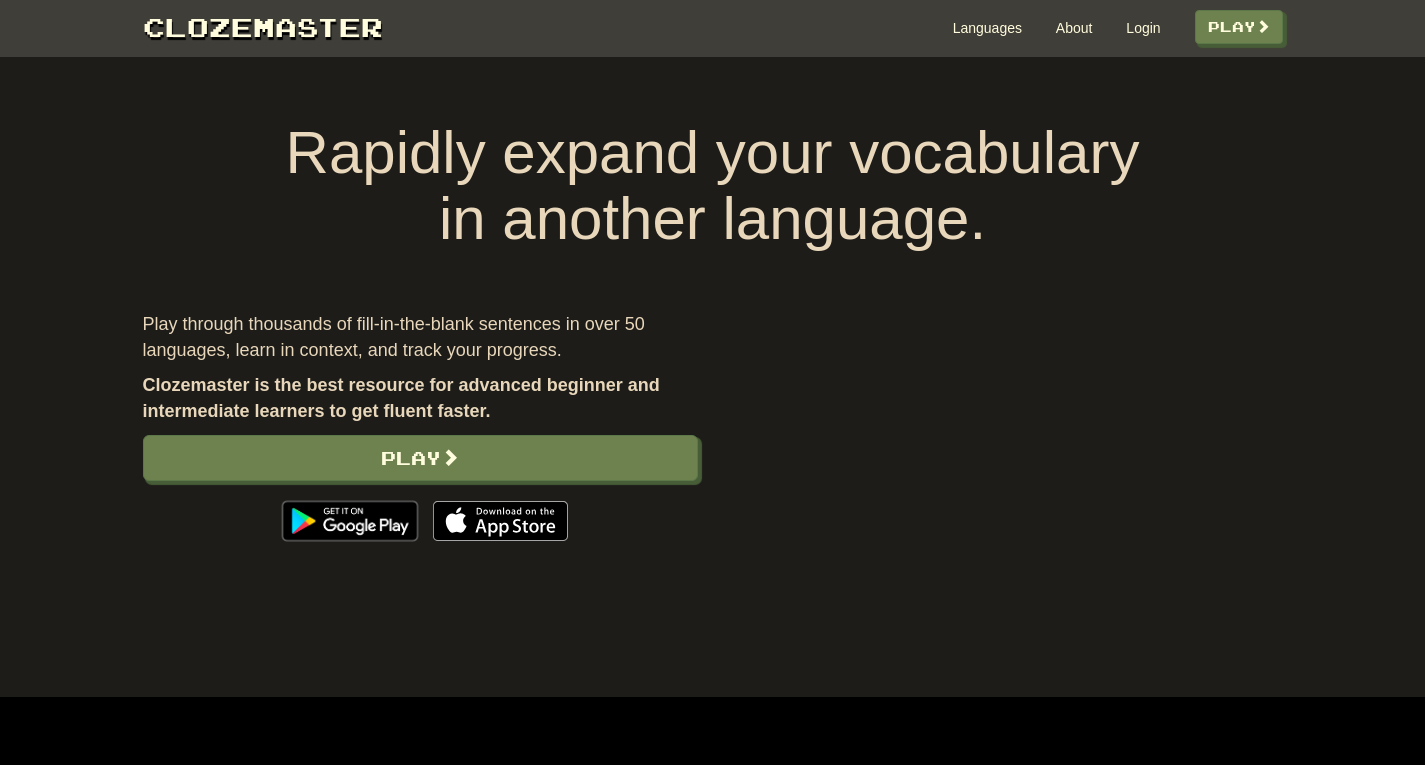 scroll, scrollTop: 0, scrollLeft: 0, axis: both 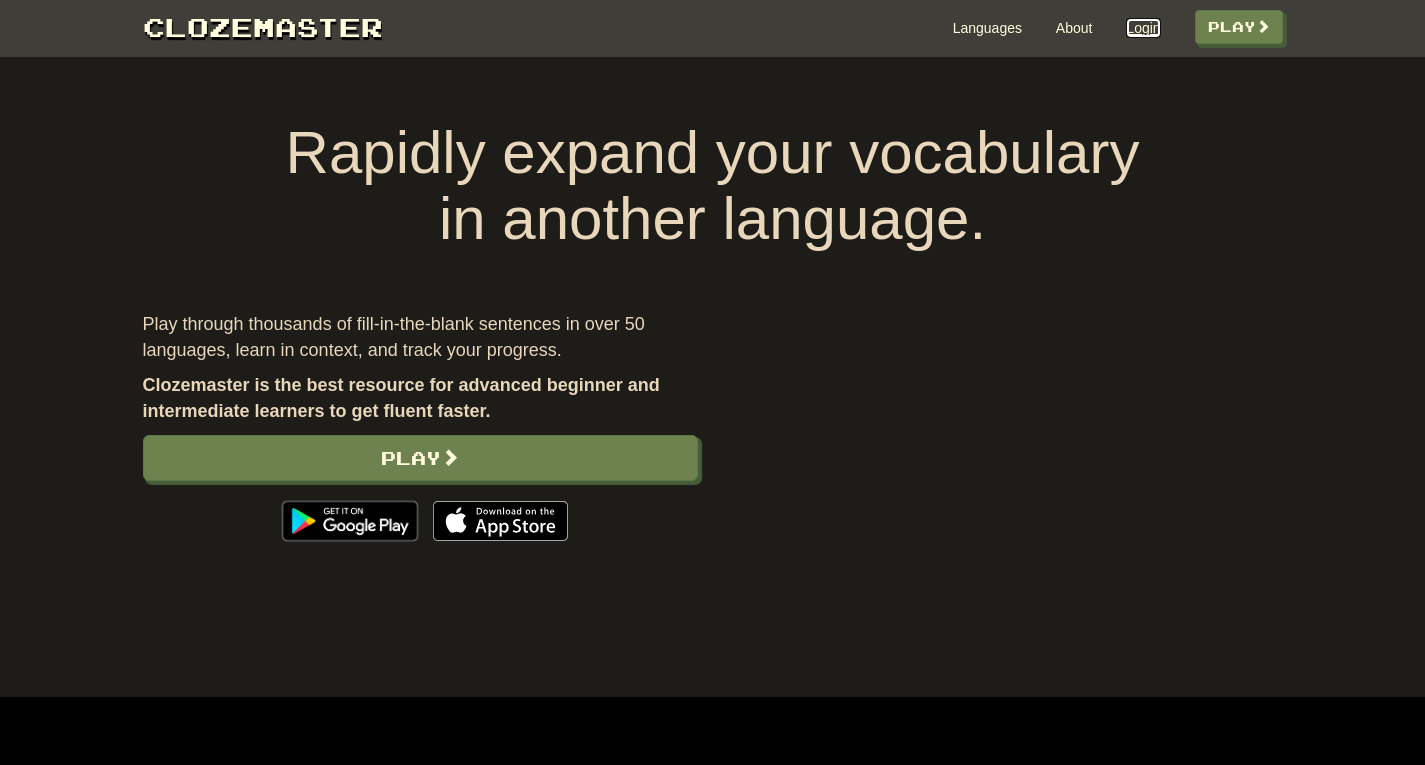 click on "Login" at bounding box center (1143, 28) 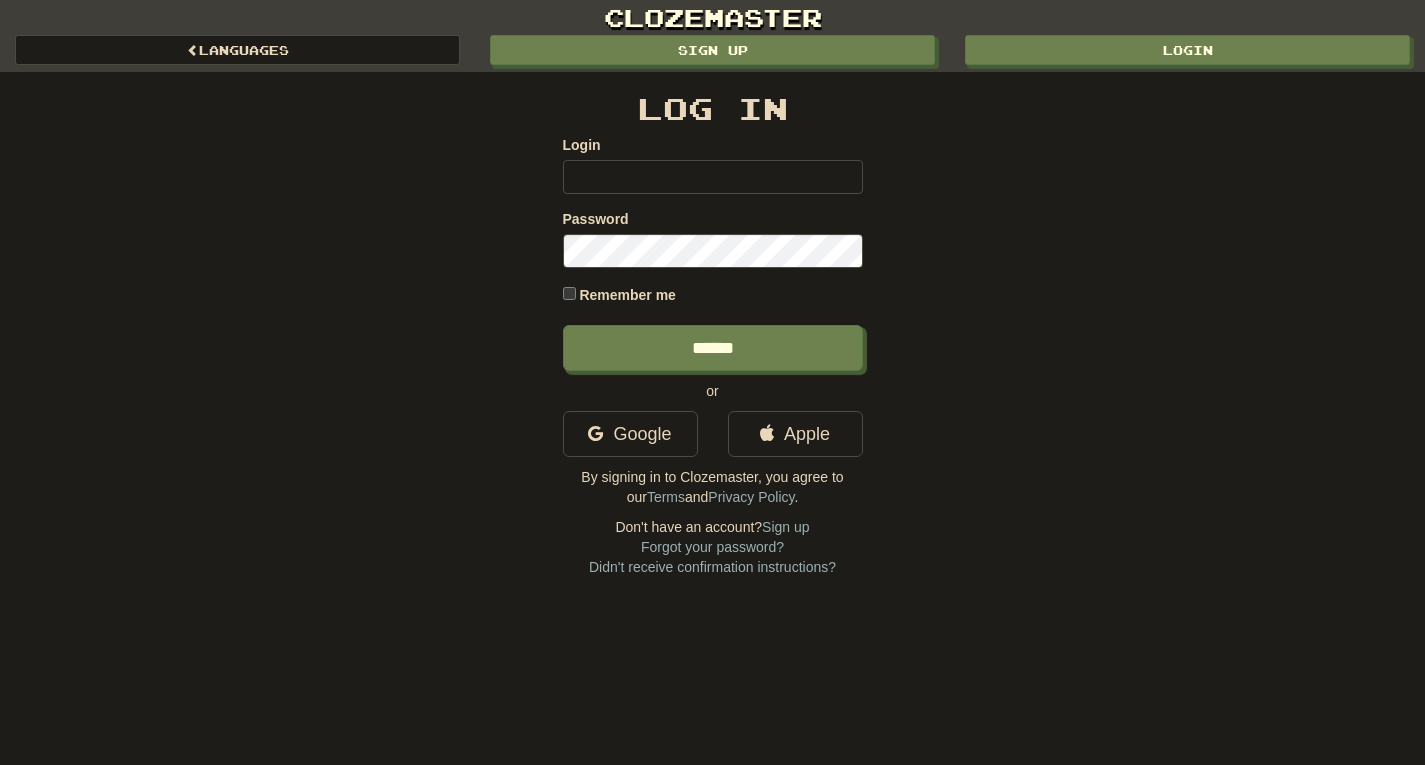 scroll, scrollTop: 0, scrollLeft: 0, axis: both 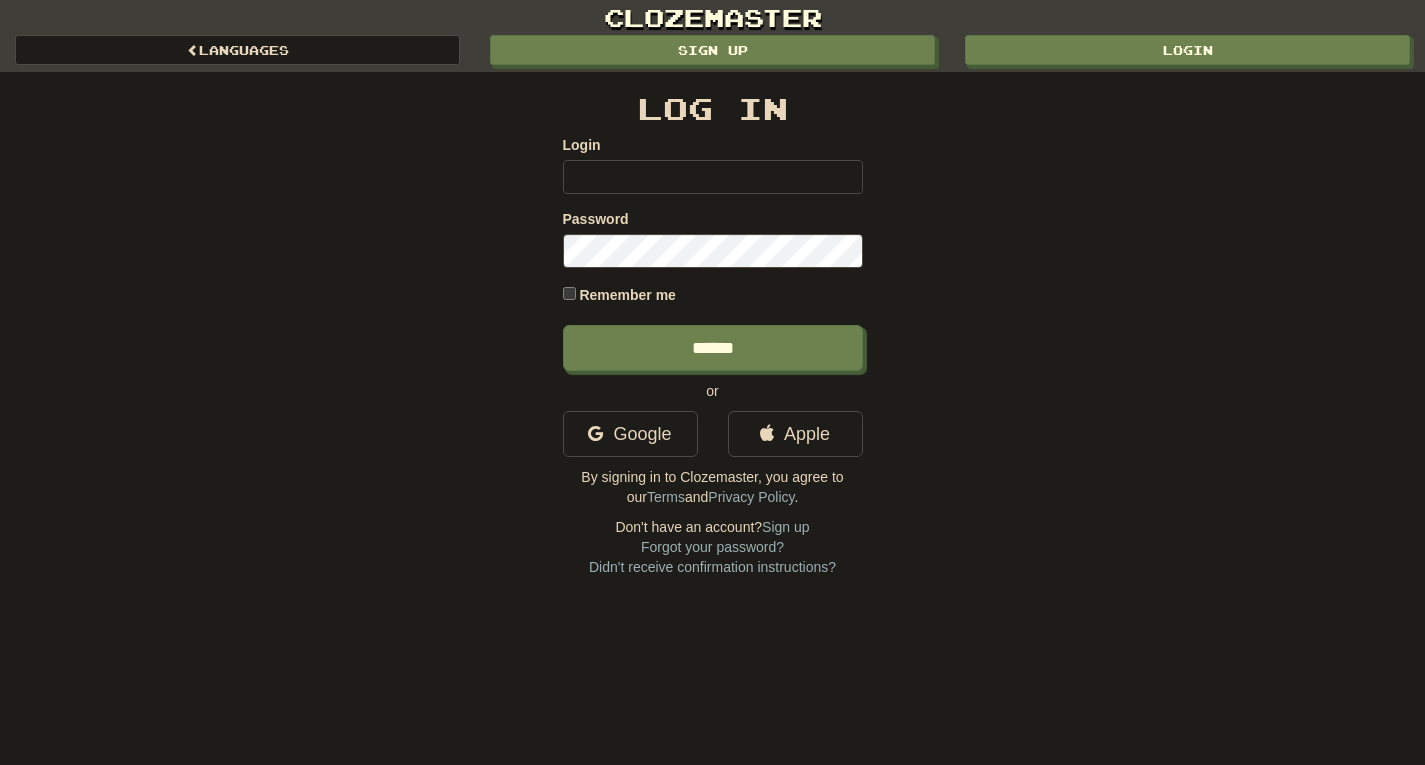 click on "Login" at bounding box center (713, 177) 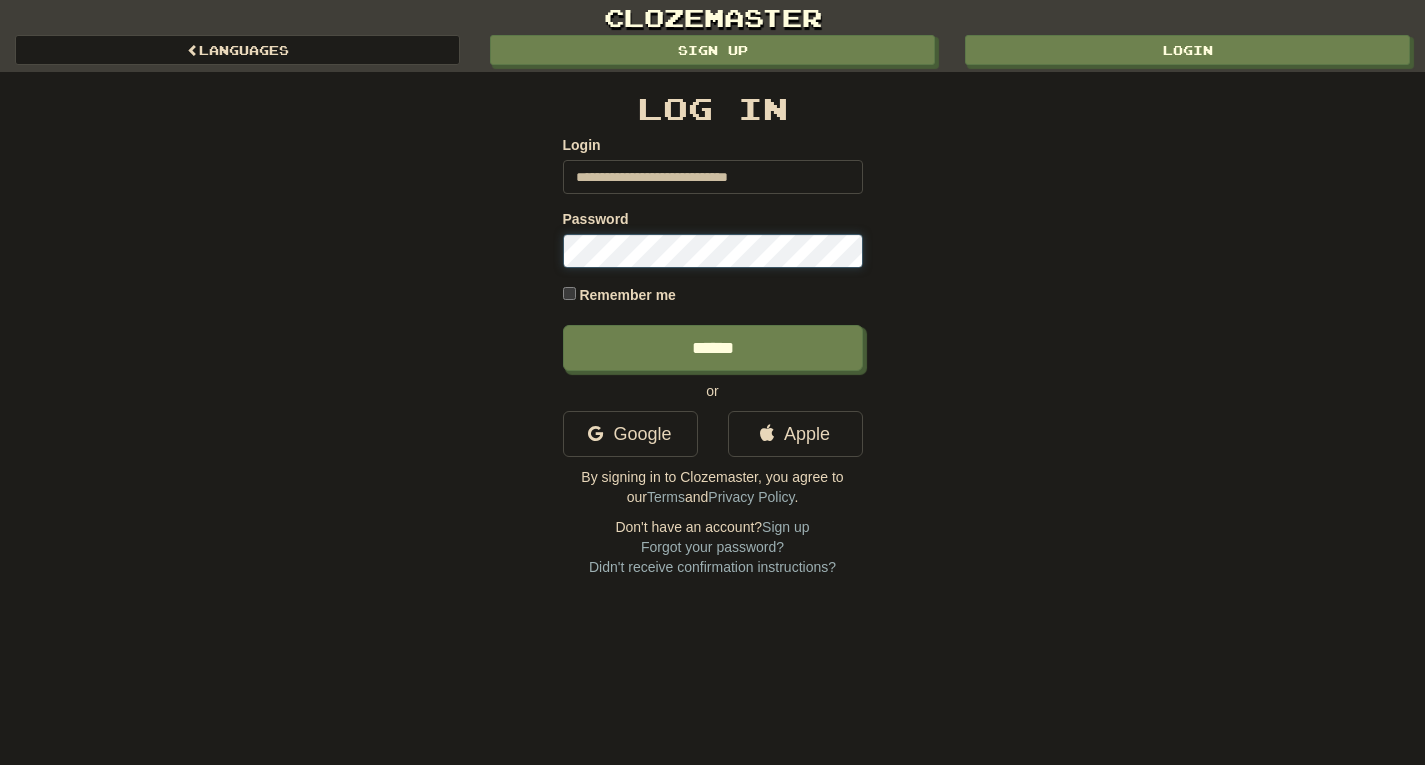 click on "******" at bounding box center [713, 348] 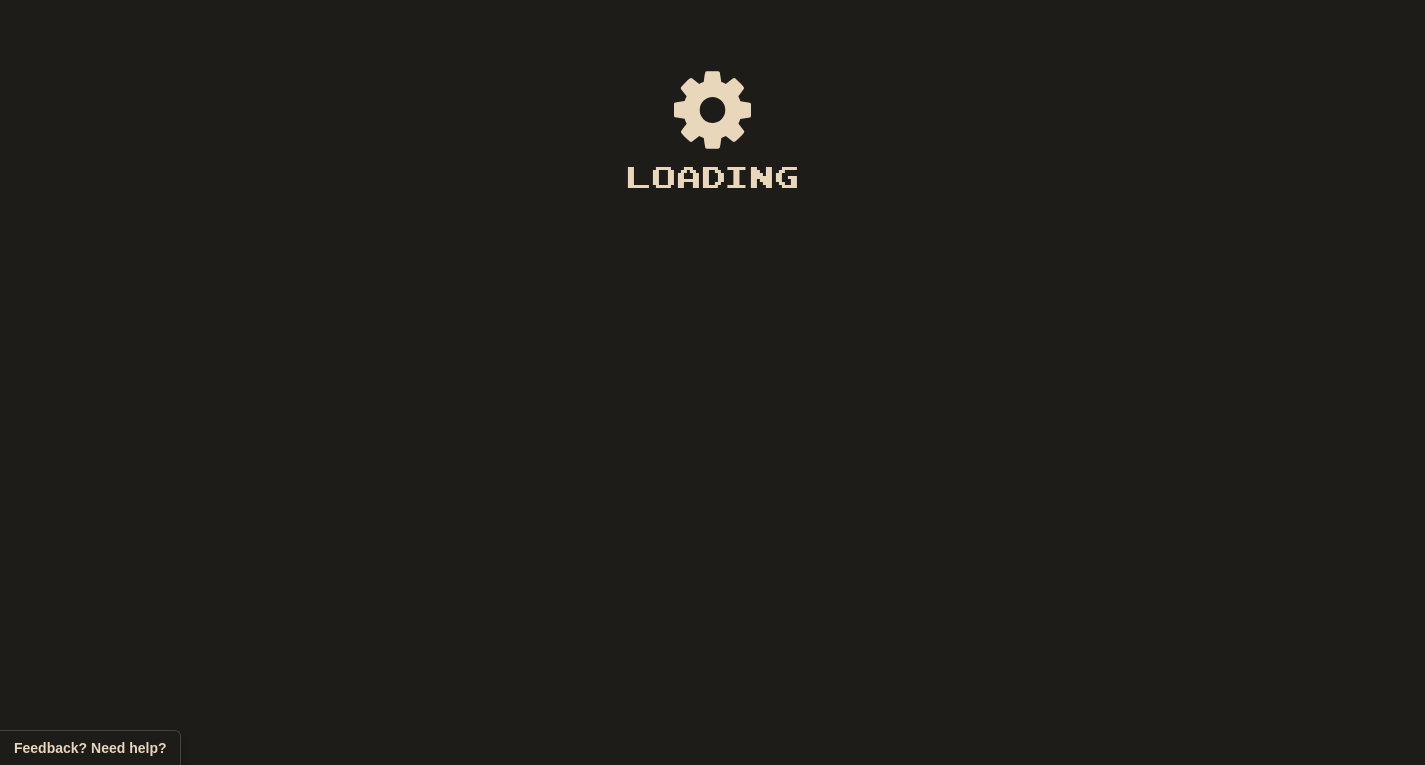 scroll, scrollTop: 0, scrollLeft: 0, axis: both 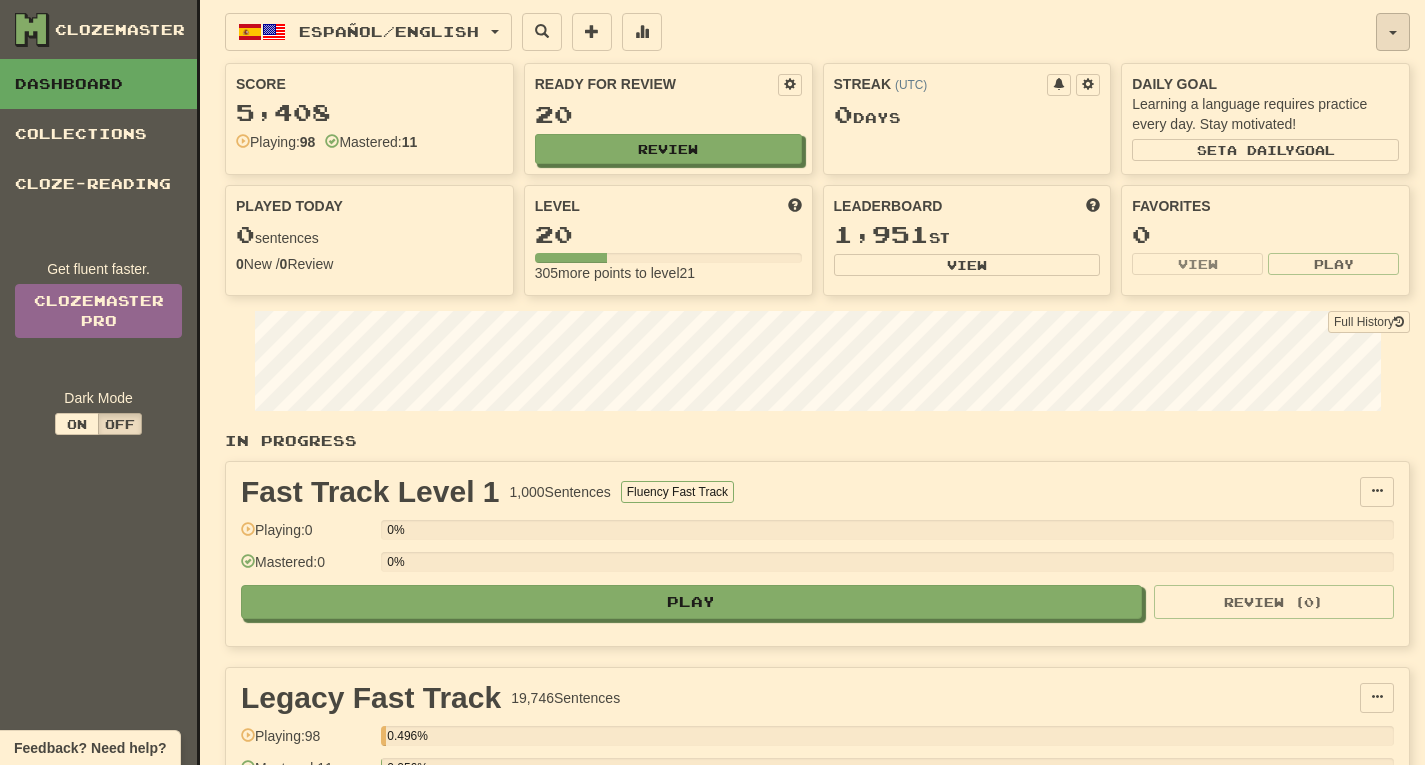 click at bounding box center (1393, 32) 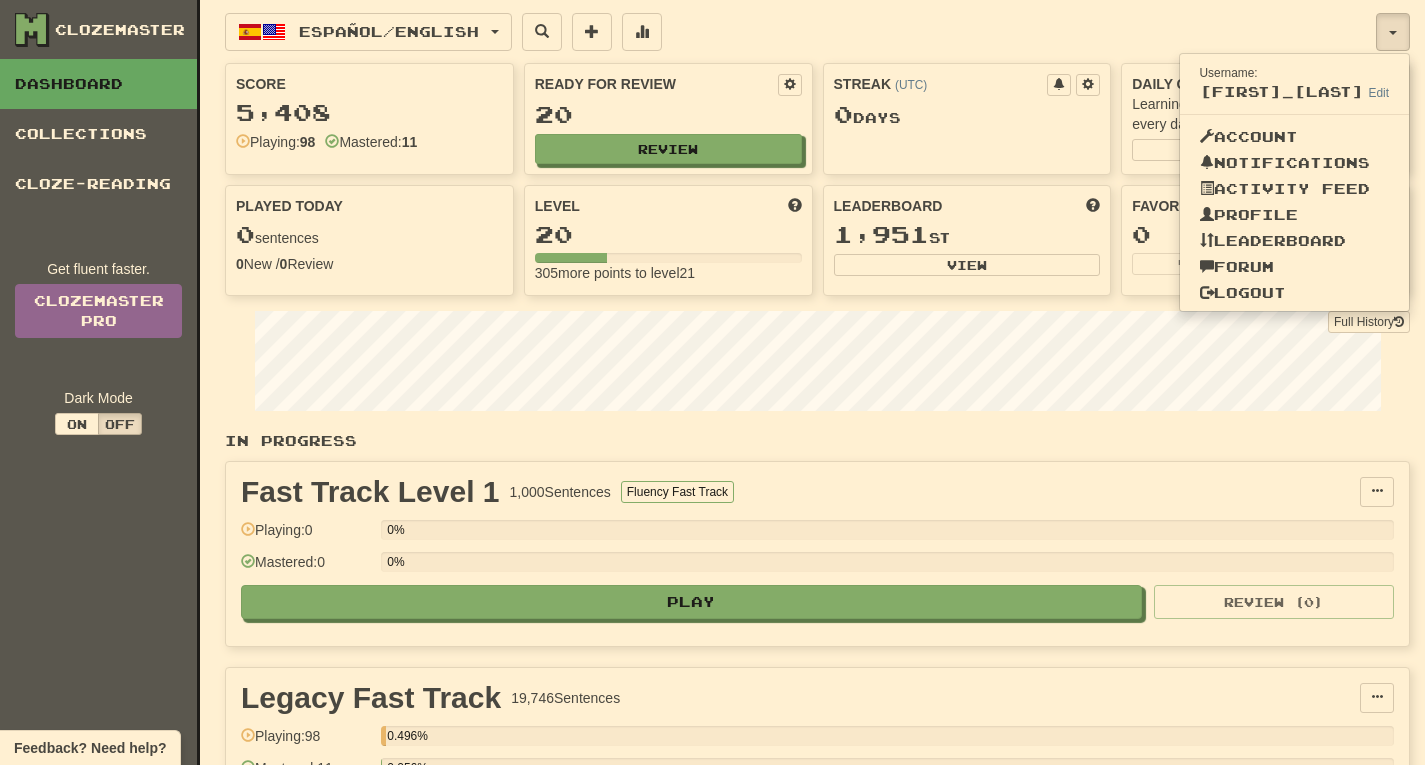 click on "Español  /  English Français  /  English Streak:  0   Review:  20 Points today:  0 Español  /  English Streak:  0   Review:  20 Points today:  0 Italiano  /  English Streak:  0   Review:  20 Points today:  0 Deutsch  /  English Streak:  0   Review:  20 Points today:  0 Português  /  English Streak:  0   Review:  20 Points today:  0 Nederlands  /  English Streak:  0   Review:  20 Points today:  0  Language Pairing" at bounding box center (800, 32) 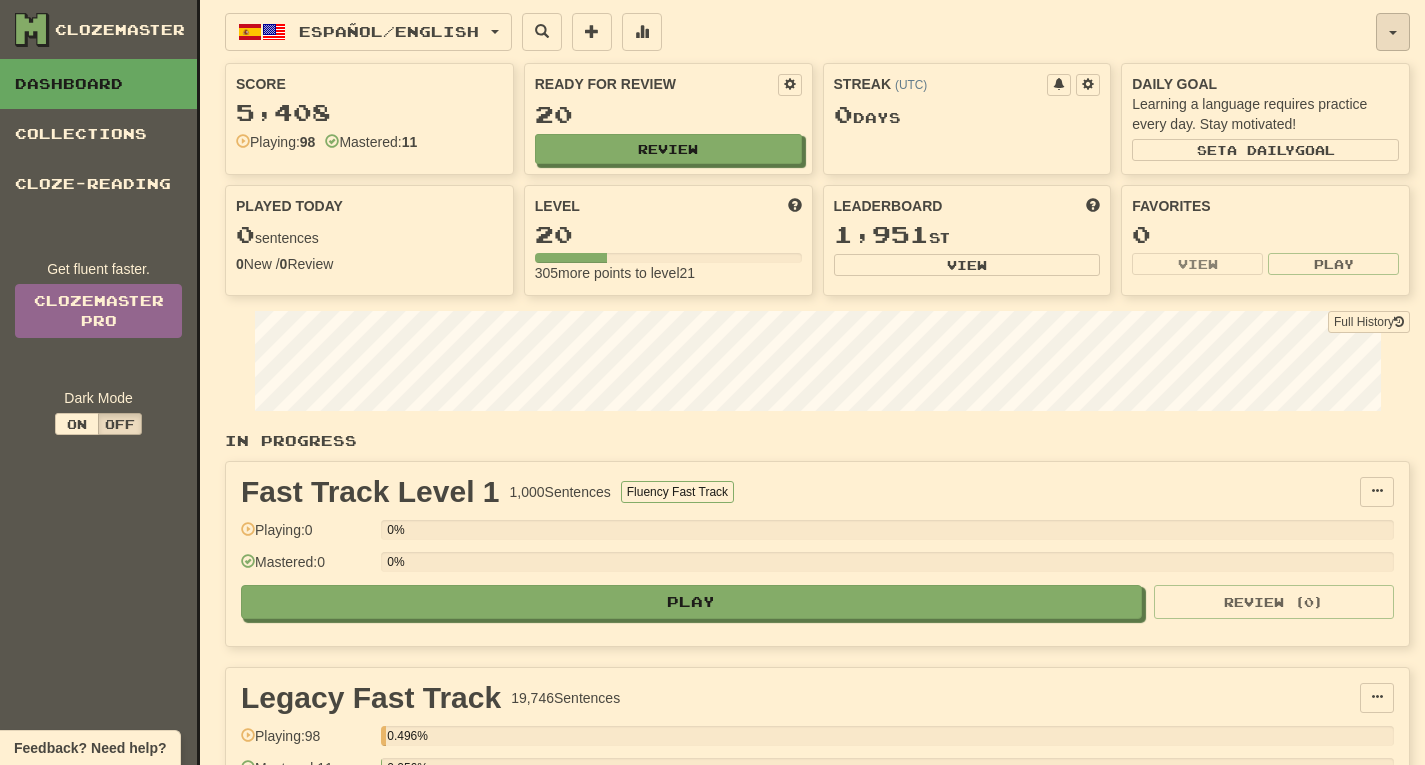 click at bounding box center [1393, 33] 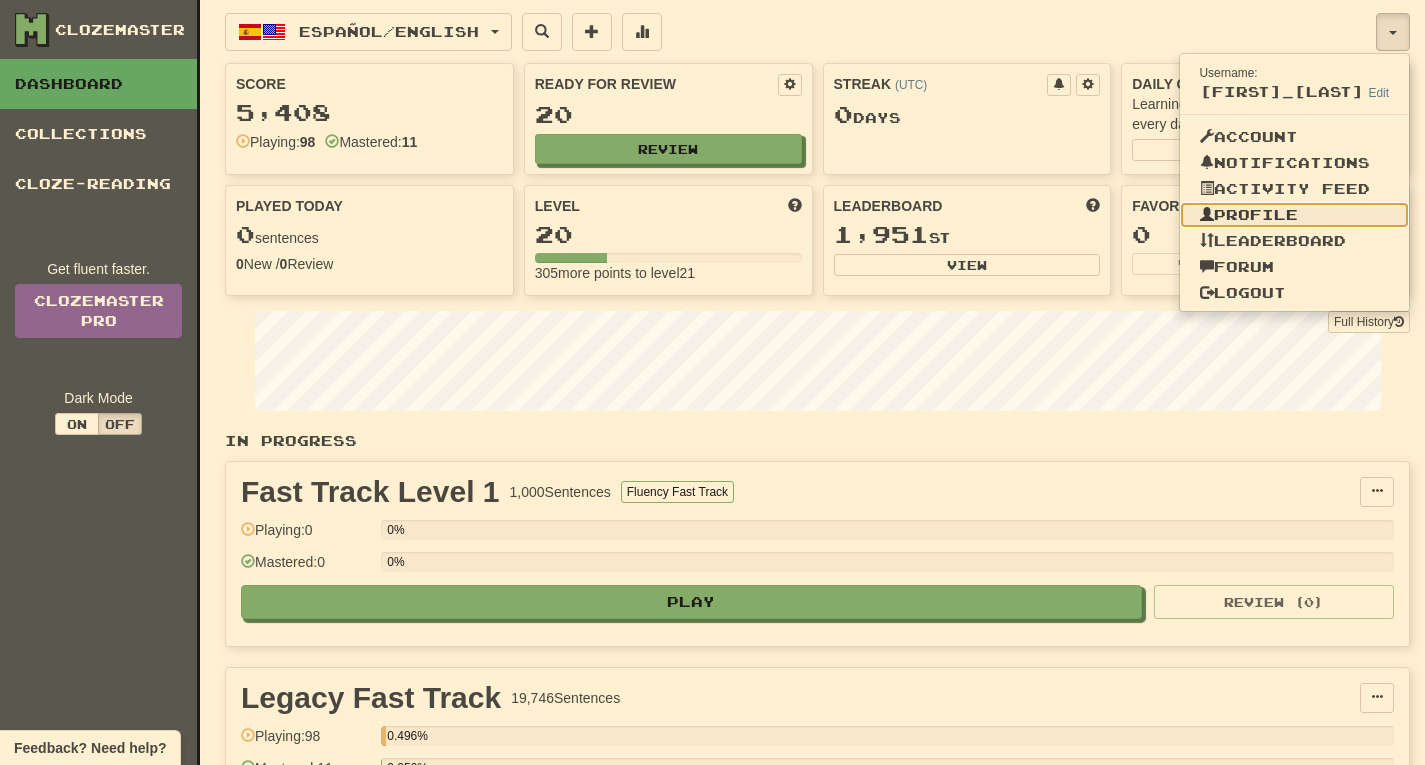 click on "Profile" at bounding box center [1295, 215] 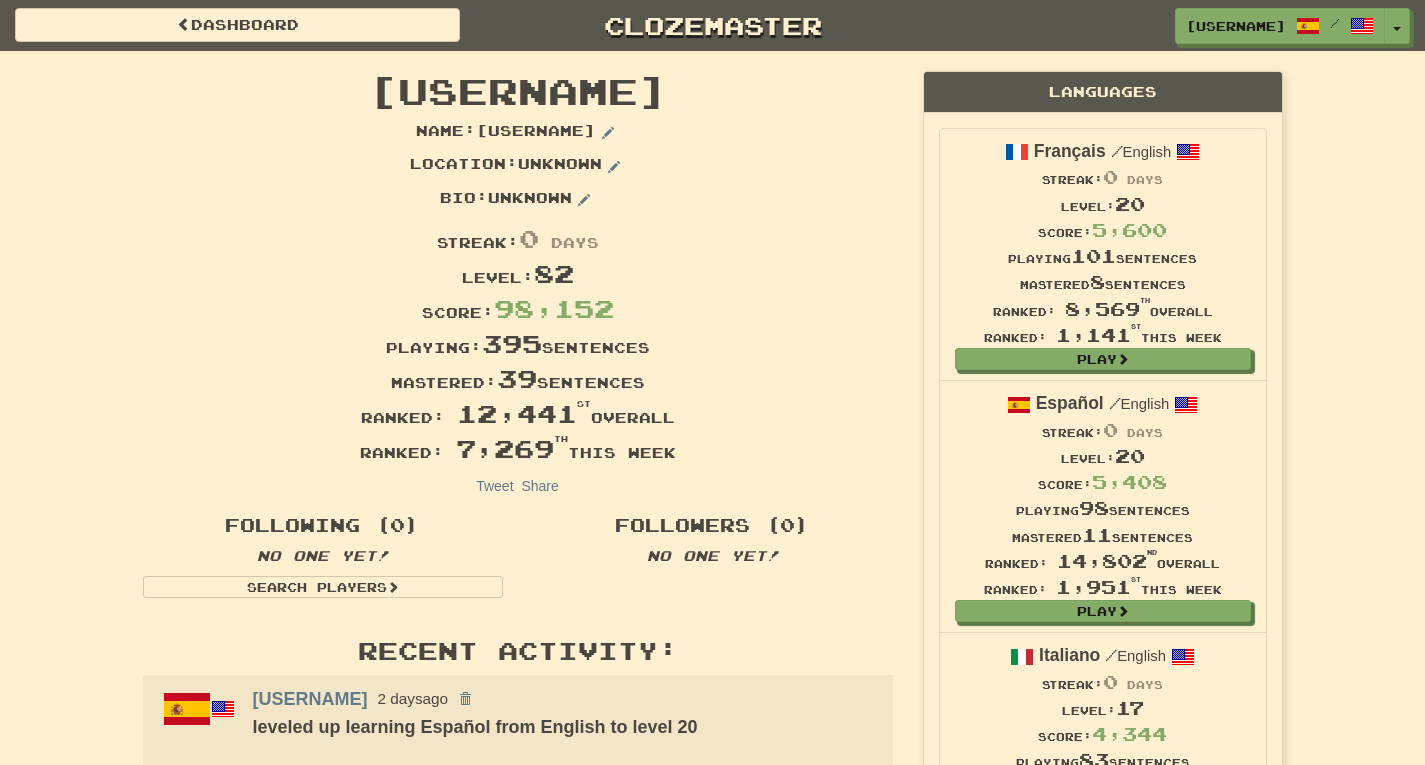 scroll, scrollTop: 0, scrollLeft: 0, axis: both 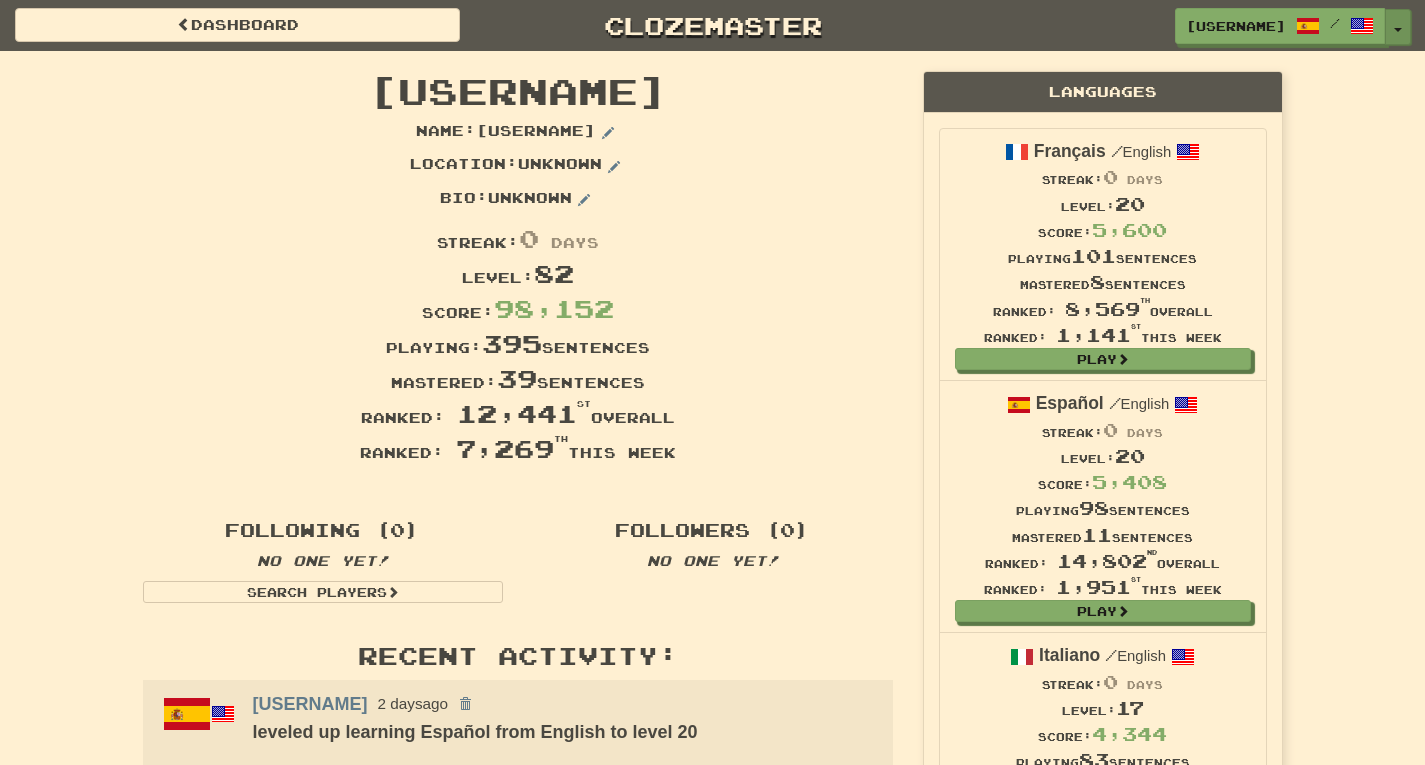 click on "Toggle Dropdown" at bounding box center [1398, 27] 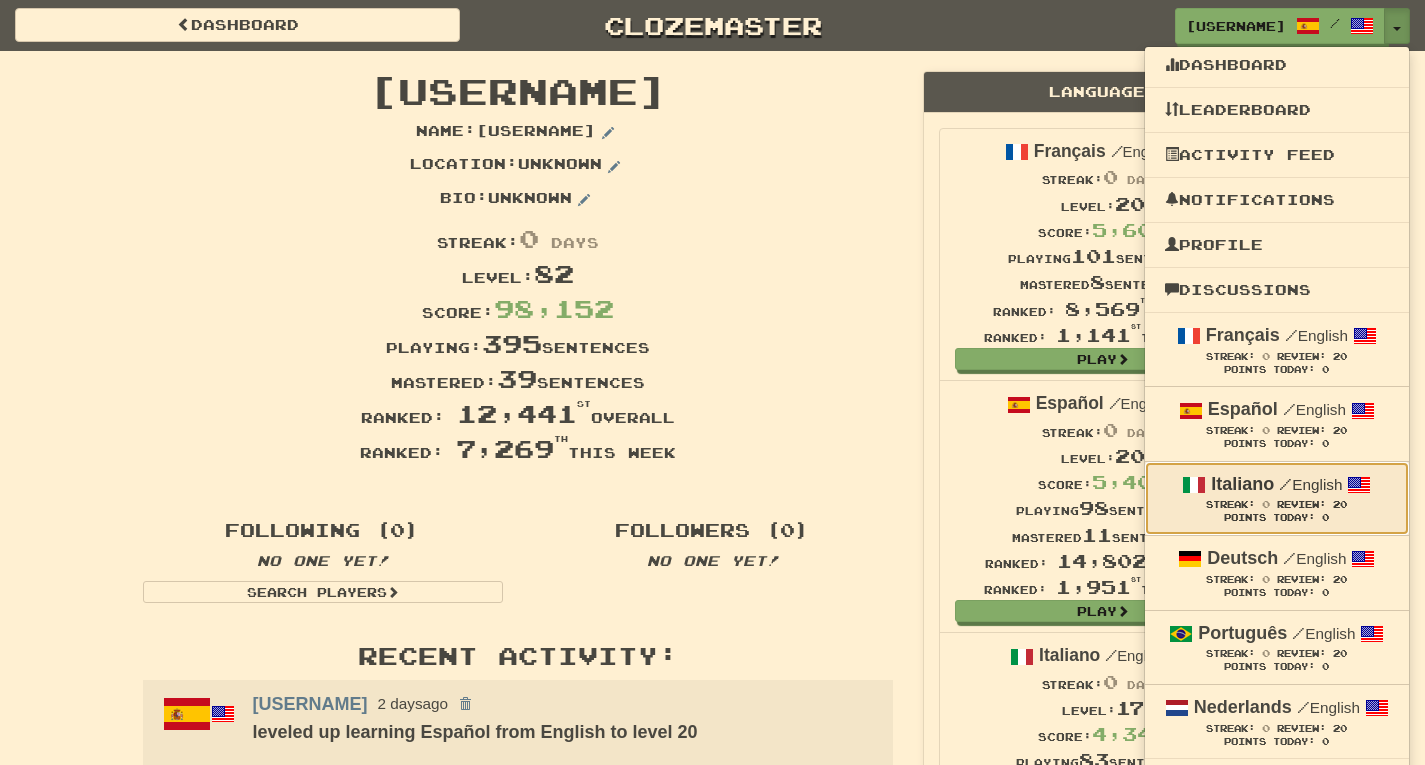 click at bounding box center [1194, 485] 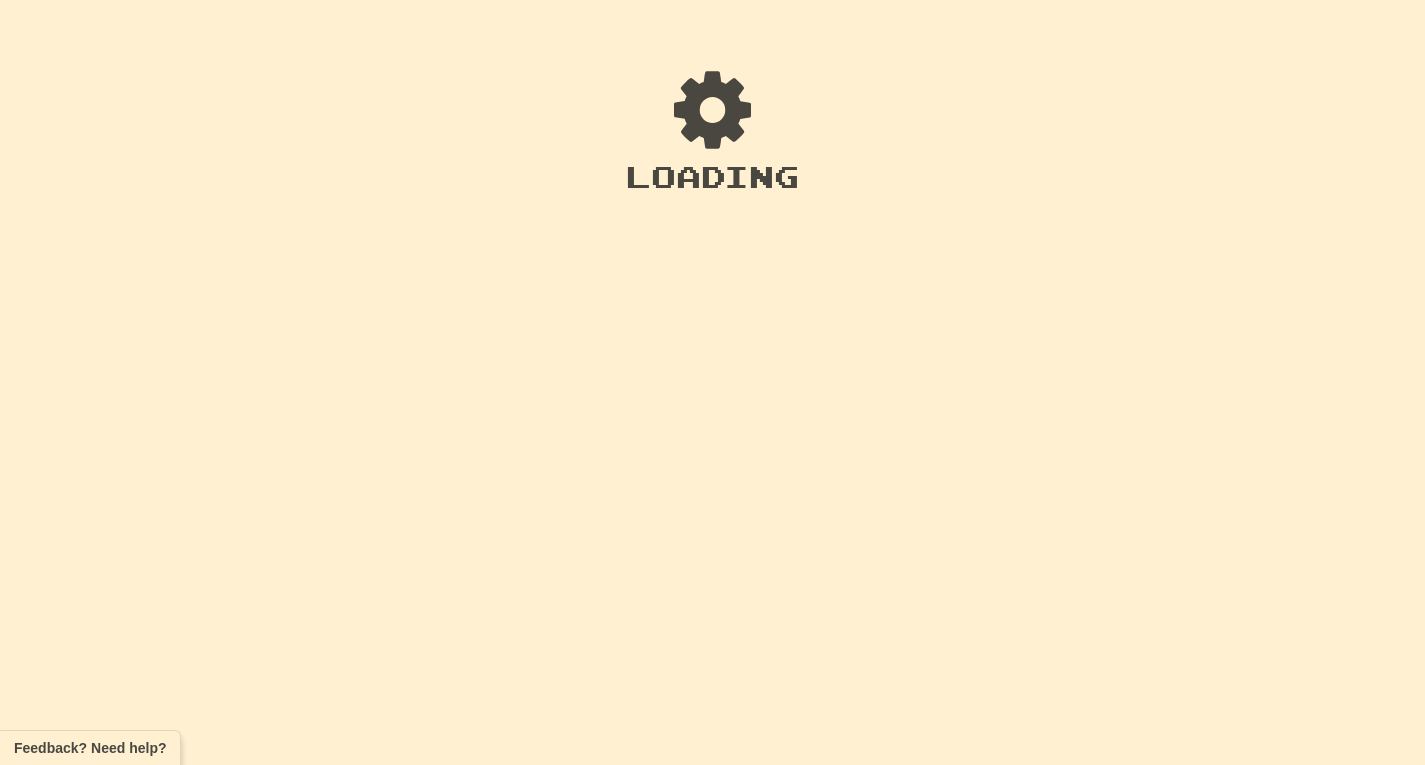 scroll, scrollTop: 0, scrollLeft: 0, axis: both 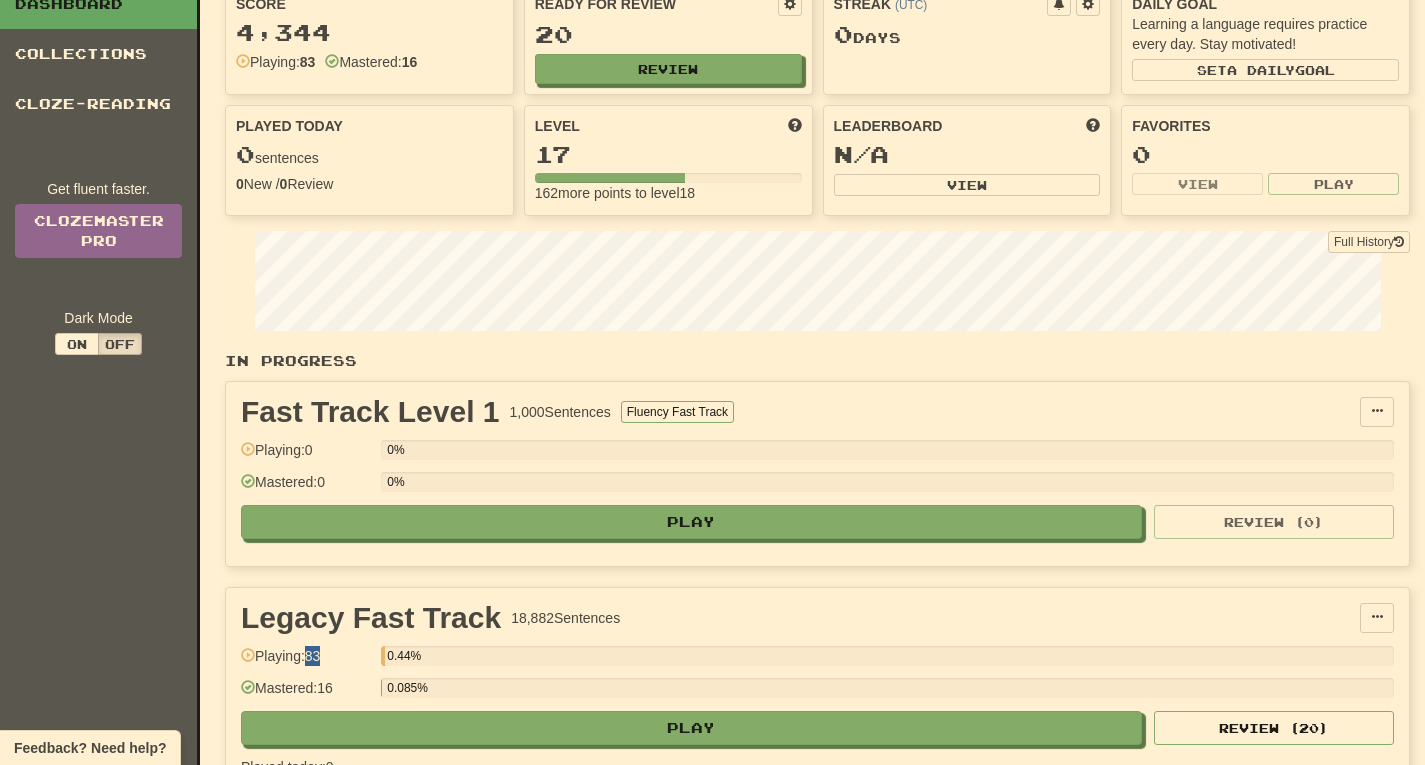drag, startPoint x: 311, startPoint y: 655, endPoint x: 330, endPoint y: 655, distance: 19 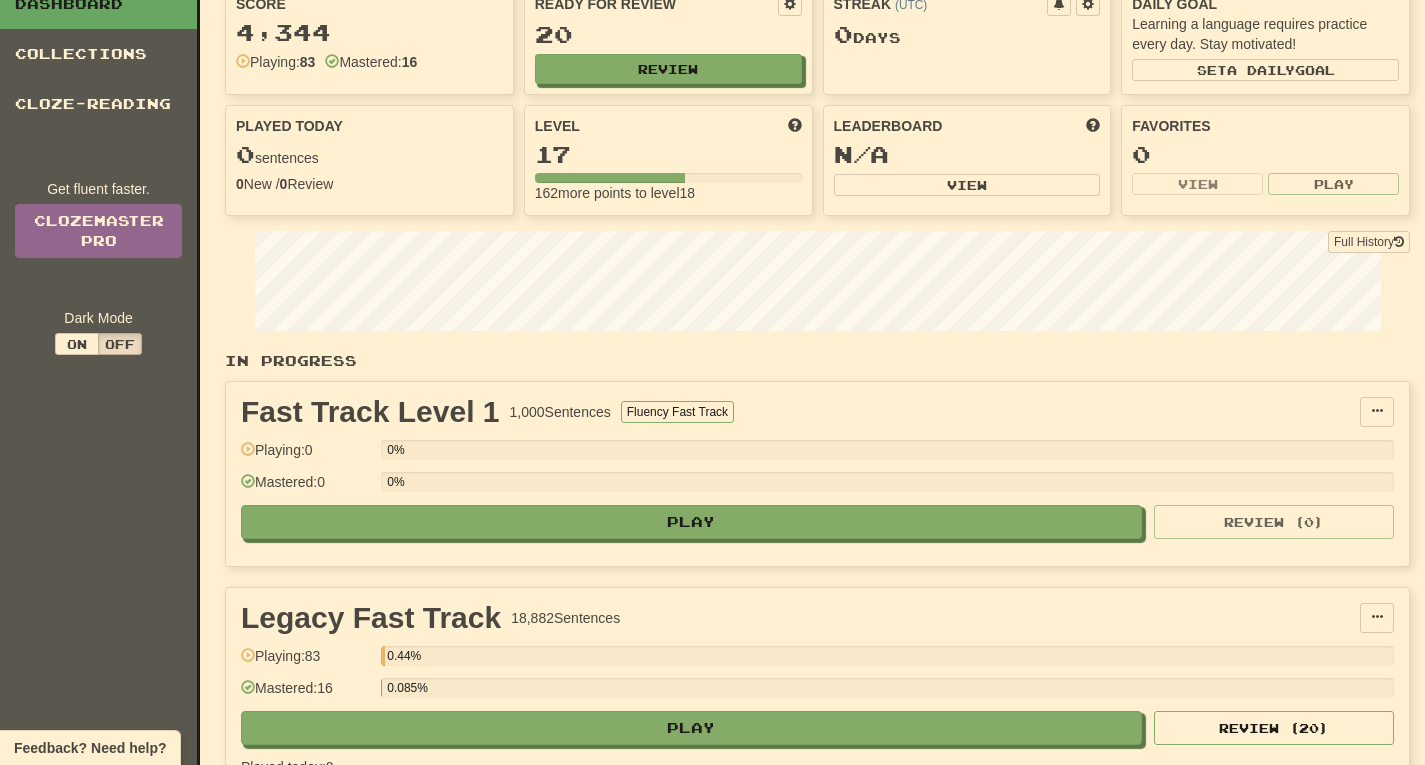 drag, startPoint x: 387, startPoint y: 655, endPoint x: 422, endPoint y: 660, distance: 35.35534 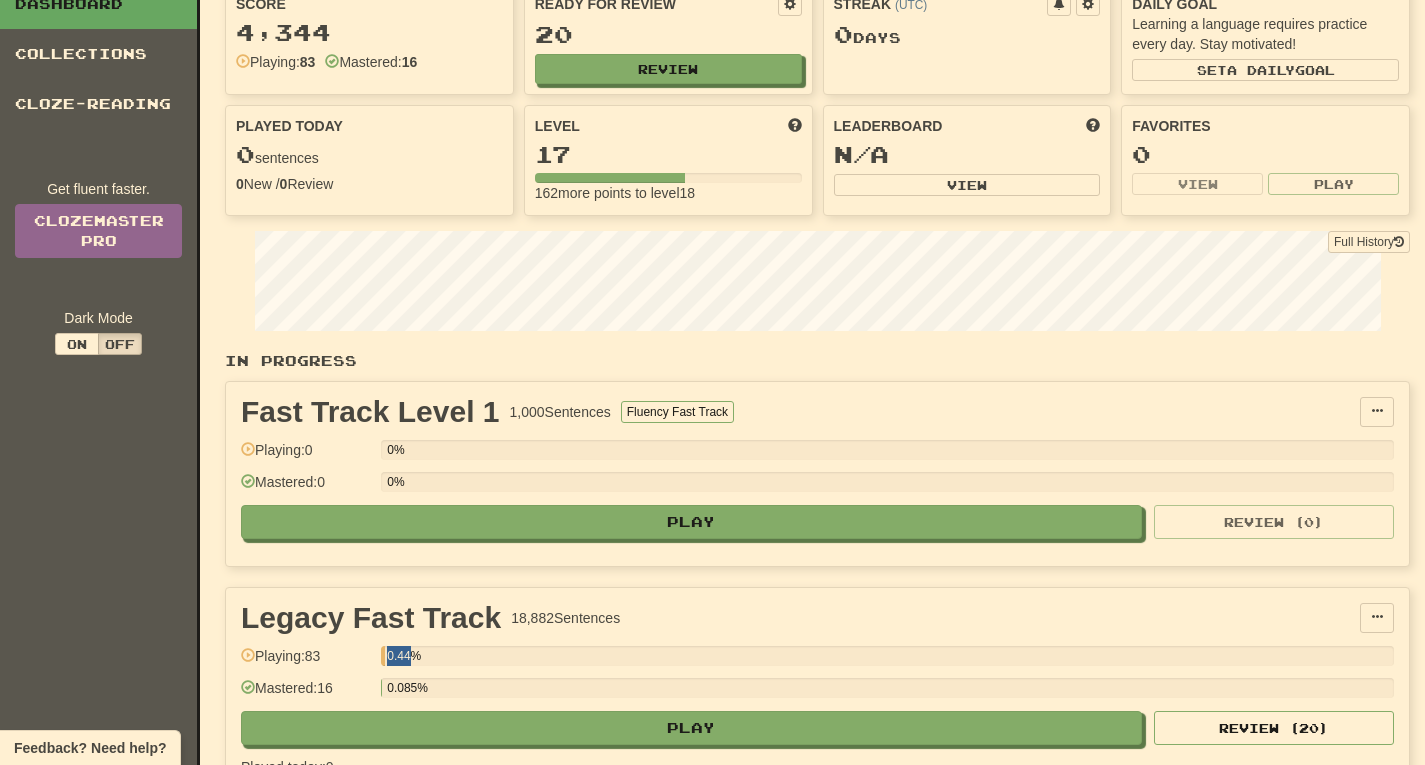 drag, startPoint x: 387, startPoint y: 657, endPoint x: 412, endPoint y: 657, distance: 25 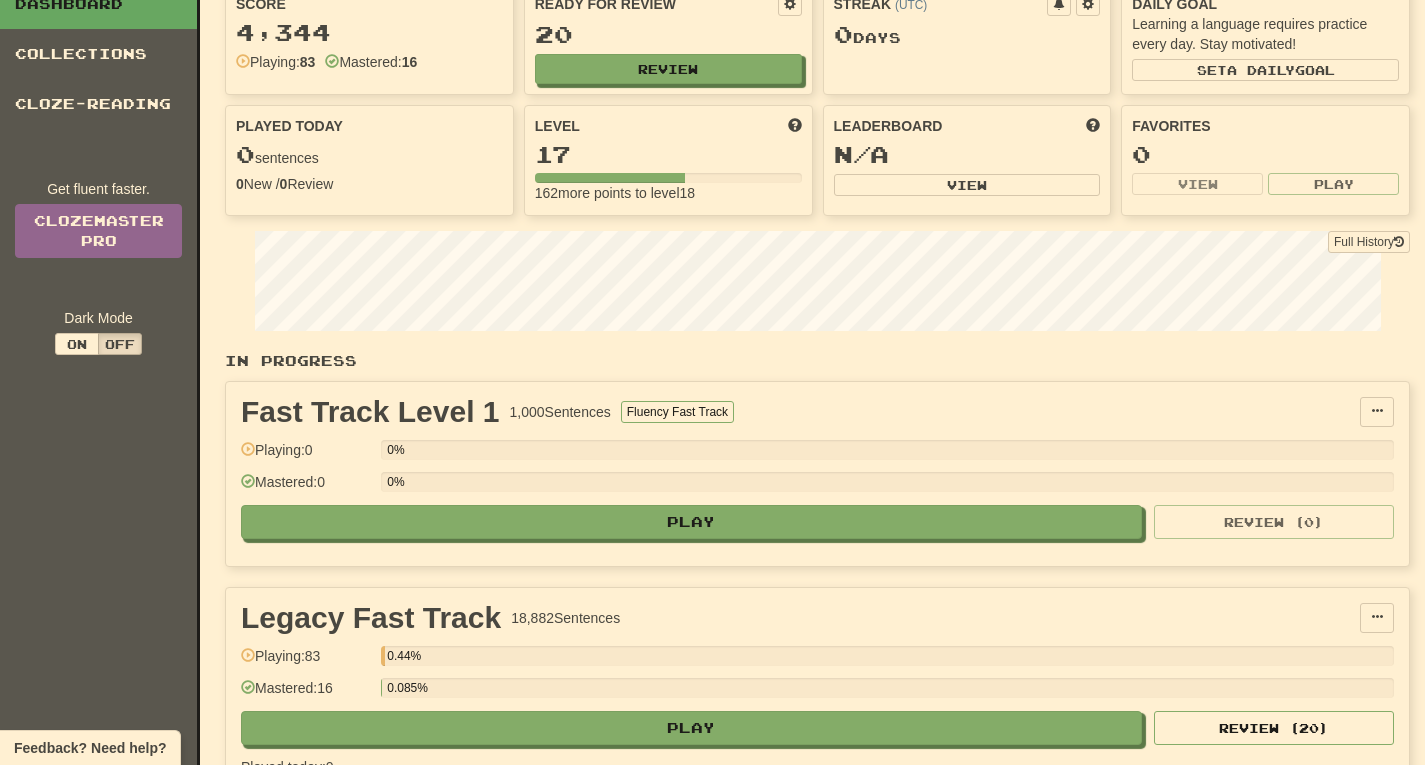 click on "0.44%" at bounding box center (887, 656) 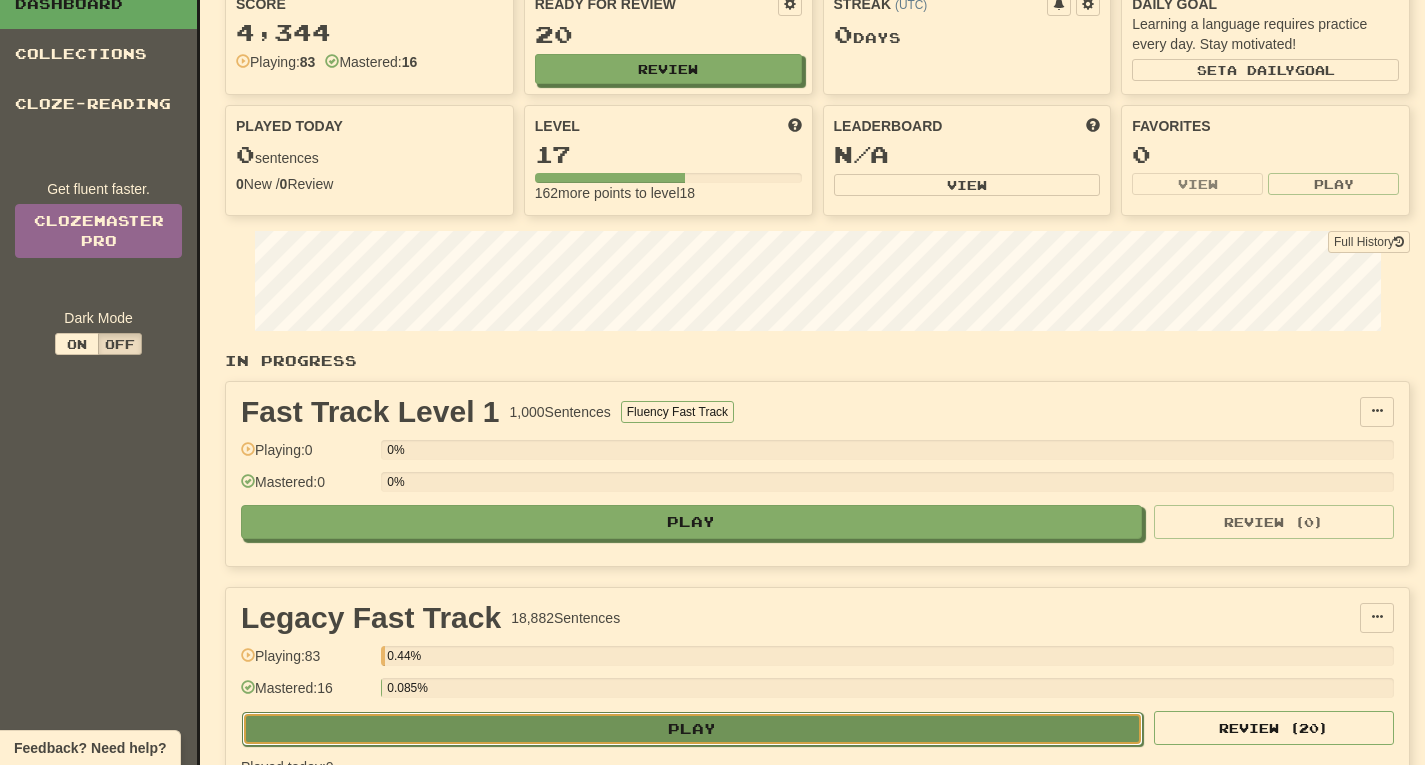 click on "Play" at bounding box center (692, 729) 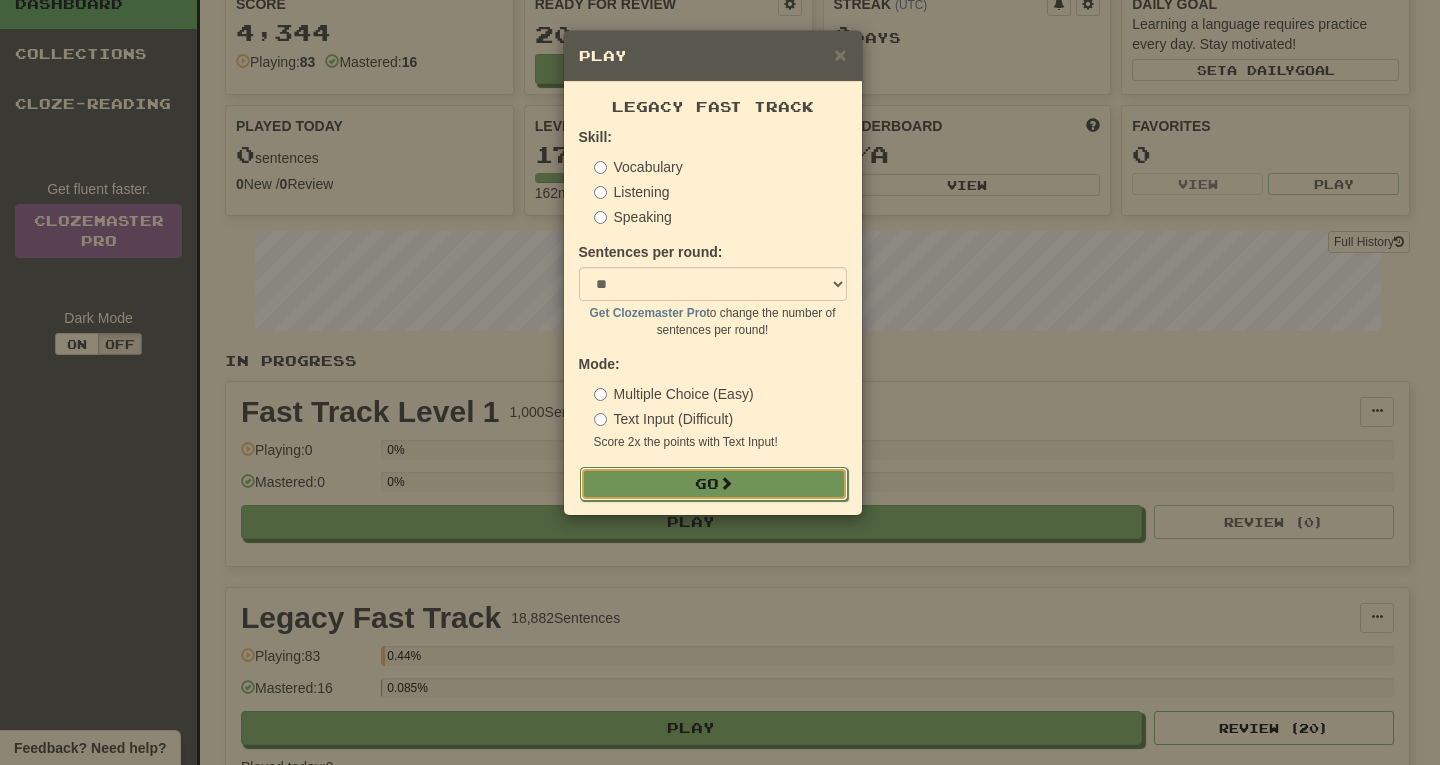 click on "Go" at bounding box center (714, 484) 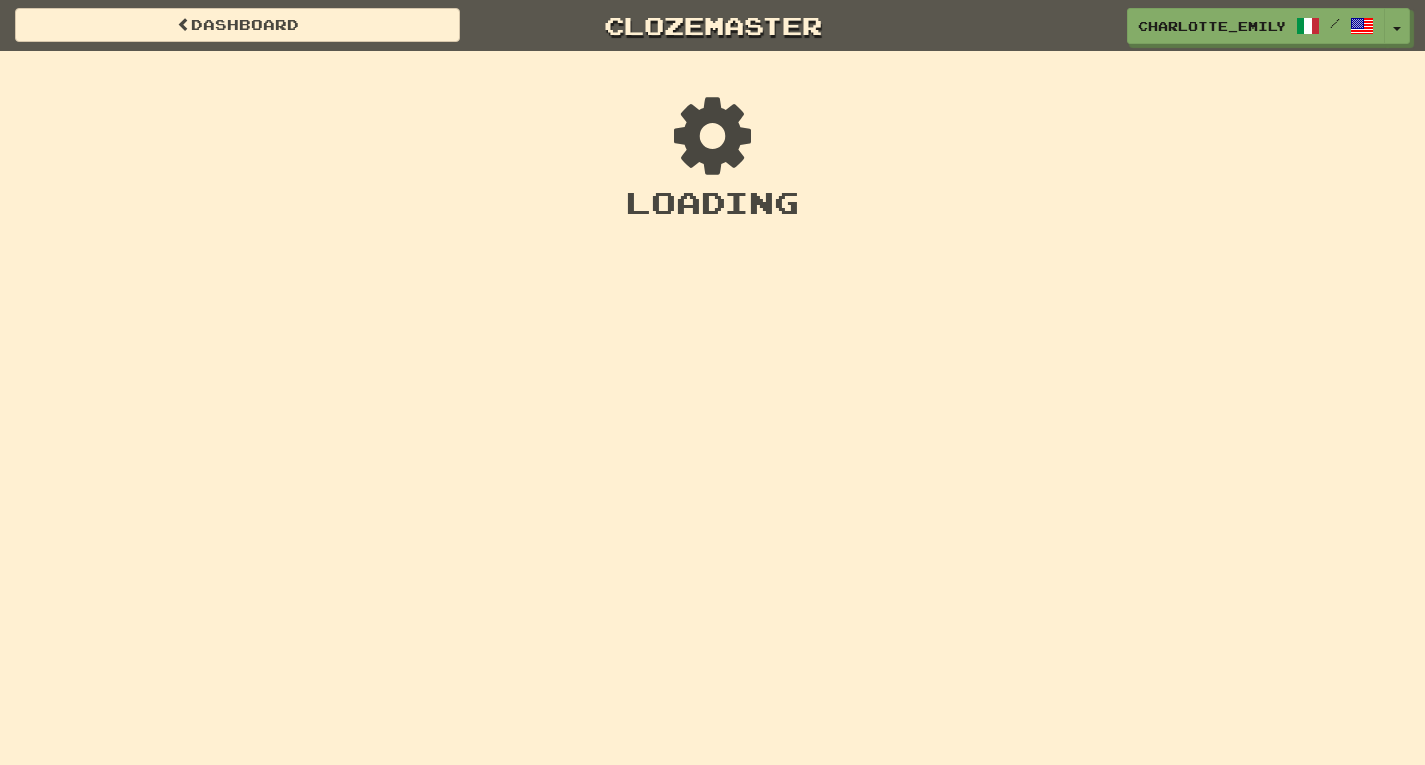 scroll, scrollTop: 0, scrollLeft: 0, axis: both 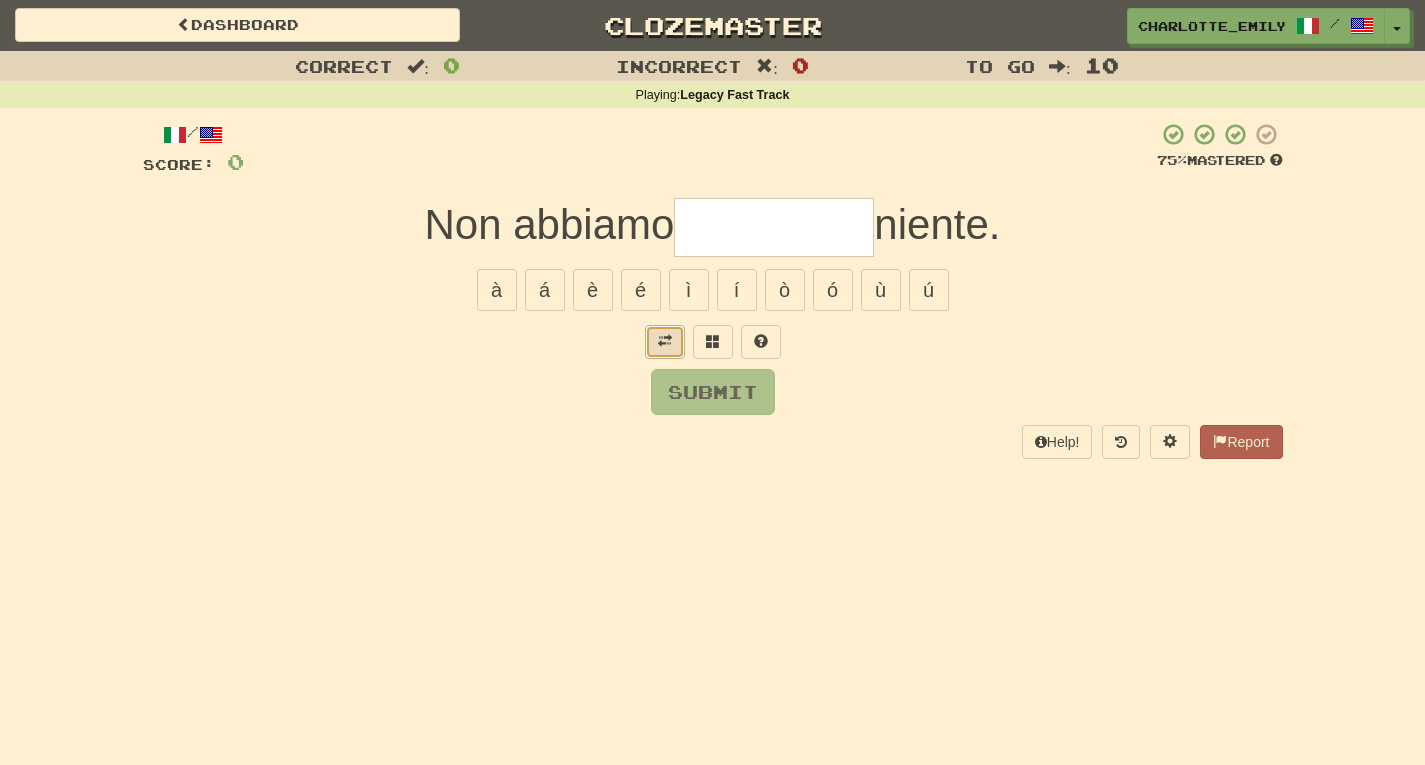 click at bounding box center [665, 341] 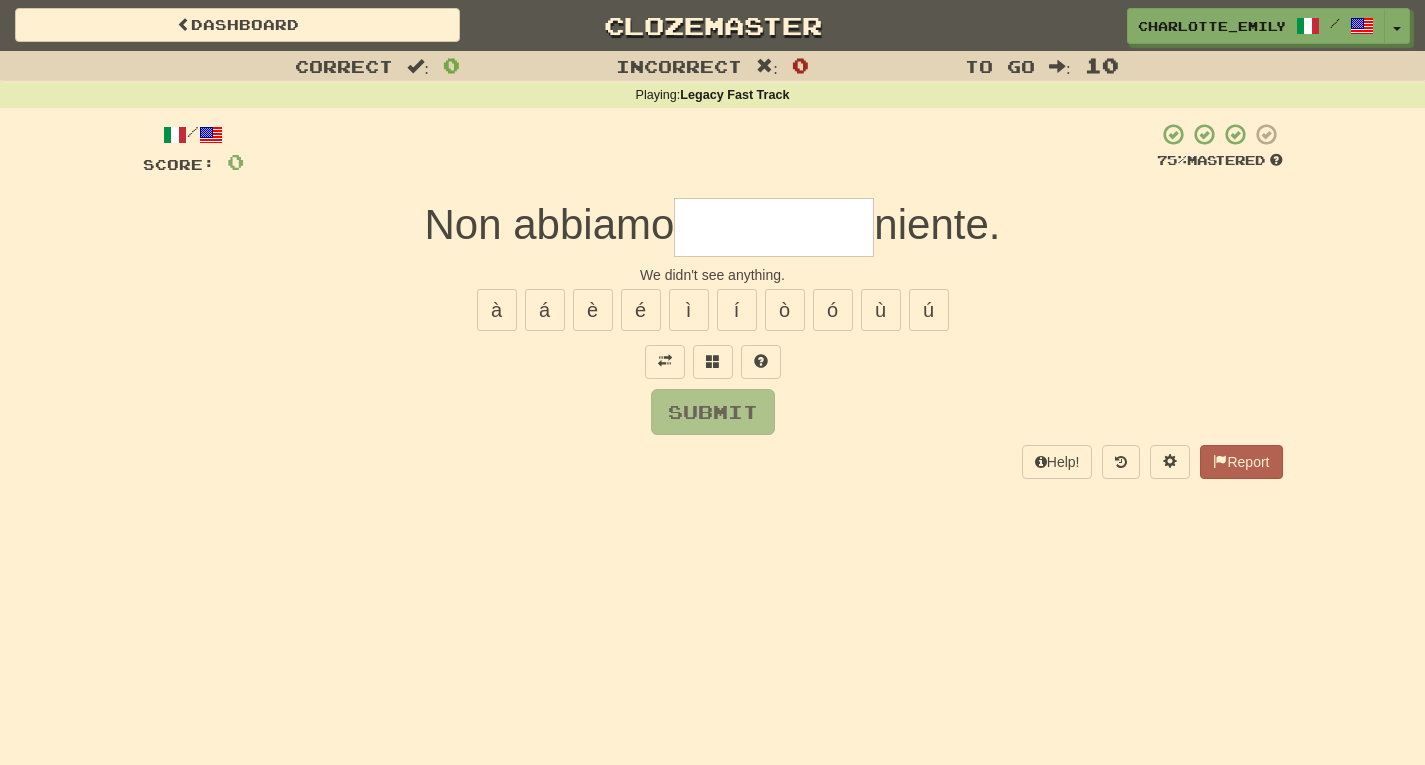 click on "Submit" at bounding box center [713, 412] 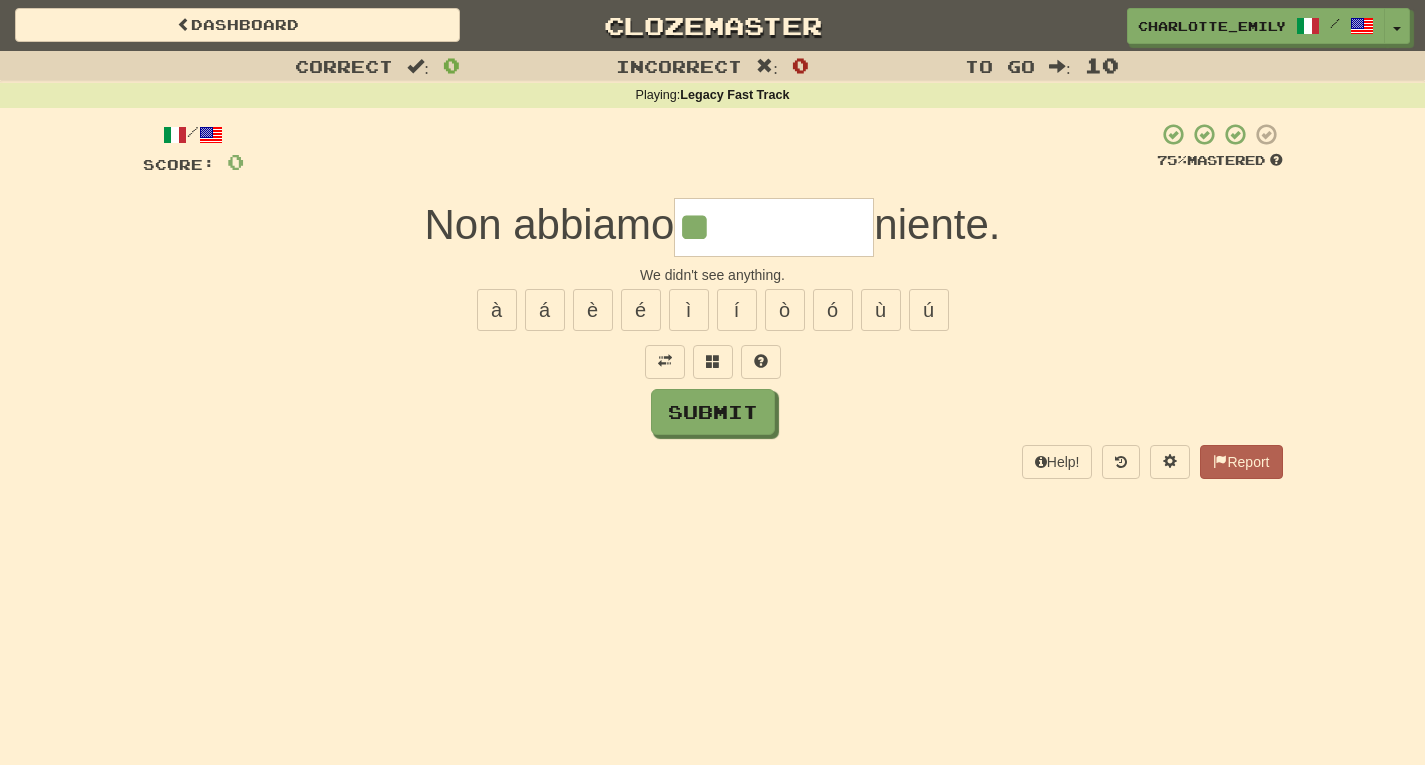 type on "*" 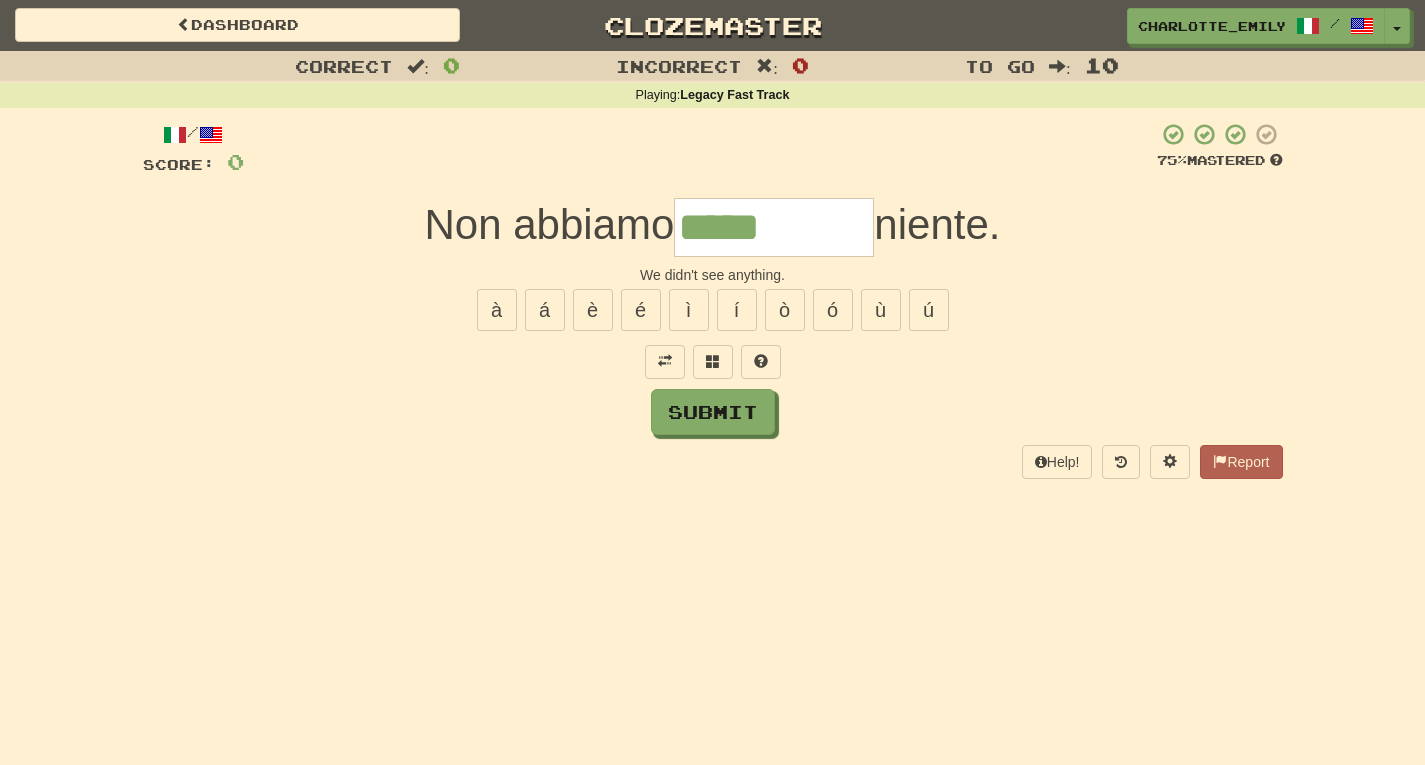 type on "*****" 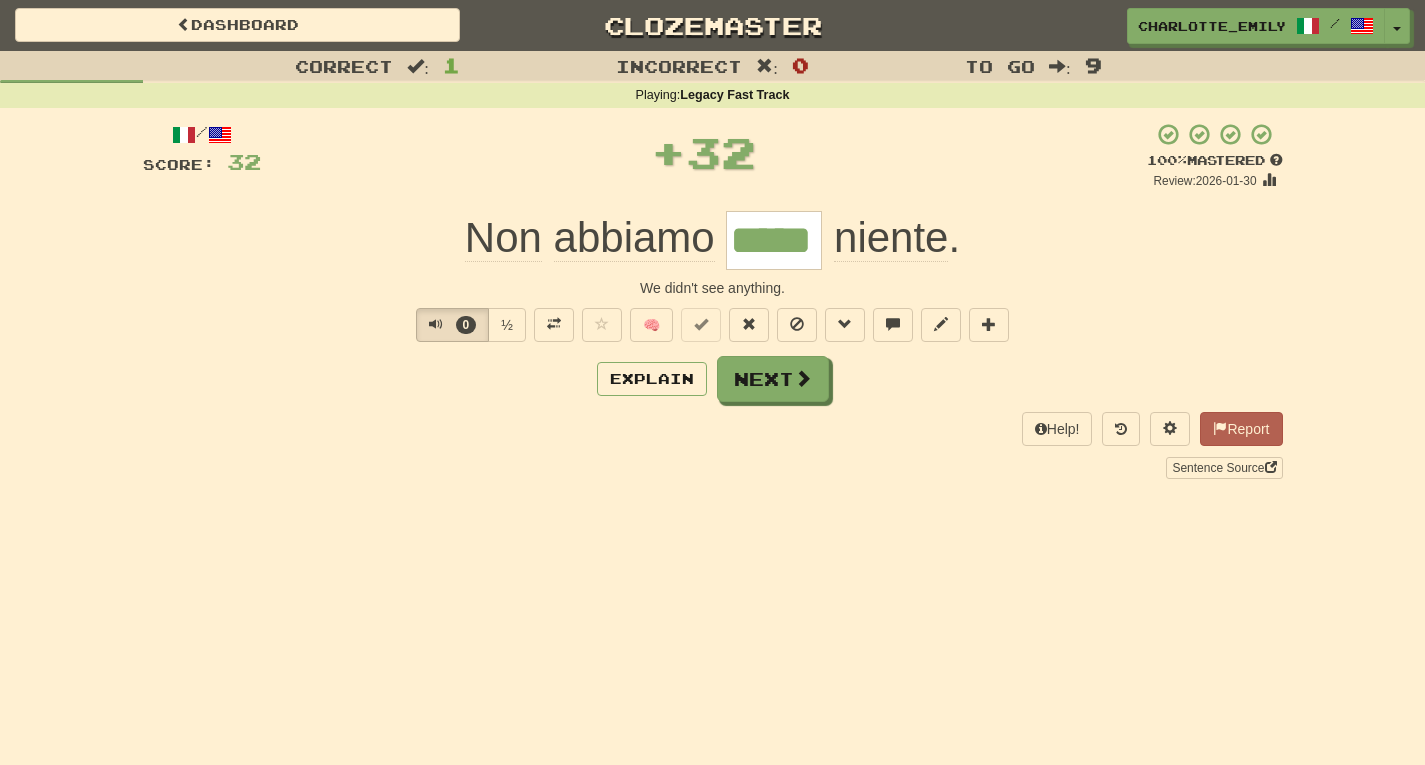 click on "/  Score:   32 + 32 100 %  Mastered Review:  2026-01-30 Non   abbiamo   *****   niente . We didn't see anything. 0 ½ 🧠 Explain Next  Help!  Report Sentence Source" at bounding box center (713, 307) 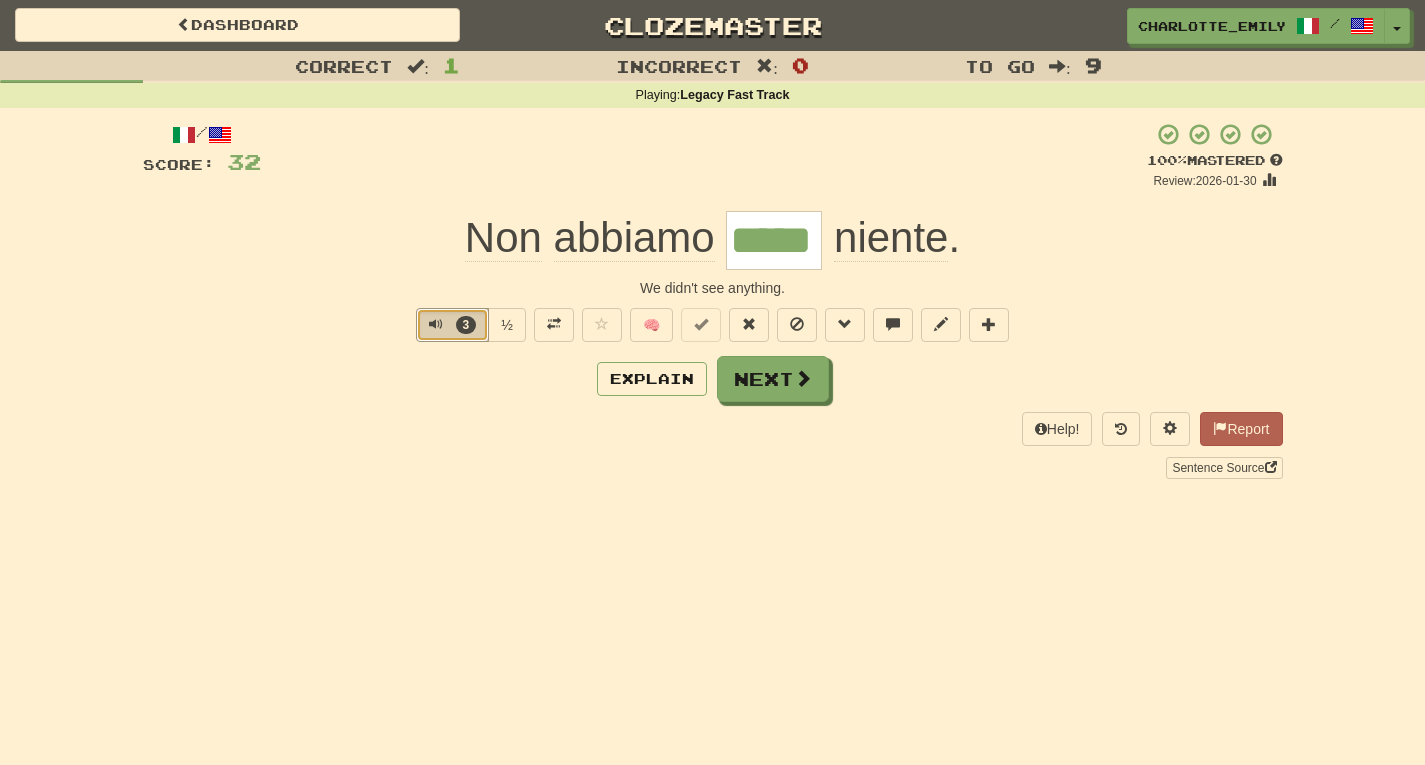 click at bounding box center (436, 324) 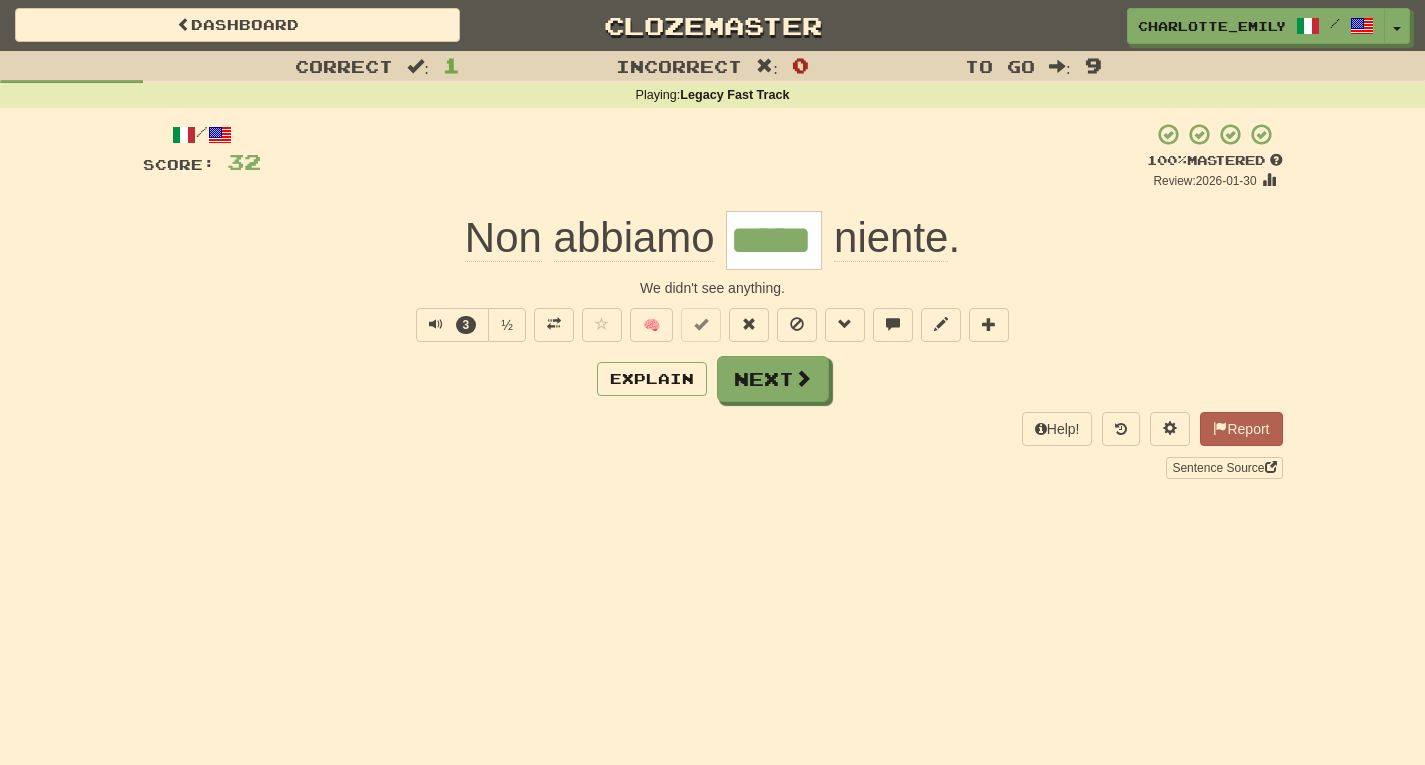 click on "Non   abbiamo   *****   niente ." at bounding box center (713, 240) 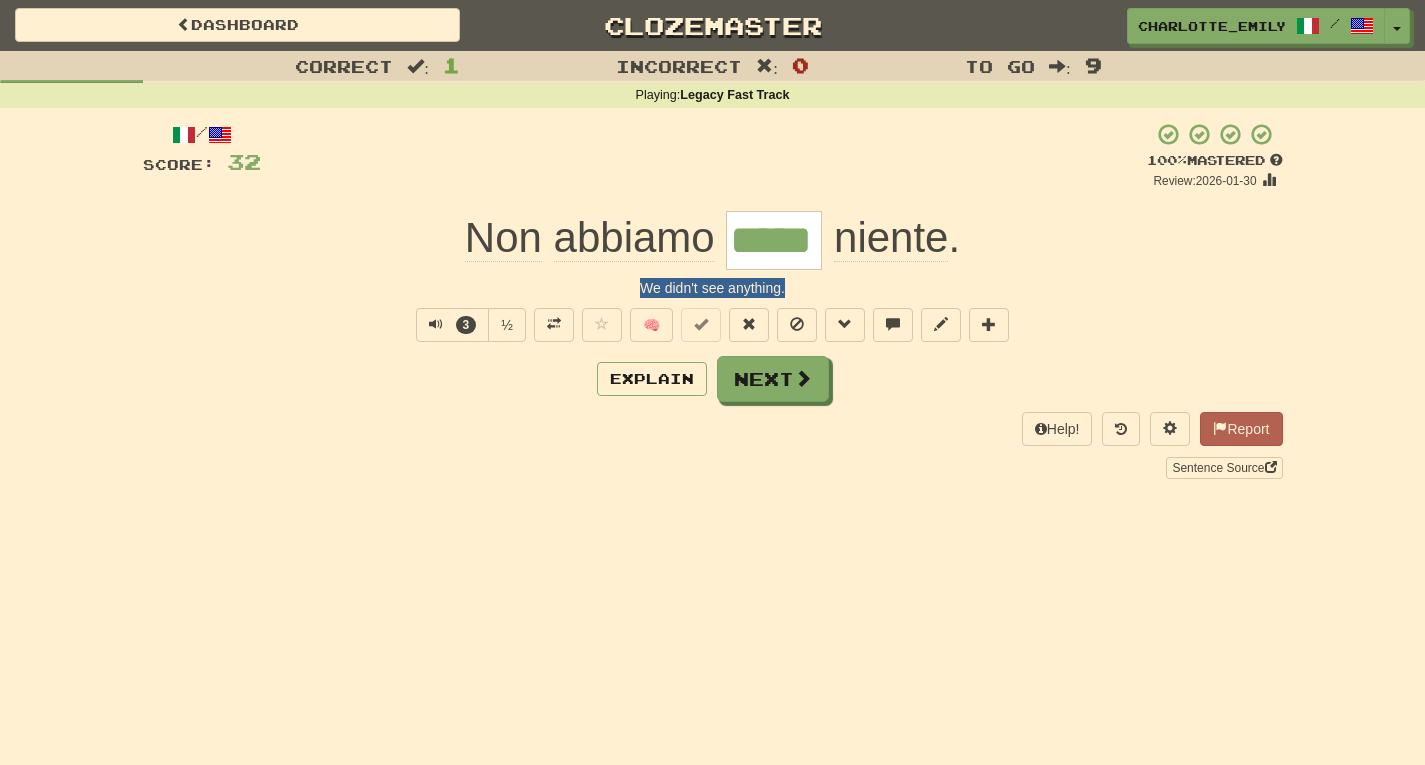 drag, startPoint x: 430, startPoint y: 279, endPoint x: 946, endPoint y: 286, distance: 516.0475 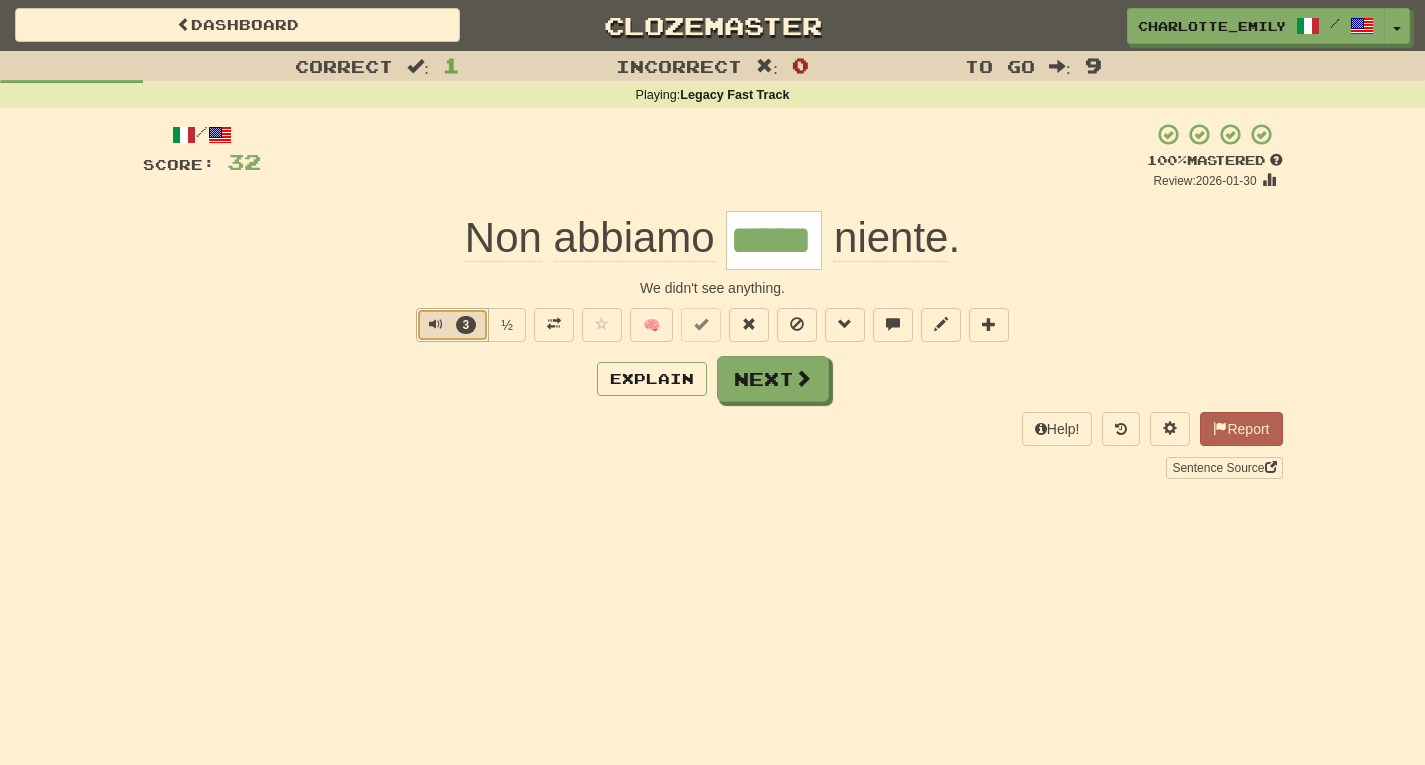 click on "3" at bounding box center (452, 325) 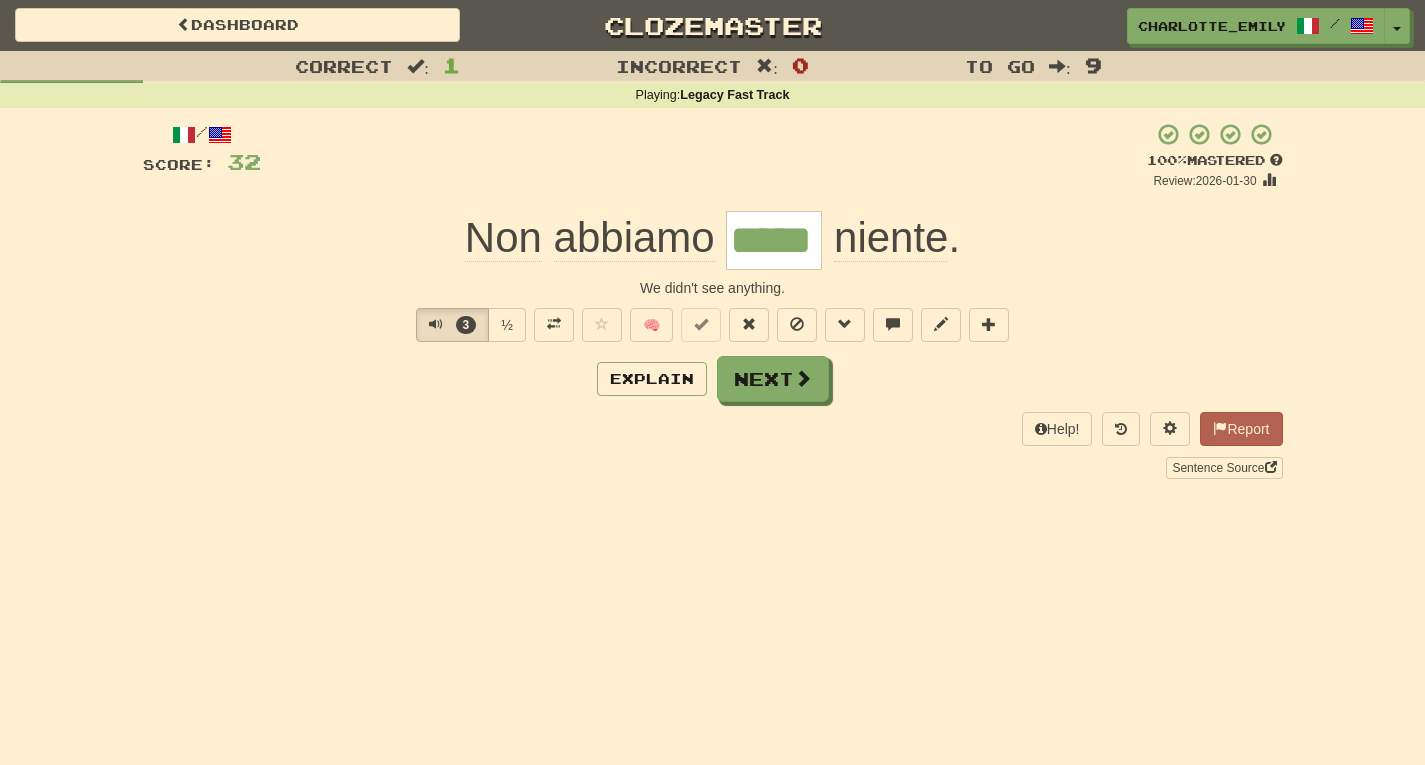 click on "/  Score:   32 + 32 100 %  Mastered Review:  2026-01-30 Non   abbiamo   *****   niente . We didn't see anything. 3 ½ 🧠 Explain Next  Help!  Report Sentence Source" at bounding box center (713, 300) 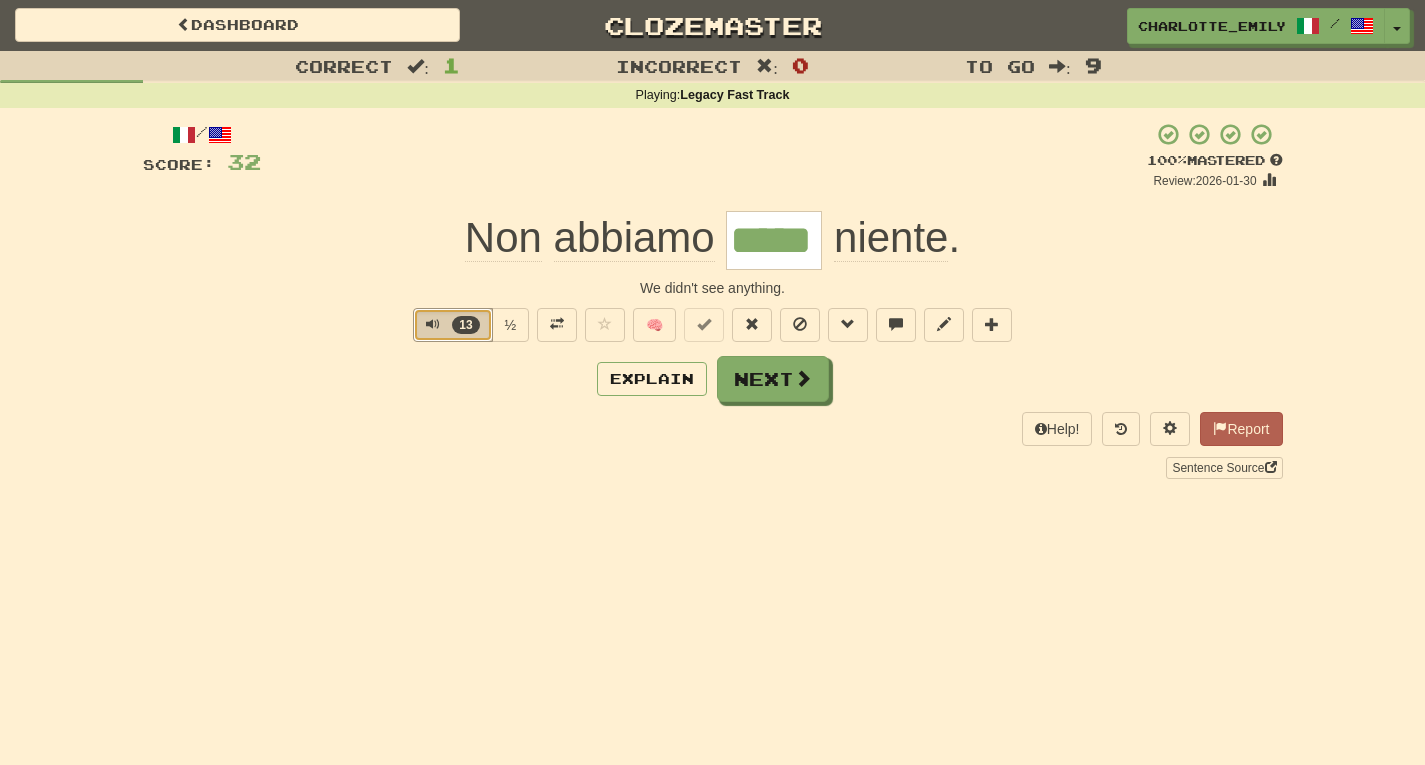 click at bounding box center [433, 324] 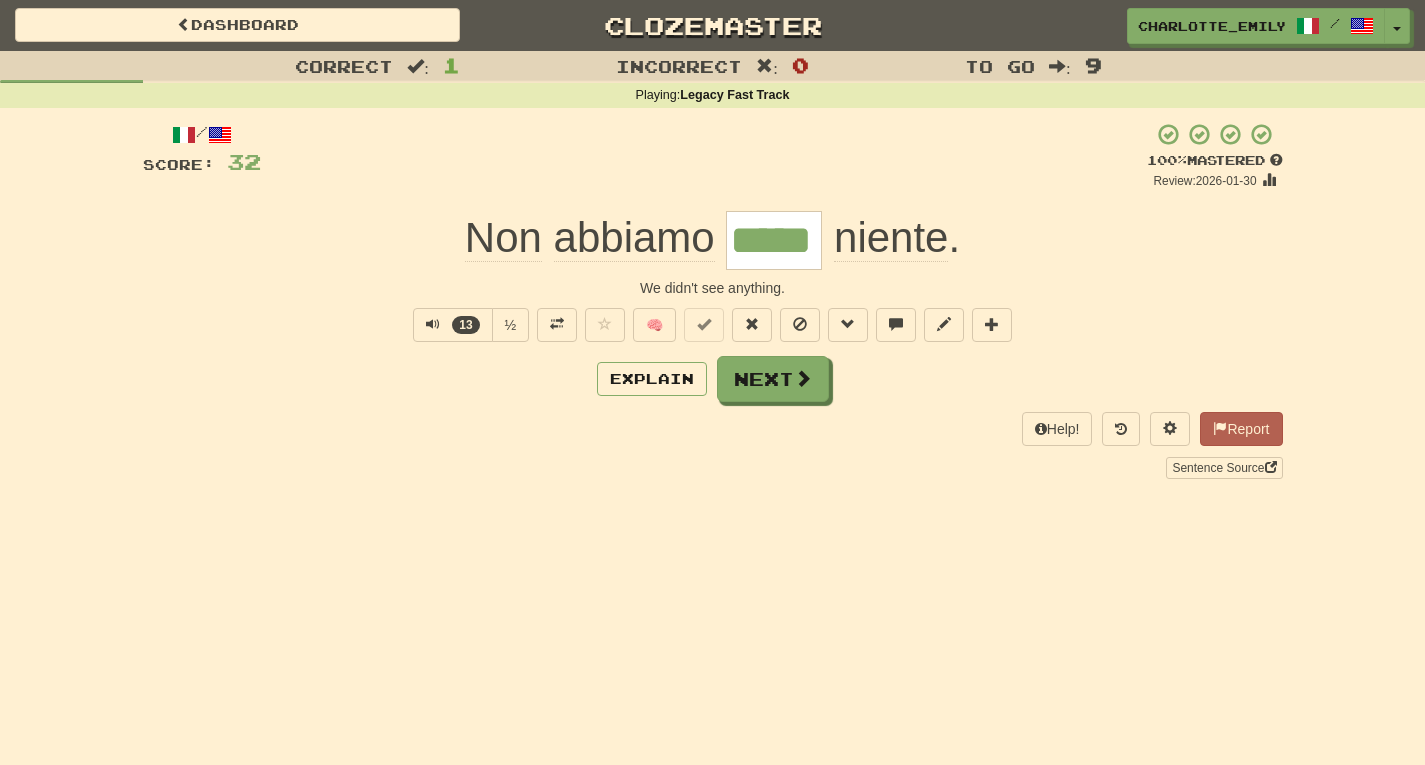 click on "Correct   :   1 Incorrect   :   0 To go   :   9 Playing :  Legacy Fast Track  /  Score:   32 + 32 100 %  Mastered Review:  2026-01-30 Non   abbiamo   *****   niente . We didn't see anything. 13 ½ 🧠 Explain Next  Help!  Report Sentence Source" at bounding box center (712, 279) 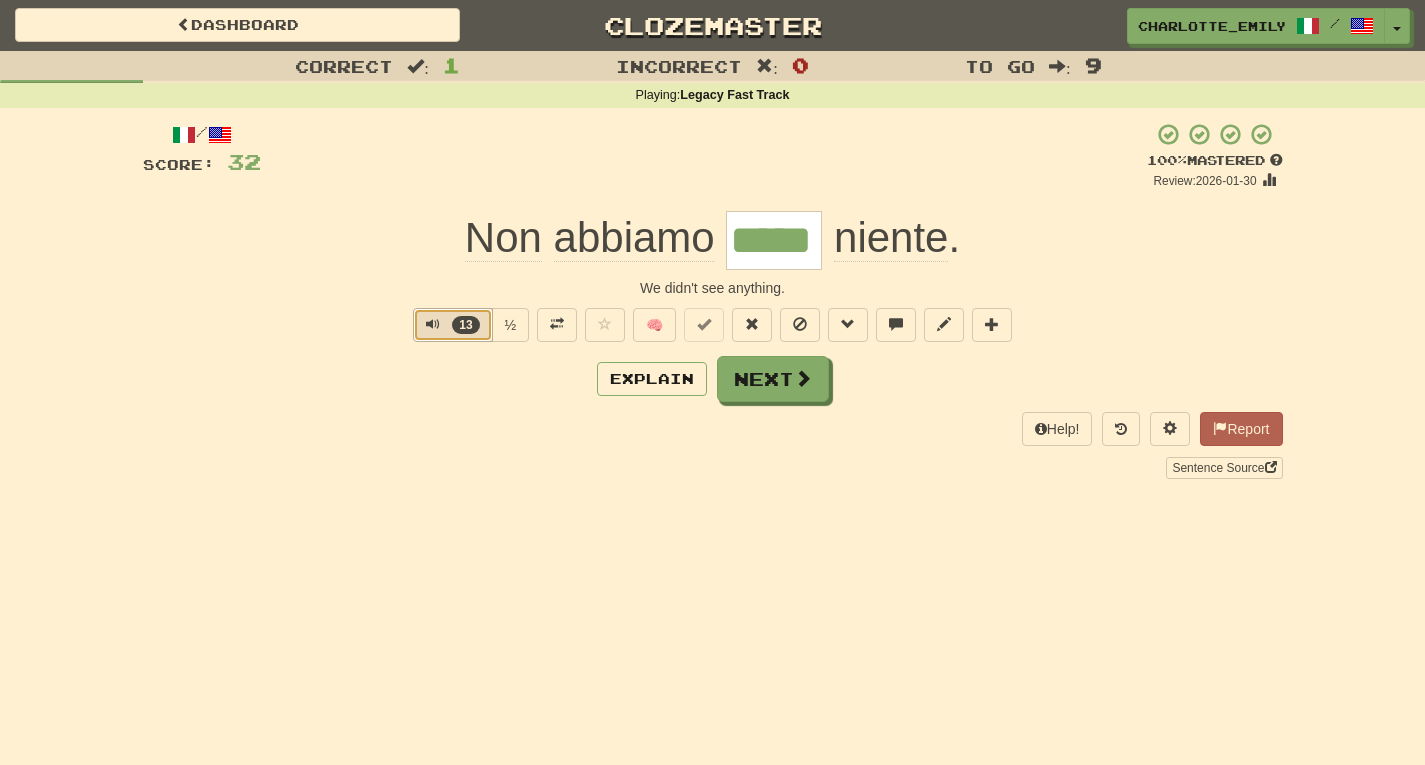 click at bounding box center (433, 324) 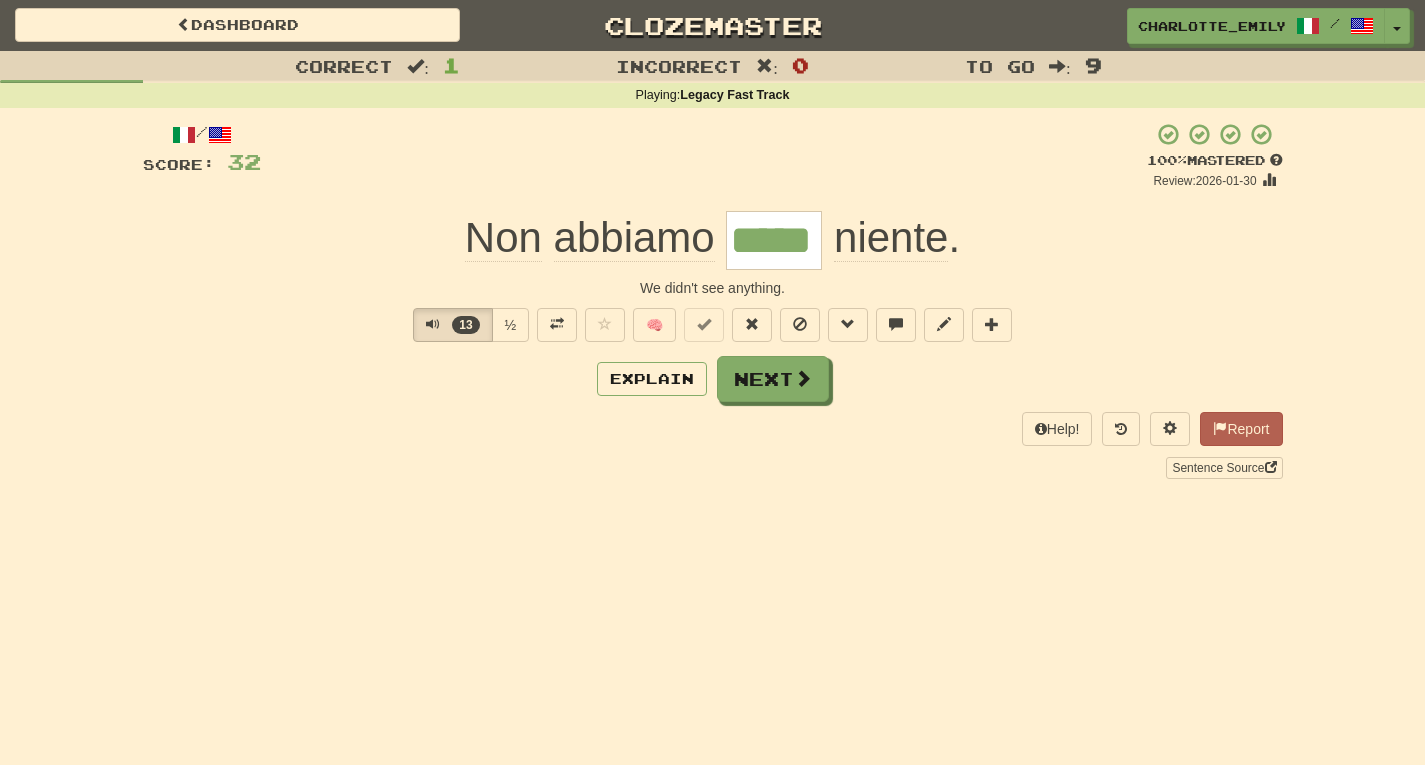 click on "/  Score:   32 + 32 100 %  Mastered Review:  2026-01-30 Non   abbiamo   *****   niente . We didn't see anything. 13 ½ 🧠 Explain Next  Help!  Report Sentence Source" at bounding box center (713, 300) 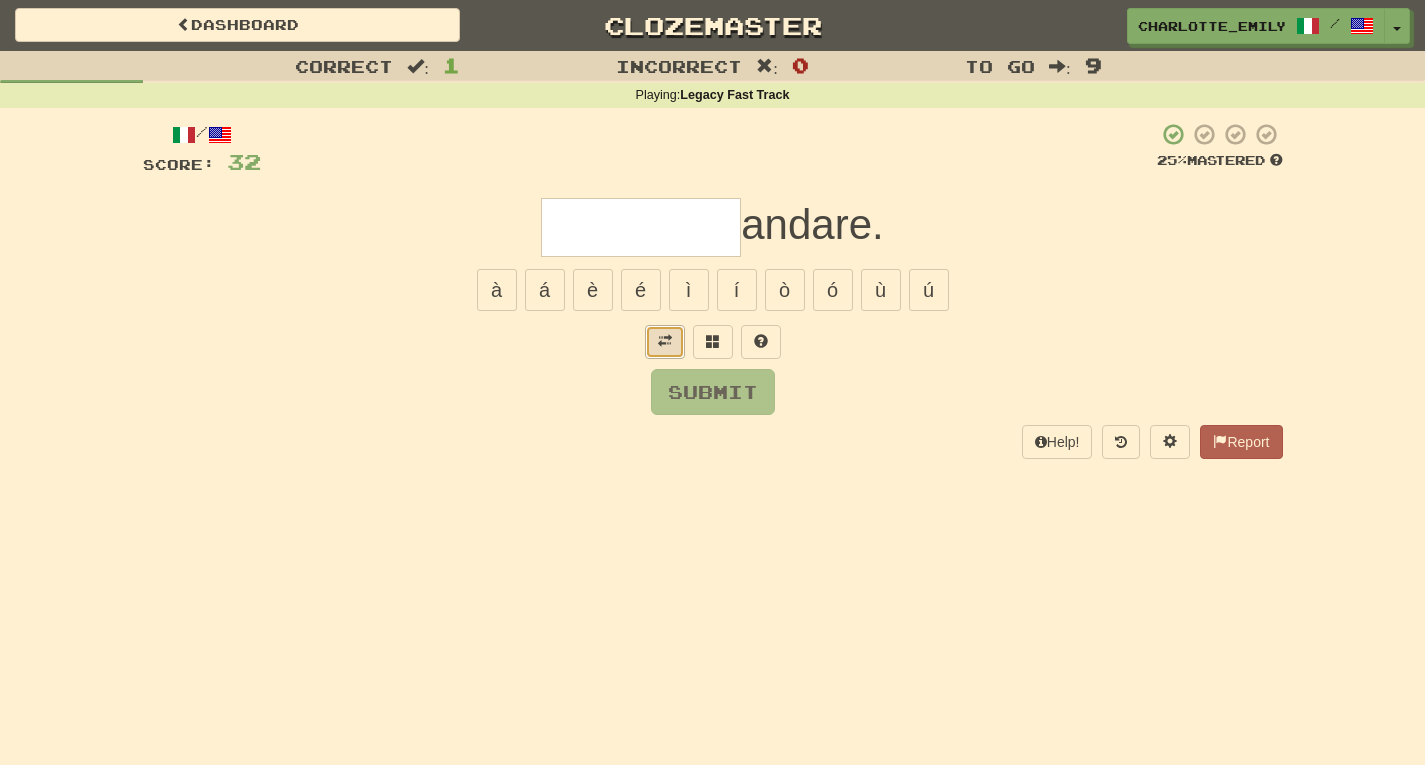 click at bounding box center [665, 341] 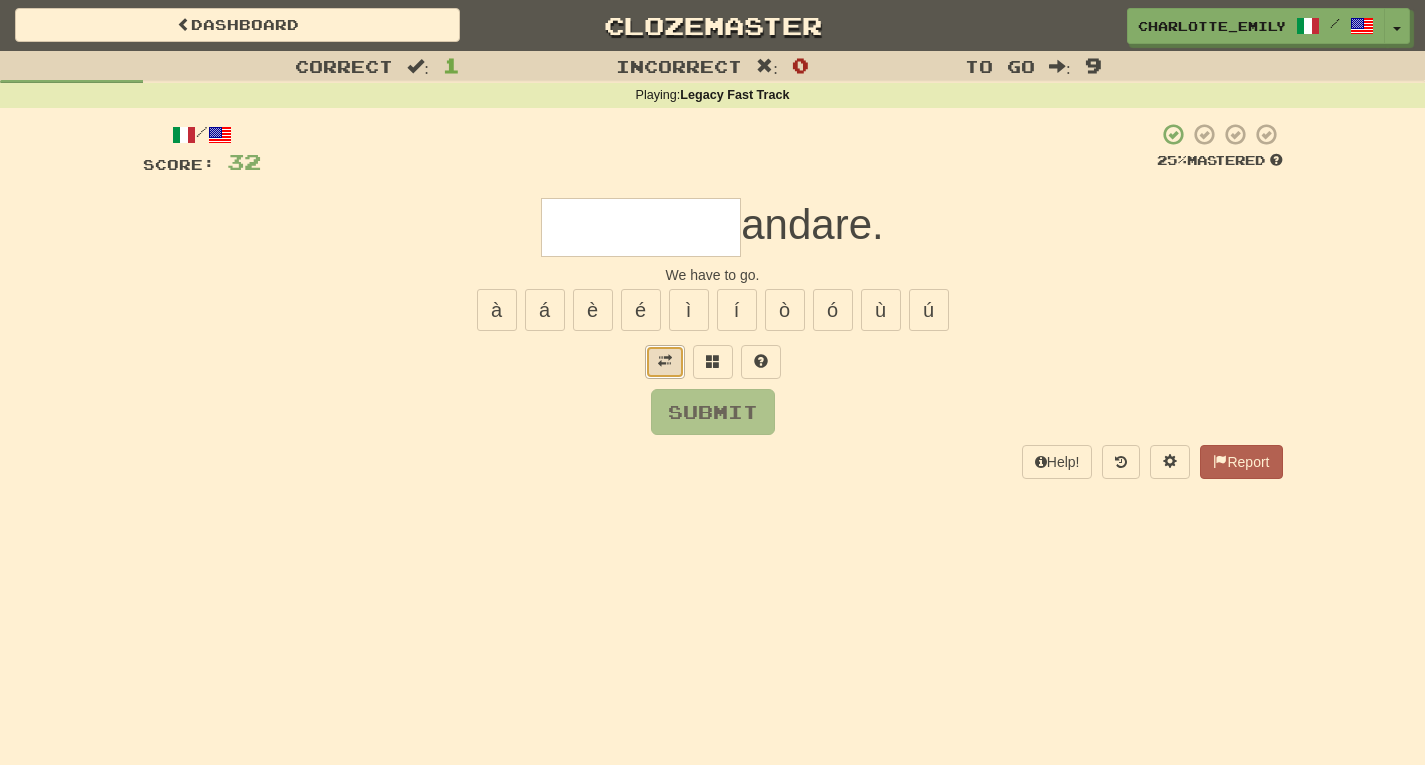 click at bounding box center [665, 362] 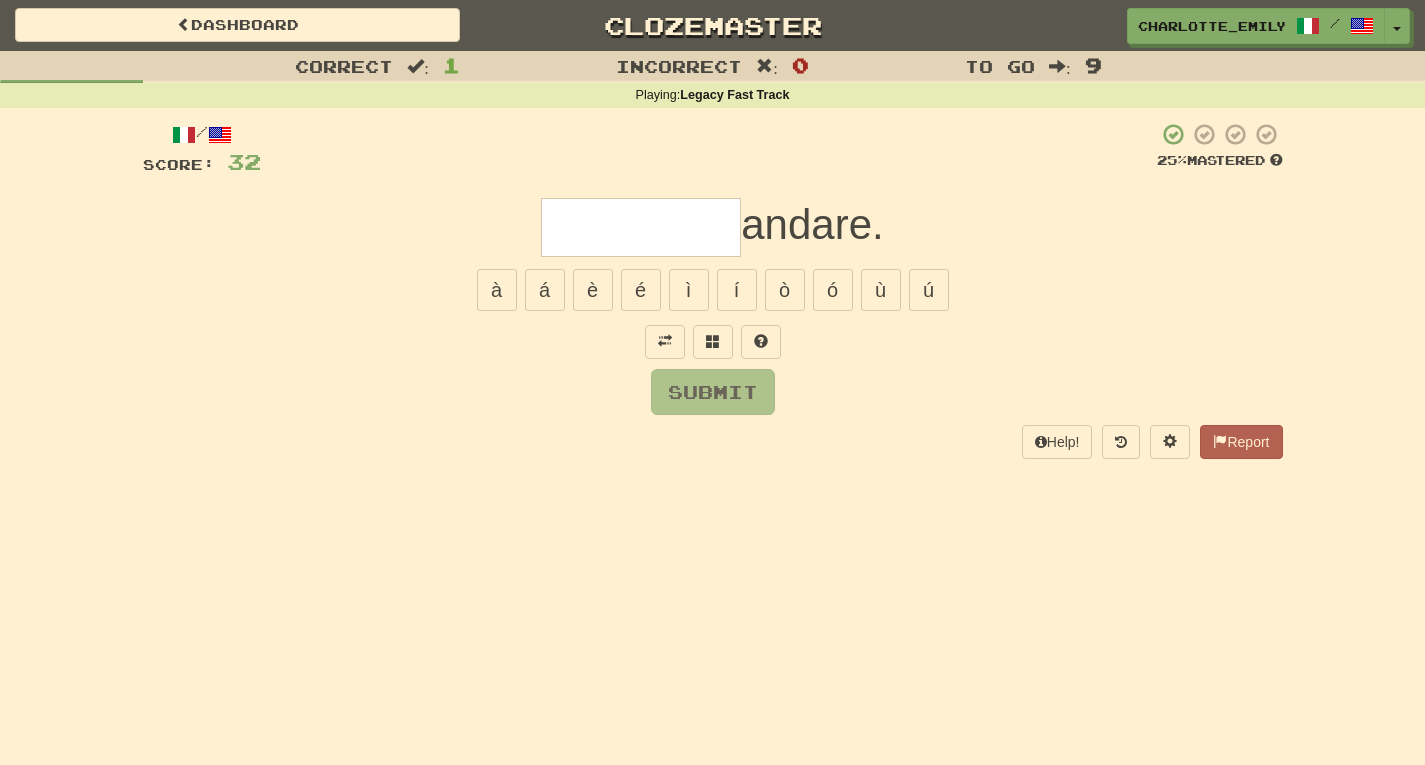 click on "Submit" at bounding box center (713, 392) 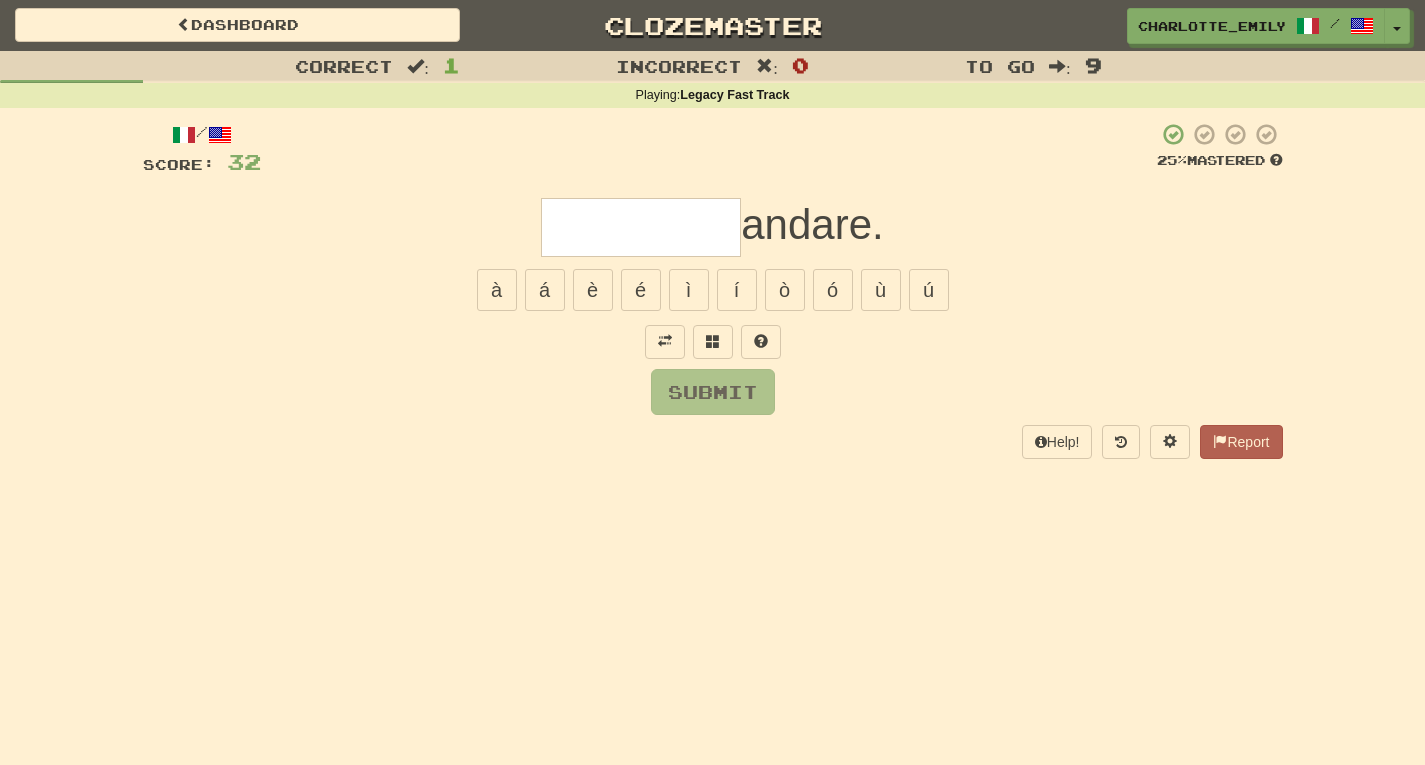 type on "*" 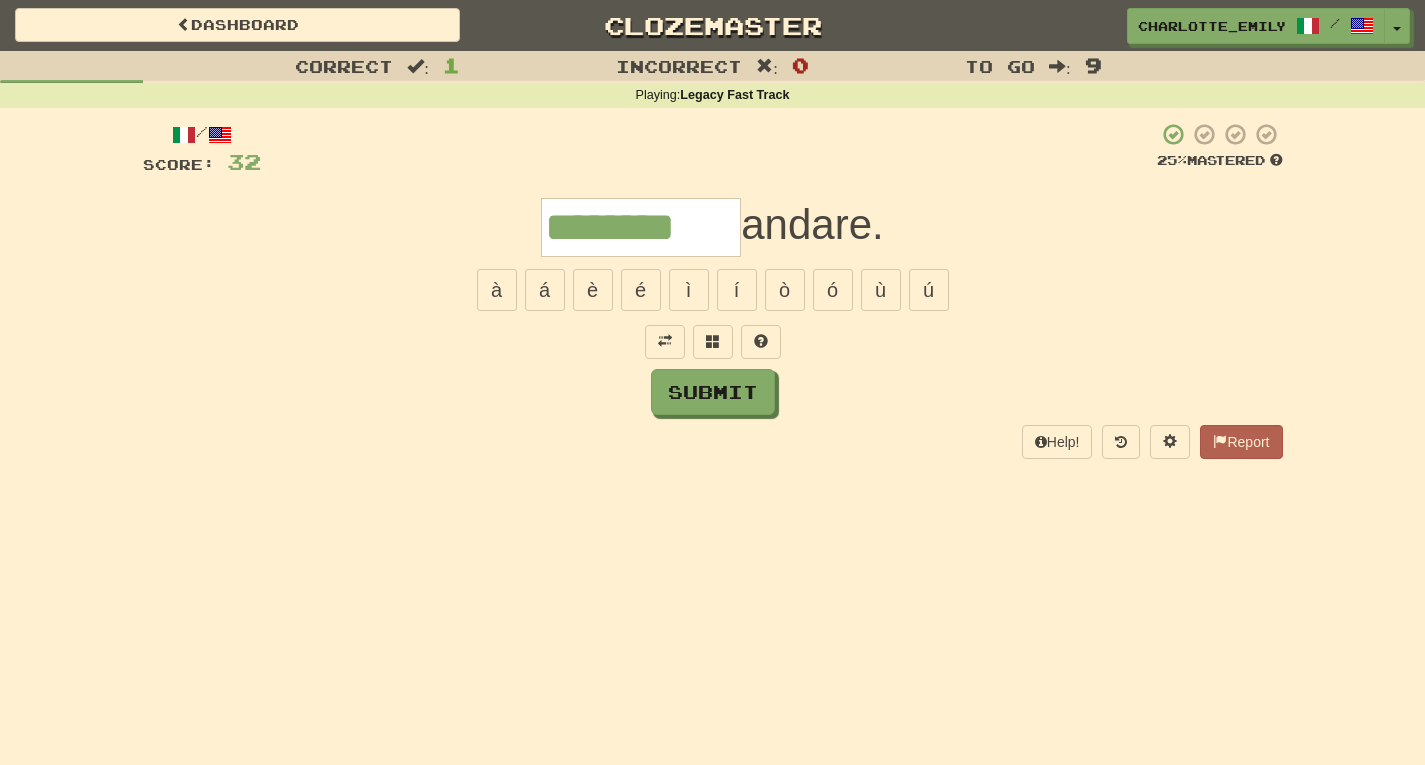 type on "********" 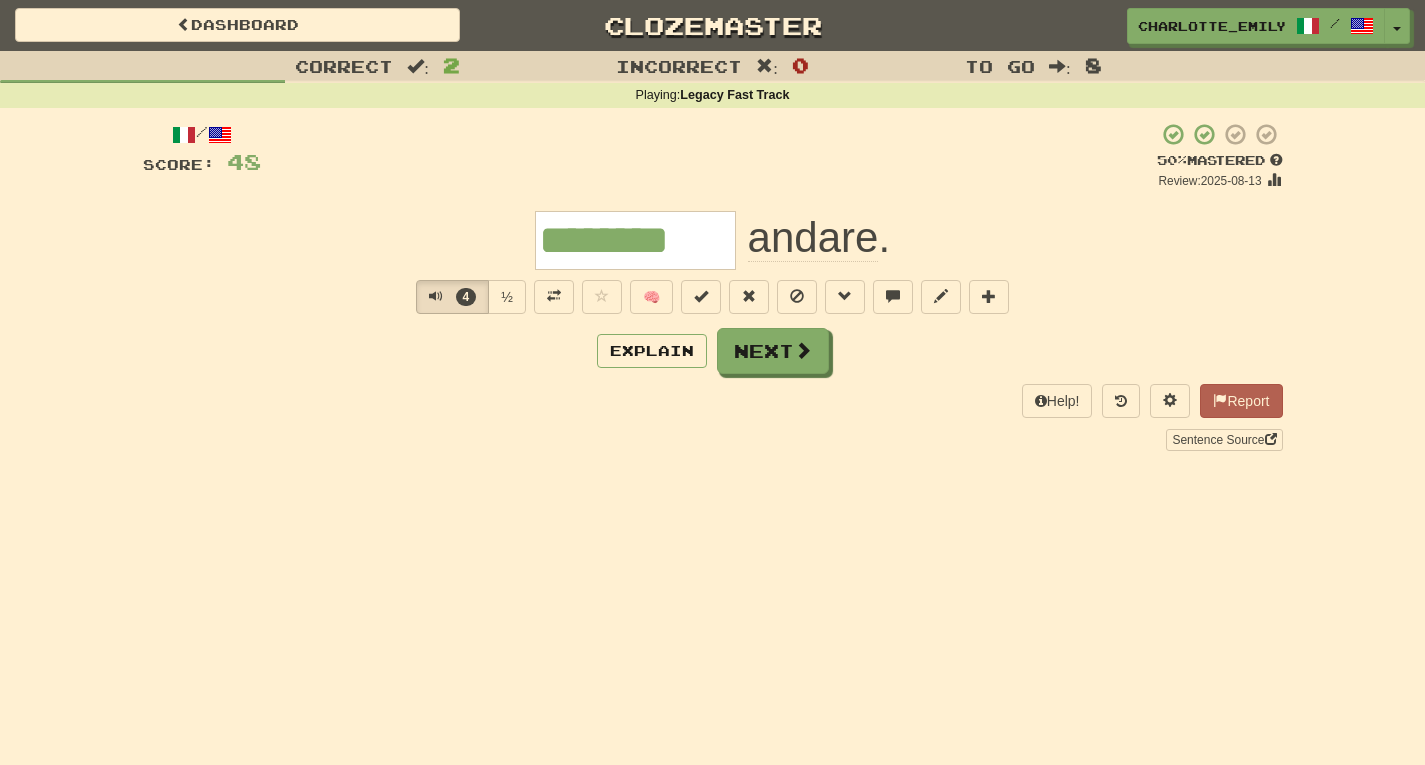 click on "4 ½ 🧠" at bounding box center (713, 297) 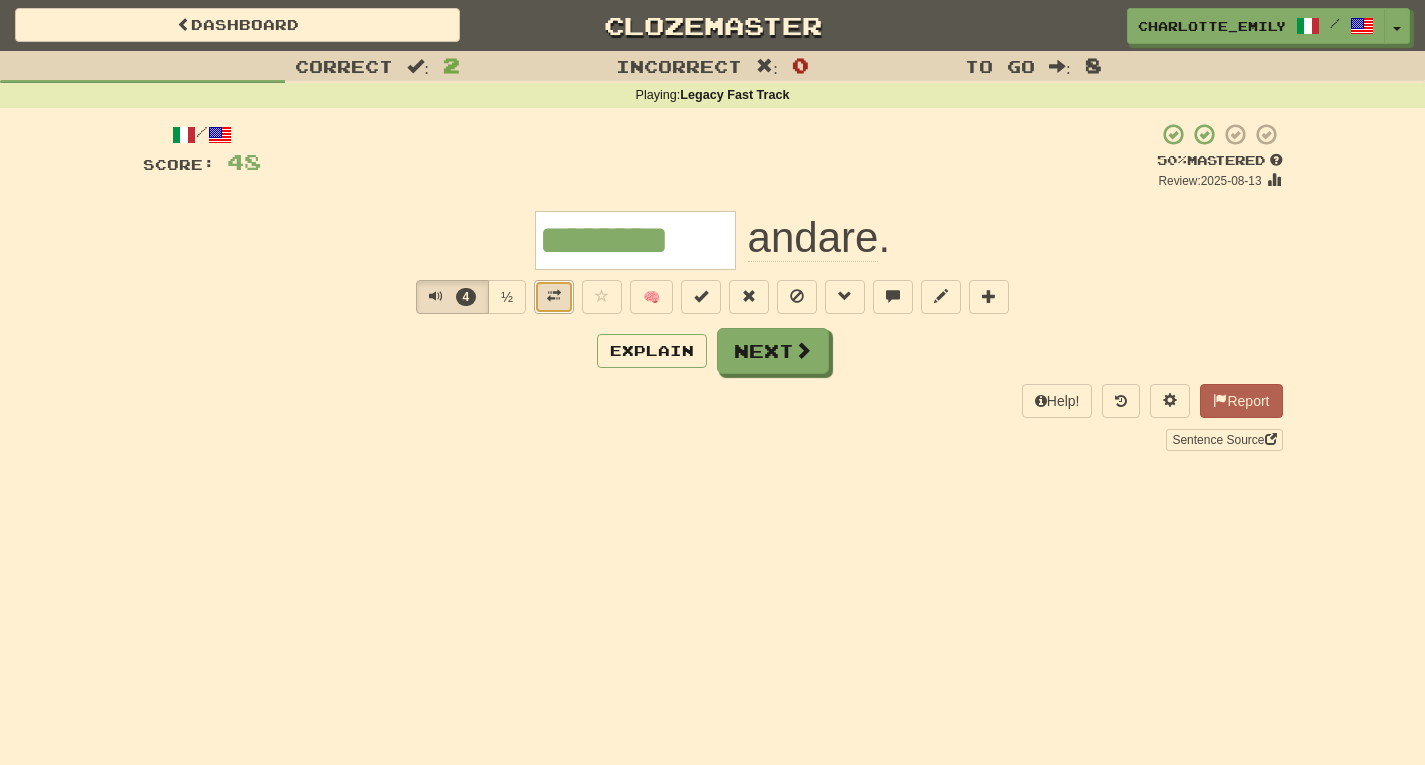 click at bounding box center [554, 296] 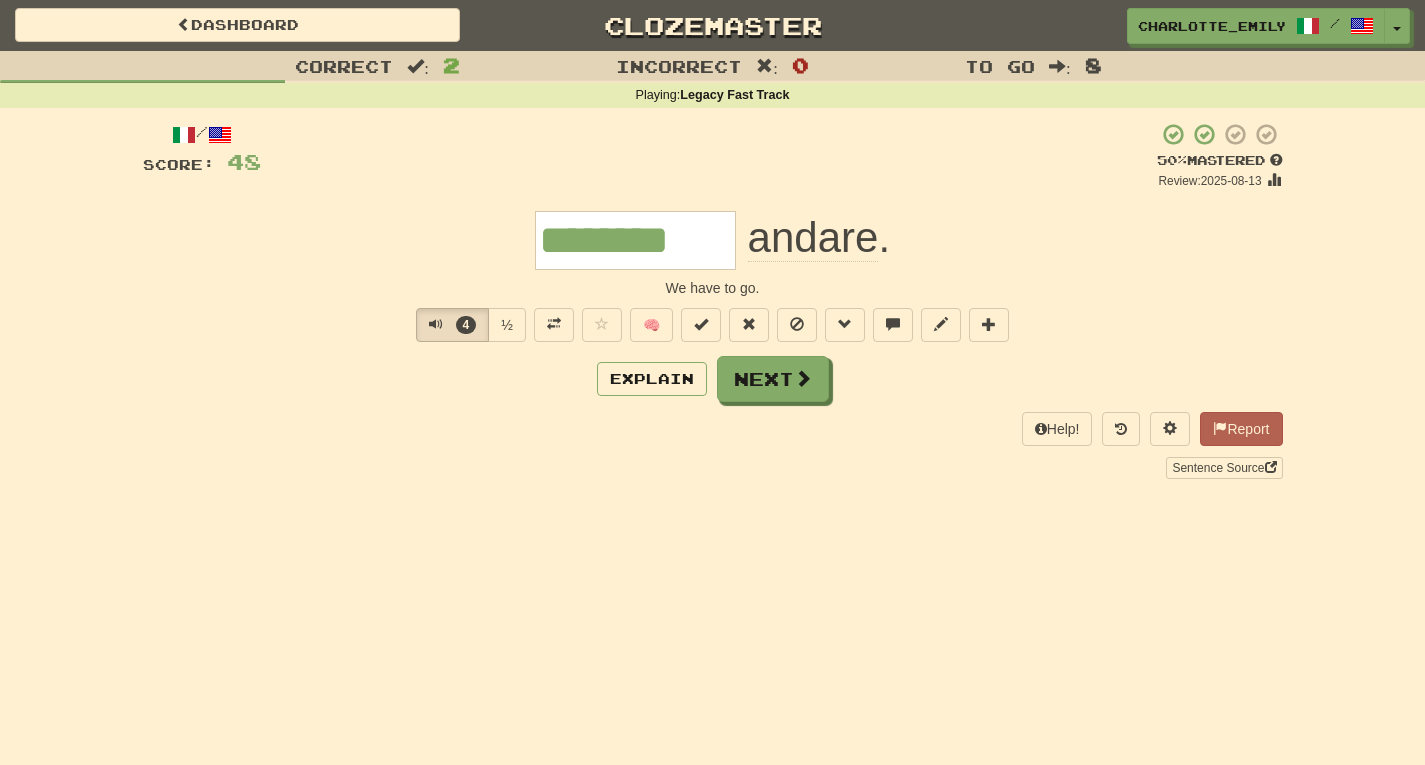 click on "Explain Next" at bounding box center [713, 379] 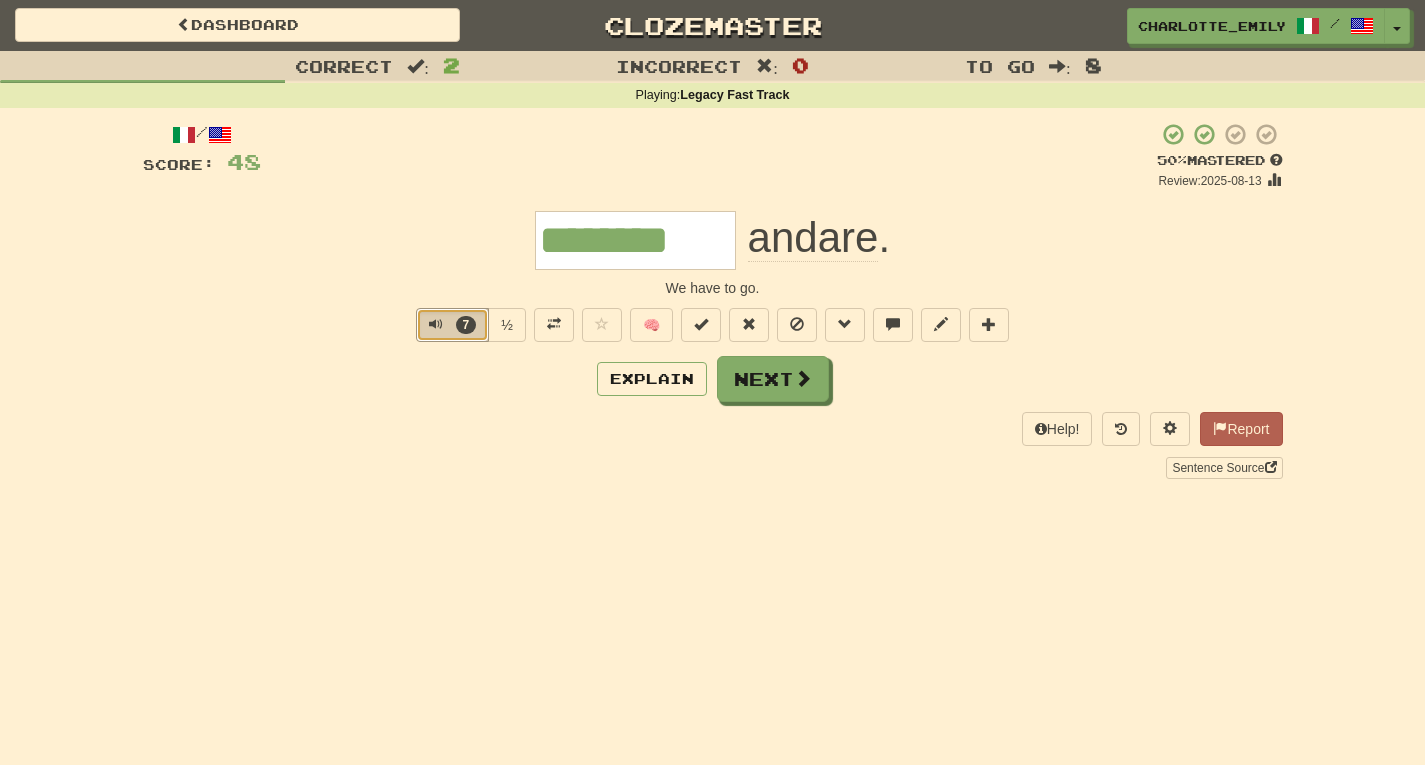 click at bounding box center (436, 324) 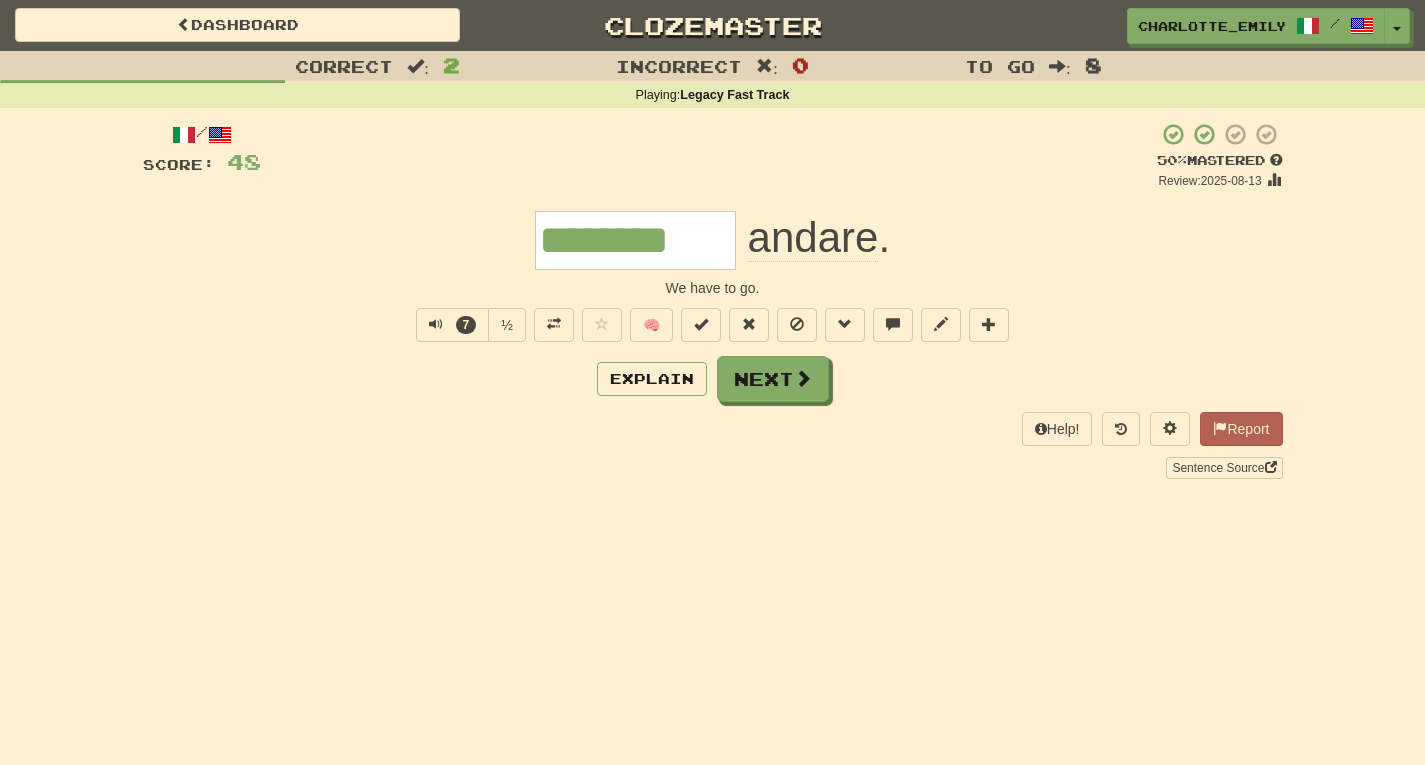 click on "/  Score:   48 + 16 50 %  Mastered Review:  2025-08-13 ********   andare . We have to go. 7 ½ 🧠 Explain Next  Help!  Report Sentence Source" at bounding box center (713, 300) 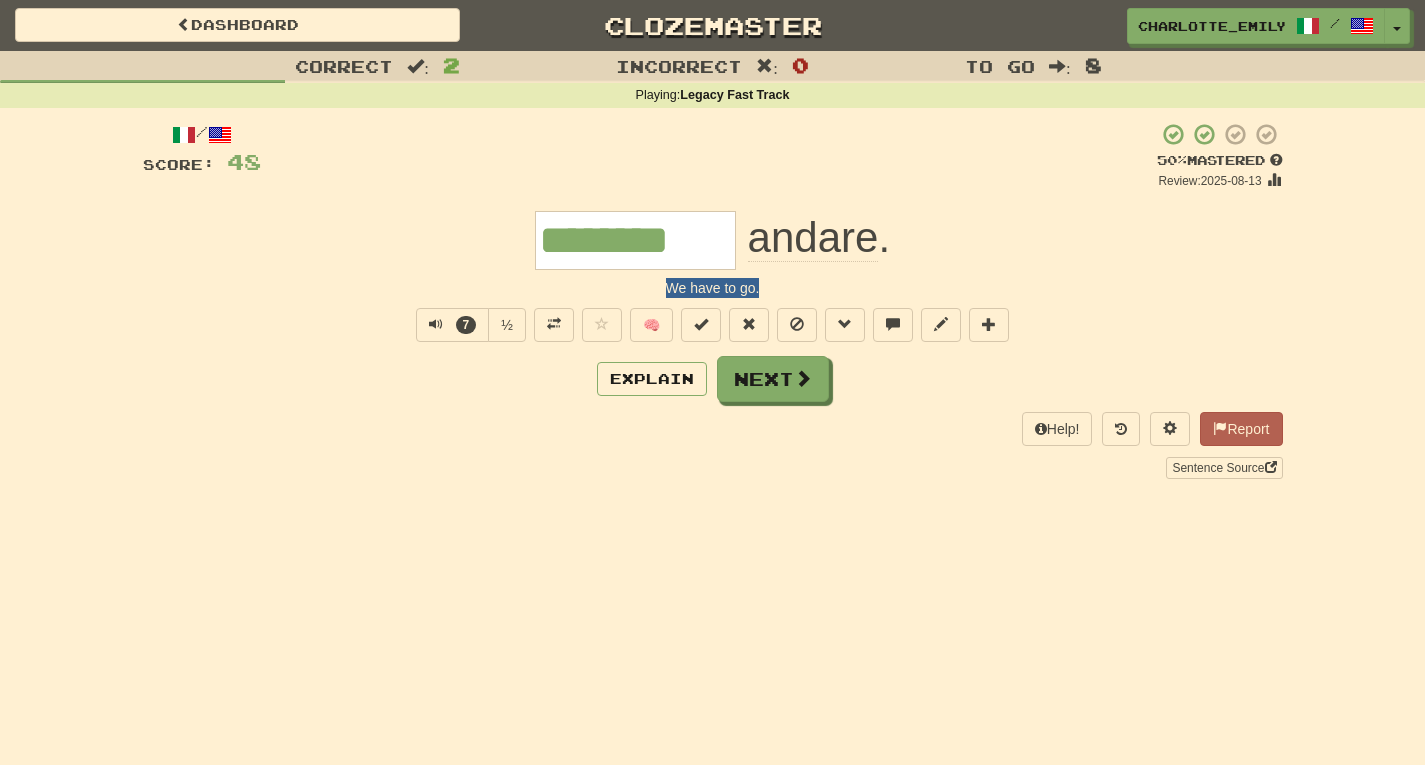 drag, startPoint x: 504, startPoint y: 284, endPoint x: 975, endPoint y: 279, distance: 471.02655 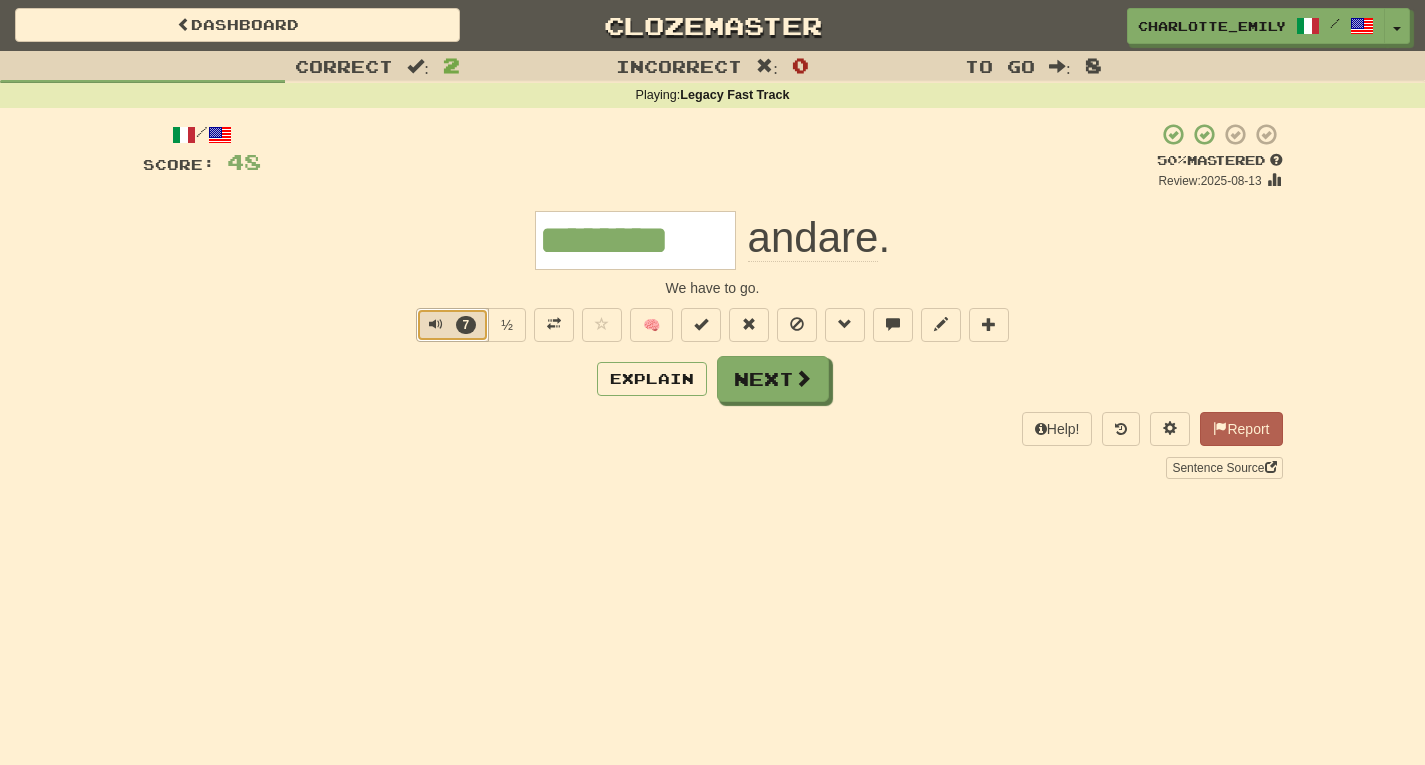 click at bounding box center (436, 324) 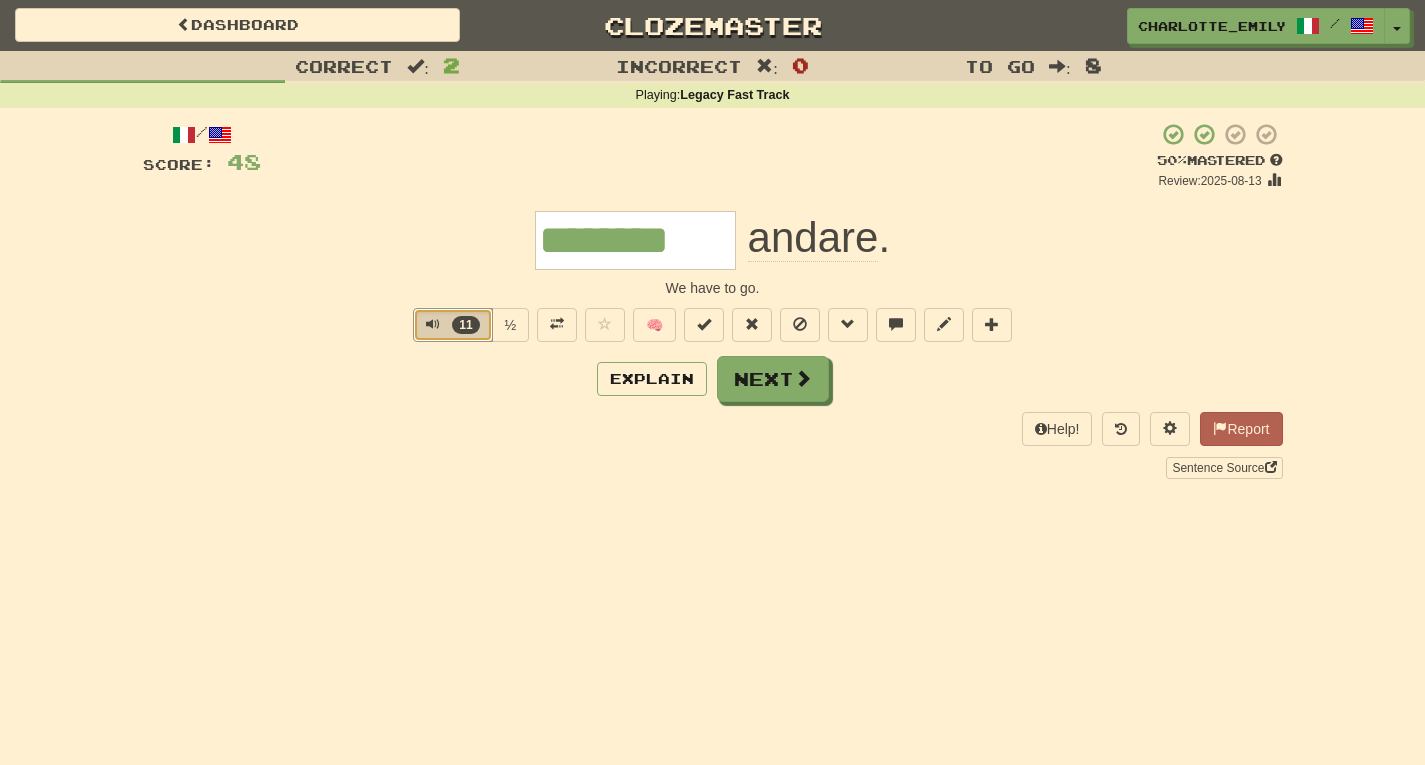 click at bounding box center [433, 324] 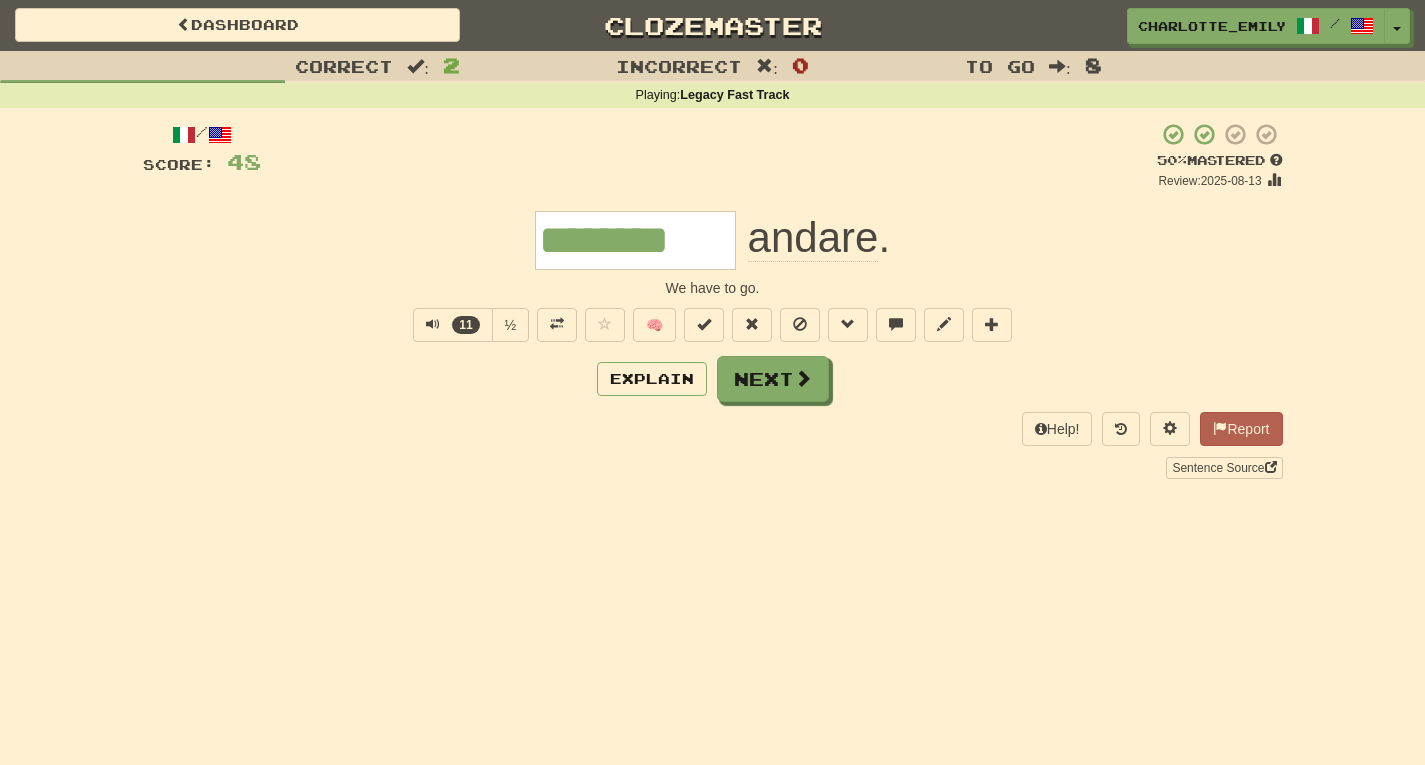 click on "********   andare ." at bounding box center [713, 240] 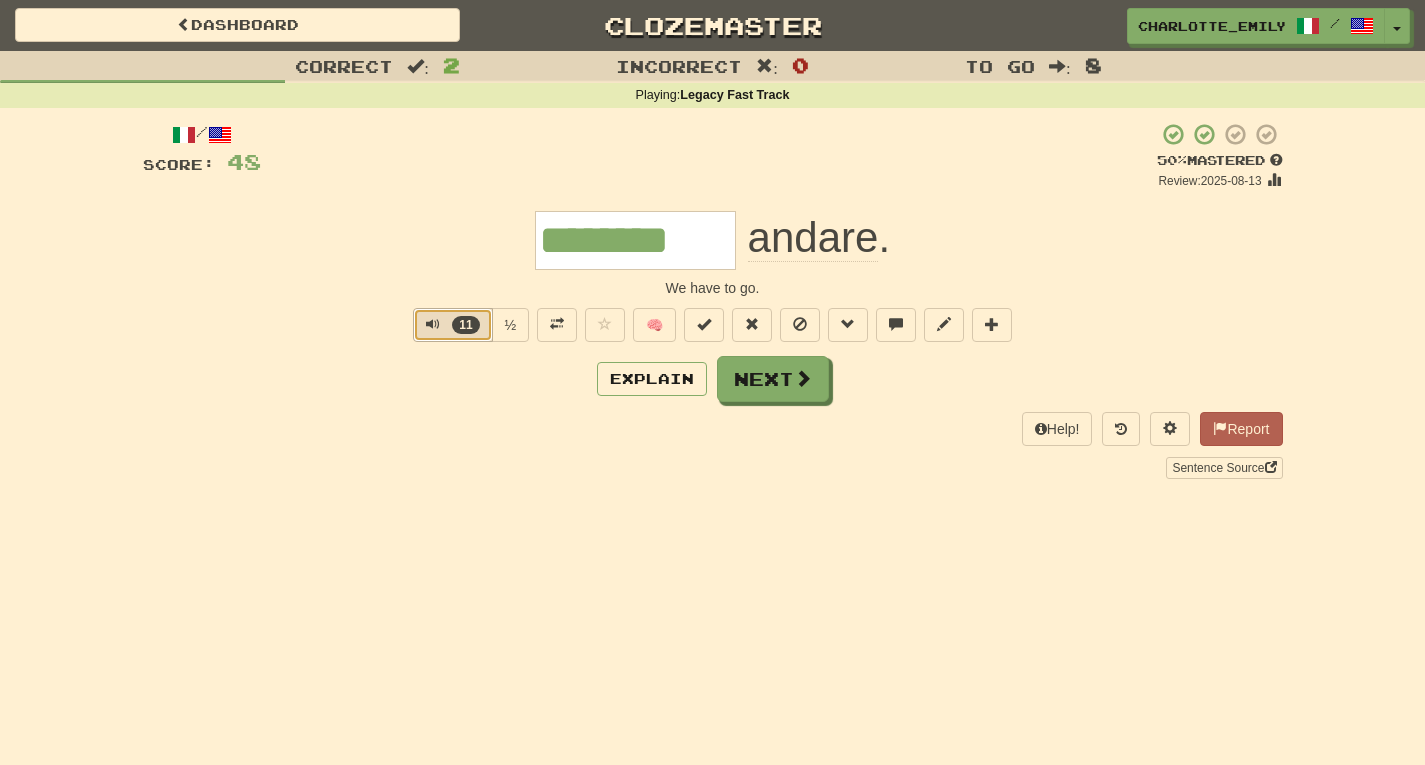 click at bounding box center (433, 324) 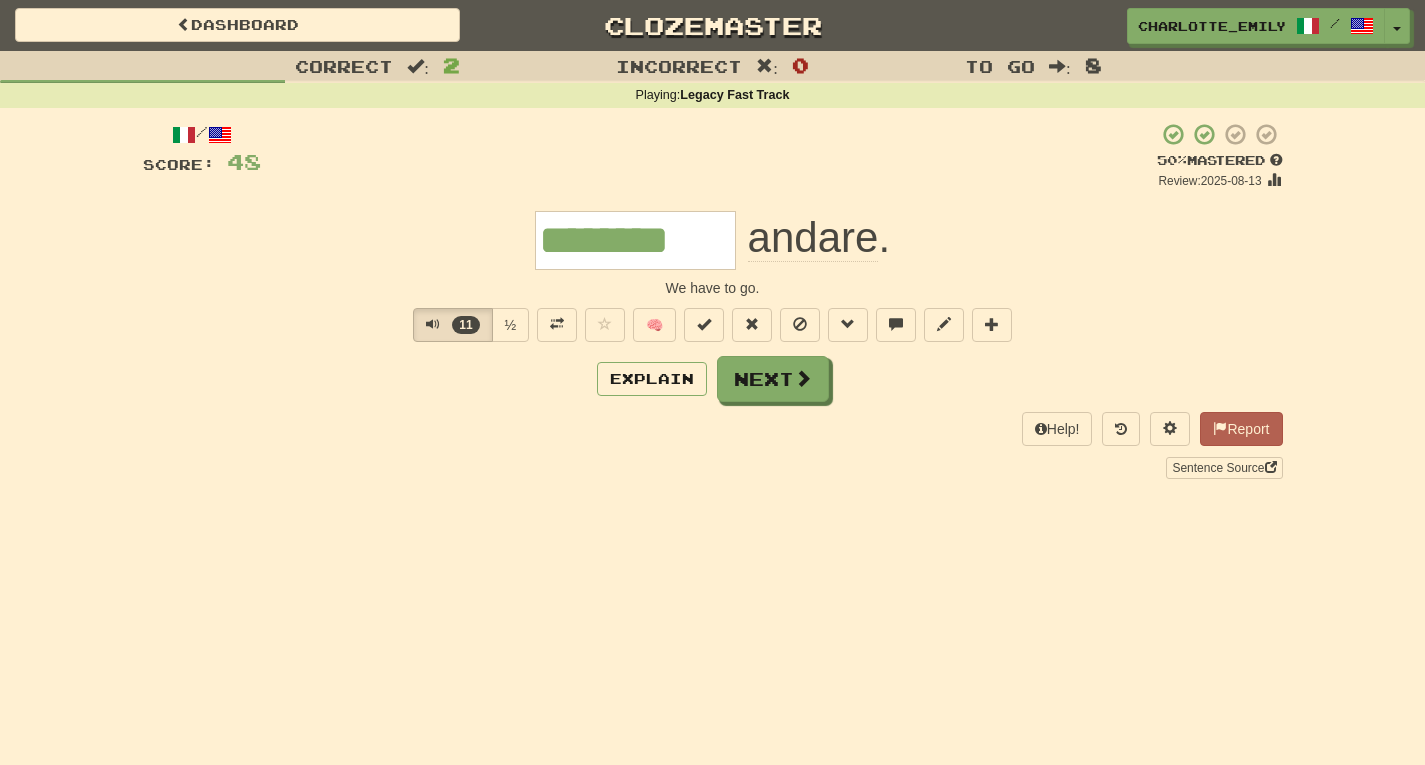 click on "Correct   :   2 Incorrect   :   0 To go   :   8 Playing :  Legacy Fast Track  /  Score:   48 + 16 50 %  Mastered Review:  2025-08-13 ********   andare . We have to go. 11 ½ 🧠 Explain Next  Help!  Report Sentence Source" at bounding box center (712, 279) 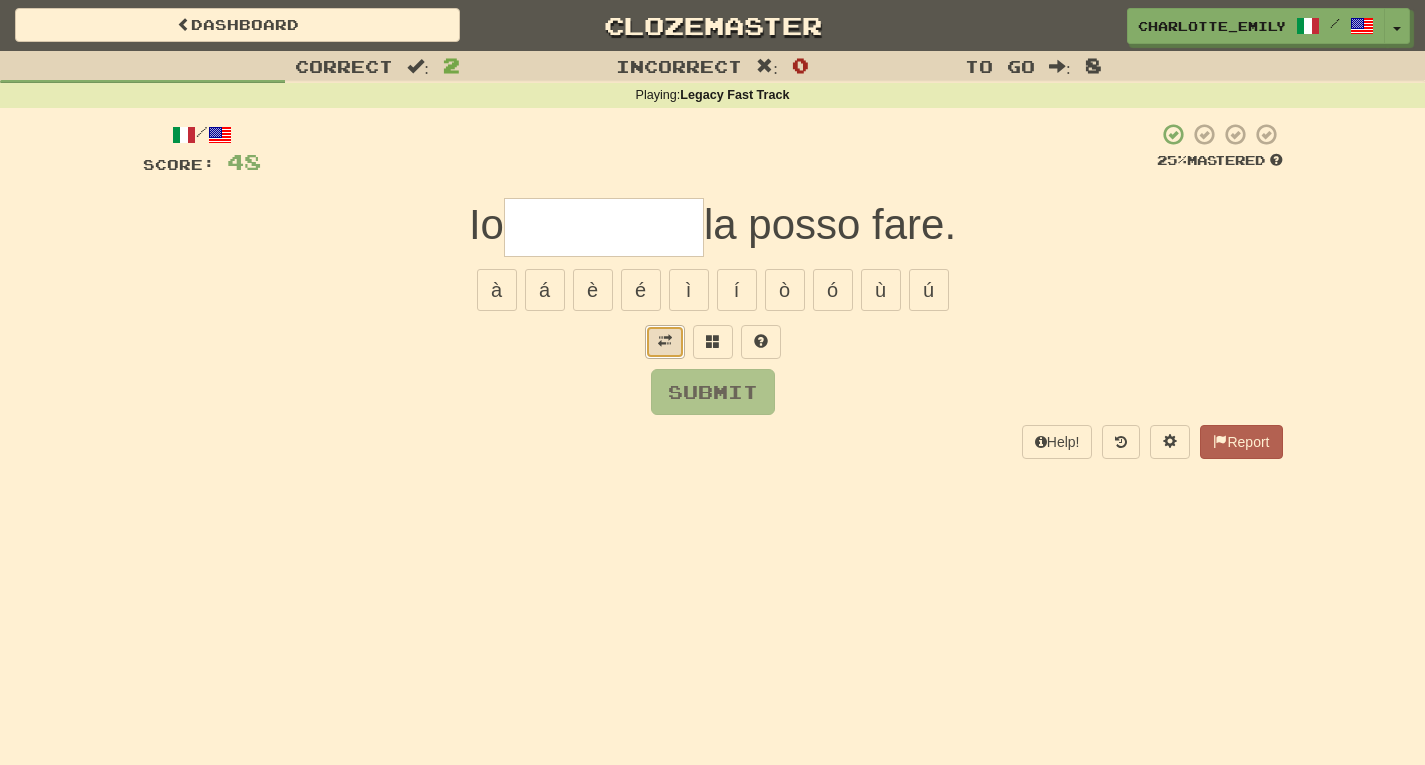 click at bounding box center [665, 342] 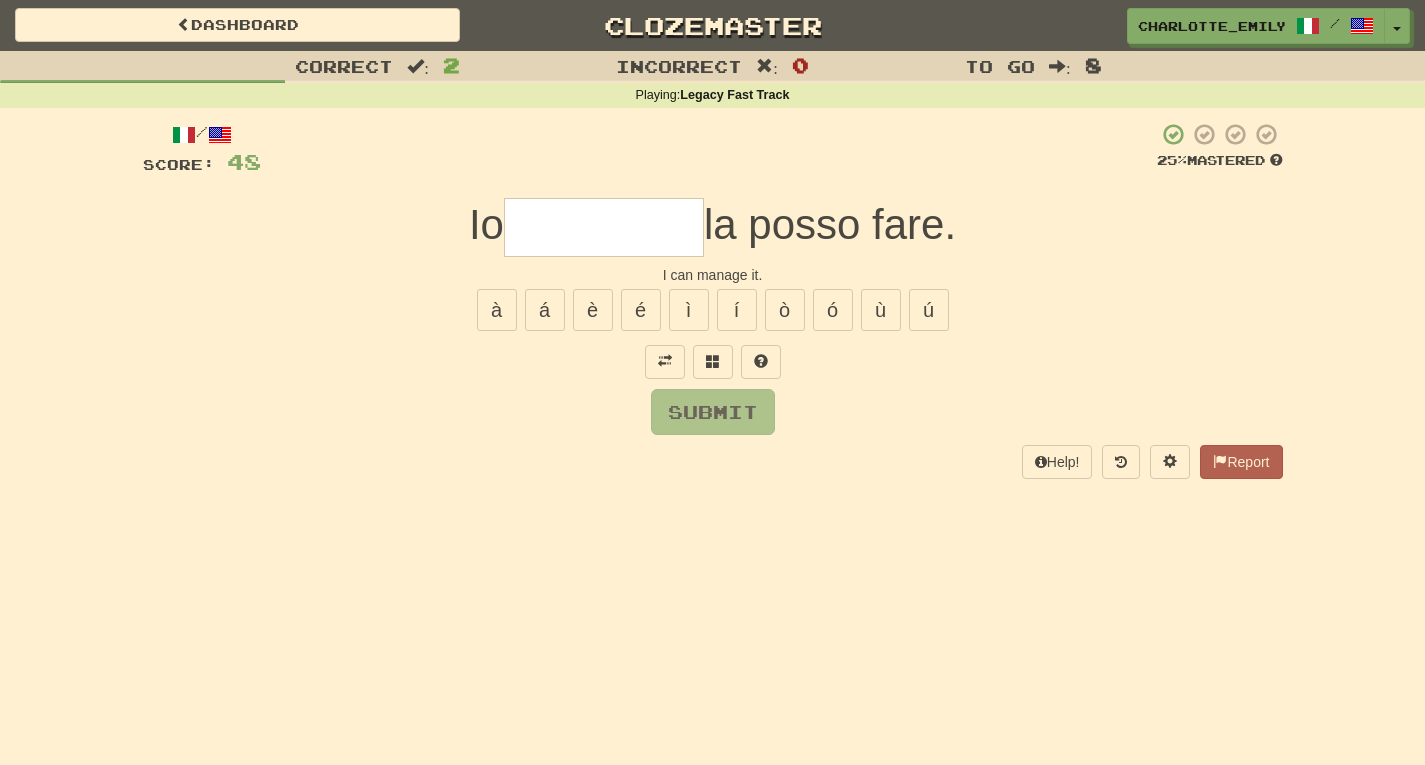 click at bounding box center (713, 362) 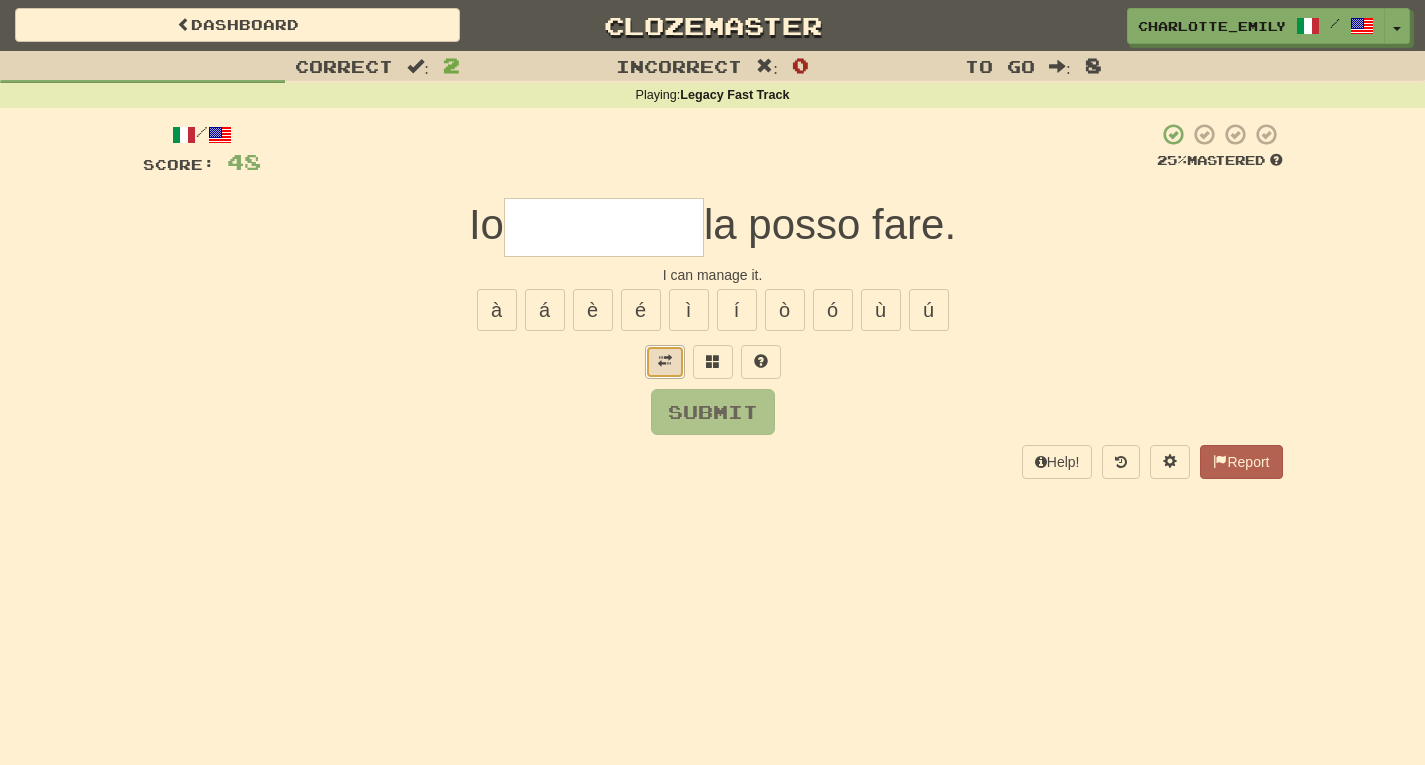 click at bounding box center (665, 362) 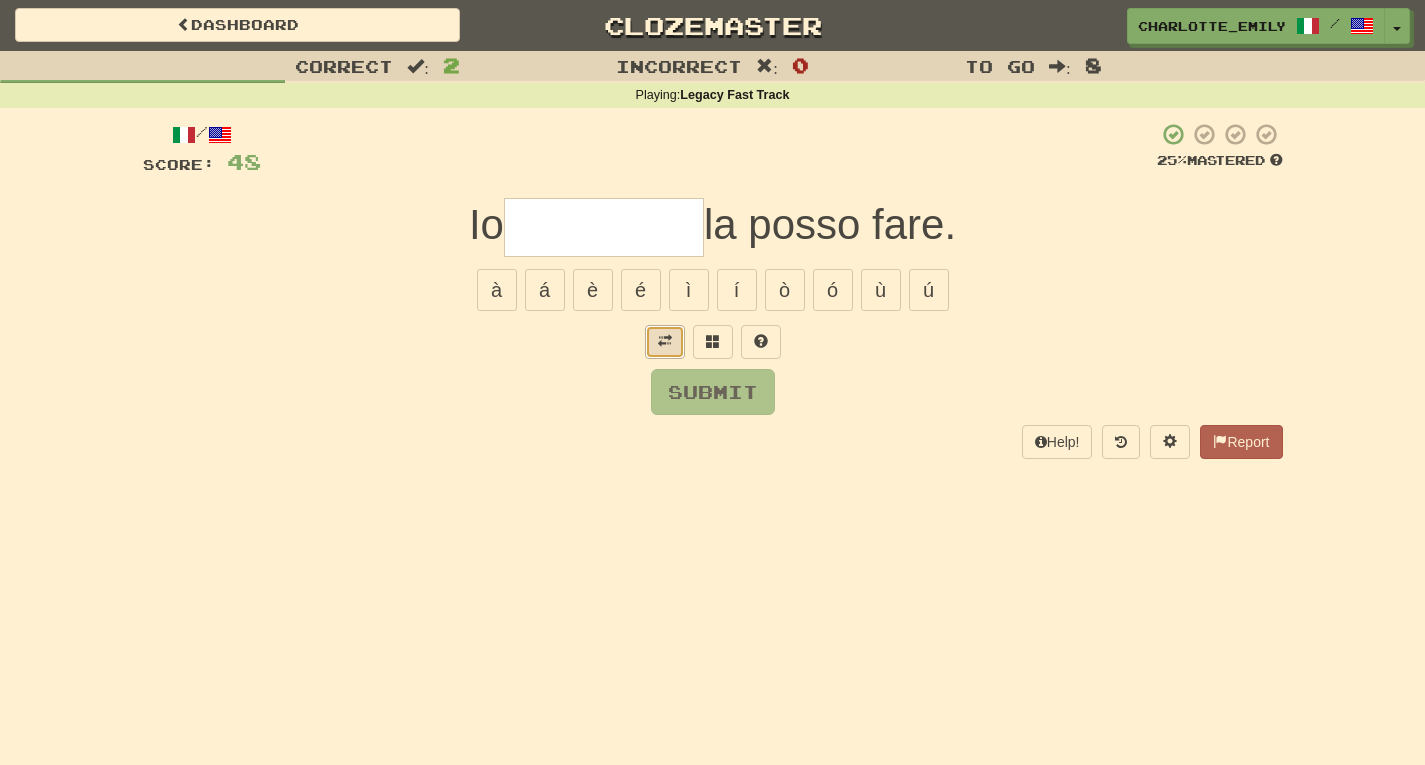 click at bounding box center [665, 342] 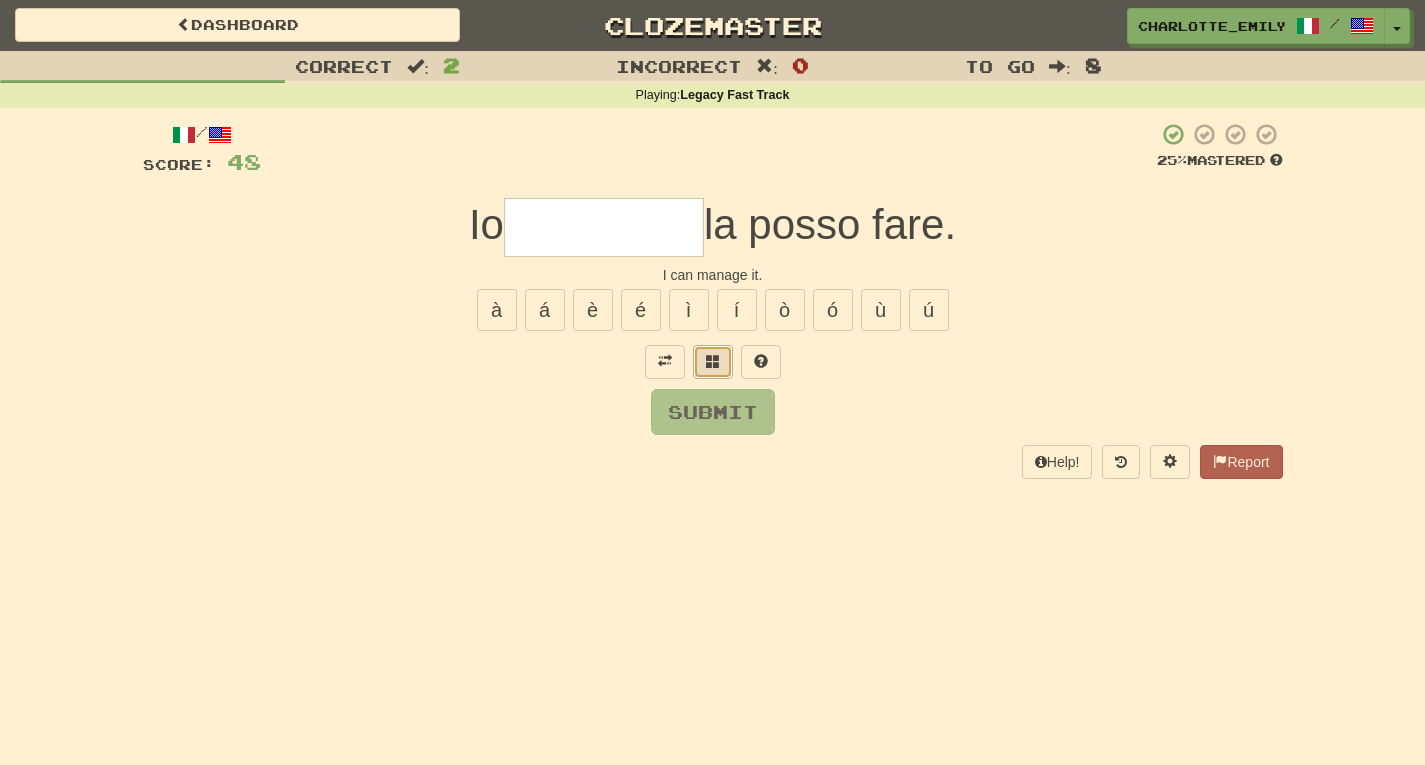 click at bounding box center (713, 361) 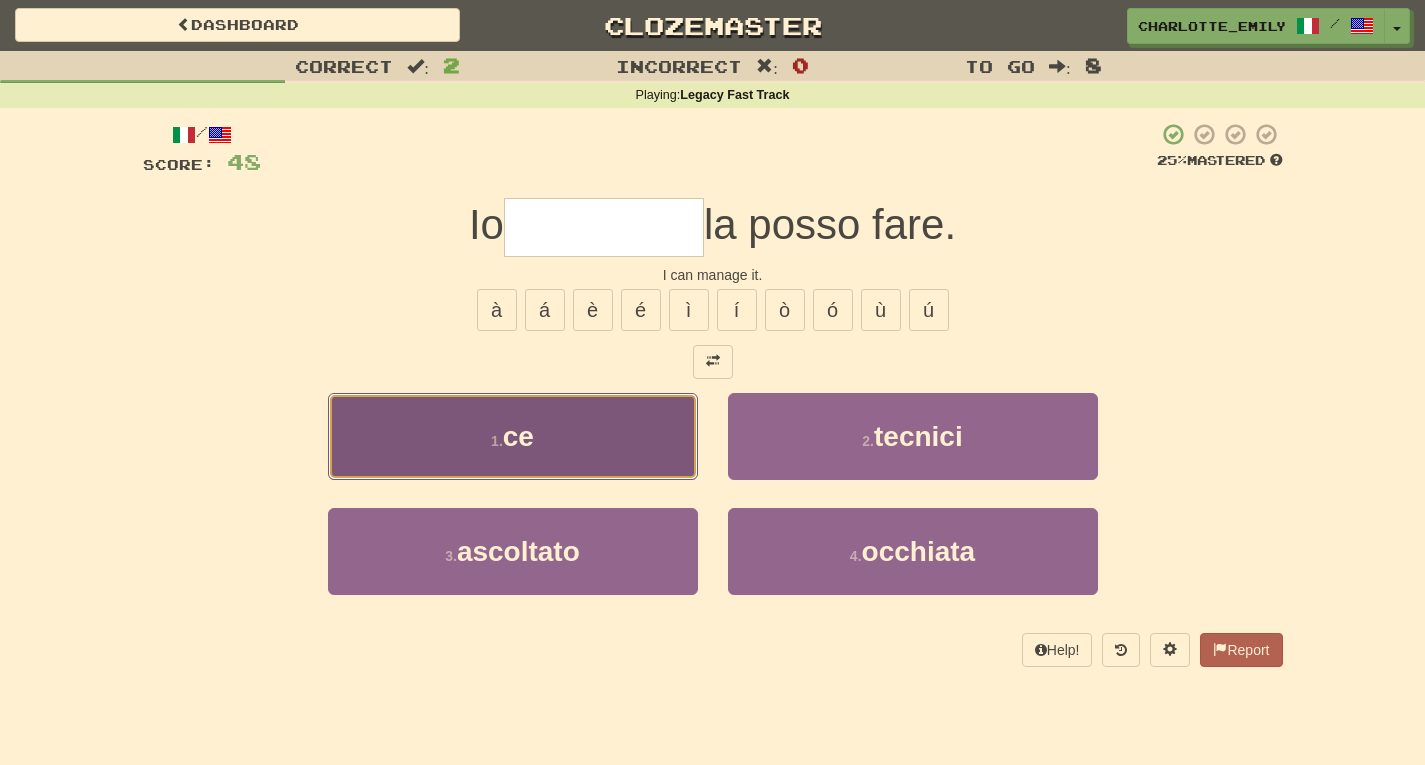click on "ce" at bounding box center [518, 436] 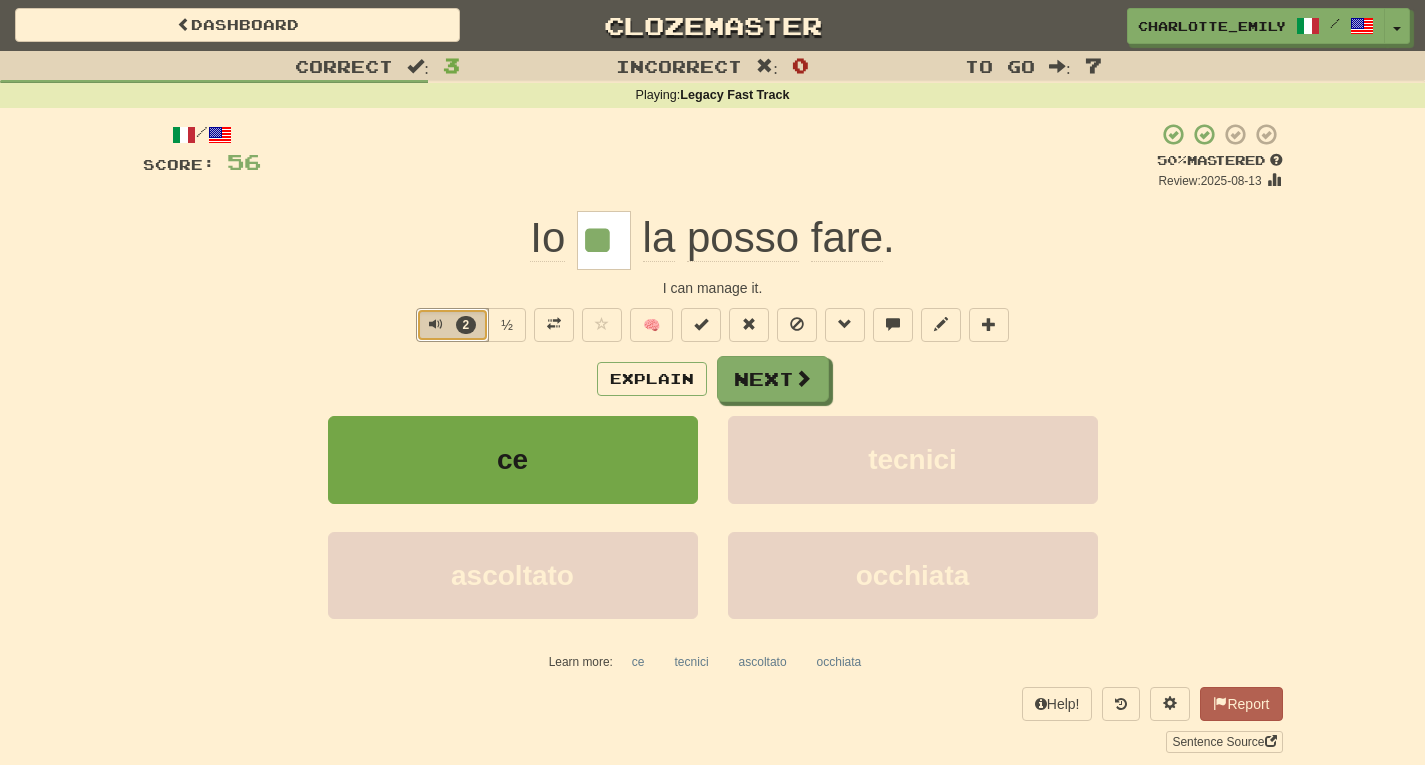 click at bounding box center (436, 324) 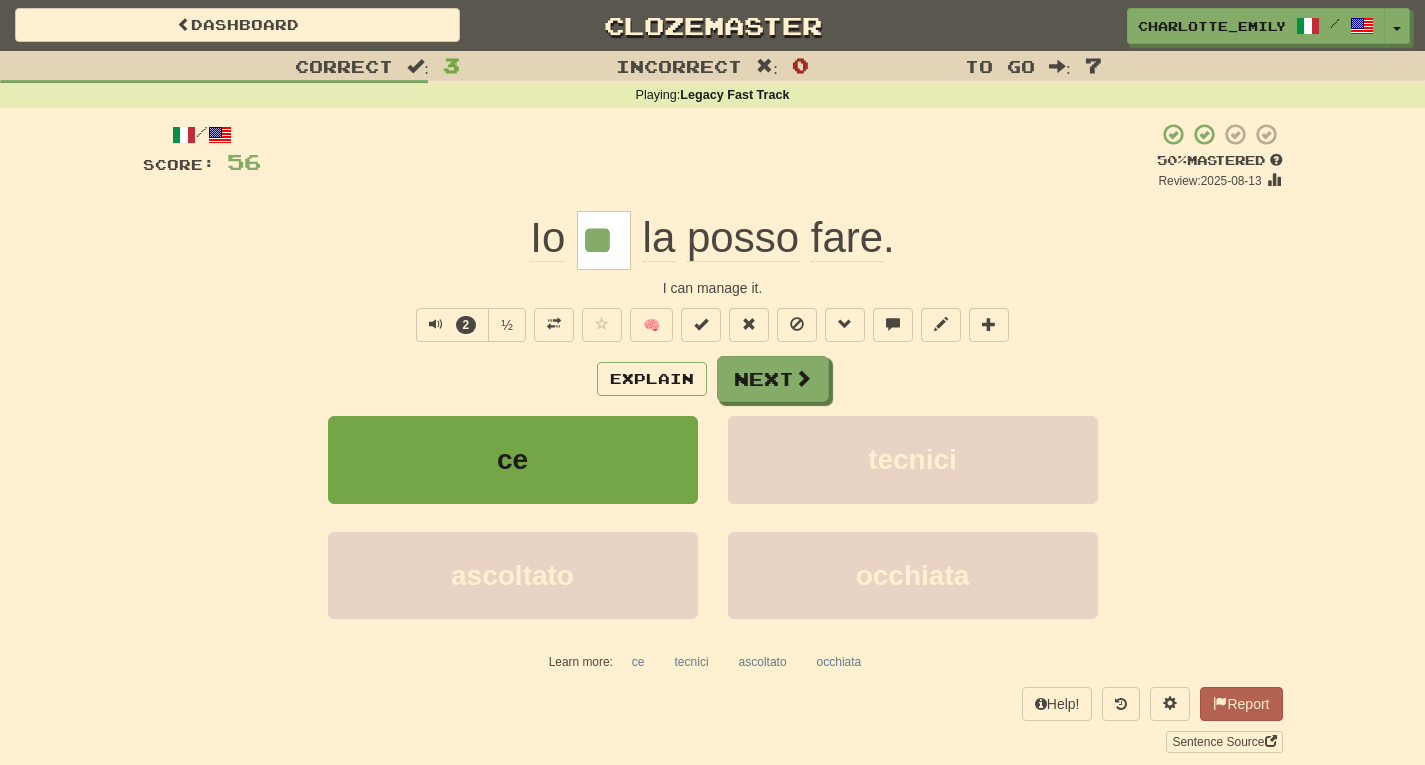 click on "/  Score:   56 + 8 50 %  Mastered Review:  2025-08-13 Io   **   la   posso   fare . I can manage it. 2 ½ 🧠 Explain Next ce tecnici ascoltato occhiata Learn more: ce tecnici ascoltato occhiata  Help!  Report Sentence Source" at bounding box center (713, 437) 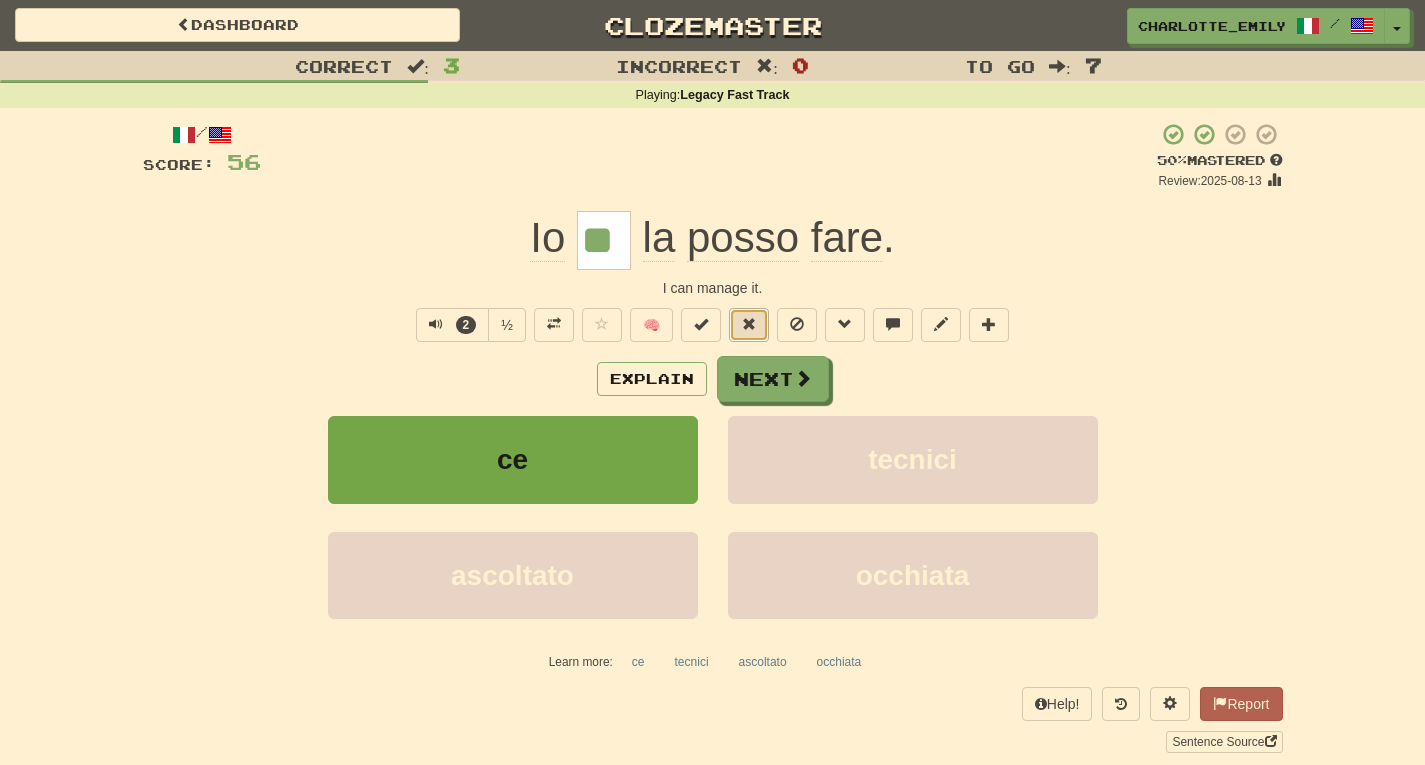 click at bounding box center (749, 324) 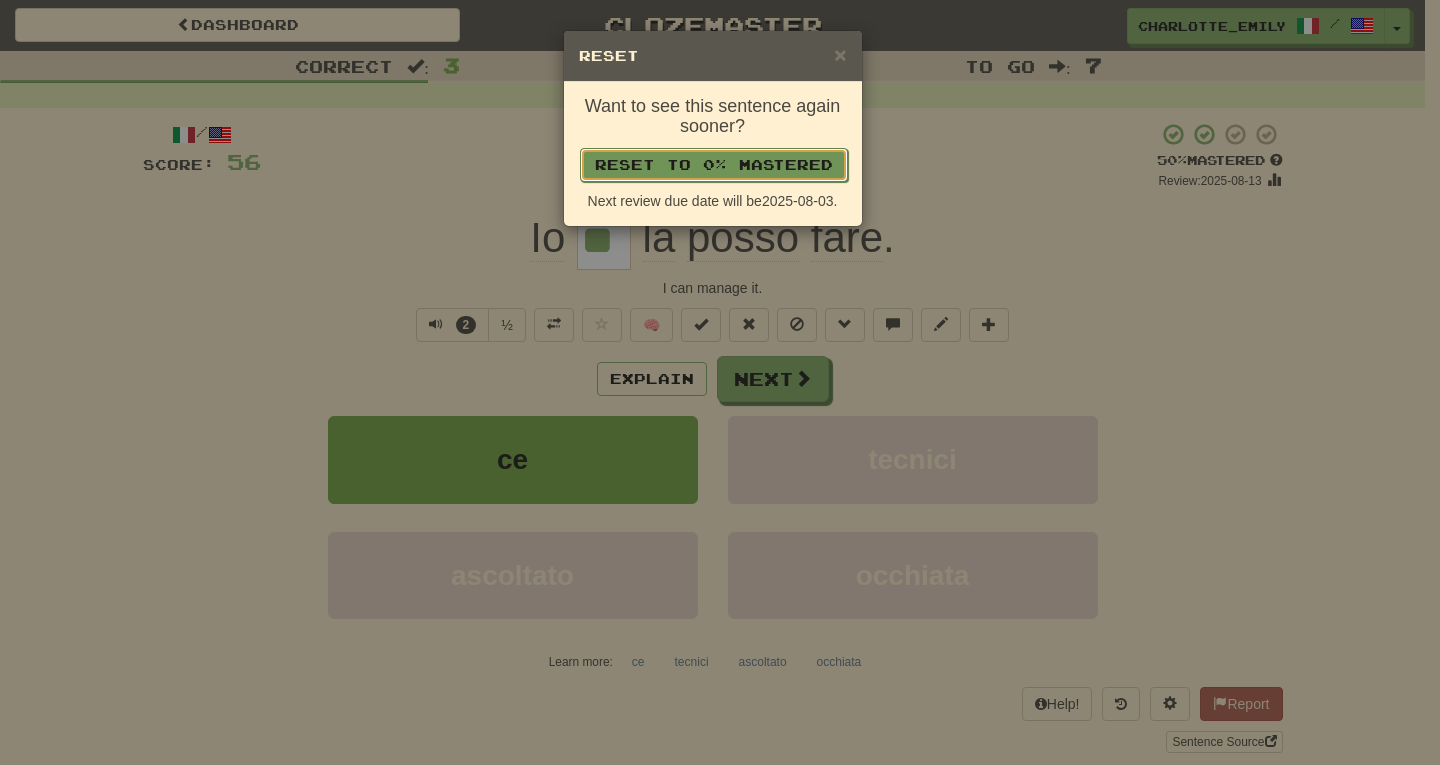 click on "Reset to 0% Mastered" at bounding box center (714, 165) 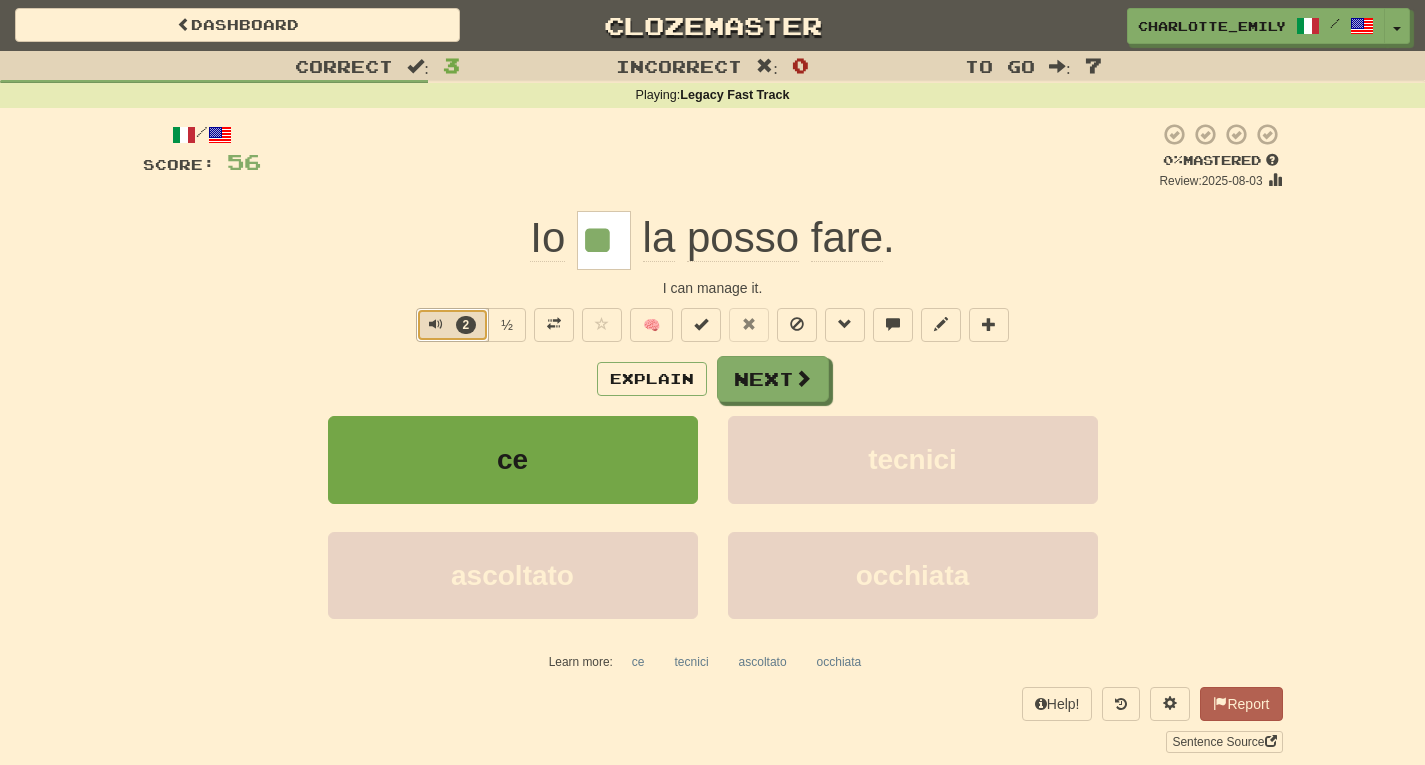 click at bounding box center (436, 324) 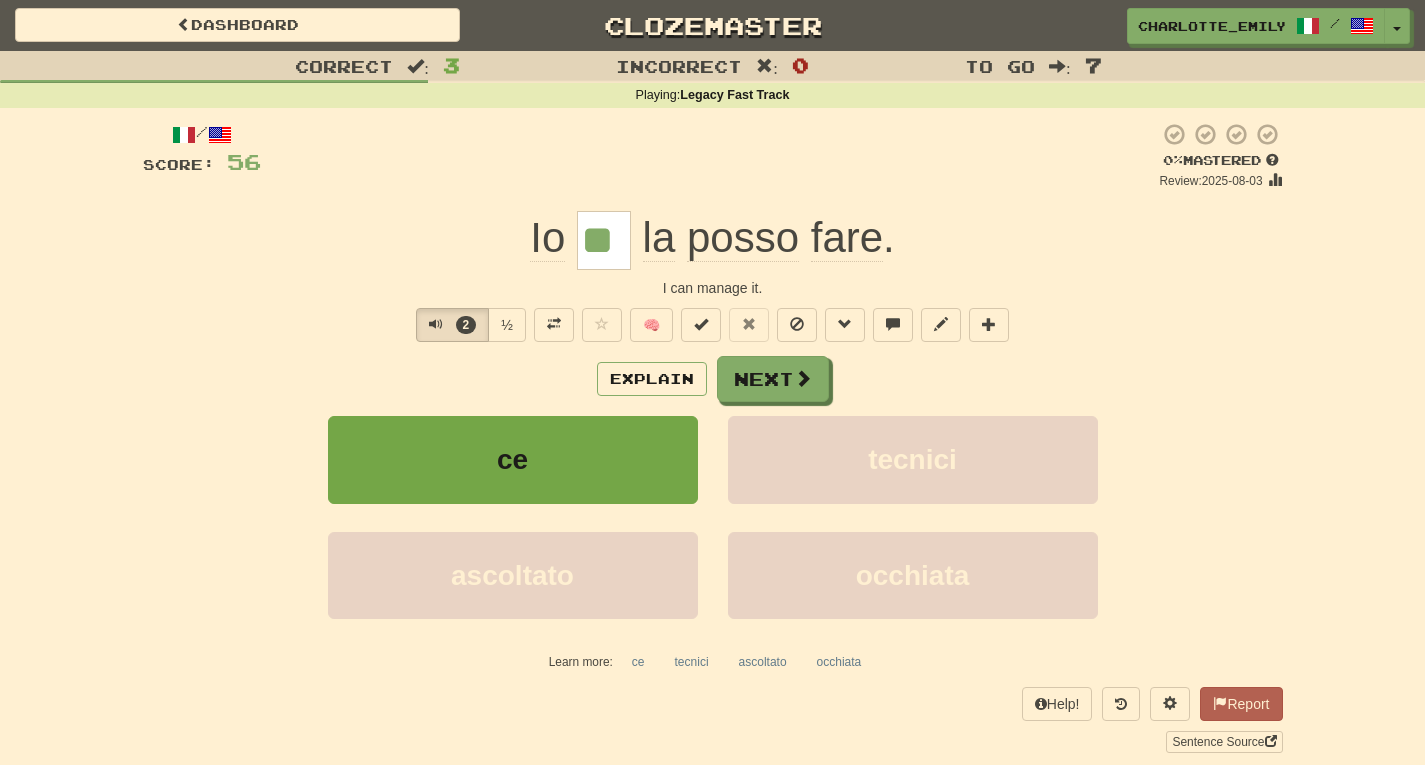 click on "Correct   :   3 Incorrect   :   0 To go   :   7 Playing :  Legacy Fast Track  /  Score:   56 + 8 0 %  Mastered Review:  2025-08-03 Io   **   la   posso   fare . I can manage it. 2 ½ 🧠 Explain Next ce tecnici ascoltato occhiata Learn more: ce tecnici ascoltato occhiata  Help!  Report Sentence Source" at bounding box center [712, 416] 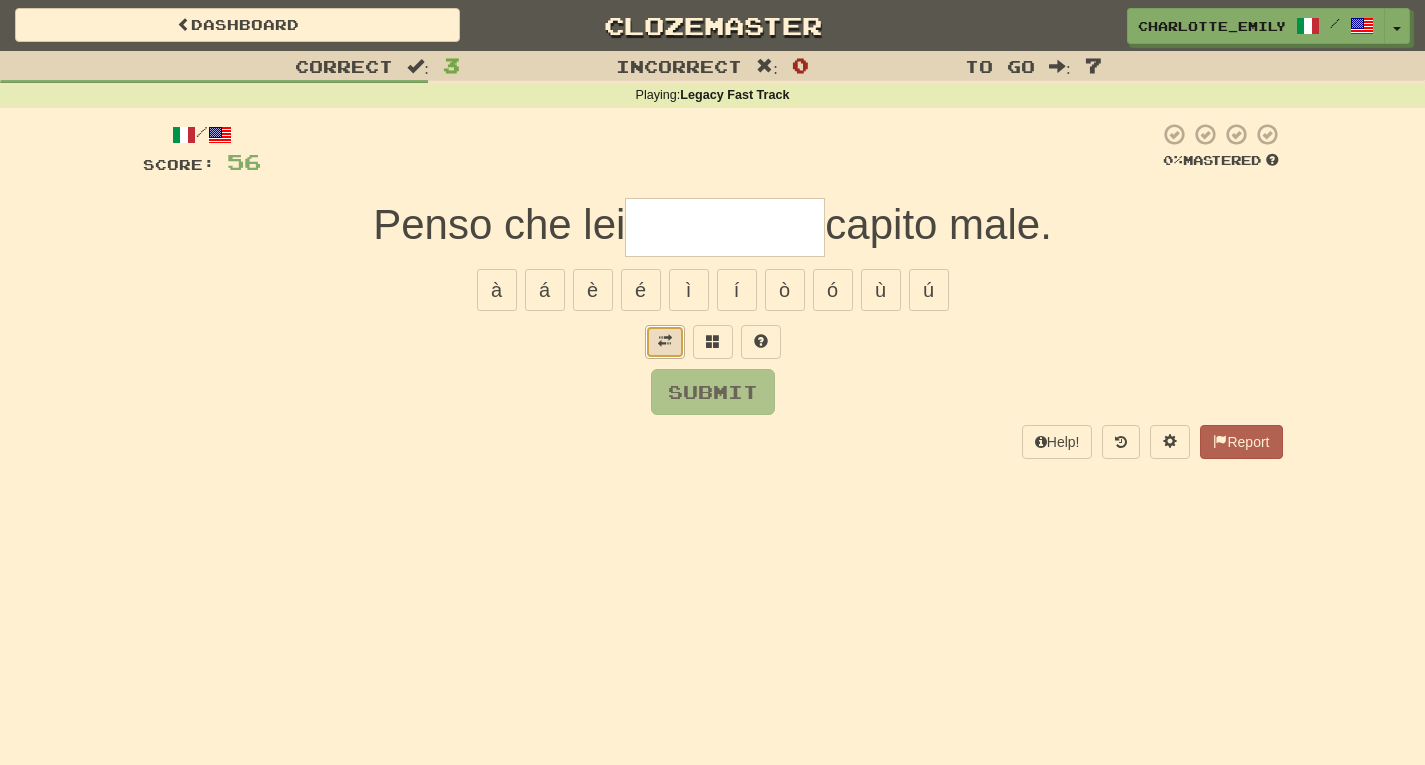 click at bounding box center [665, 342] 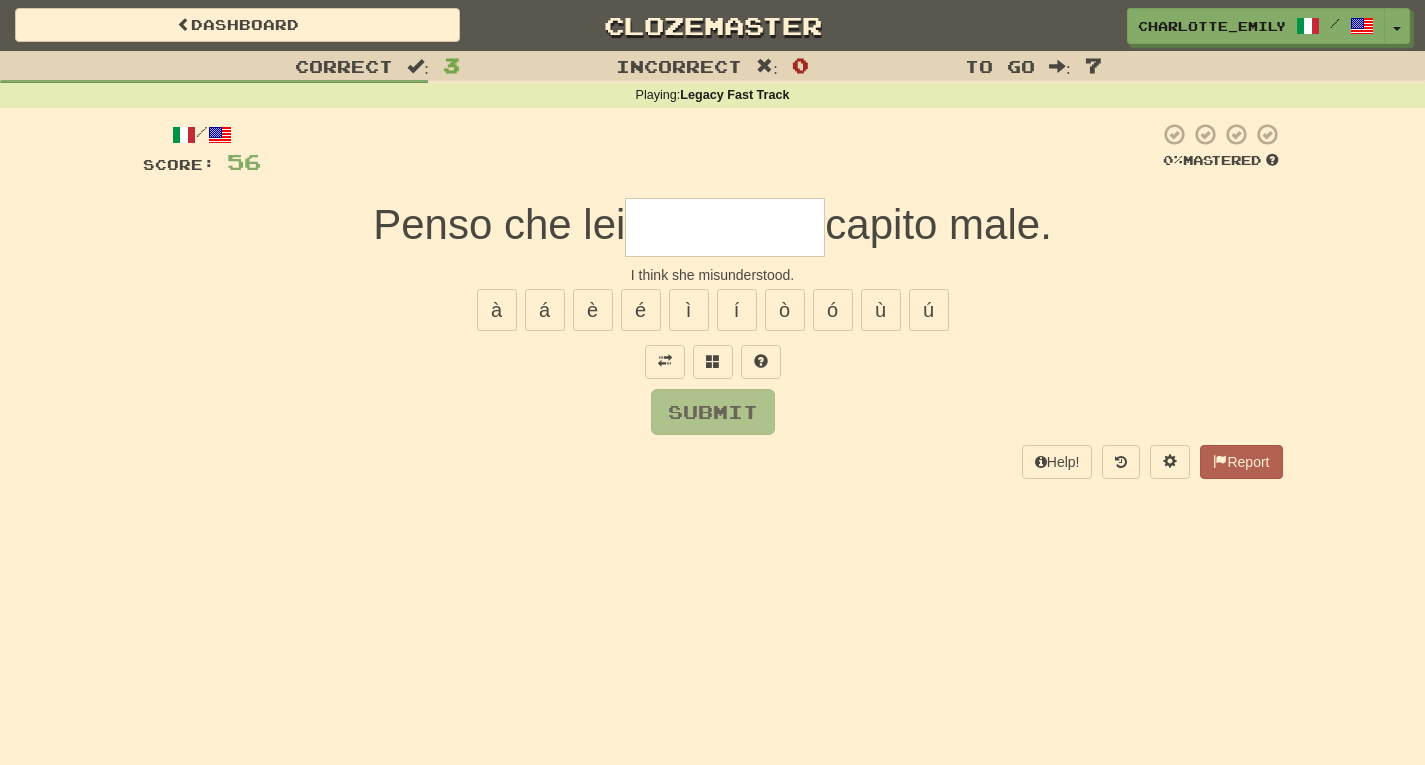 click at bounding box center [725, 227] 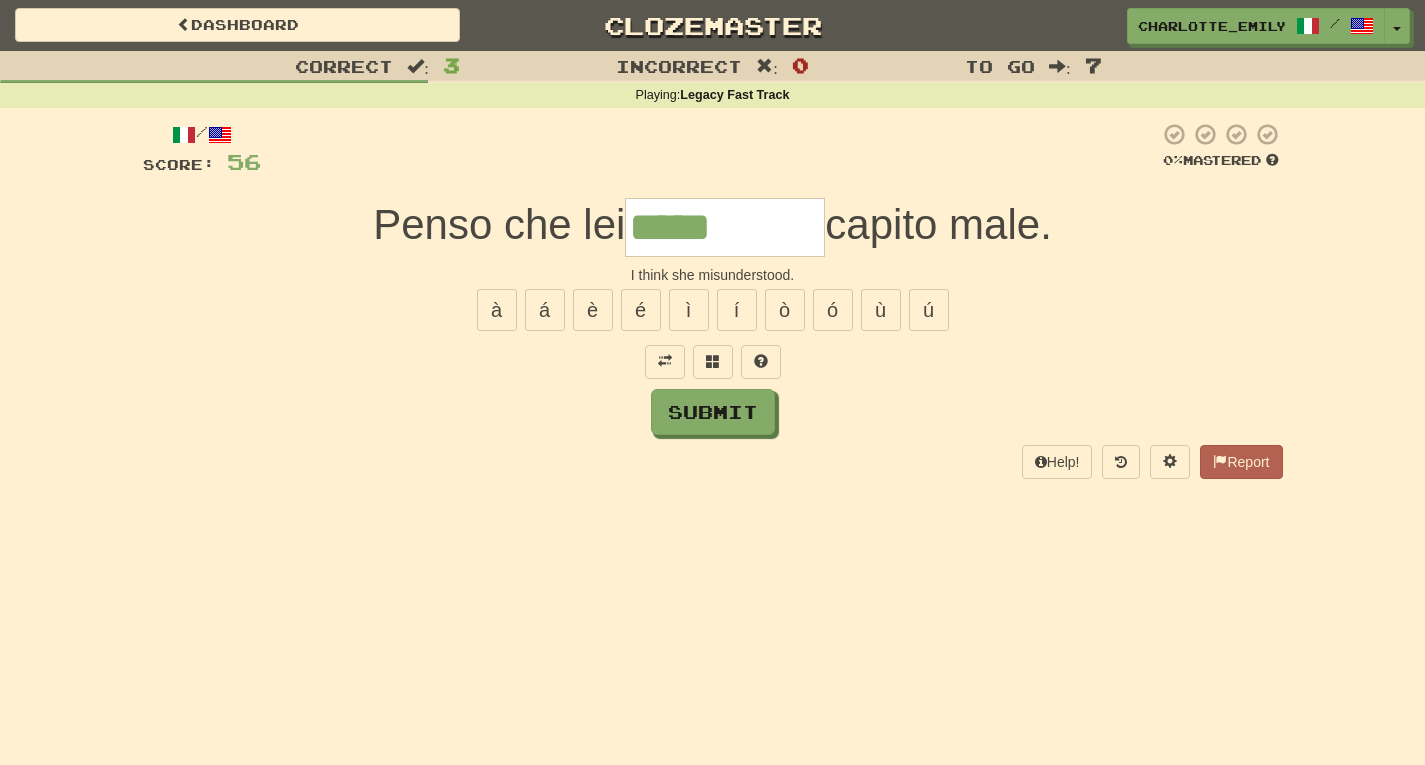 type on "*****" 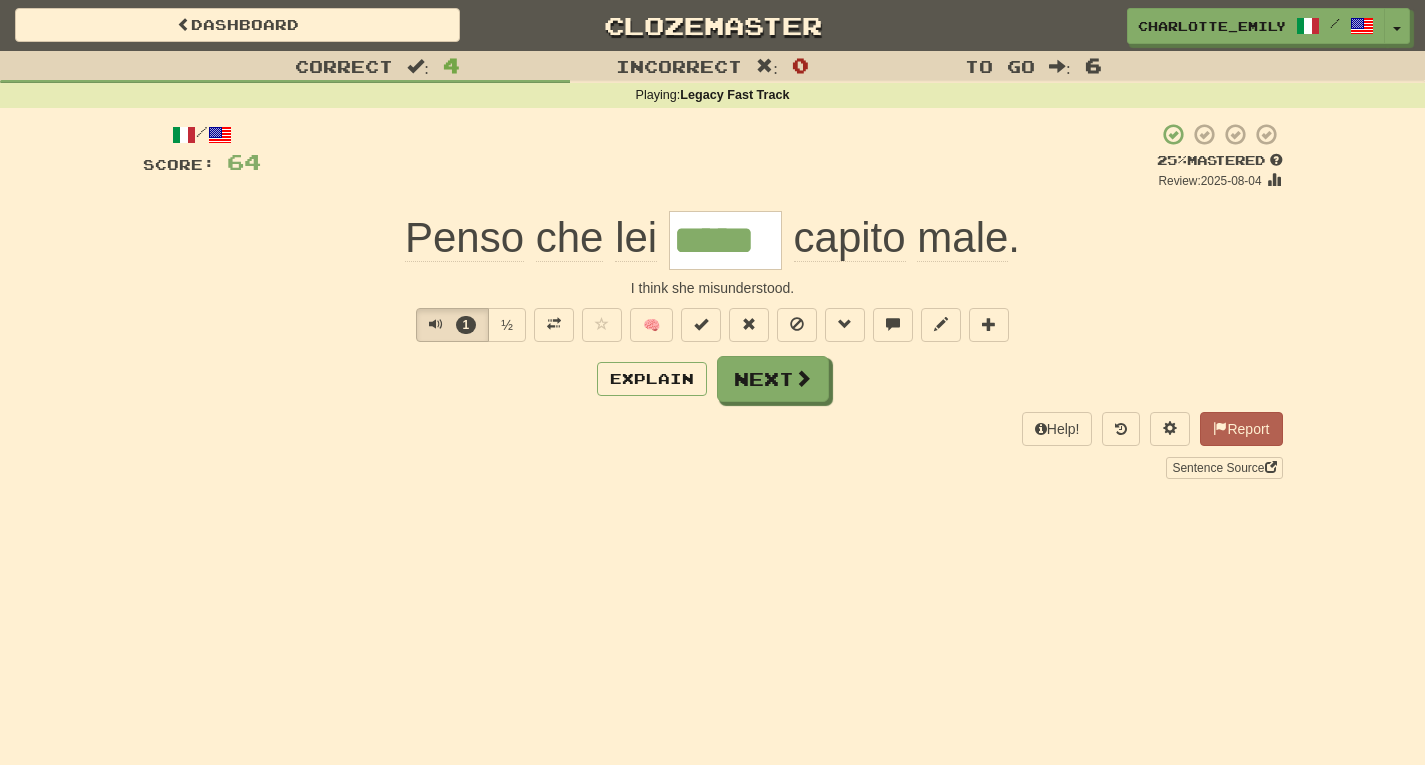 click on "Explain Next" at bounding box center (713, 379) 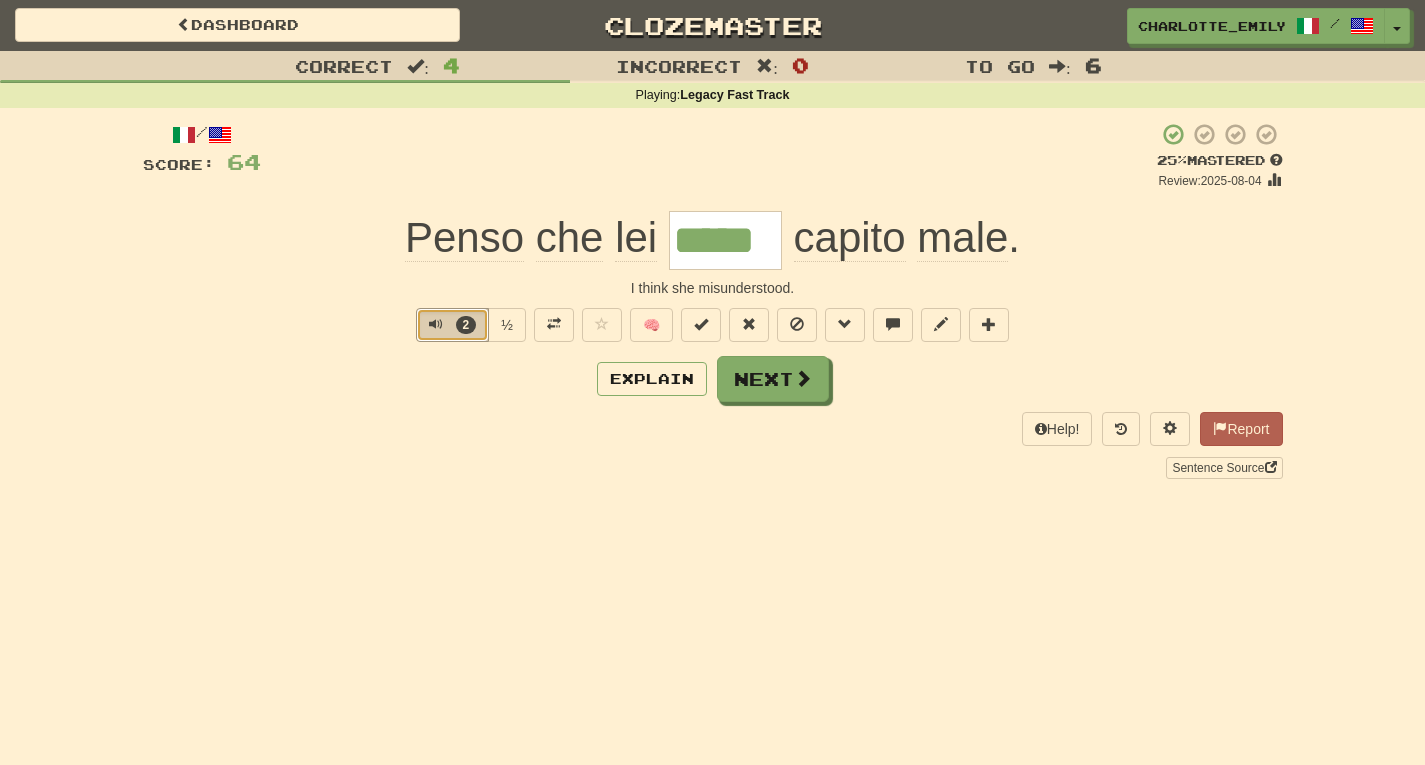 click at bounding box center [436, 324] 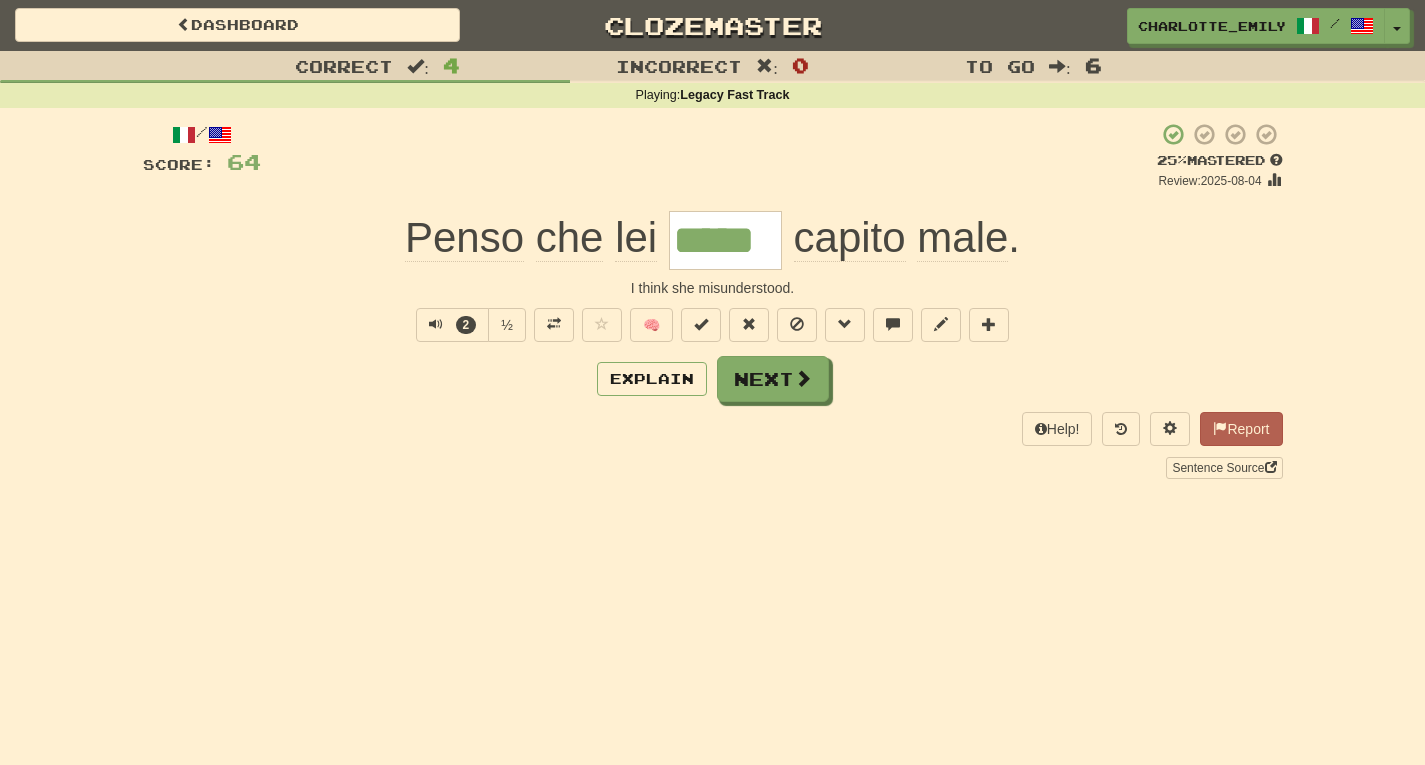 click on "Explain Next" at bounding box center (713, 379) 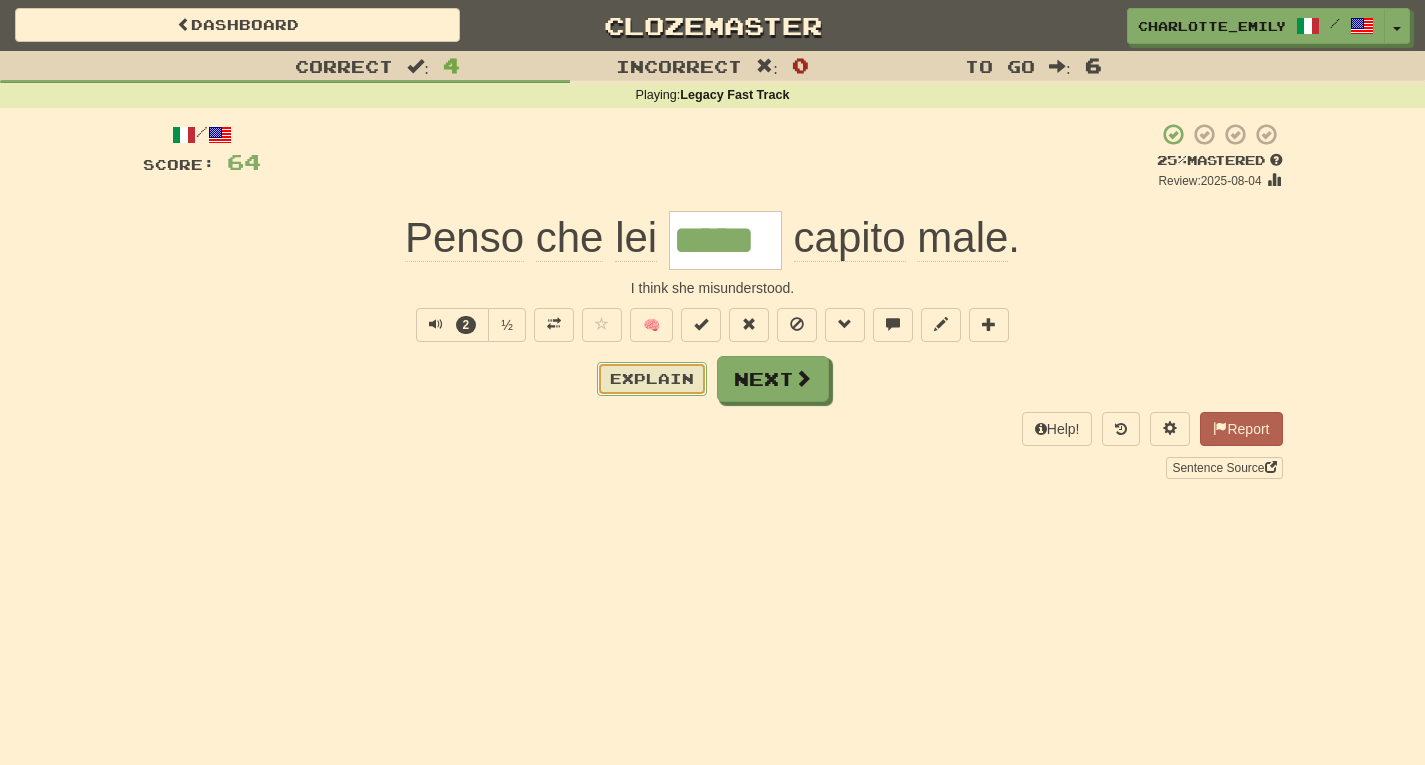 click on "Explain" at bounding box center (652, 379) 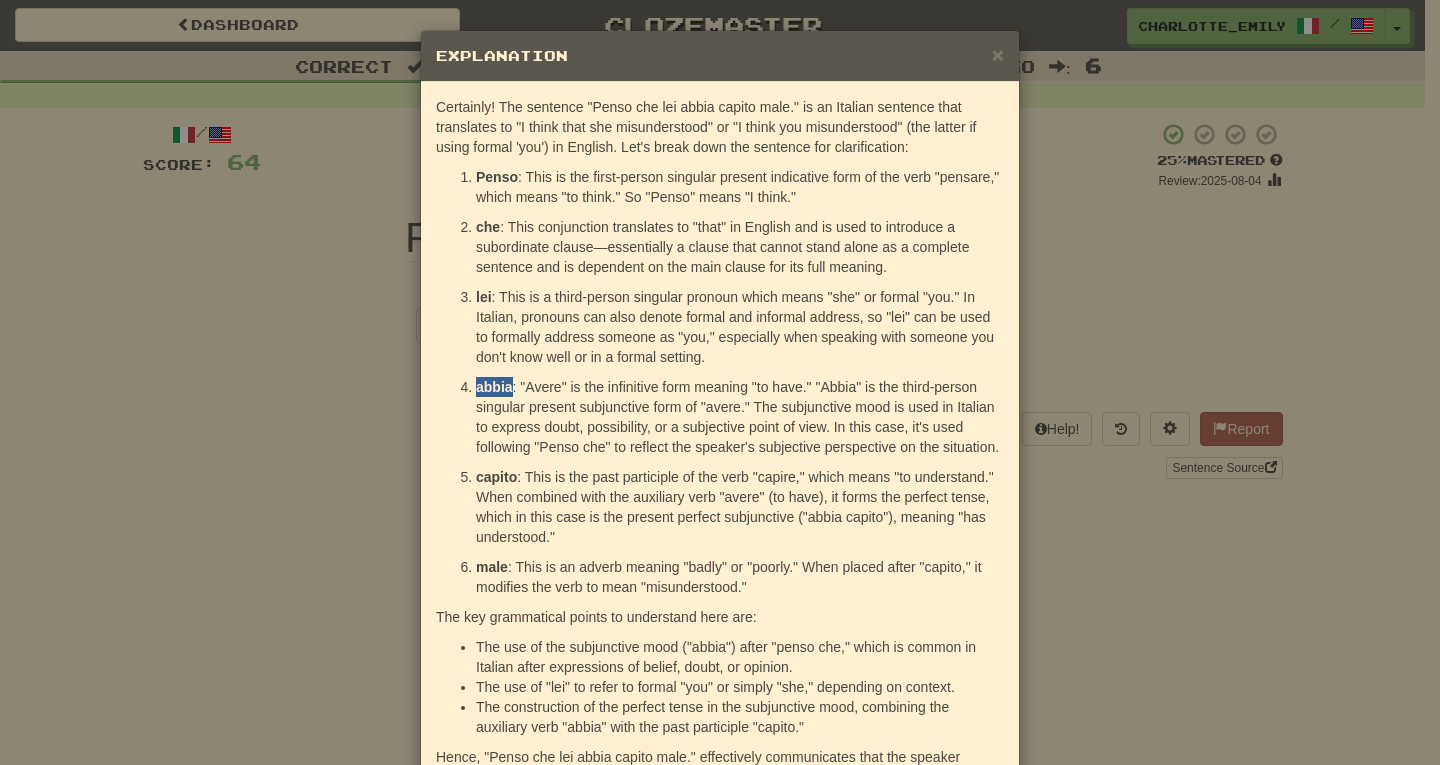 drag, startPoint x: 470, startPoint y: 388, endPoint x: 505, endPoint y: 386, distance: 35.057095 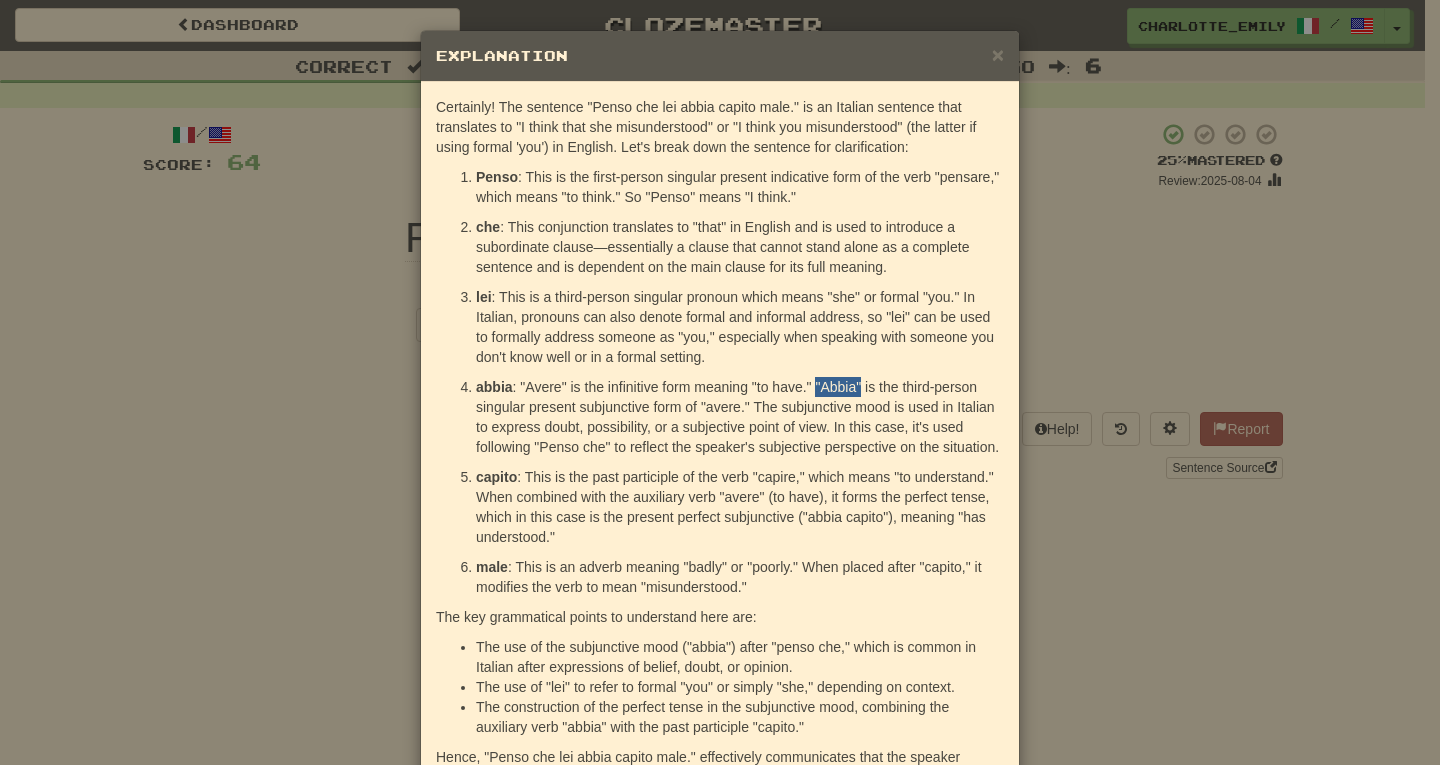 drag, startPoint x: 808, startPoint y: 384, endPoint x: 854, endPoint y: 388, distance: 46.173584 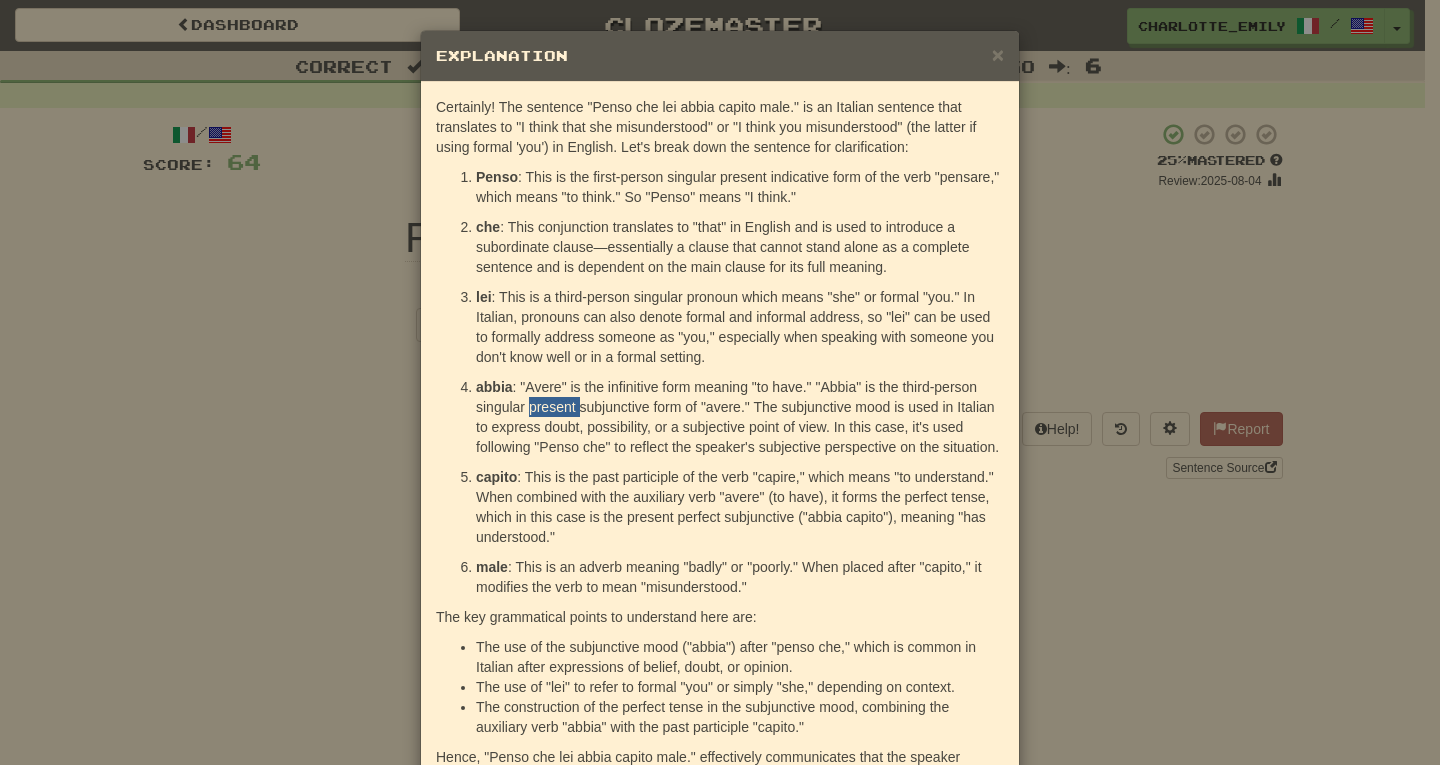 drag, startPoint x: 520, startPoint y: 406, endPoint x: 571, endPoint y: 407, distance: 51.009804 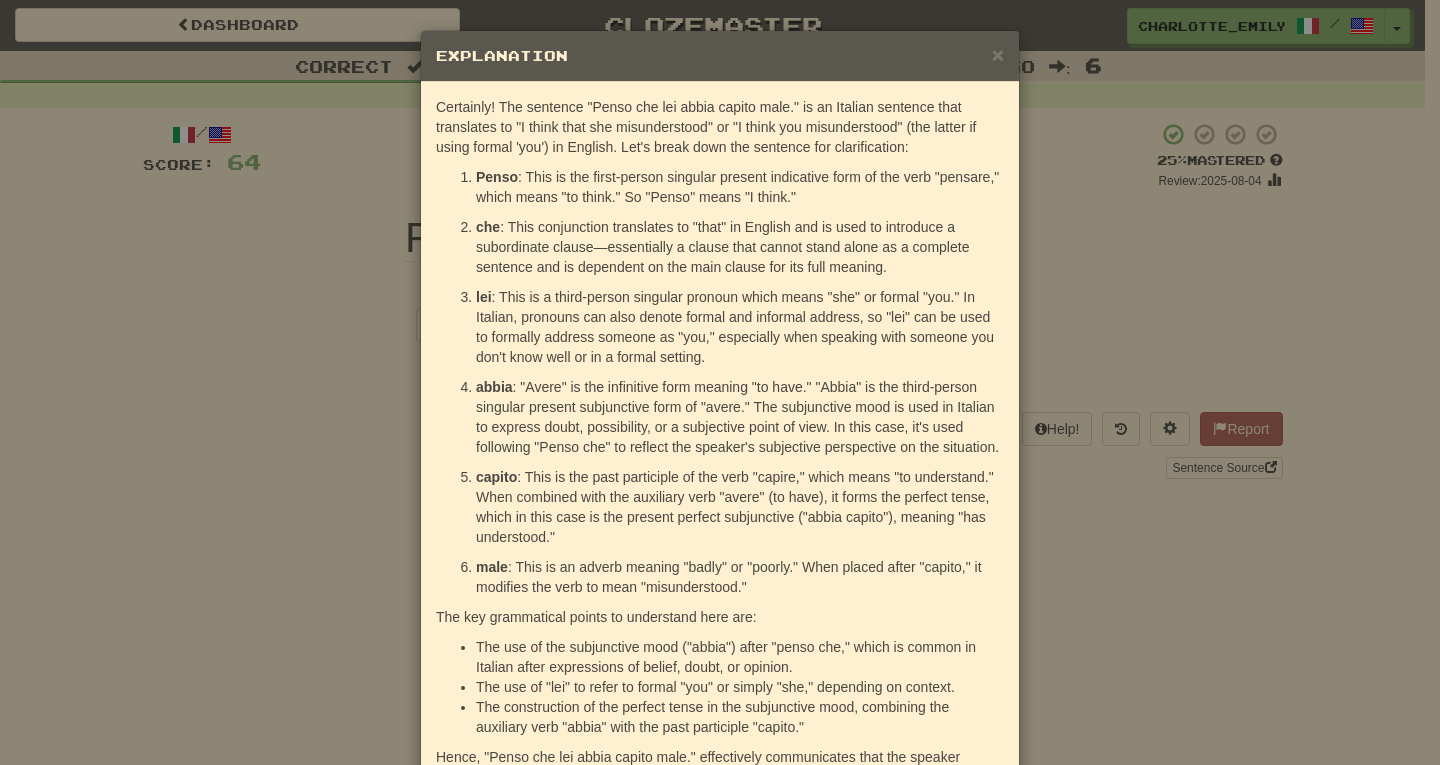 click on "abbia : "Avere" is the infinitive form meaning "to have." "Abbia" is the third-person singular present subjunctive form of "avere." The subjunctive mood is used in Italian to express doubt, possibility, or a subjective point of view. In this case, it's used following "Penso che" to reflect the speaker's subjective perspective on the situation." at bounding box center (740, 417) 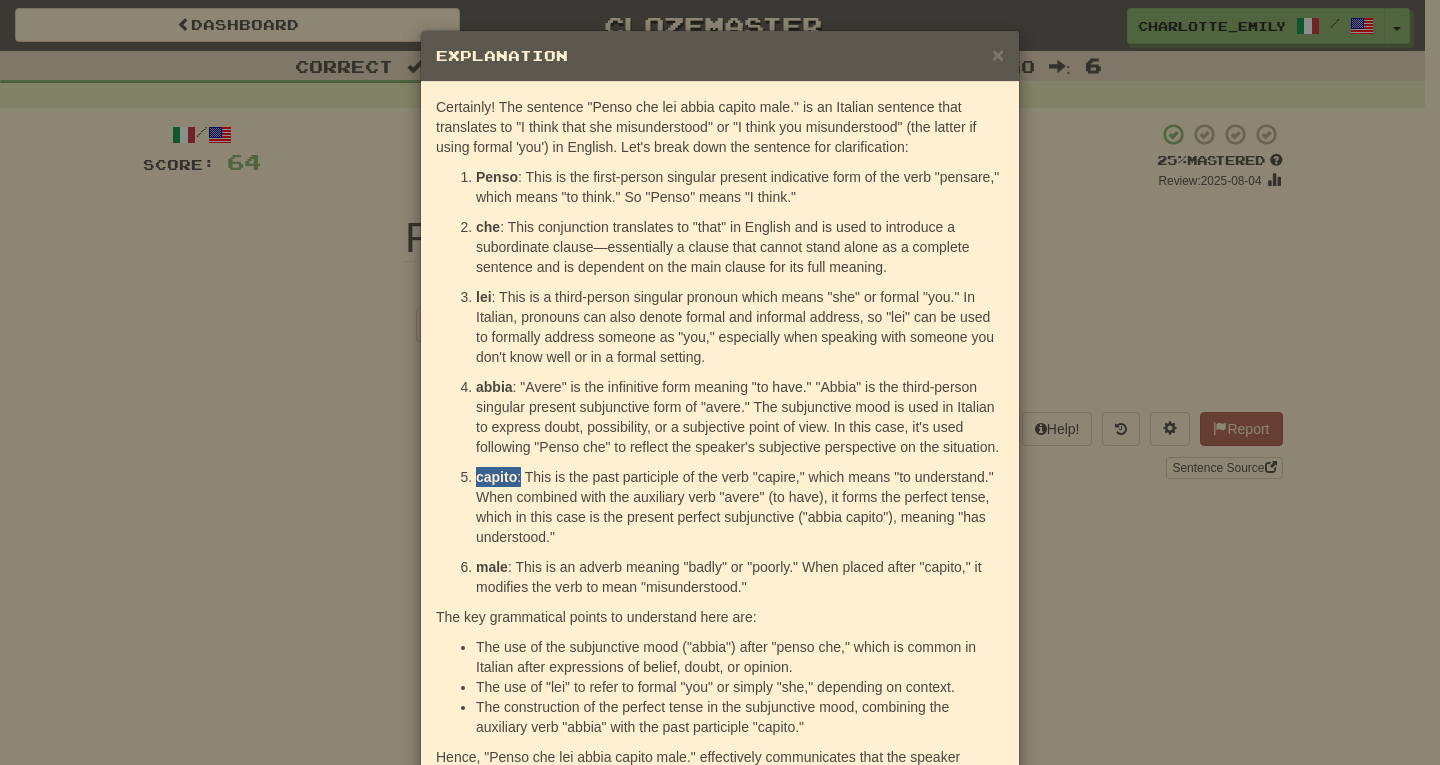 drag, startPoint x: 468, startPoint y: 477, endPoint x: 514, endPoint y: 477, distance: 46 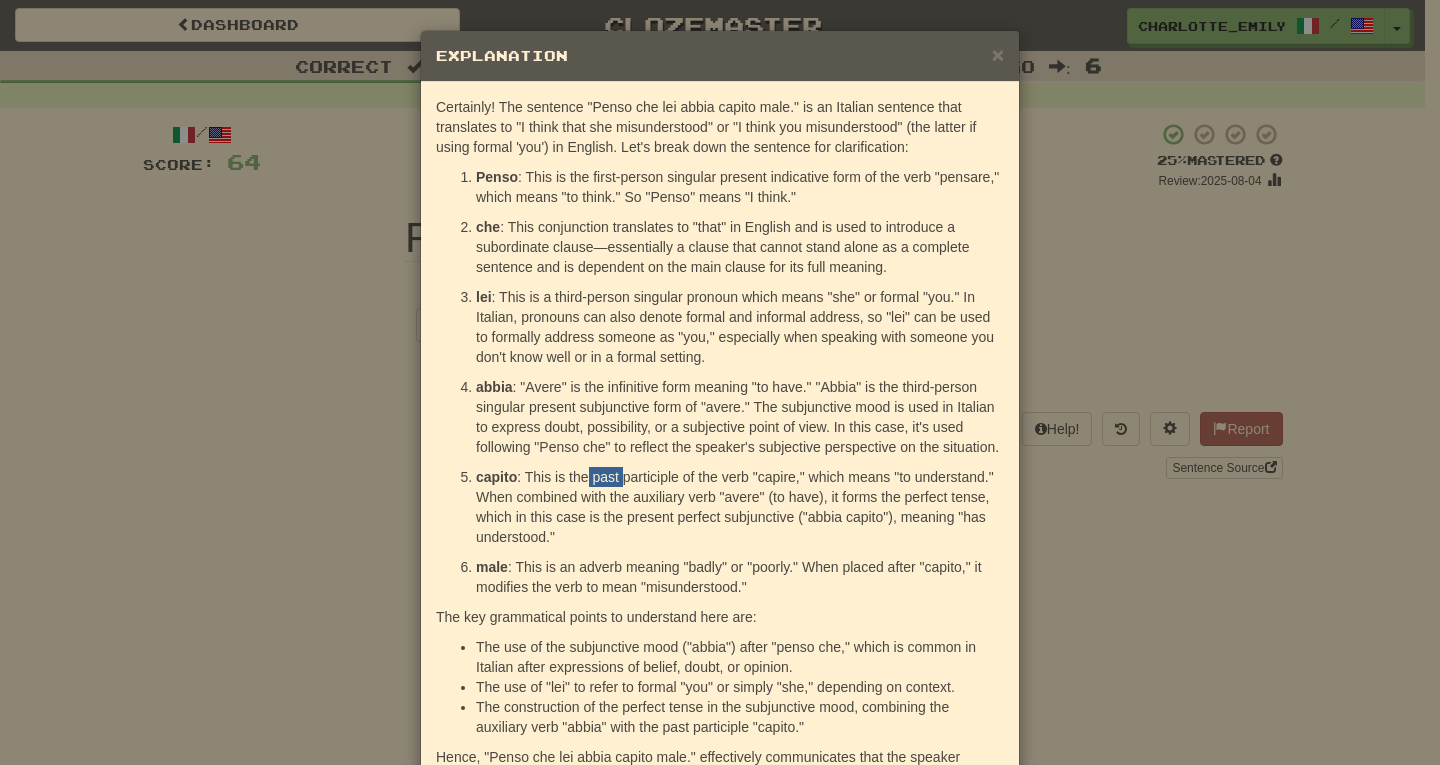 drag, startPoint x: 583, startPoint y: 476, endPoint x: 614, endPoint y: 476, distance: 31 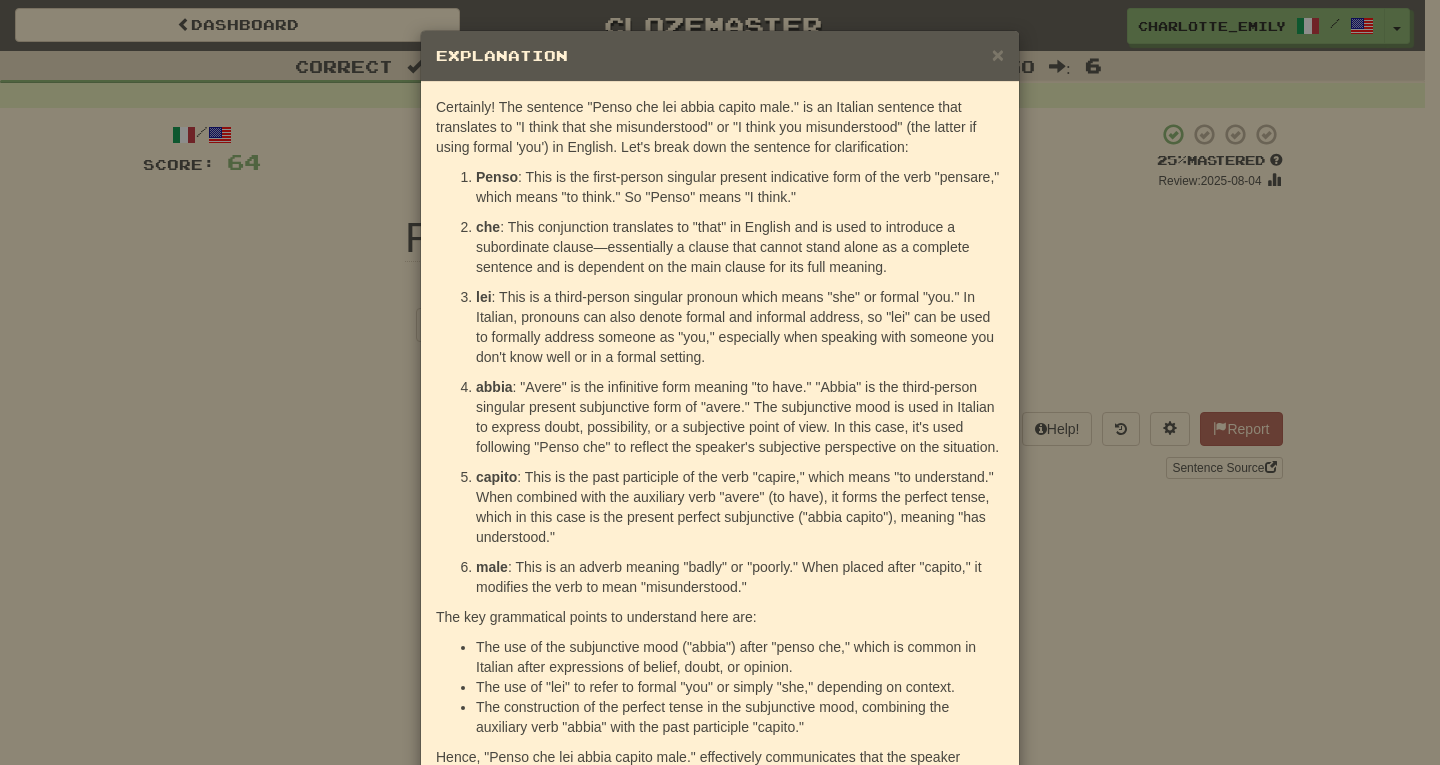 click on "capito : This is the past participle of the verb "capire," which means "to understand." When combined with the auxiliary verb "avere" (to have), it forms the perfect tense, which in this case is the present perfect subjunctive ("abbia capito"), meaning "has understood."" at bounding box center (740, 507) 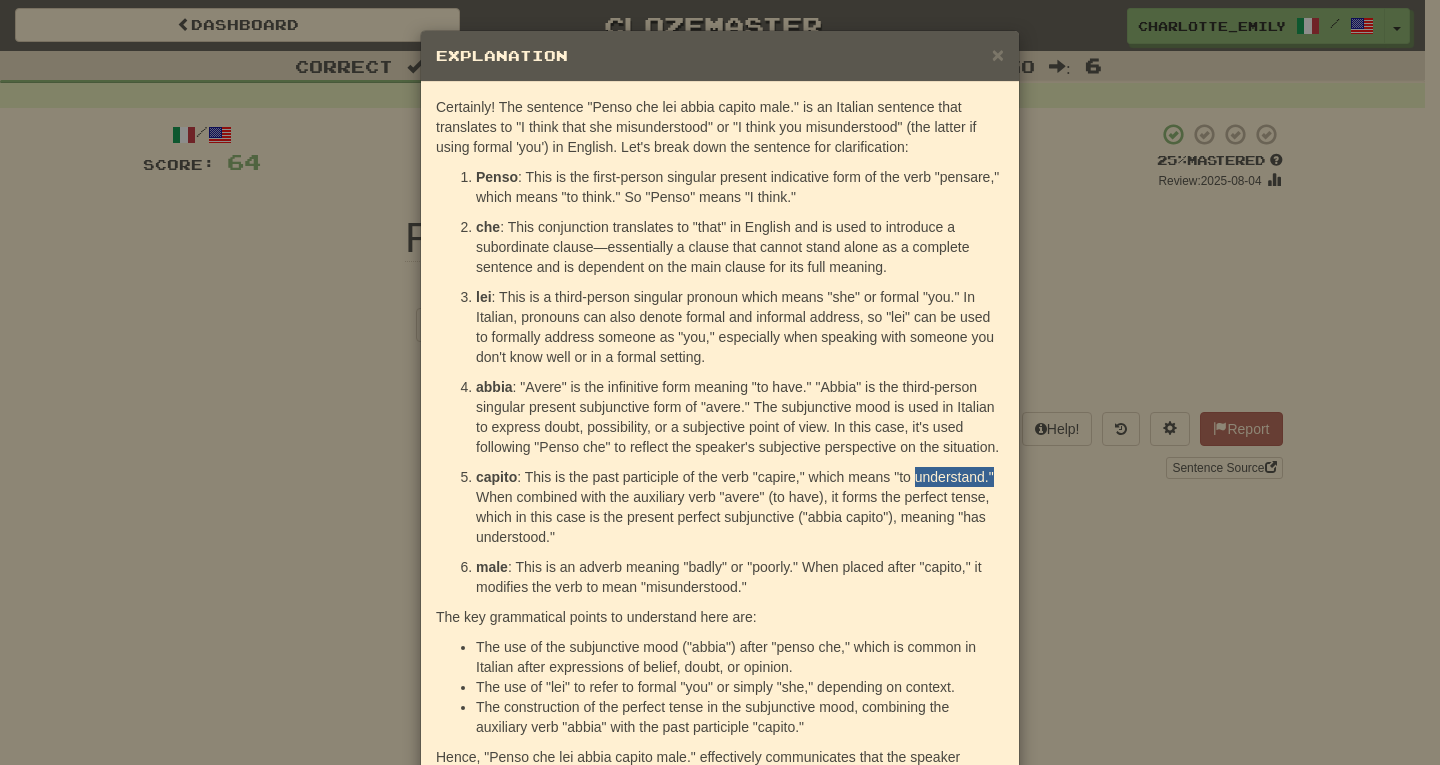 drag, startPoint x: 907, startPoint y: 475, endPoint x: 987, endPoint y: 475, distance: 80 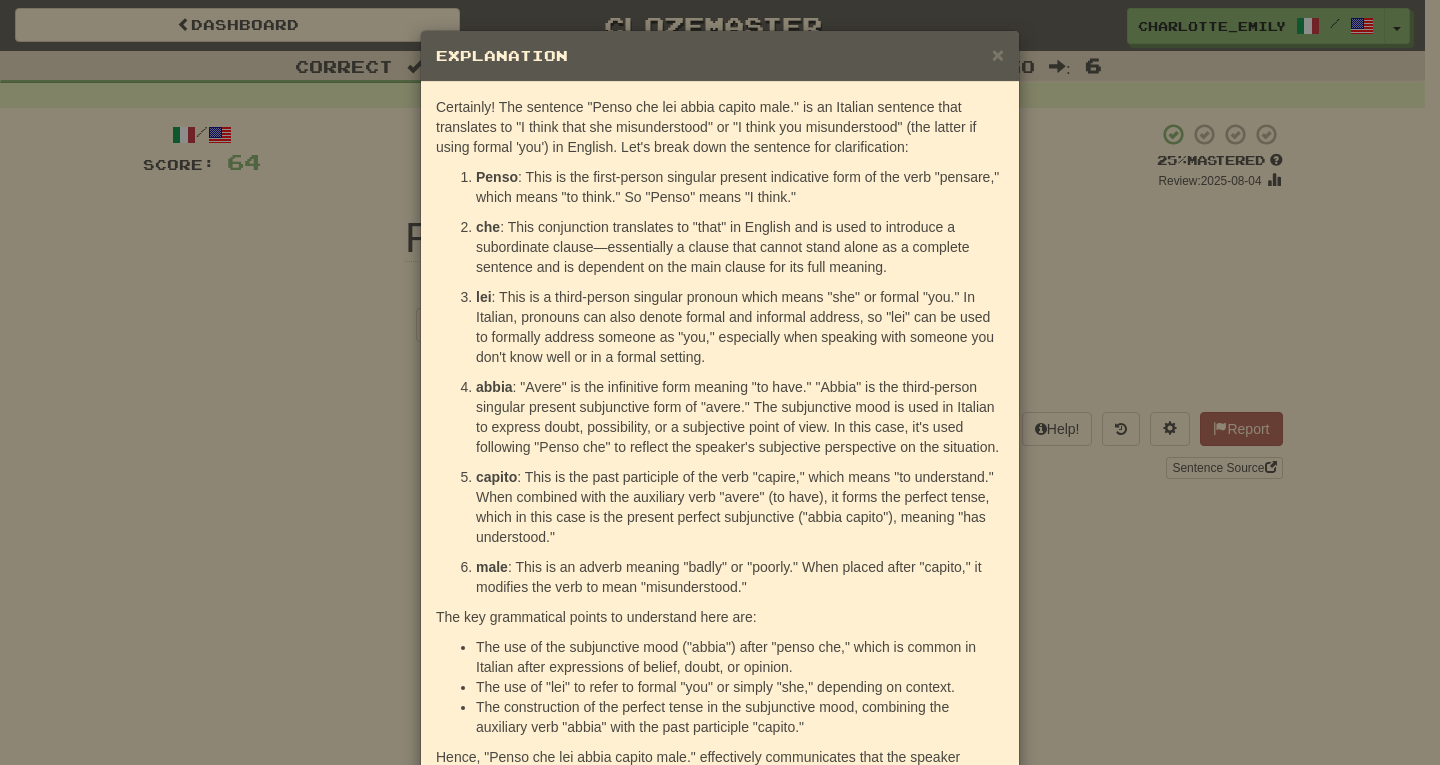 click on "capito : This is the past participle of the verb "capire," which means "to understand." When combined with the auxiliary verb "avere" (to have), it forms the perfect tense, which in this case is the present perfect subjunctive ("abbia capito"), meaning "has understood."" at bounding box center (740, 507) 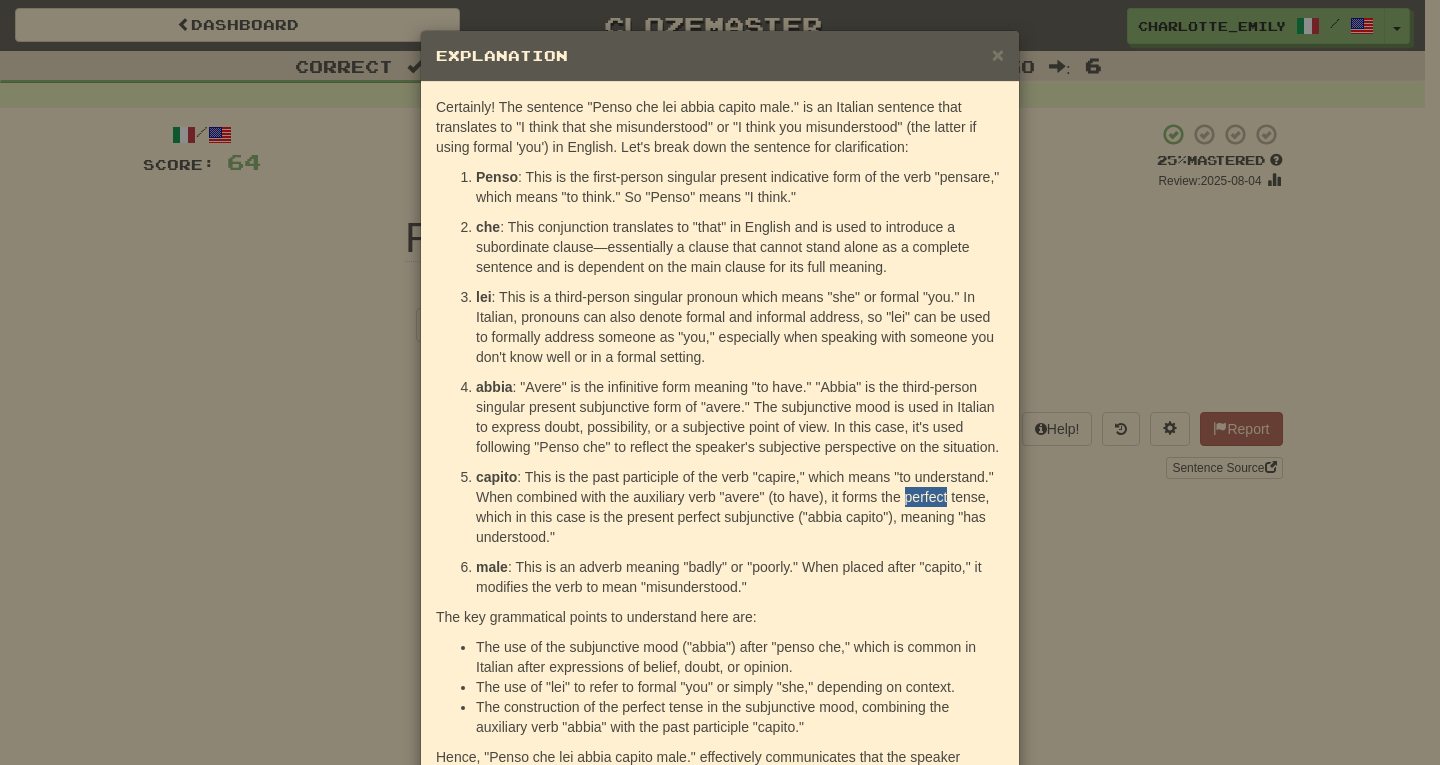 drag, startPoint x: 896, startPoint y: 497, endPoint x: 939, endPoint y: 496, distance: 43.011627 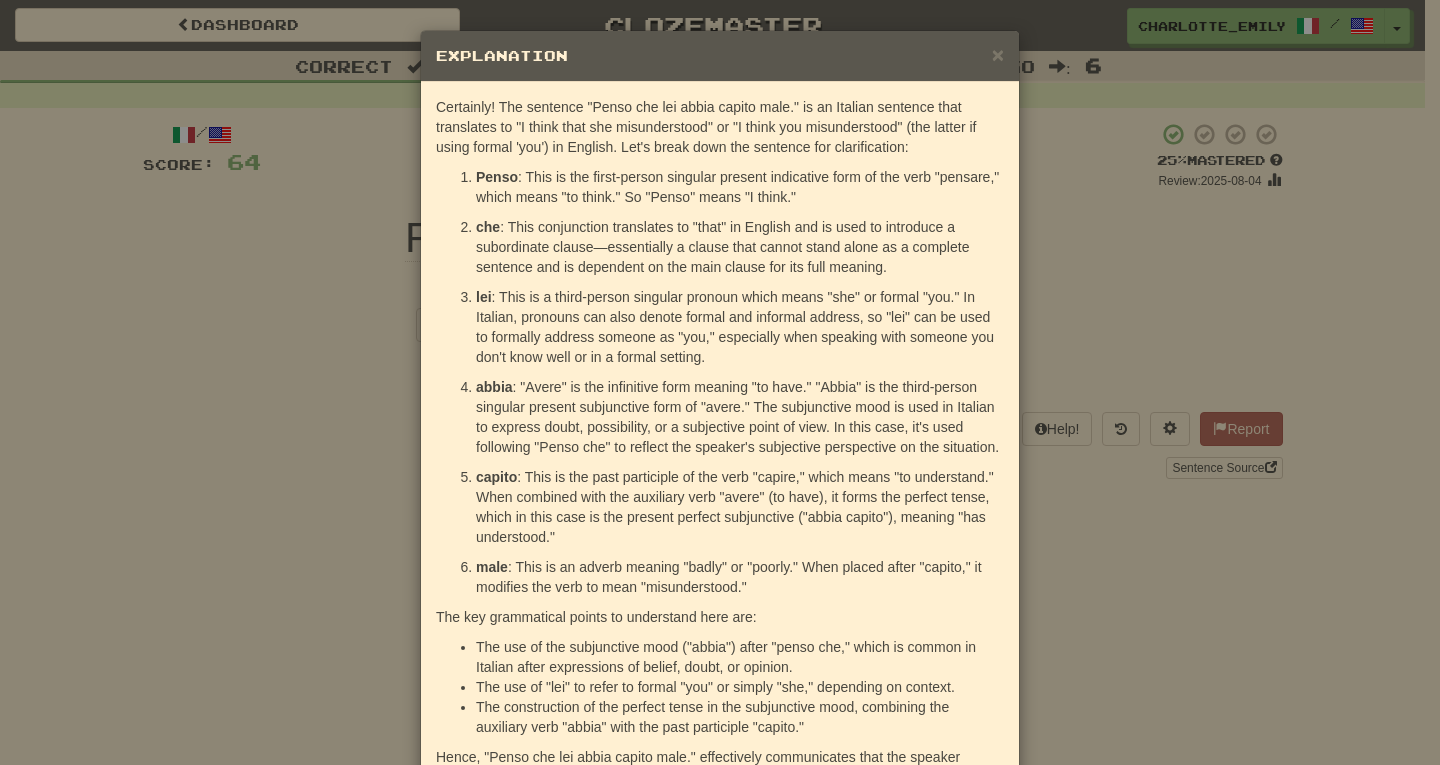 click on "capito : This is the past participle of the verb "capire," which means "to understand." When combined with the auxiliary verb "avere" (to have), it forms the perfect tense, which in this case is the present perfect subjunctive ("abbia capito"), meaning "has understood."" at bounding box center (740, 507) 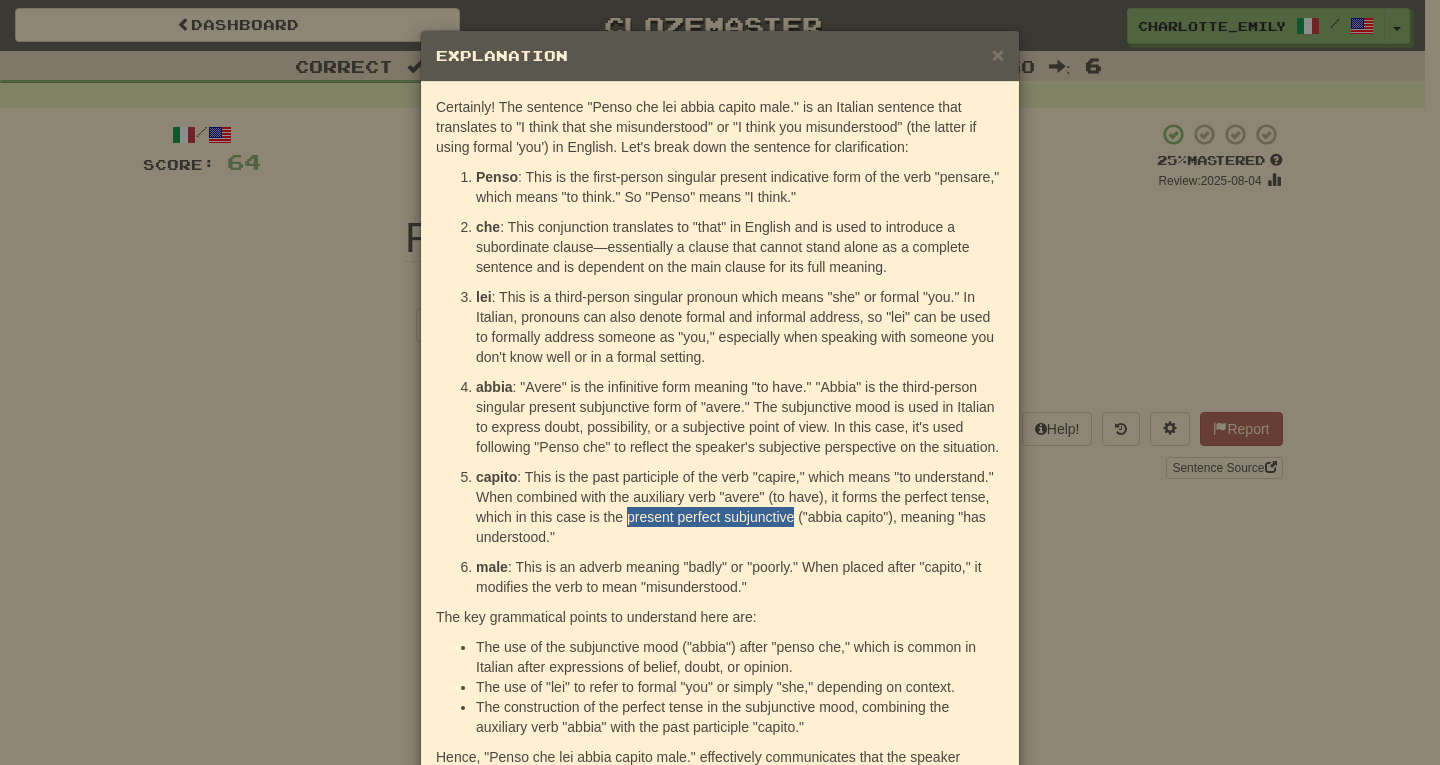 drag, startPoint x: 620, startPoint y: 518, endPoint x: 785, endPoint y: 518, distance: 165 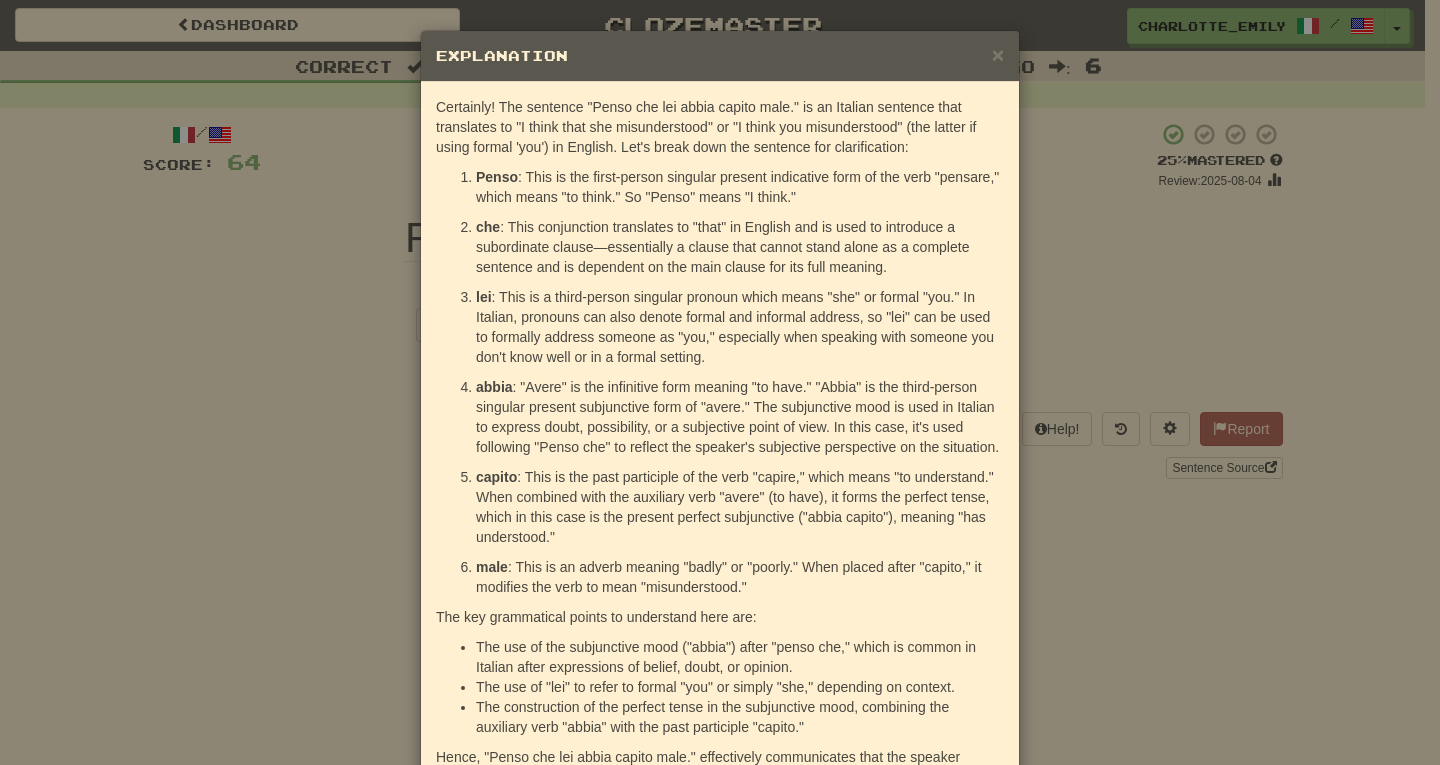 click on "capito : This is the past participle of the verb "capire," which means "to understand." When combined with the auxiliary verb "avere" (to have), it forms the perfect tense, which in this case is the present perfect subjunctive ("abbia capito"), meaning "has understood."" at bounding box center [740, 507] 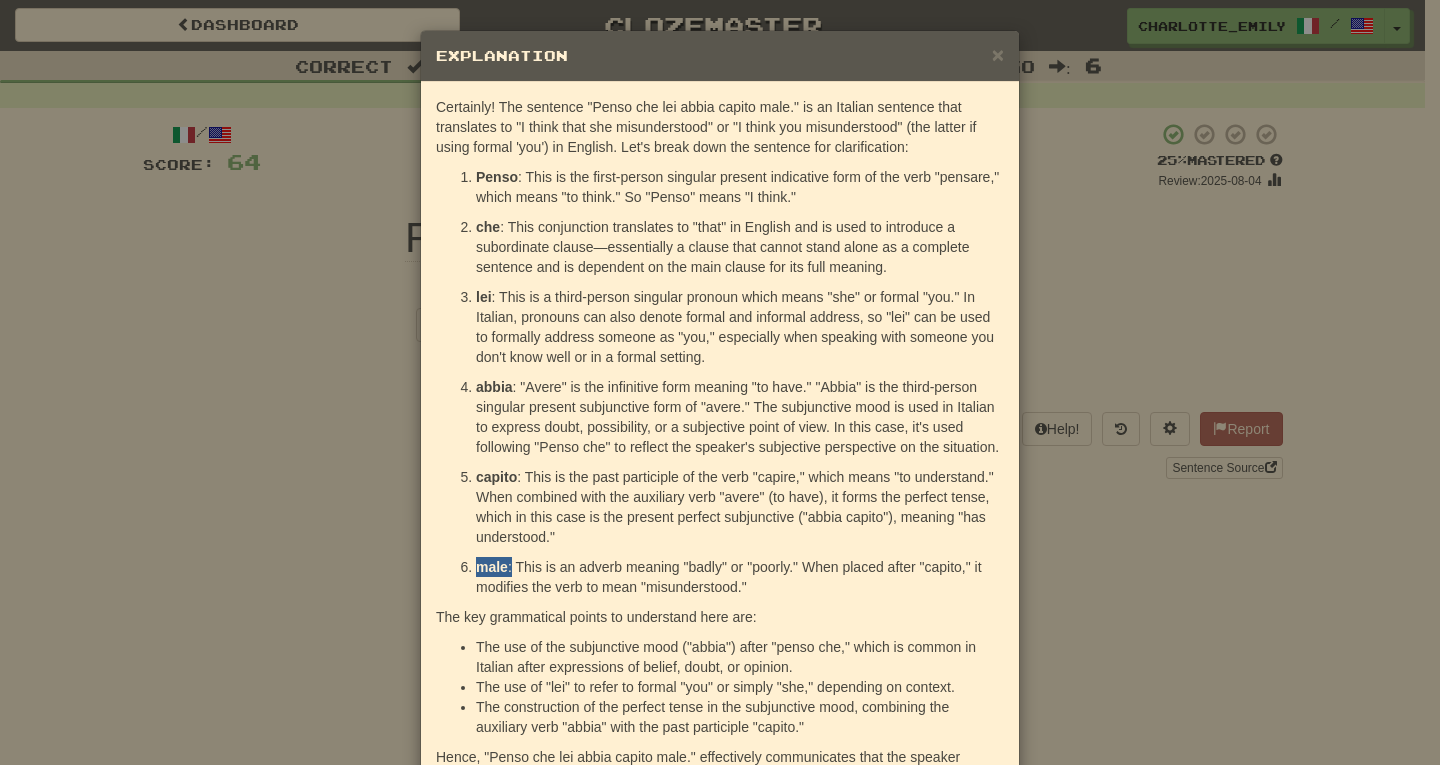 drag, startPoint x: 468, startPoint y: 568, endPoint x: 505, endPoint y: 568, distance: 37 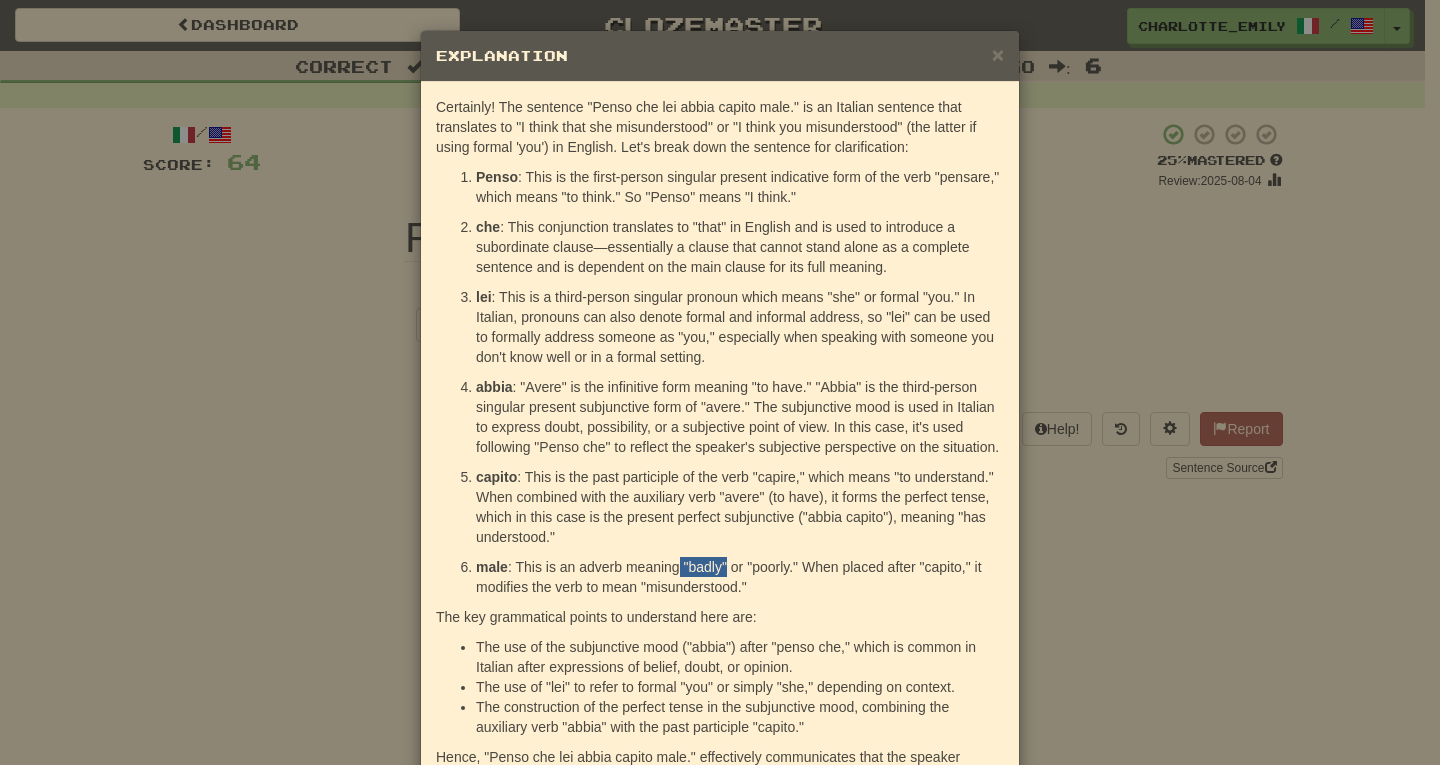 drag, startPoint x: 674, startPoint y: 565, endPoint x: 720, endPoint y: 566, distance: 46.010868 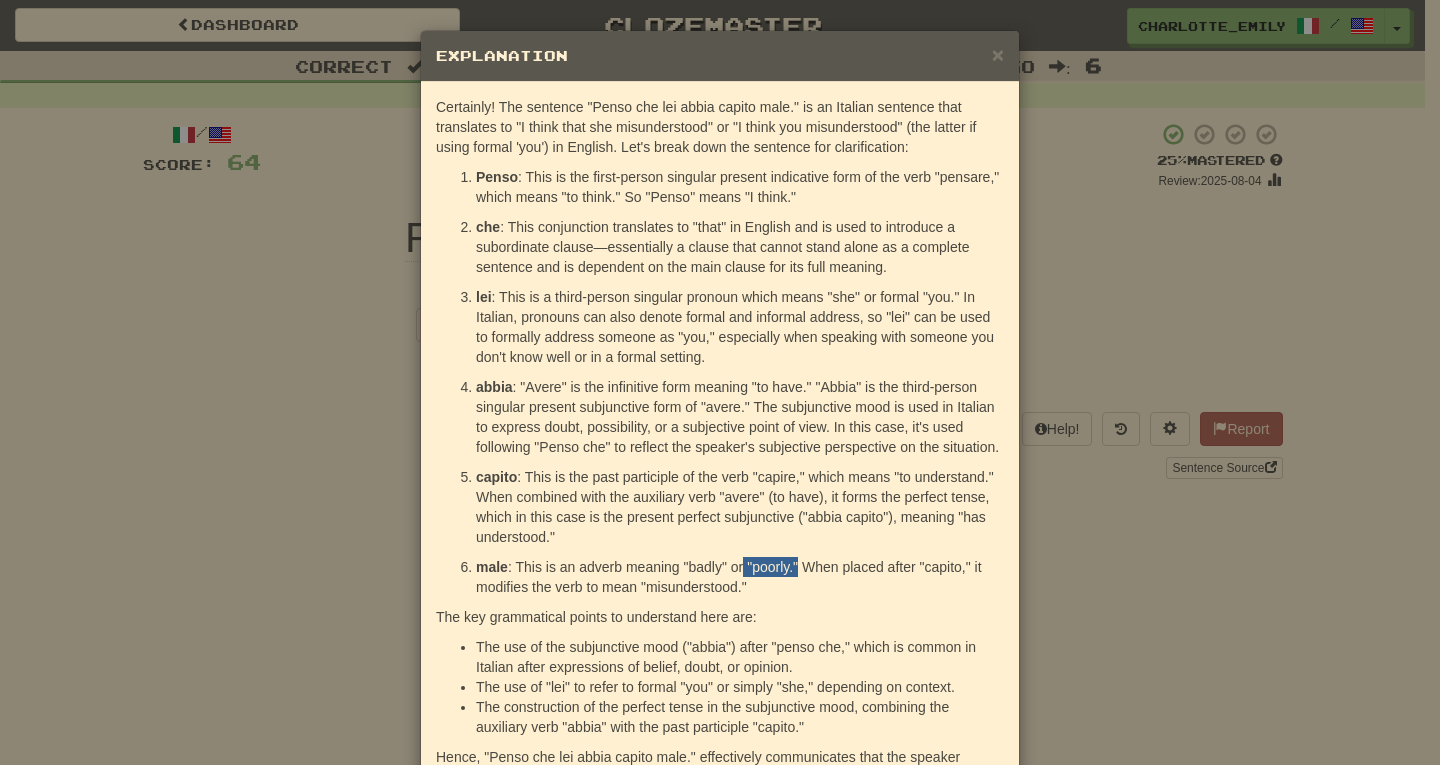 drag, startPoint x: 737, startPoint y: 565, endPoint x: 792, endPoint y: 568, distance: 55.081757 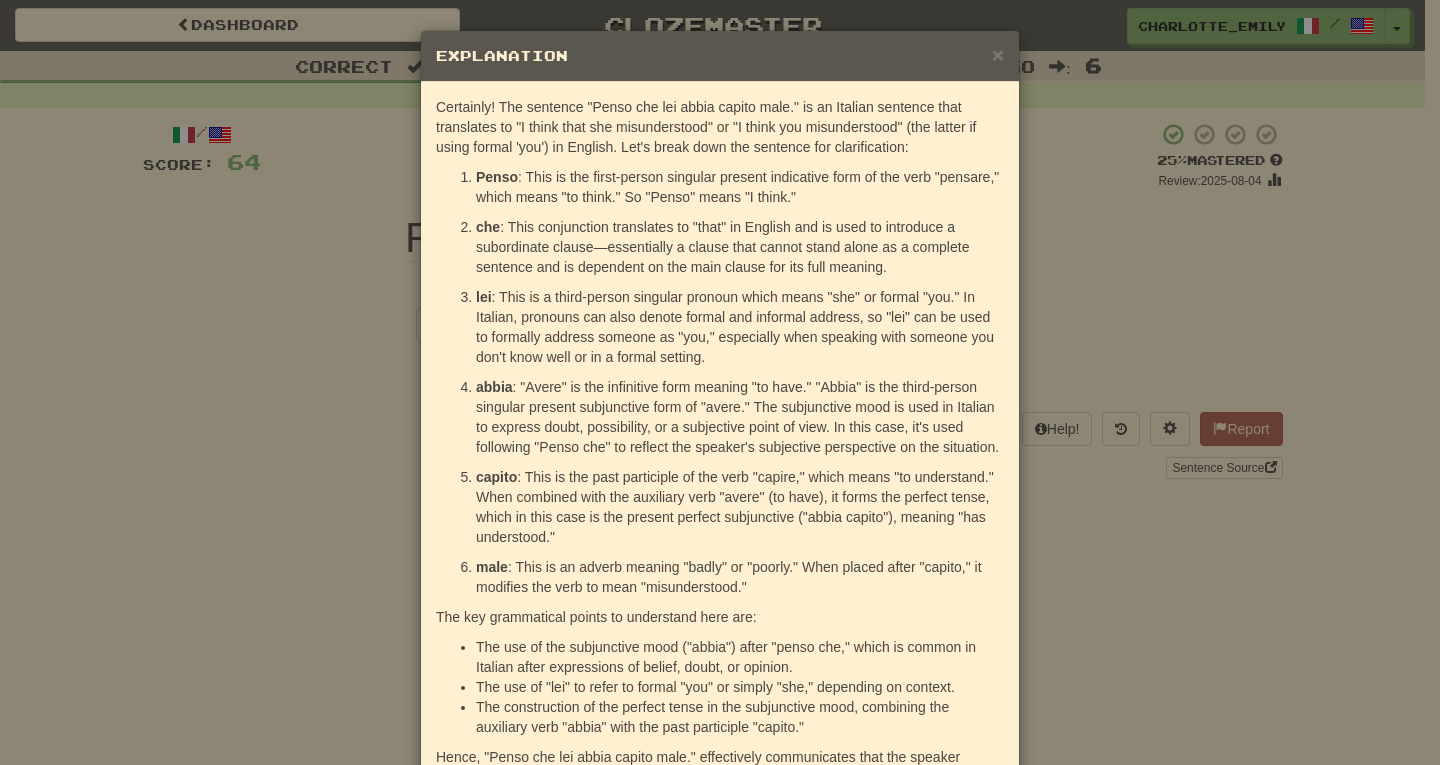 click on "male : This is an adverb meaning "badly" or "poorly." When placed after "capito," it modifies the verb to mean "misunderstood."" at bounding box center (740, 577) 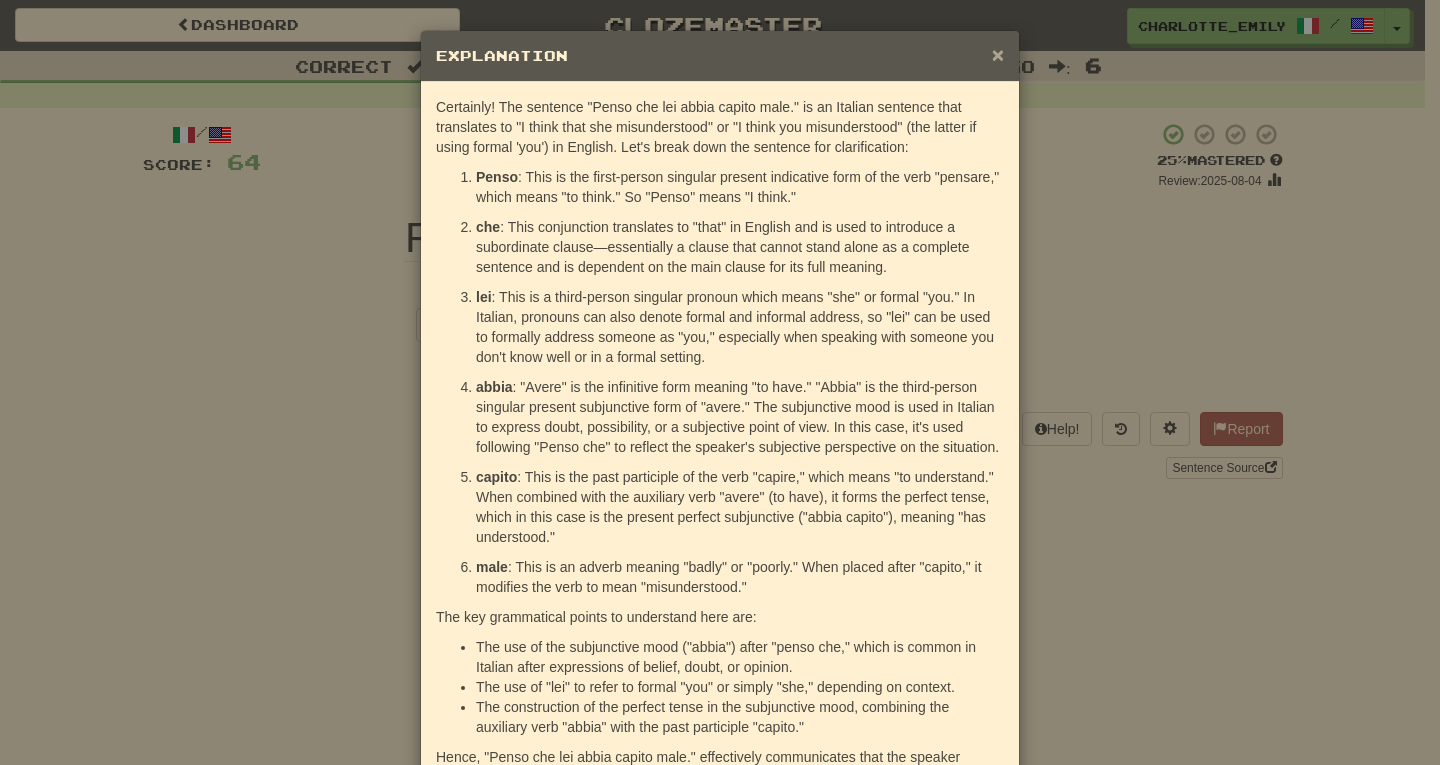 click on "×" at bounding box center (998, 54) 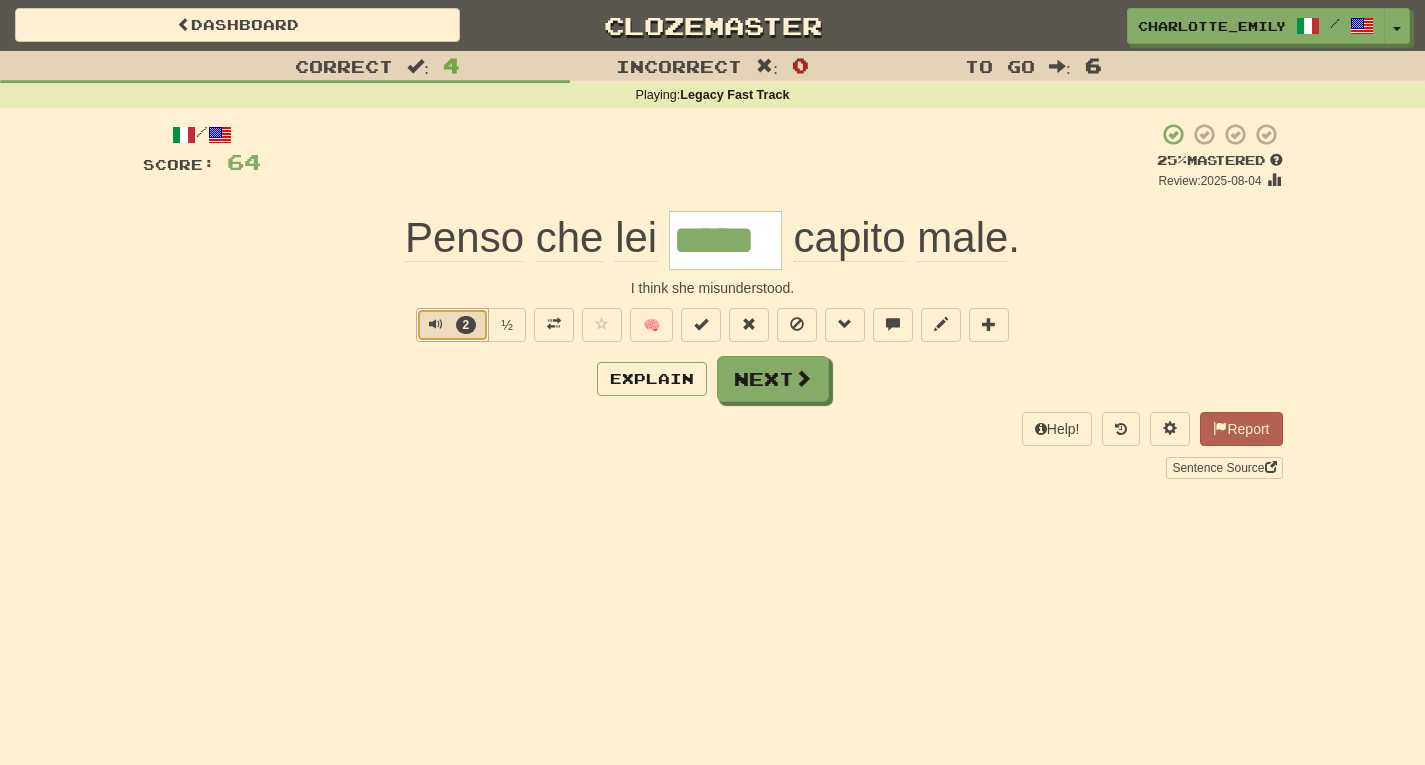click at bounding box center (436, 324) 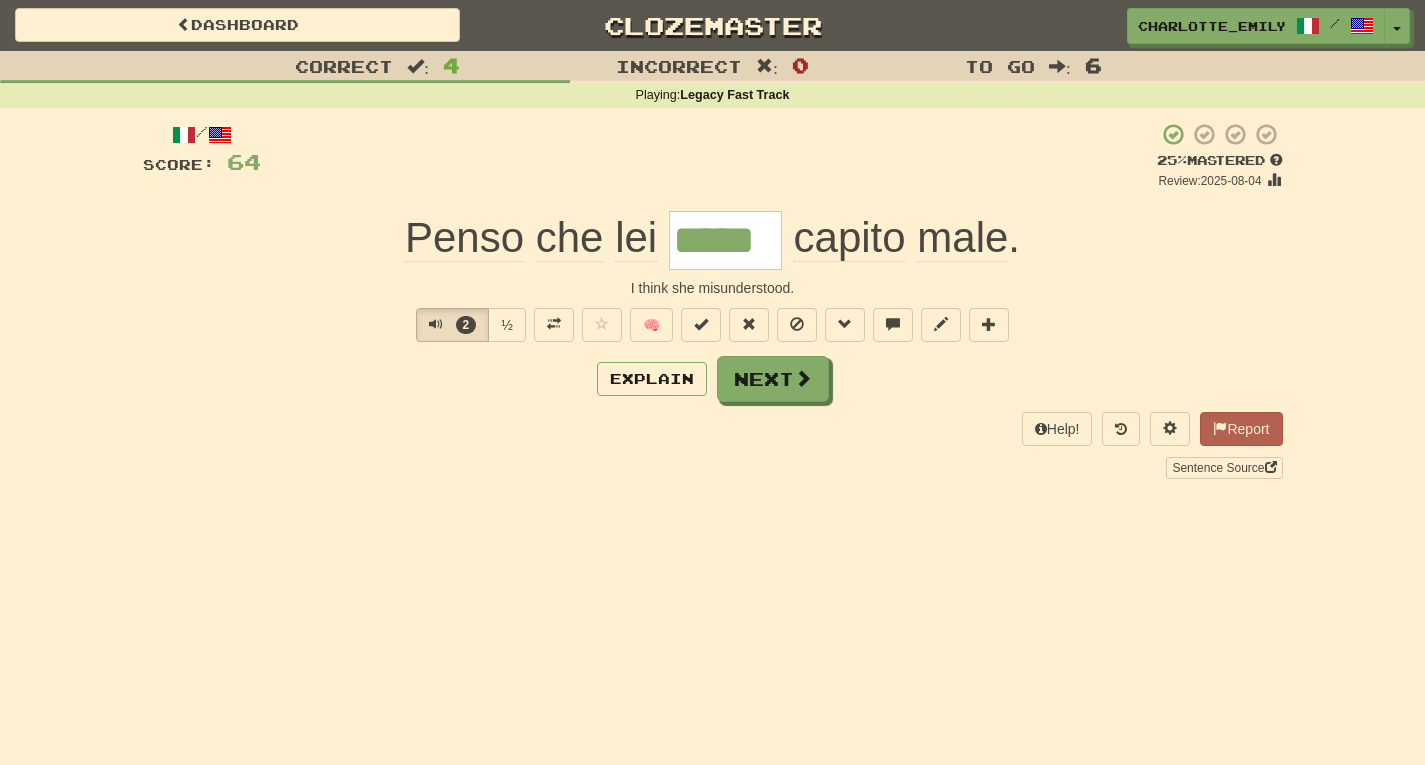 click on "/  Score:   64 + 8 25 %  Mastered Review:  2025-08-04 Penso   che   lei   *****   capito   male . I think she misunderstood. 2 ½ 🧠 Explain Next  Help!  Report Sentence Source" at bounding box center (713, 300) 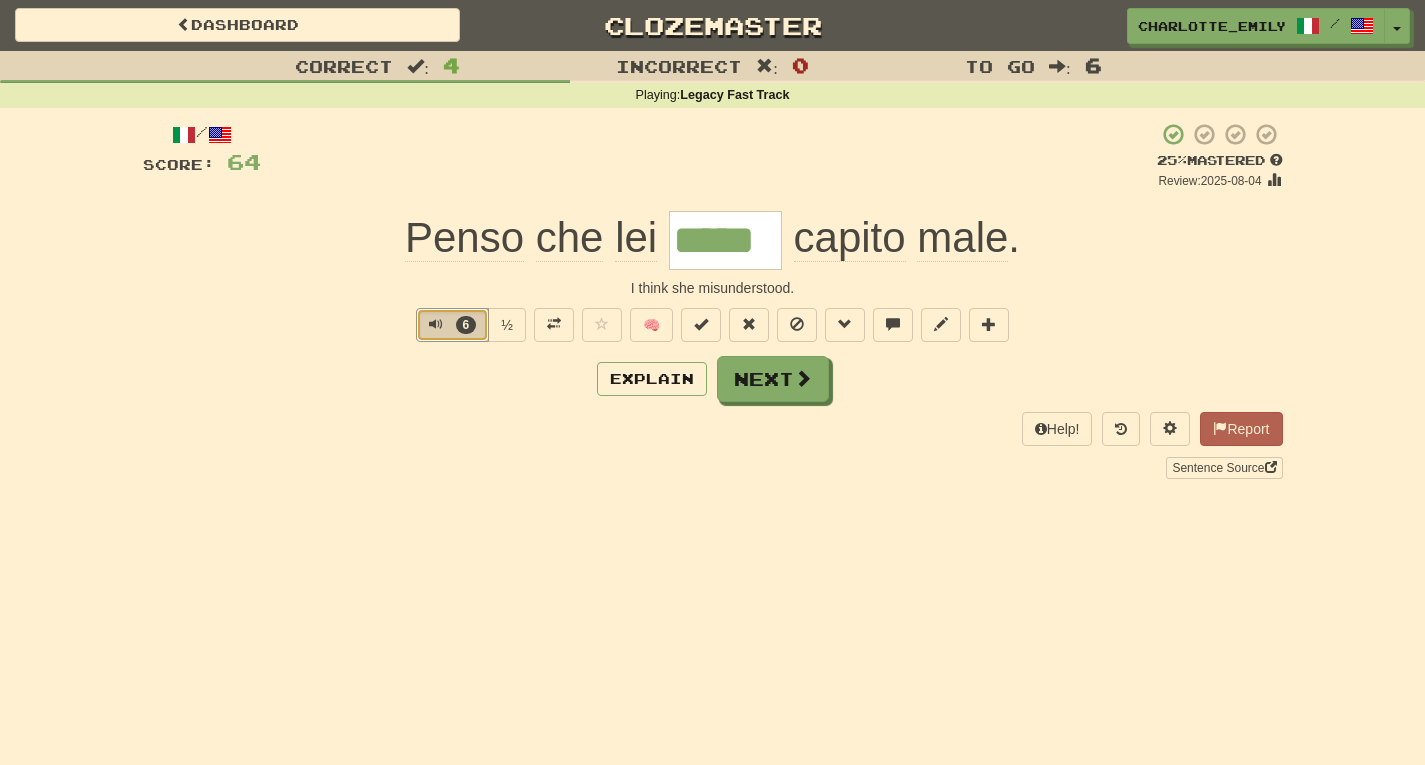 click at bounding box center [436, 324] 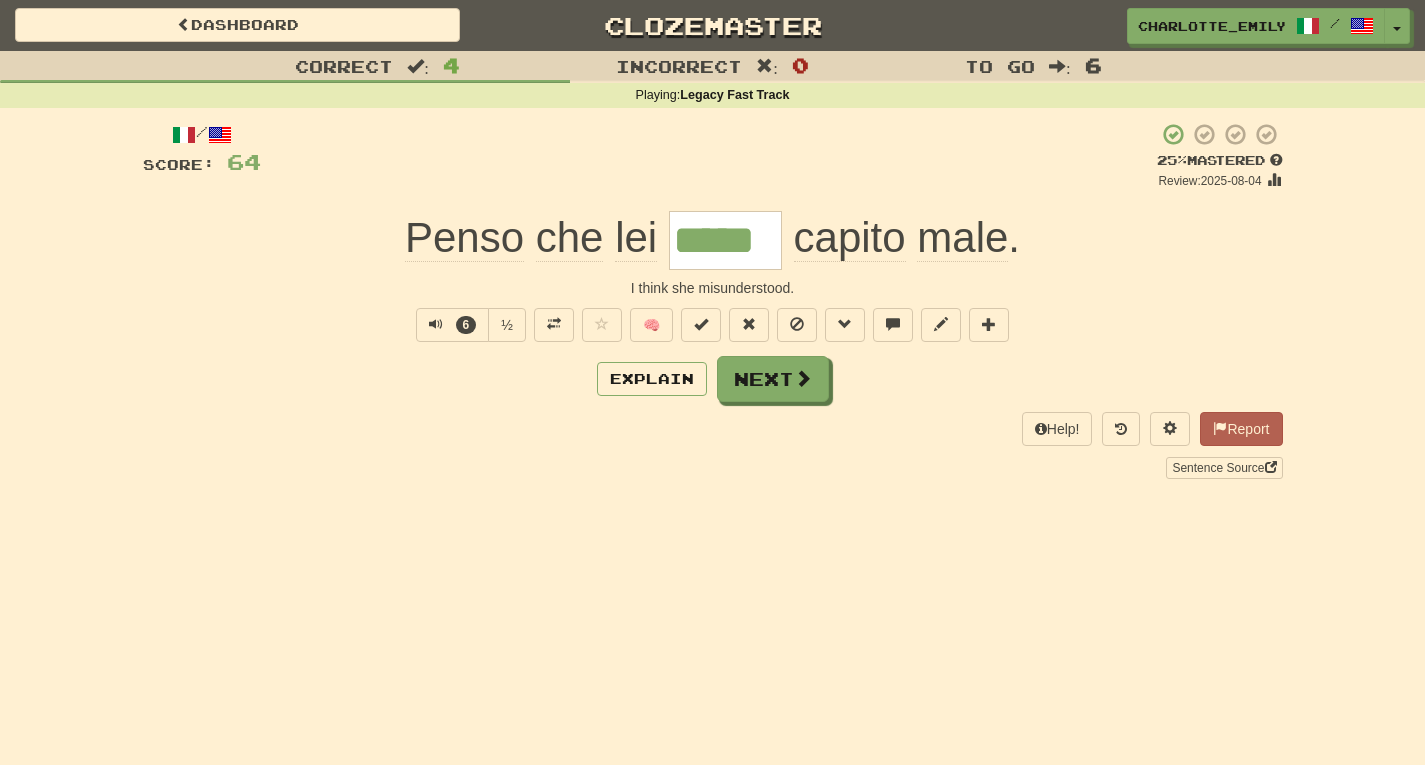 click on "/  Score:   64 + 8 25 %  Mastered Review:  2025-08-04 Penso   che   lei   *****   capito   male . I think she misunderstood. 6 ½ 🧠 Explain Next  Help!  Report Sentence Source" at bounding box center [713, 300] 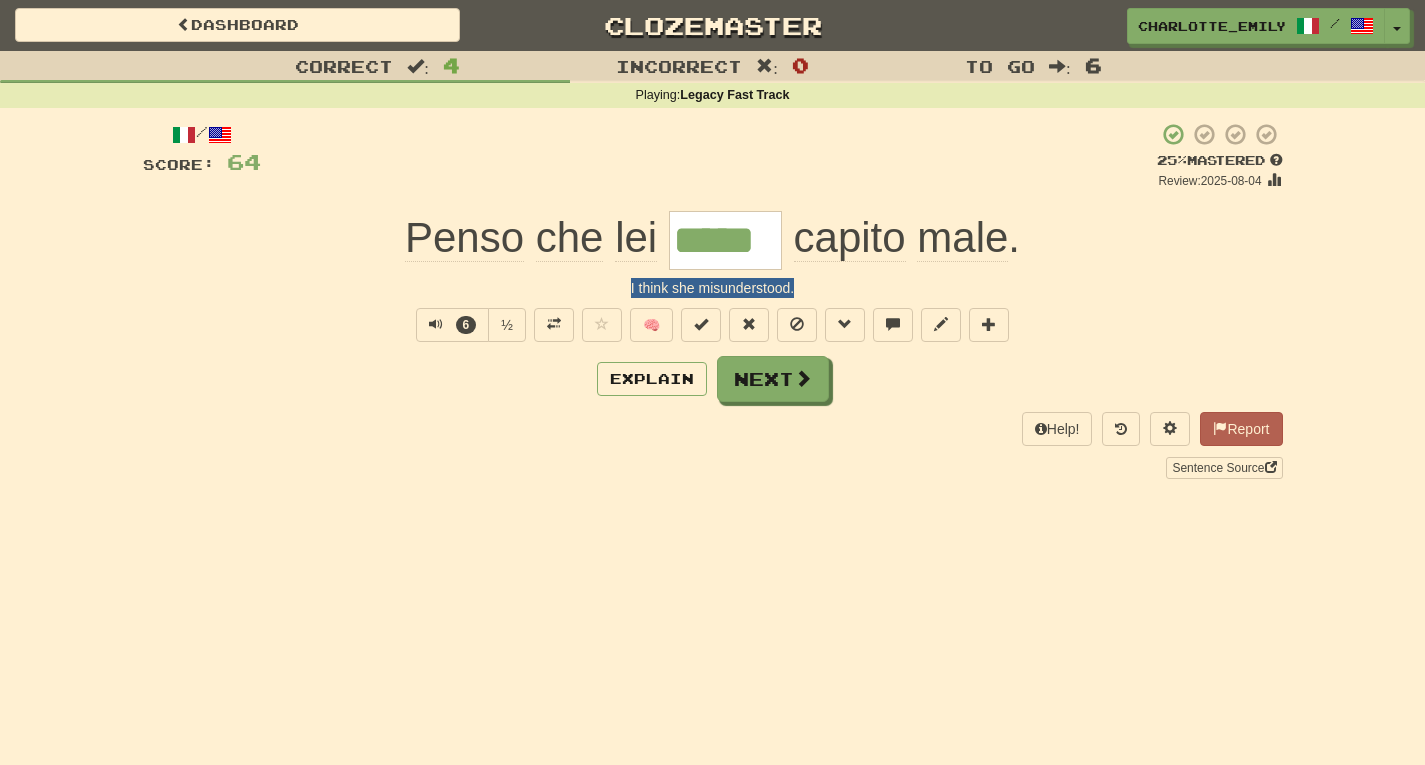 drag, startPoint x: 458, startPoint y: 276, endPoint x: 1197, endPoint y: 279, distance: 739.0061 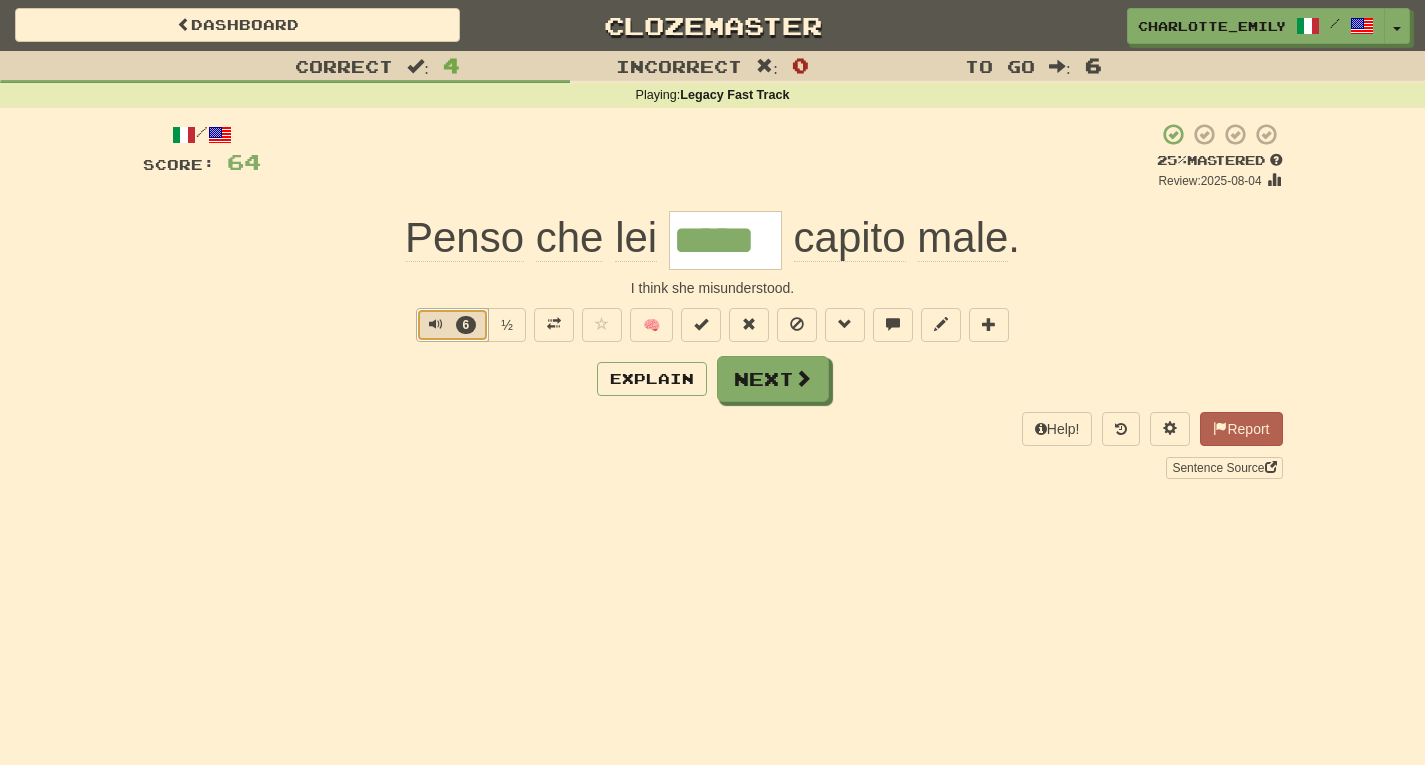 click at bounding box center [436, 324] 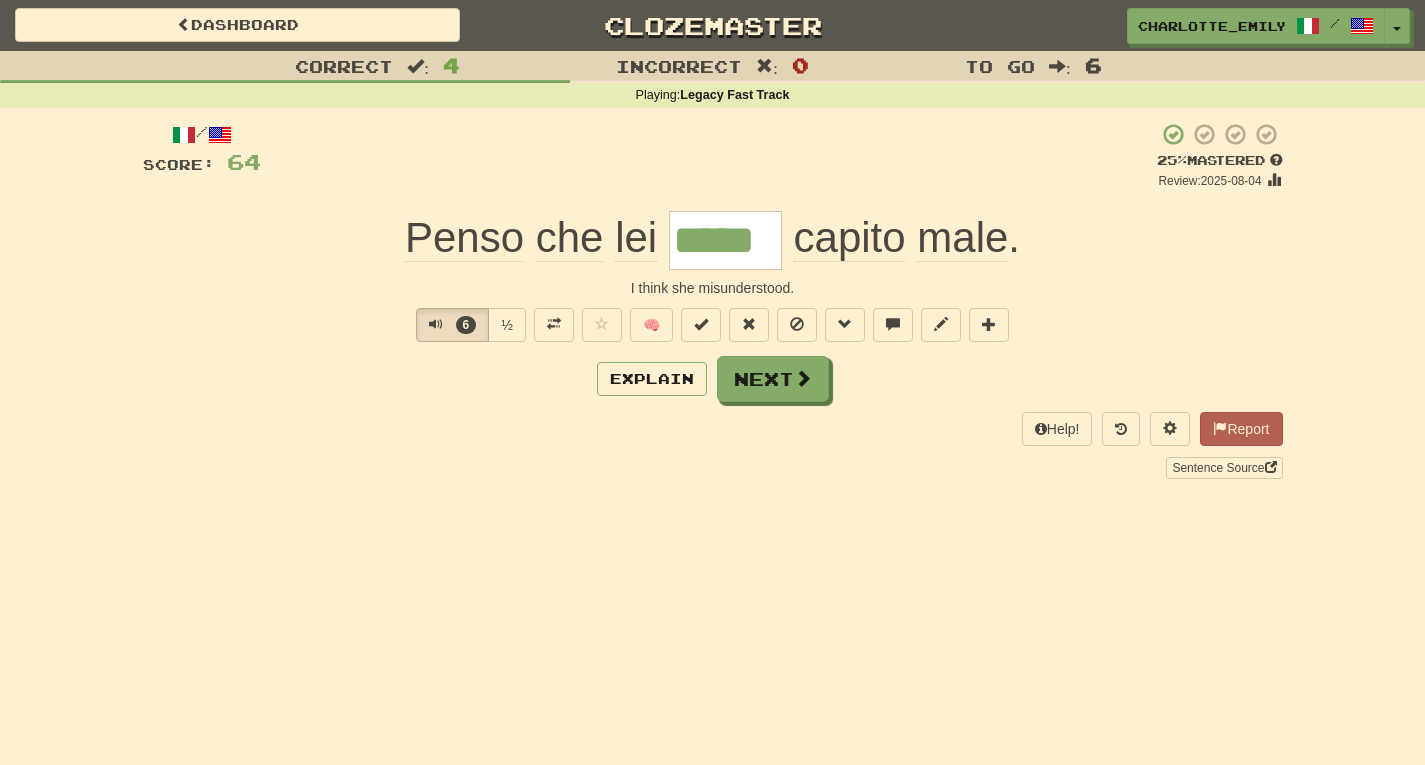 click on "Correct   :   4 Incorrect   :   0 To go   :   6 Playing :  Legacy Fast Track  /  Score:   64 + 8 25 %  Mastered Review:  2025-08-04 Penso   che   lei   *****   capito   male . I think she misunderstood. 6 ½ 🧠 Explain Next  Help!  Report Sentence Source" at bounding box center [712, 279] 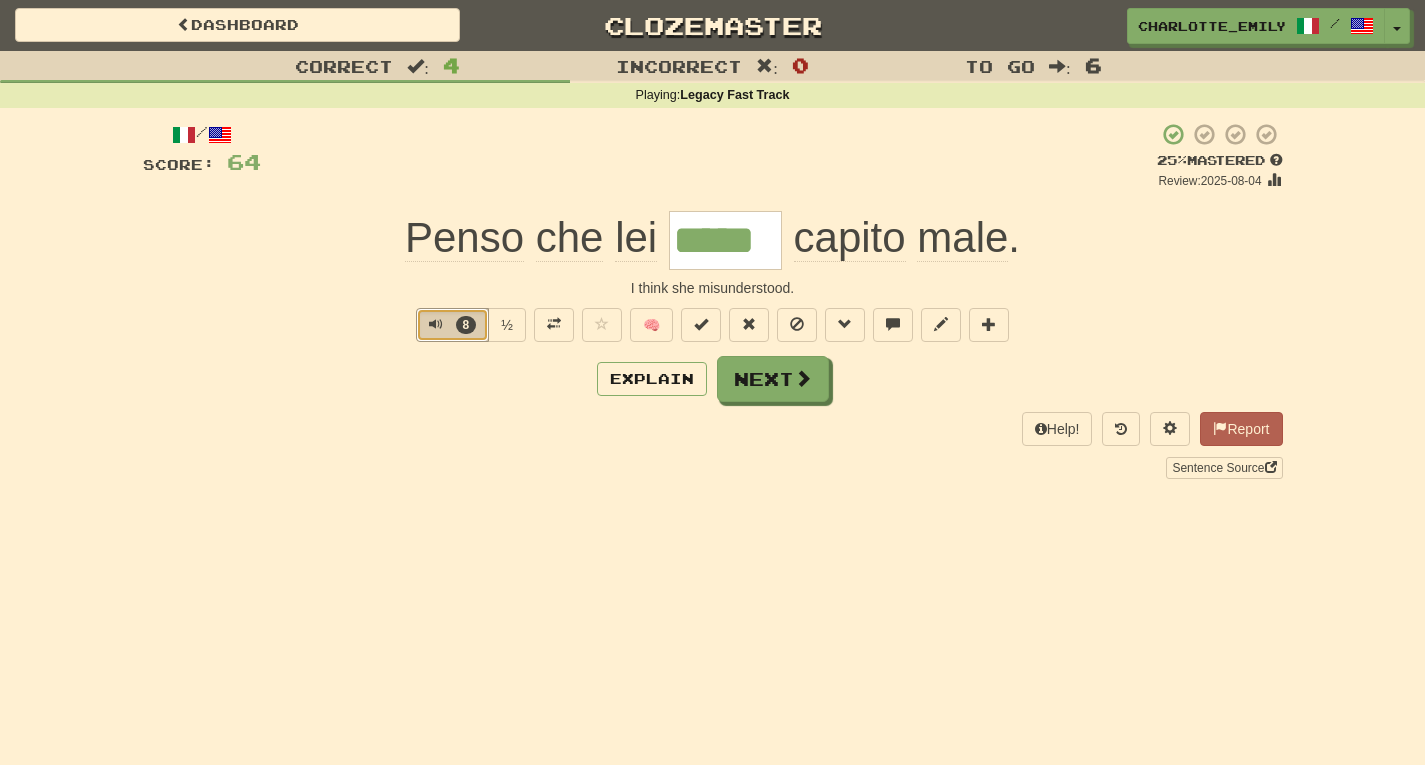 click at bounding box center [436, 324] 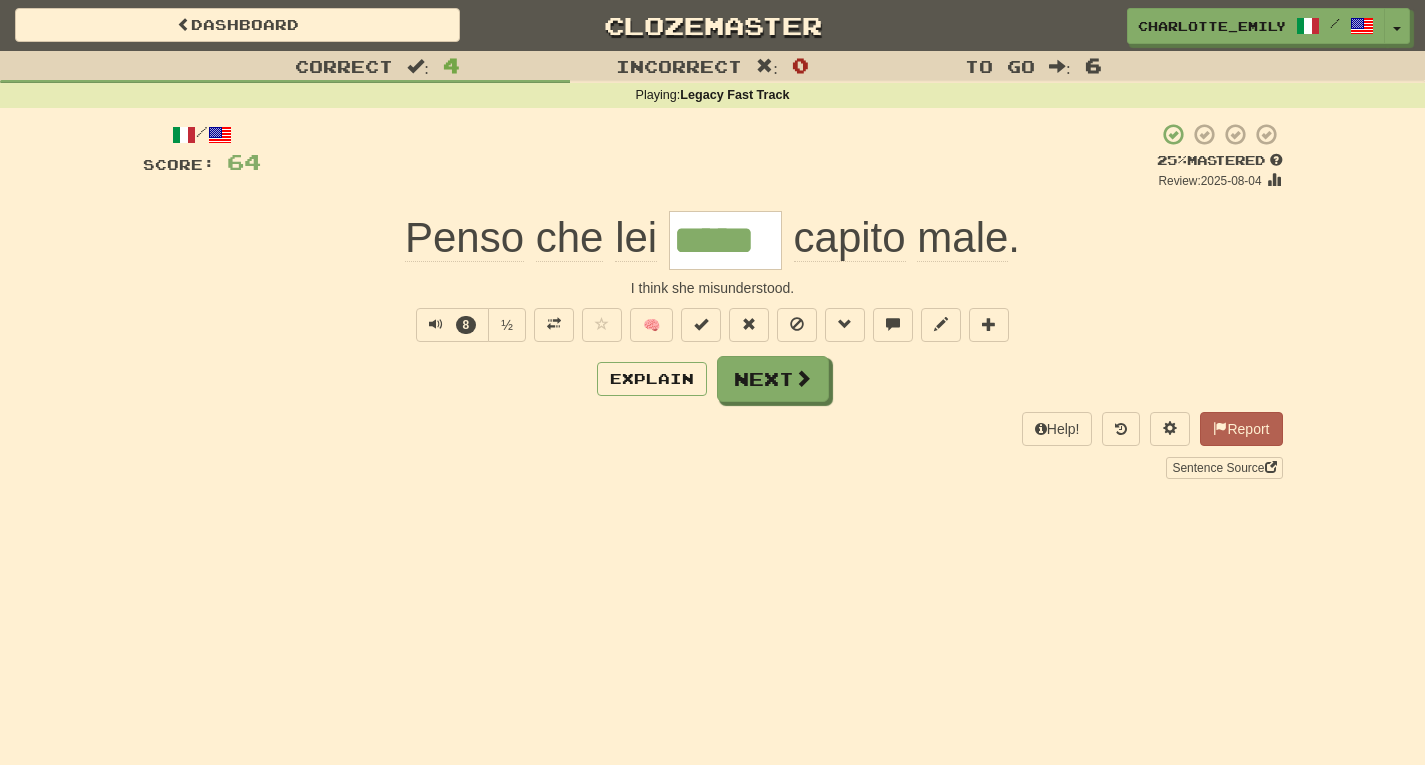click on "I think she misunderstood." at bounding box center (713, 288) 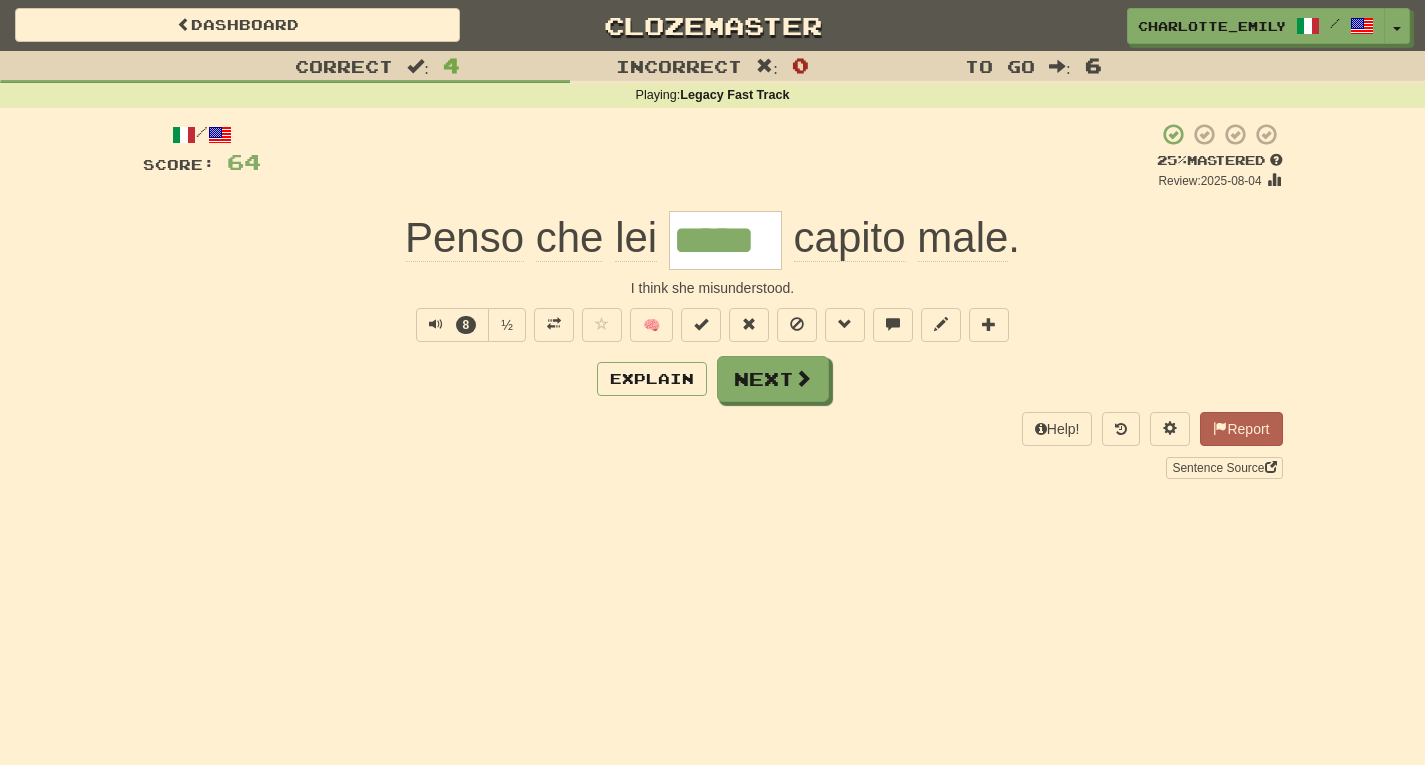 click on "*****" at bounding box center (725, 240) 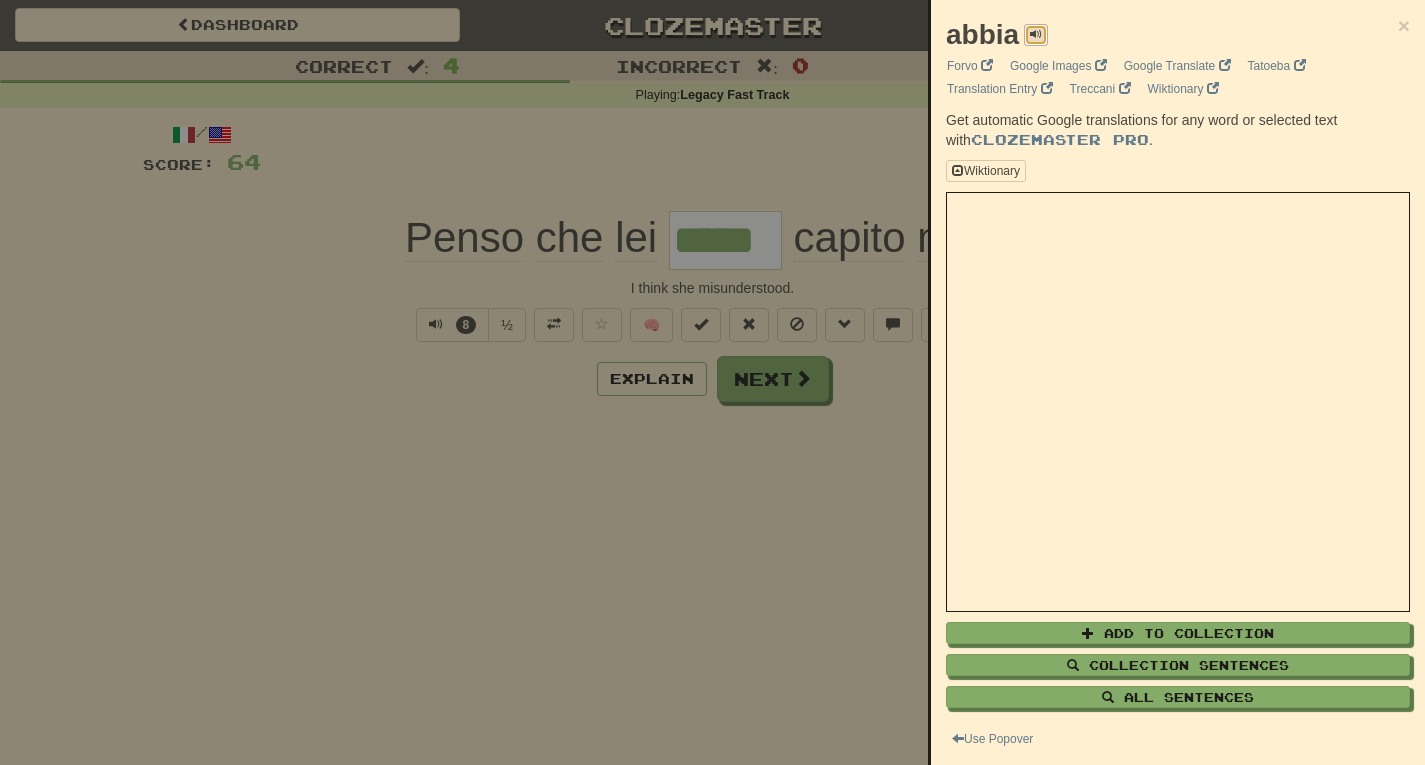 click at bounding box center (1036, 34) 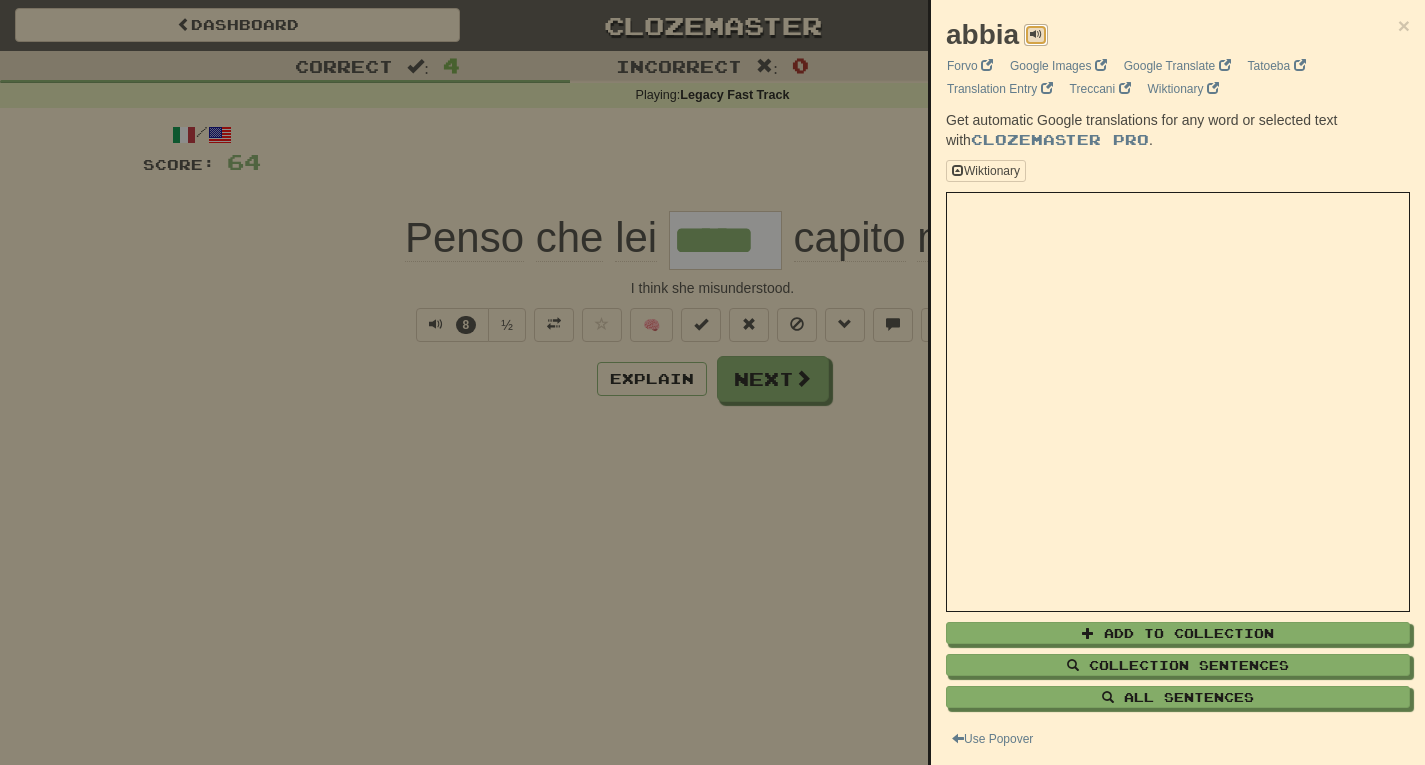 click at bounding box center [1036, 34] 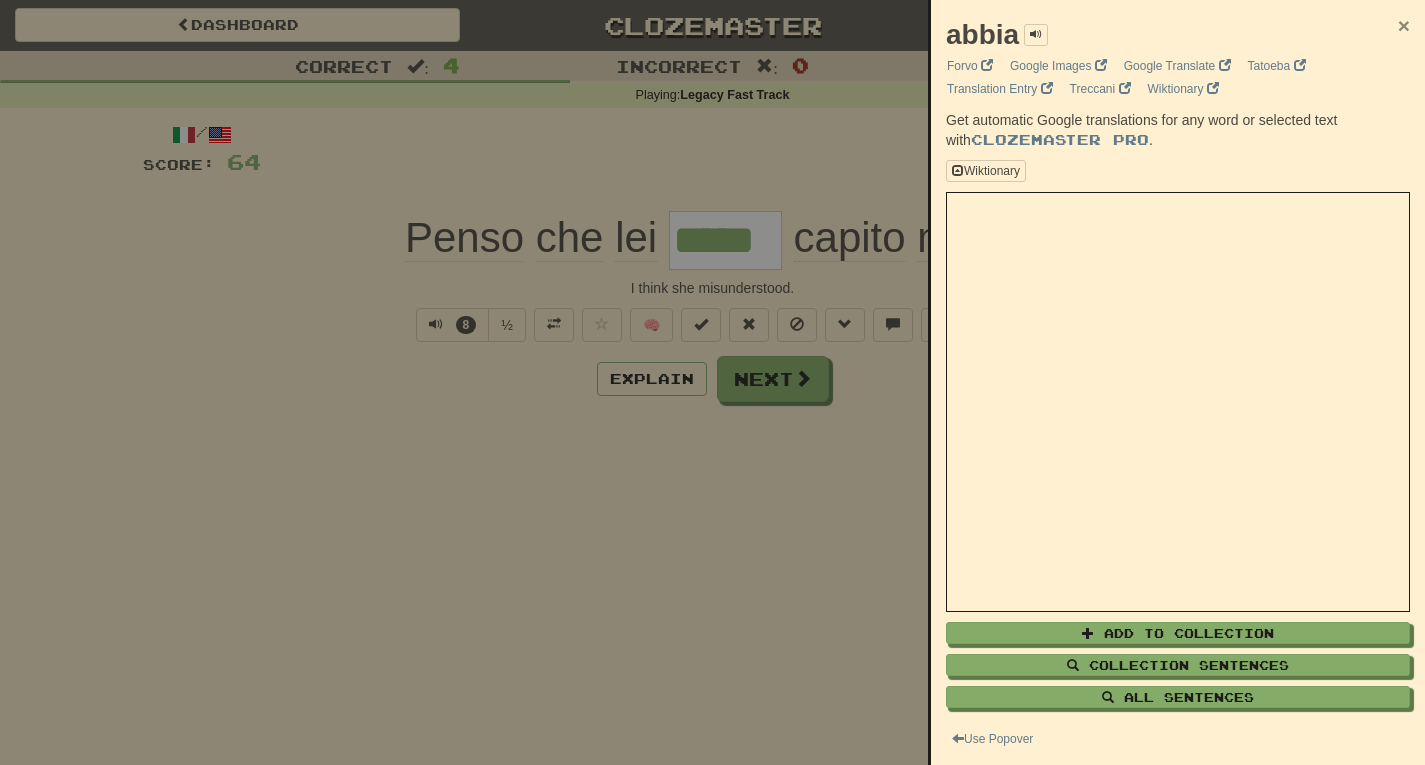 click on "×" at bounding box center (1404, 25) 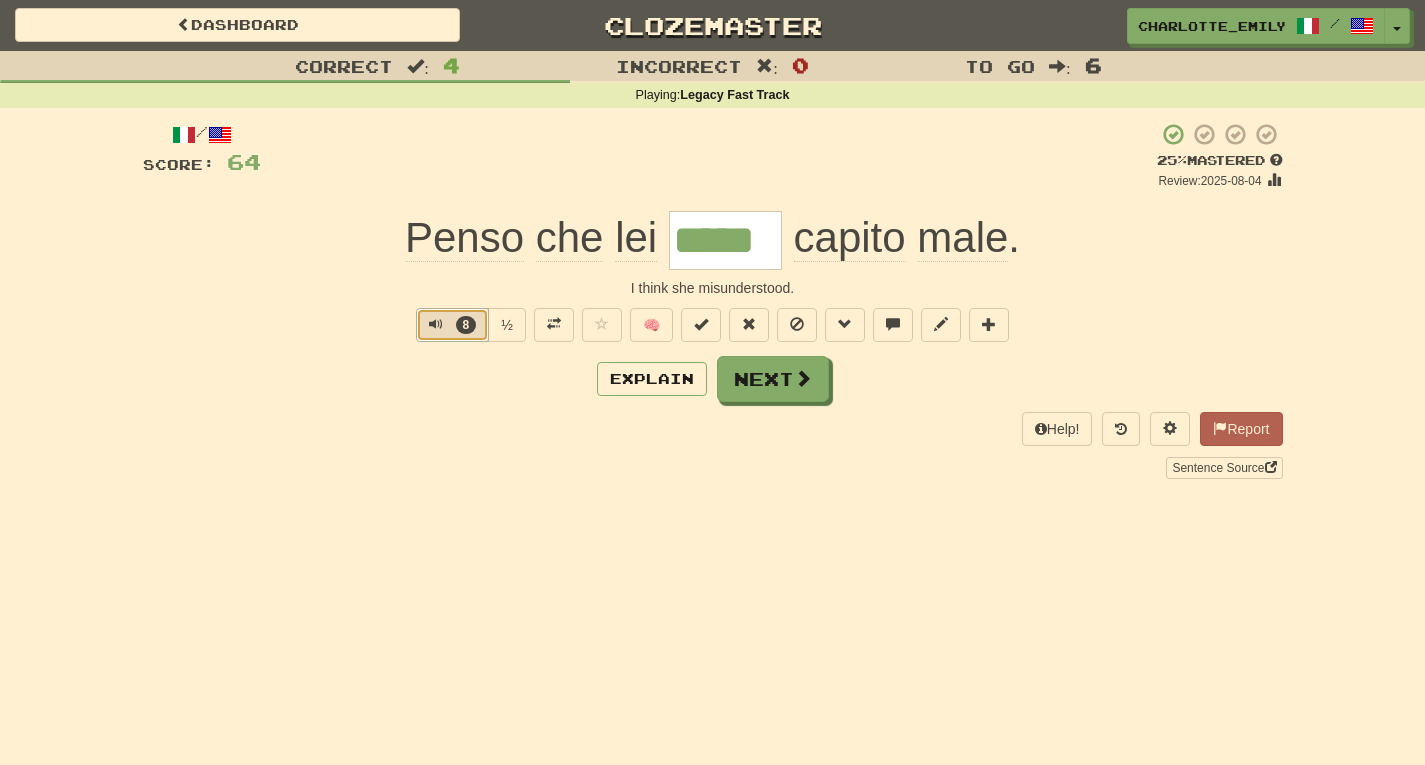 click at bounding box center [436, 324] 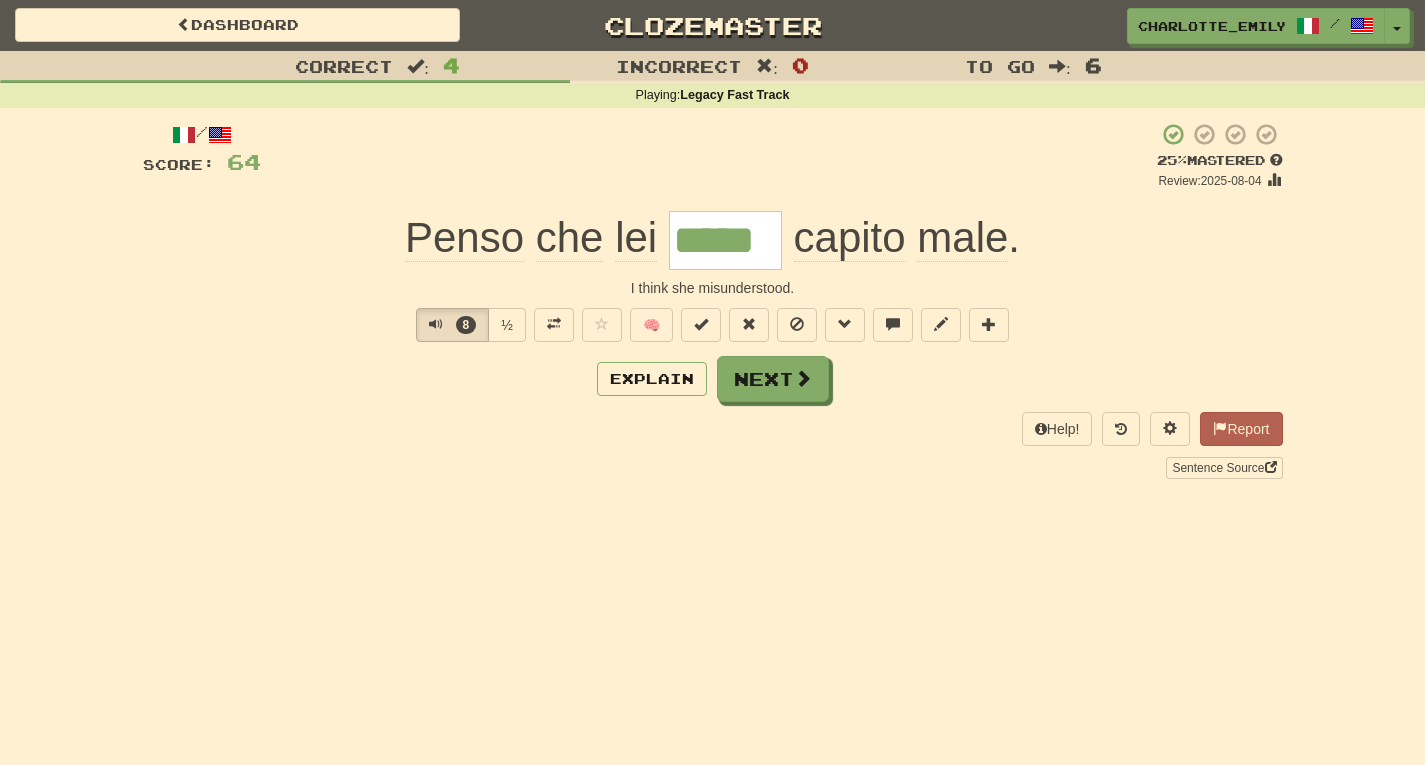 click on "Explain Next" at bounding box center [713, 379] 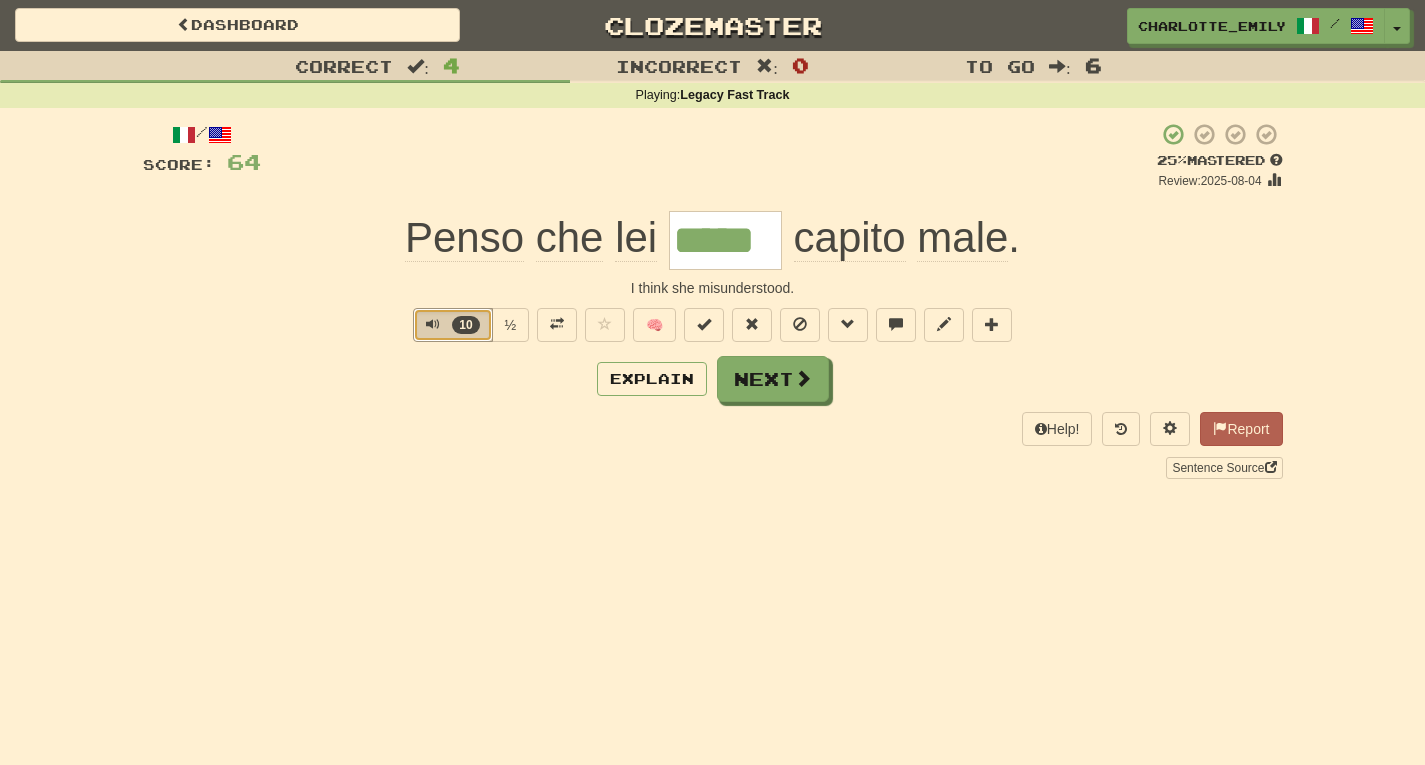 click at bounding box center (433, 324) 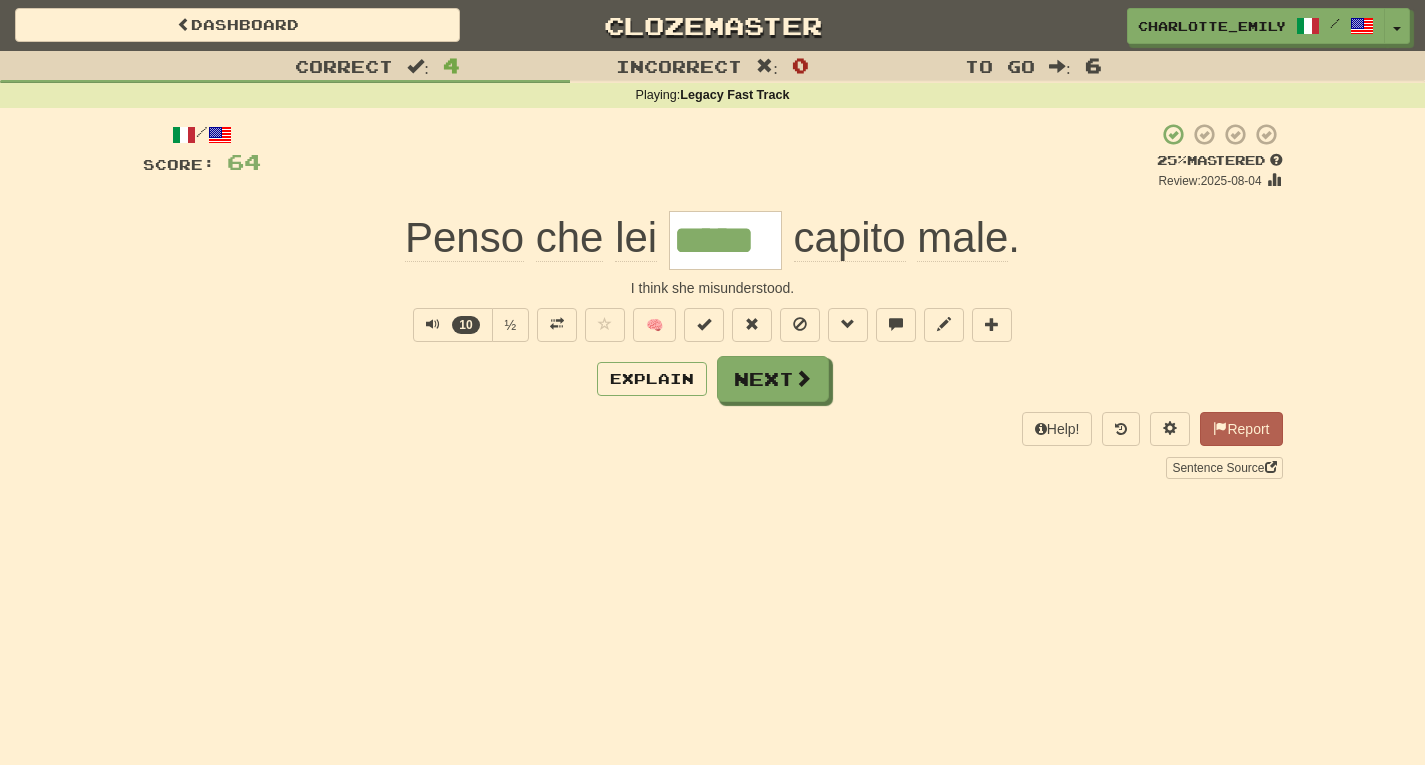 click on "10 ½ 🧠" at bounding box center [713, 325] 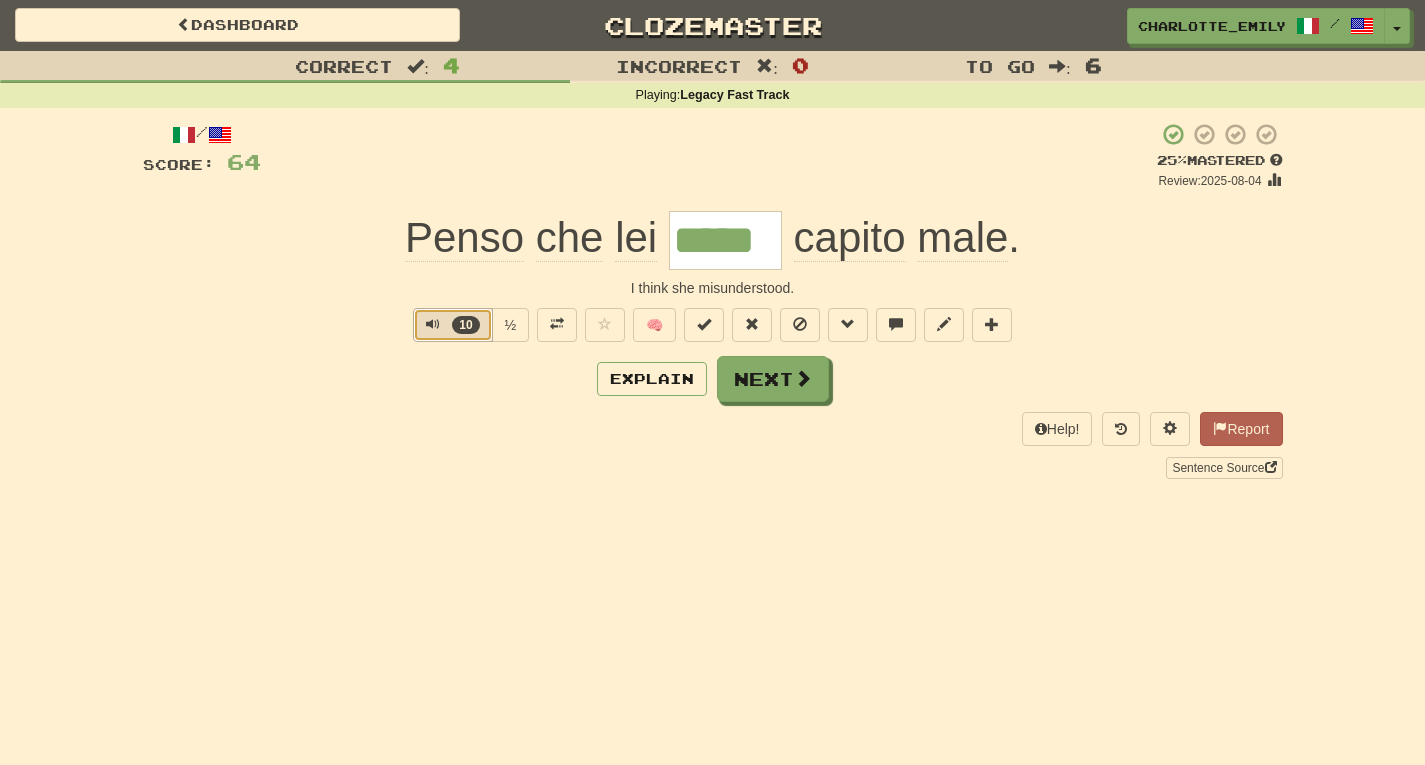 click at bounding box center (433, 324) 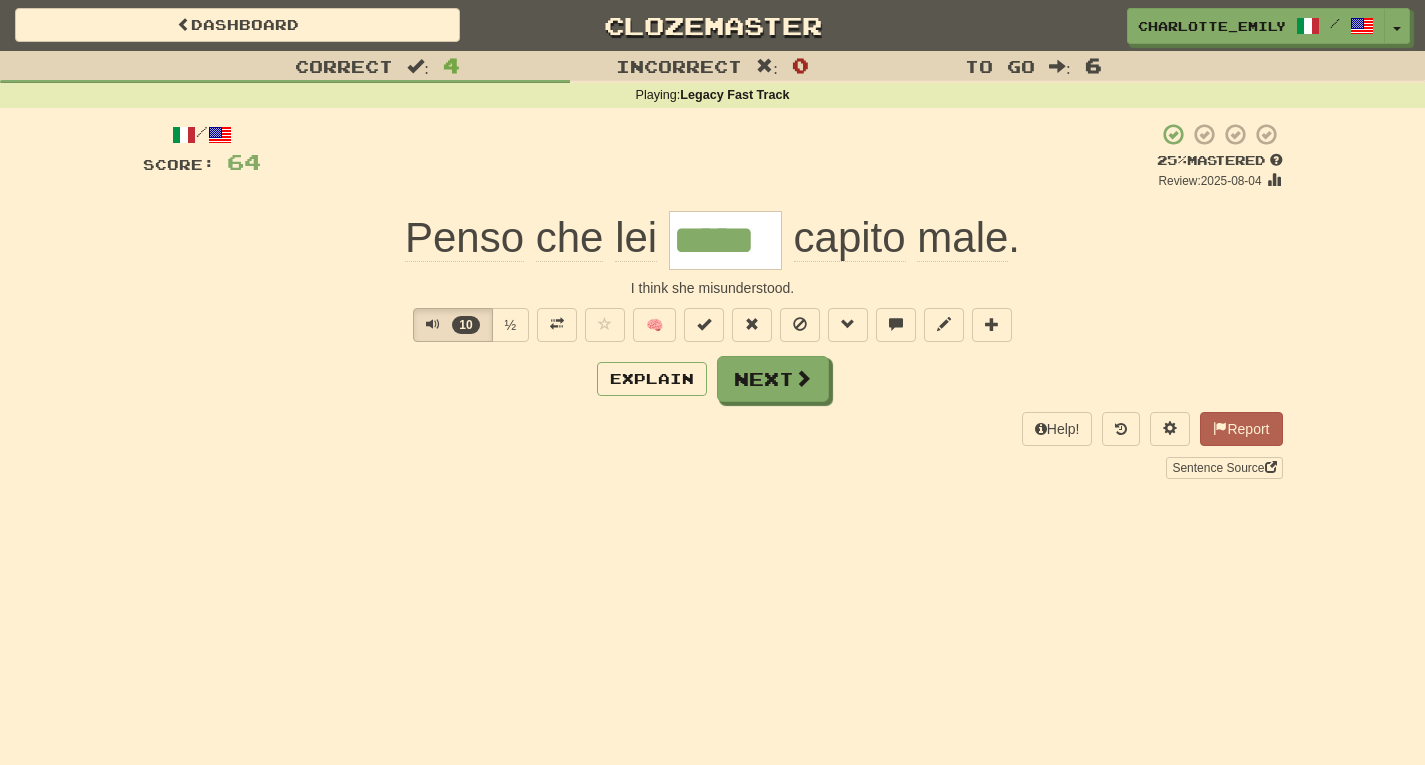 click on "Explain Next" at bounding box center [713, 379] 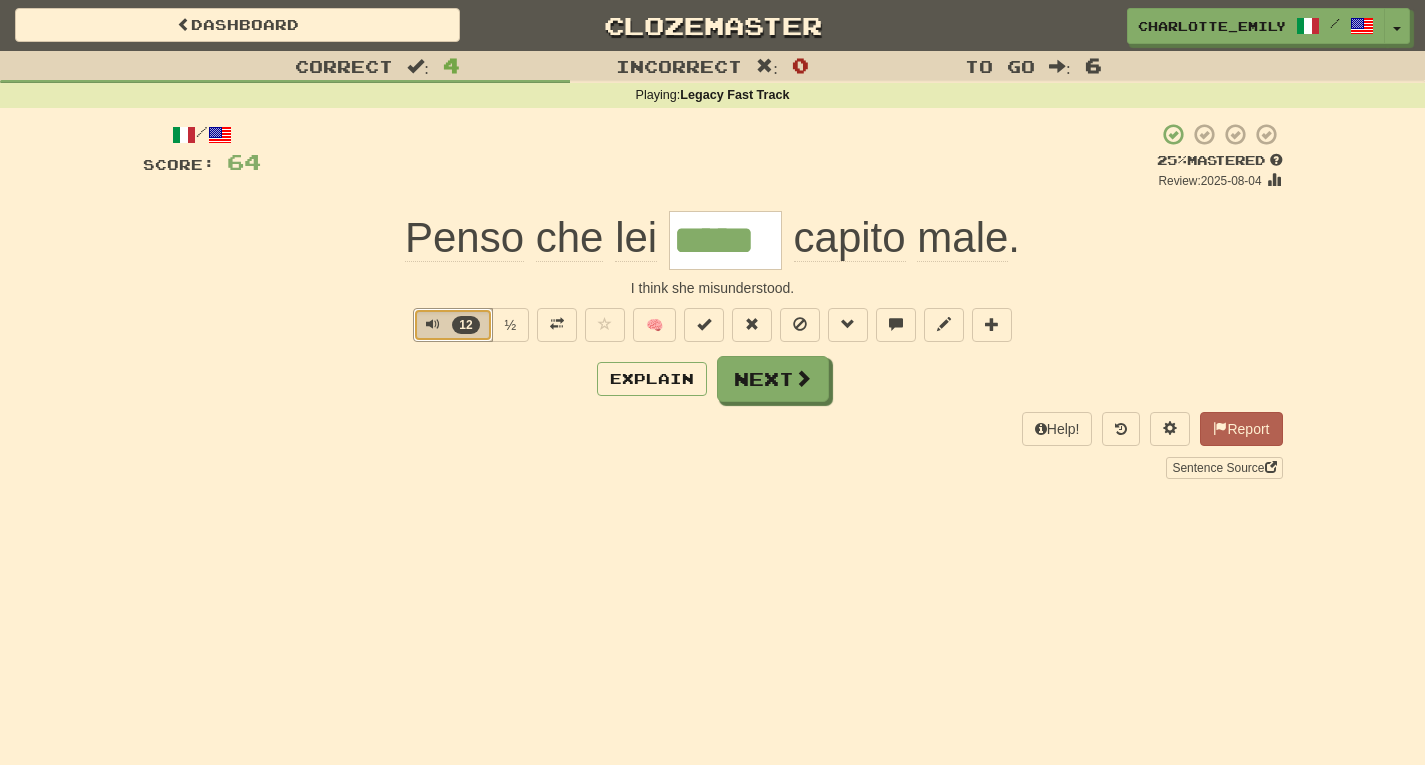 click at bounding box center [433, 324] 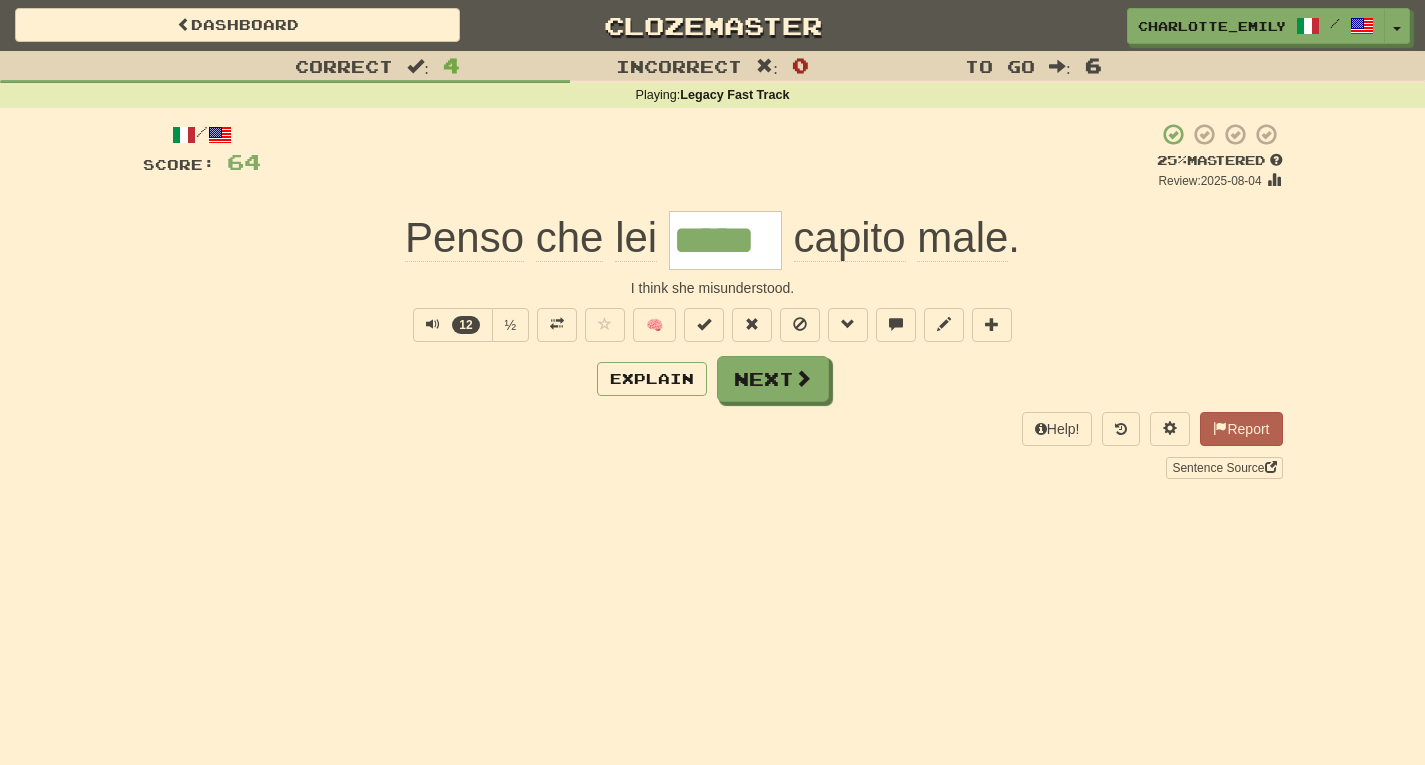 click on "Correct   :   4 Incorrect   :   0 To go   :   6 Playing :  Legacy Fast Track  /  Score:   64 + 8 25 %  Mastered Review:  2025-08-04 Penso   che   lei   *****   capito   male . I think she misunderstood. 12 ½ 🧠 Explain Next  Help!  Report Sentence Source" at bounding box center [712, 279] 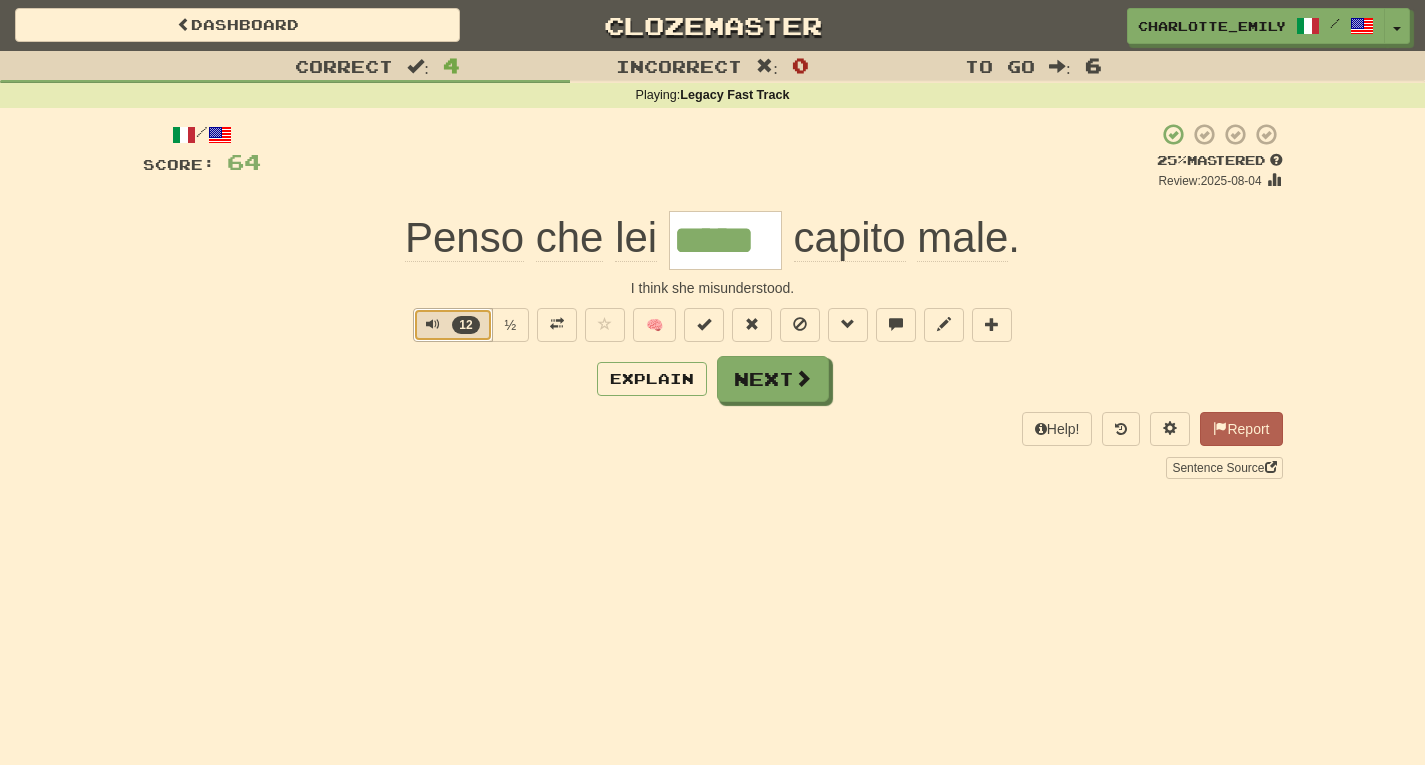 click at bounding box center (433, 324) 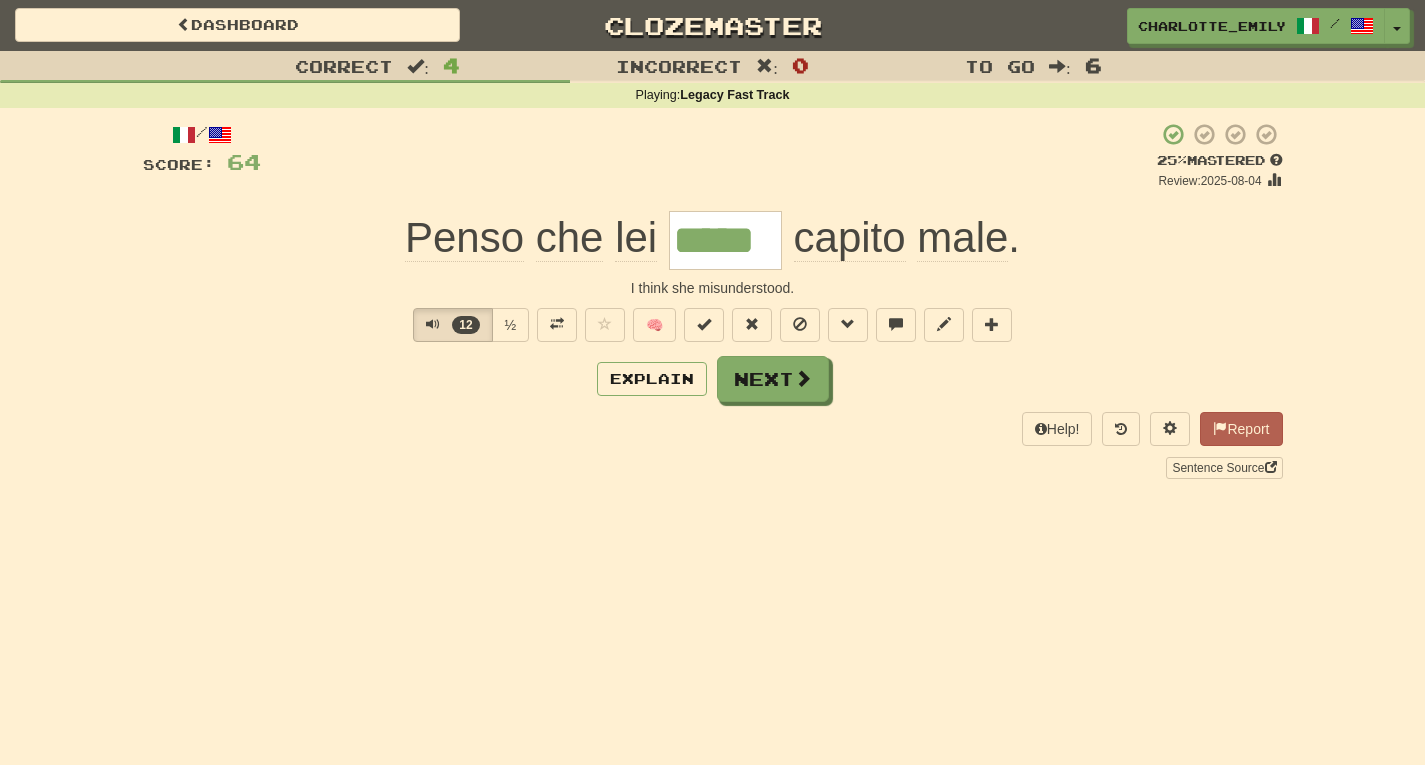 click on "Correct   :   4 Incorrect   :   0 To go   :   6 Playing :  Legacy Fast Track  /  Score:   64 + 8 25 %  Mastered Review:  2025-08-04 Penso   che   lei   *****   capito   male . I think she misunderstood. 12 ½ 🧠 Explain Next  Help!  Report Sentence Source" at bounding box center [712, 279] 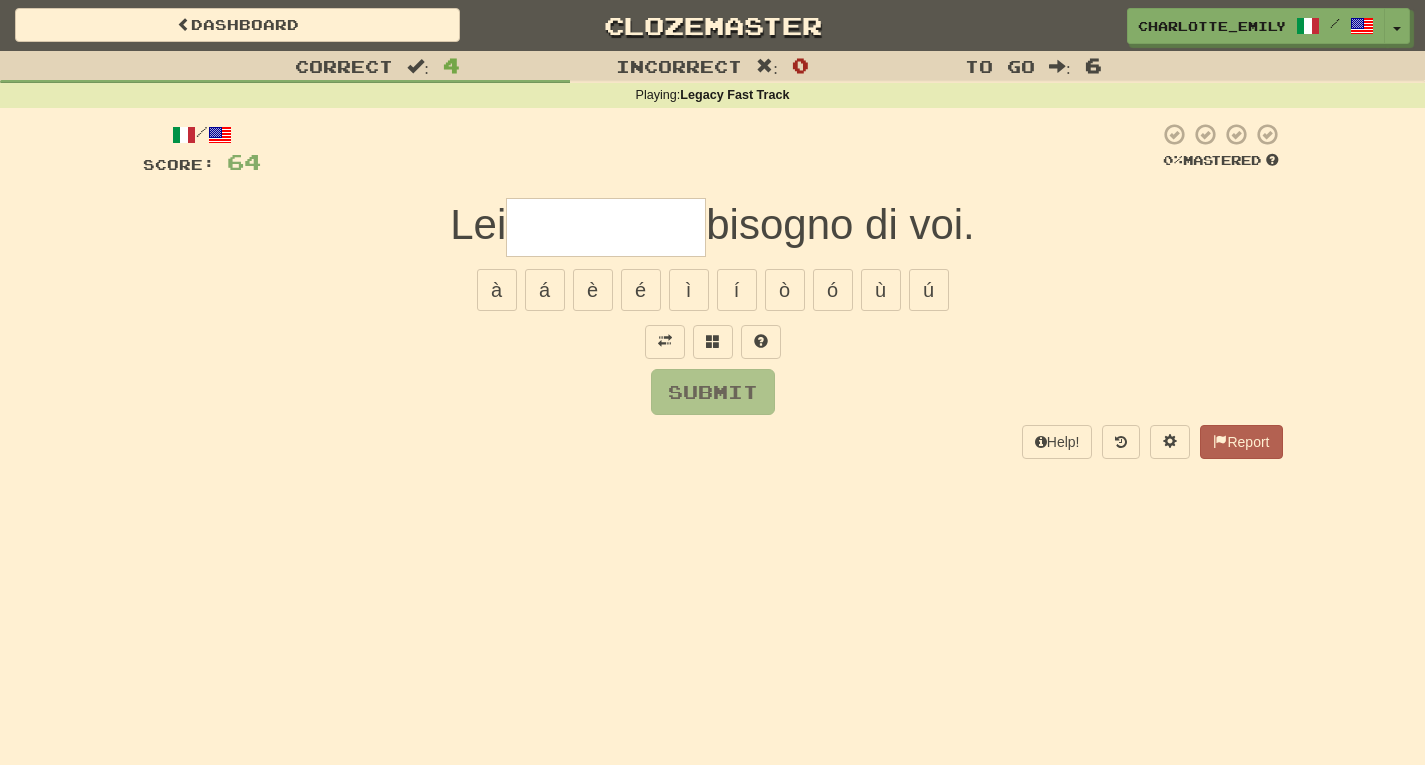 type on "*" 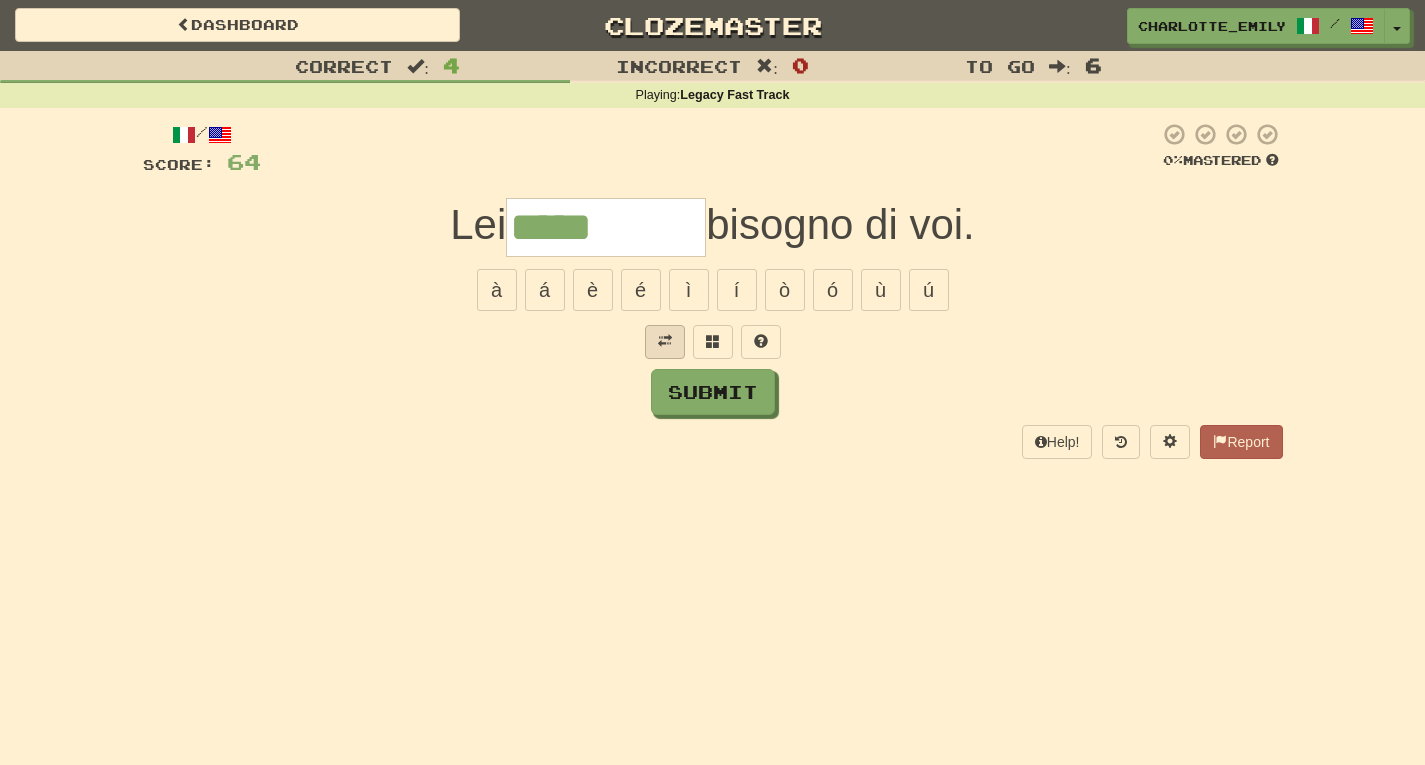 type on "*****" 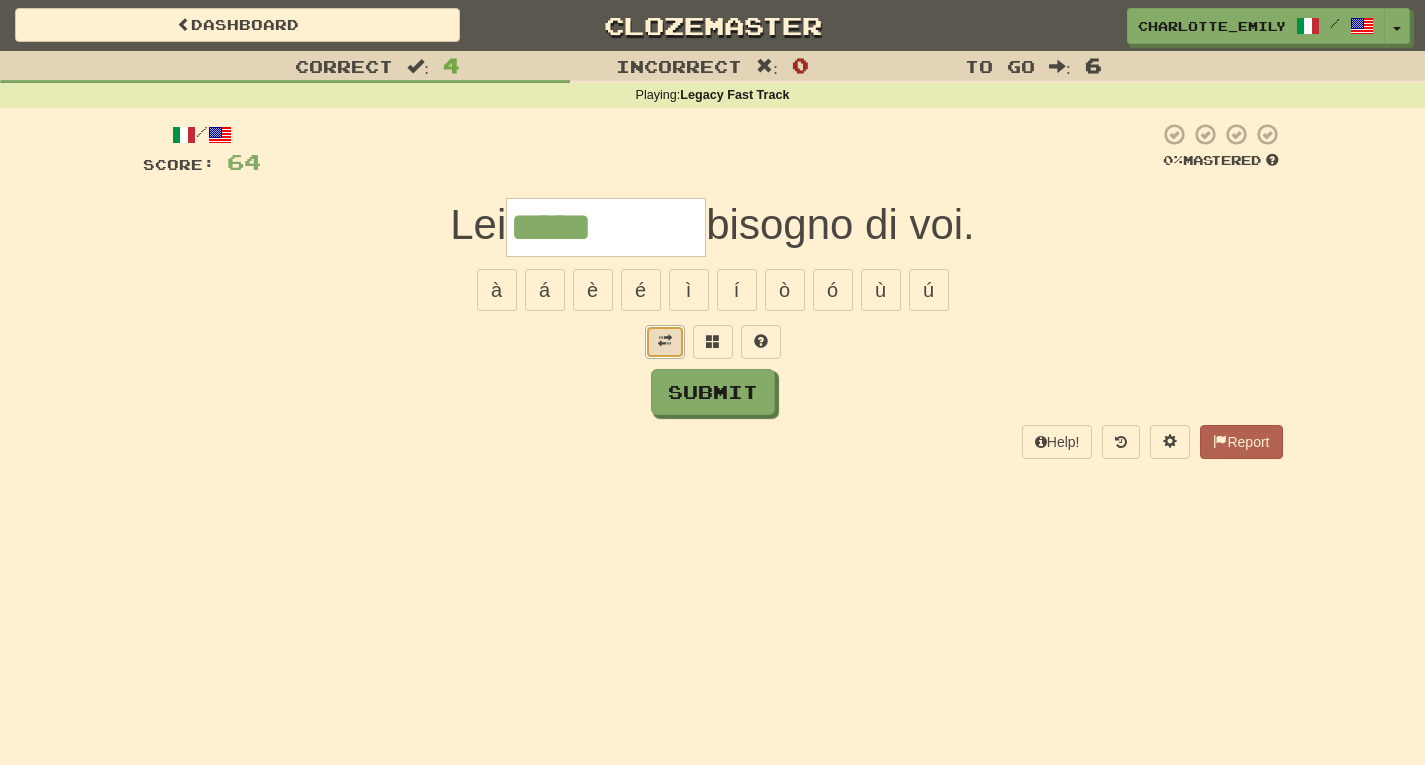 click at bounding box center (665, 341) 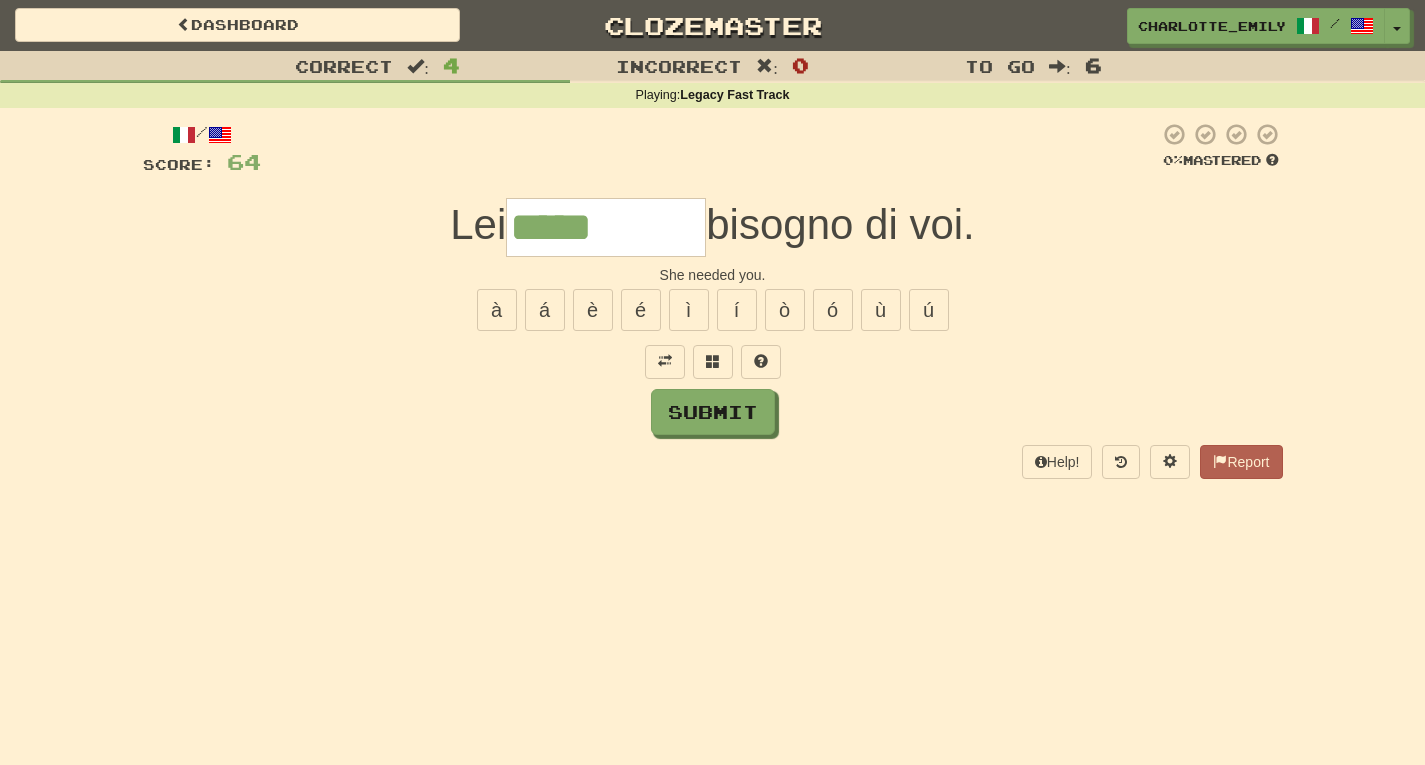 click at bounding box center (713, 362) 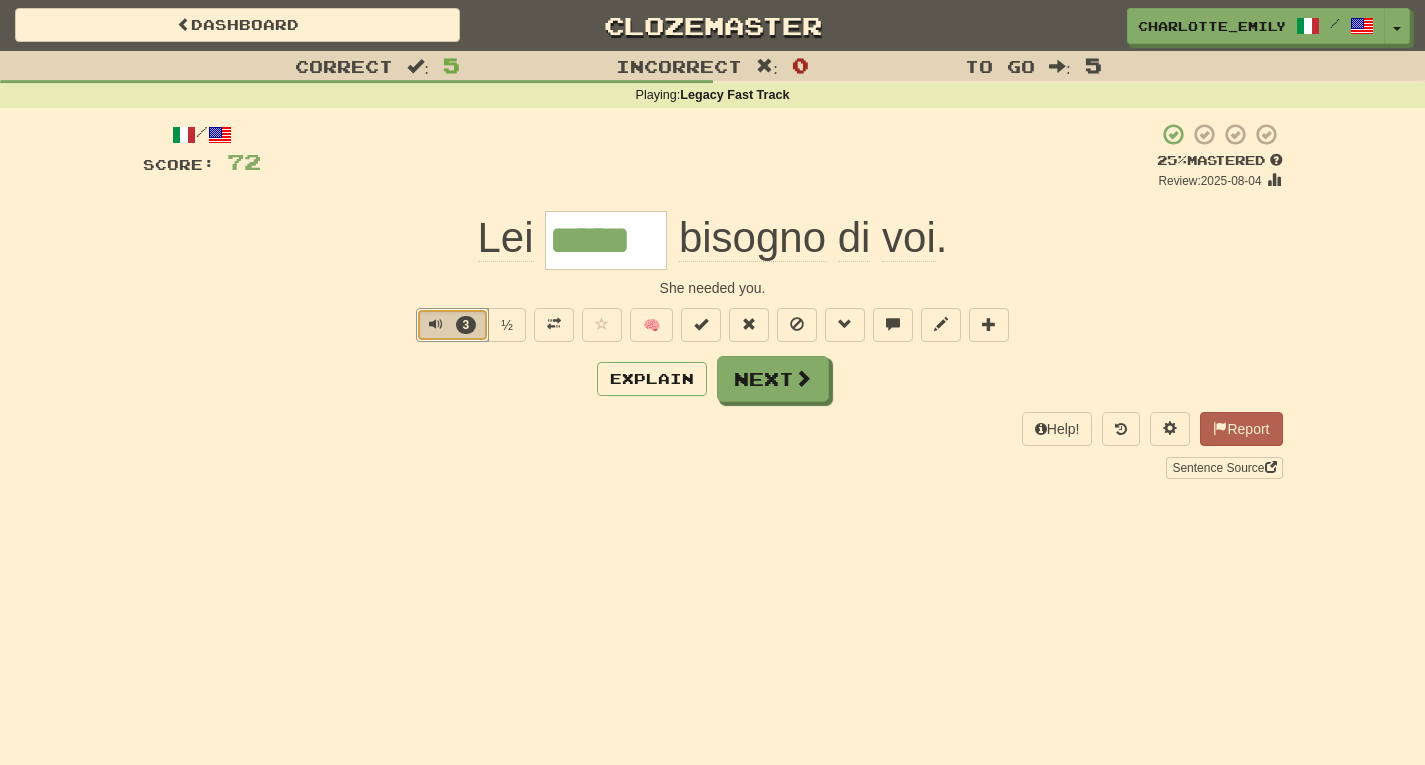 click at bounding box center (436, 324) 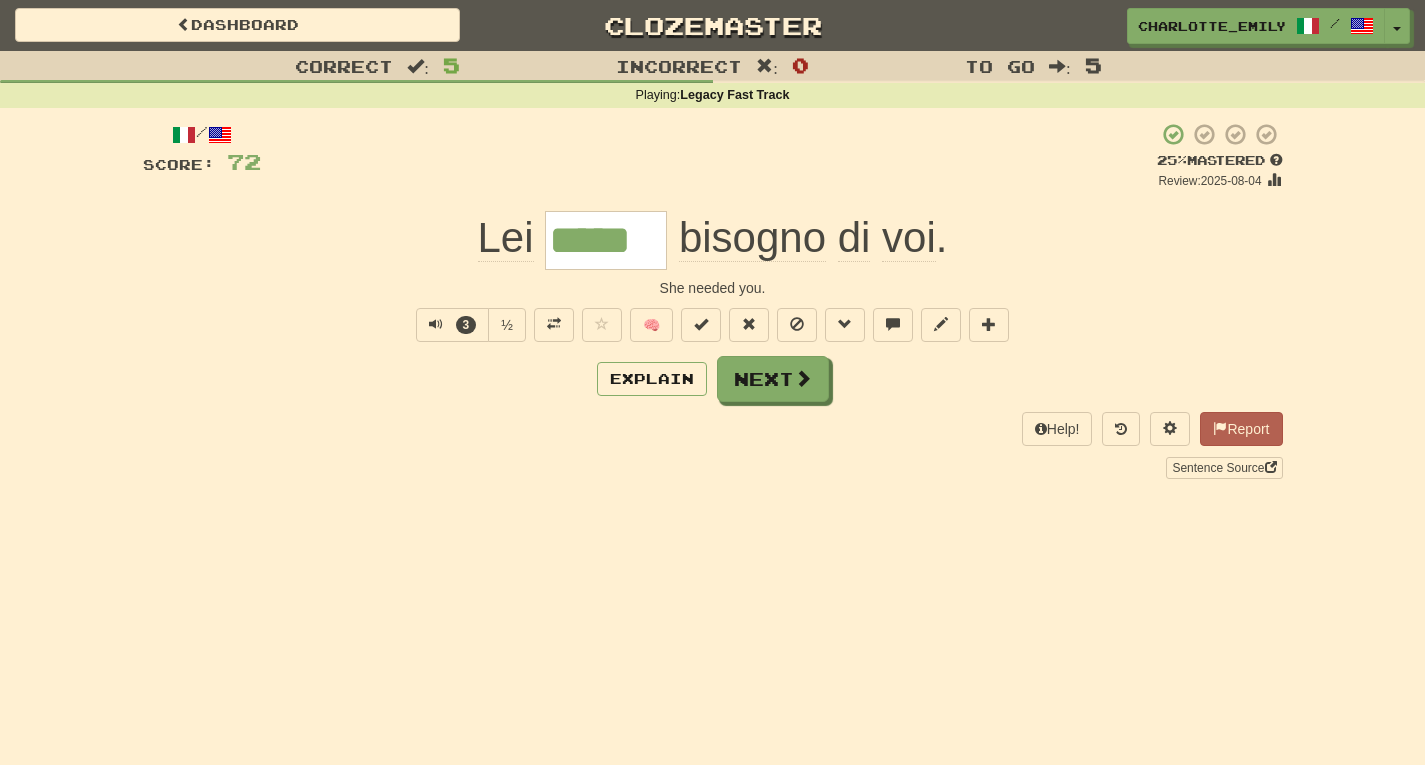 click on "She needed you." at bounding box center (713, 288) 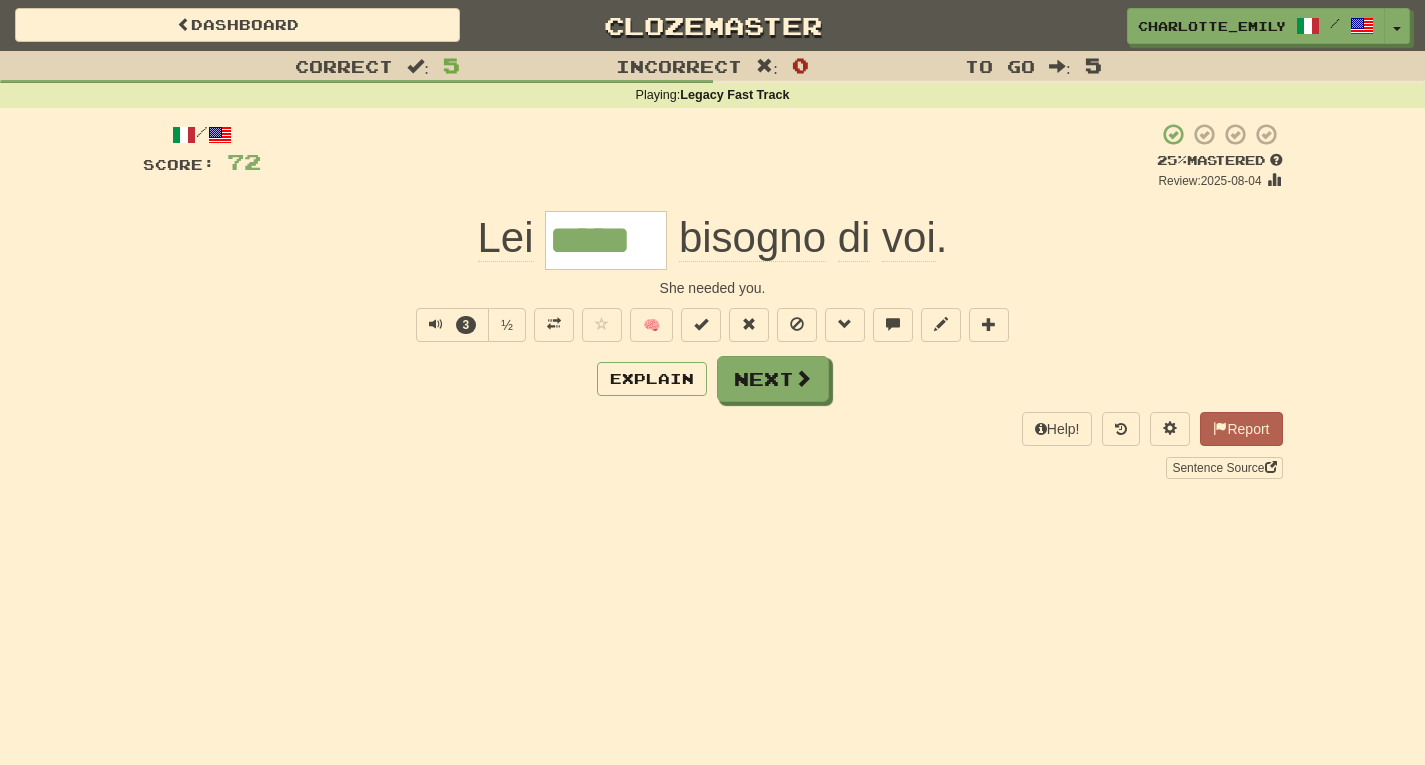 drag, startPoint x: 481, startPoint y: 277, endPoint x: 663, endPoint y: 288, distance: 182.3321 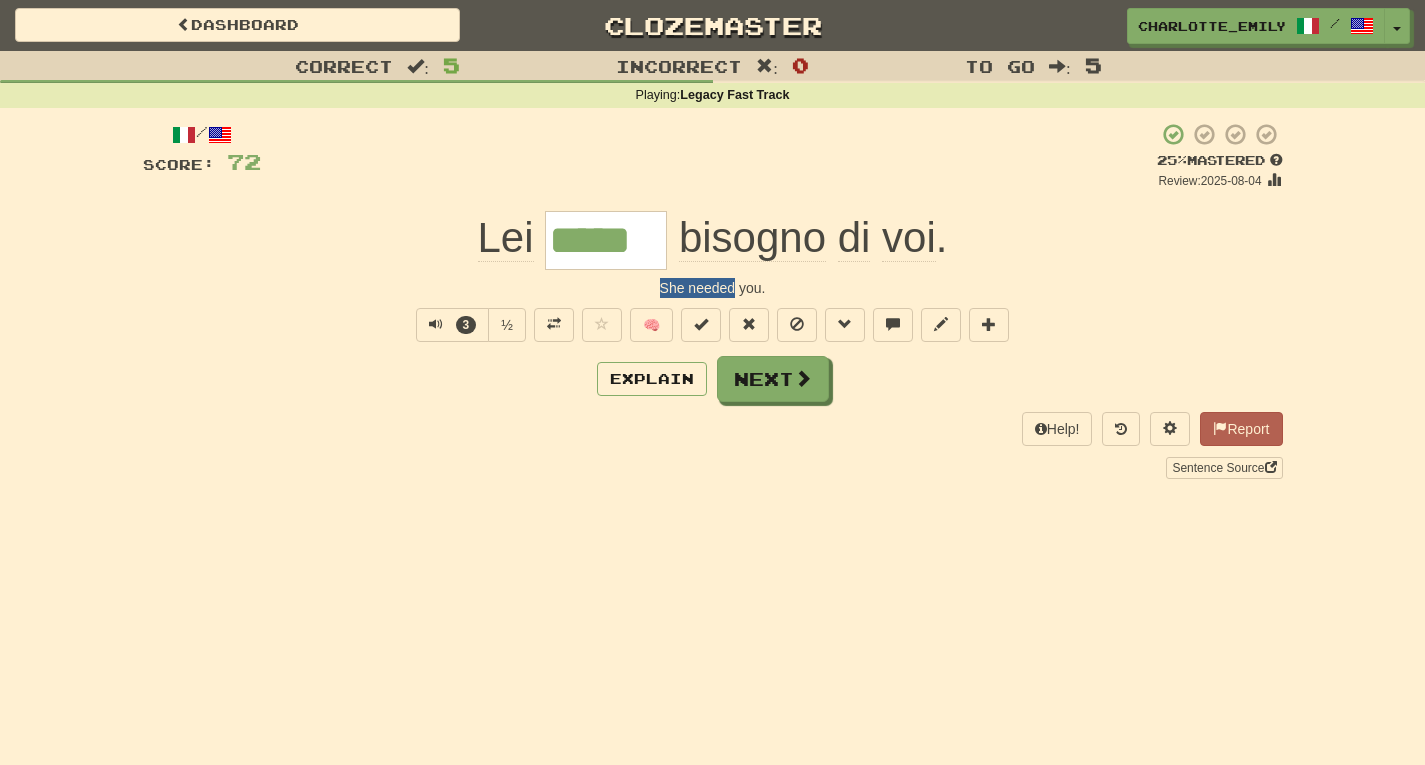 drag, startPoint x: 428, startPoint y: 284, endPoint x: 732, endPoint y: 288, distance: 304.0263 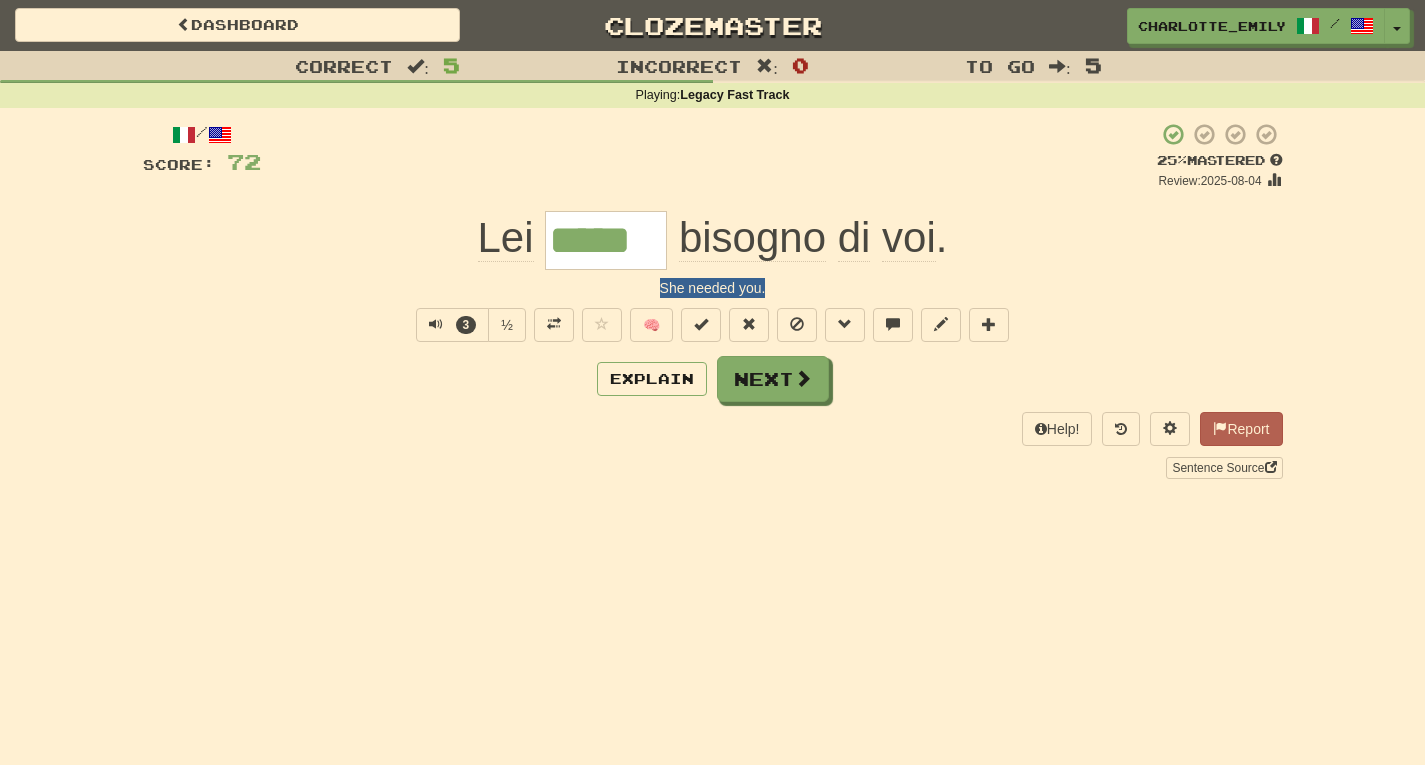 drag, startPoint x: 424, startPoint y: 281, endPoint x: 1083, endPoint y: 279, distance: 659.00305 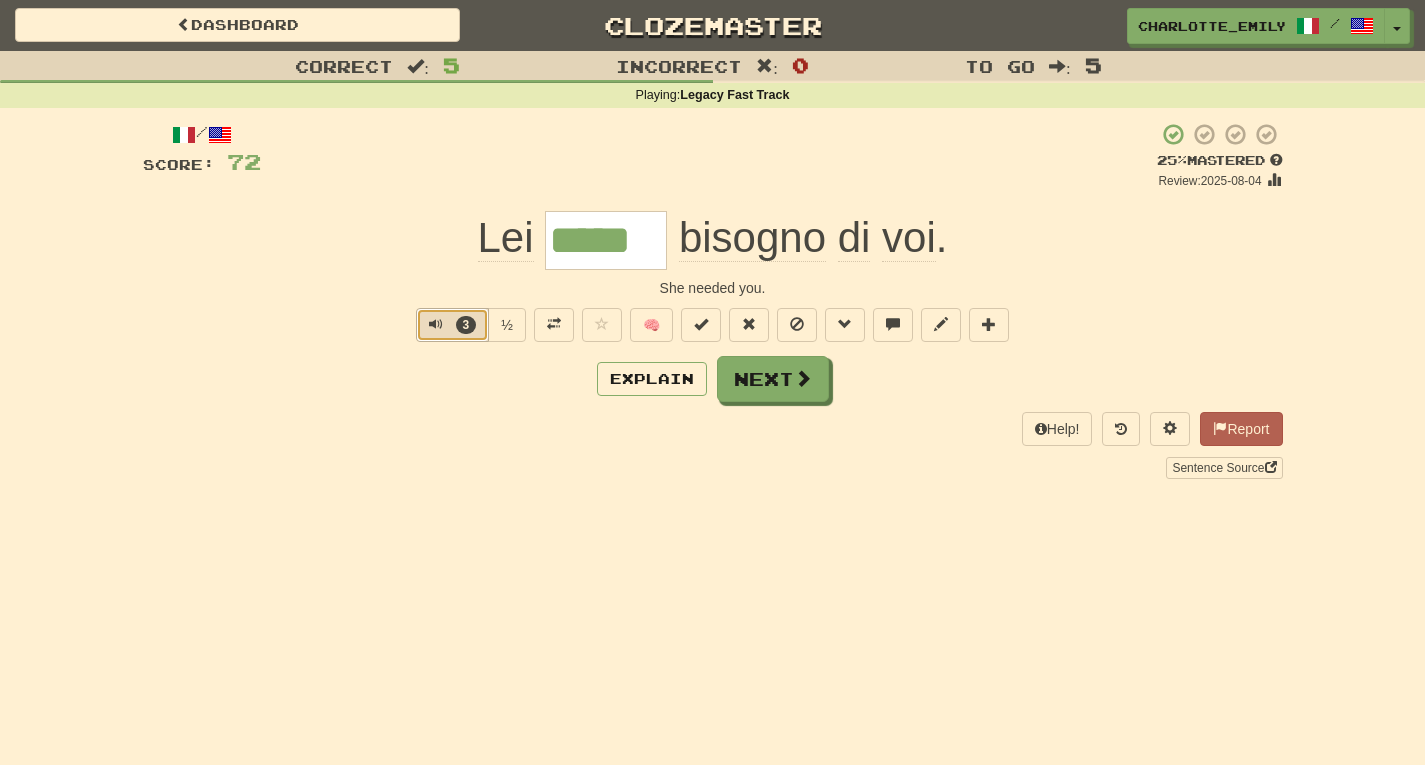 click at bounding box center [436, 324] 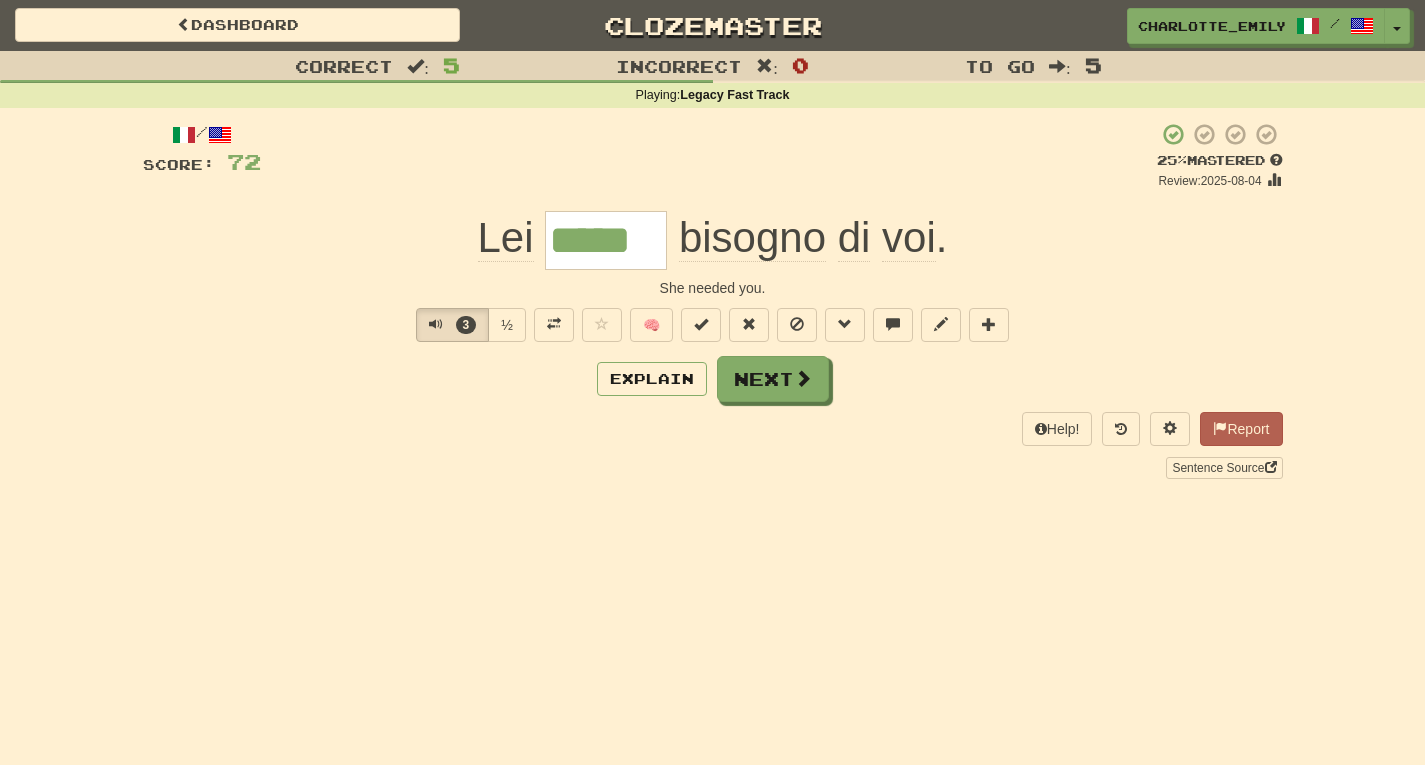 click on "Explain Next" at bounding box center (713, 379) 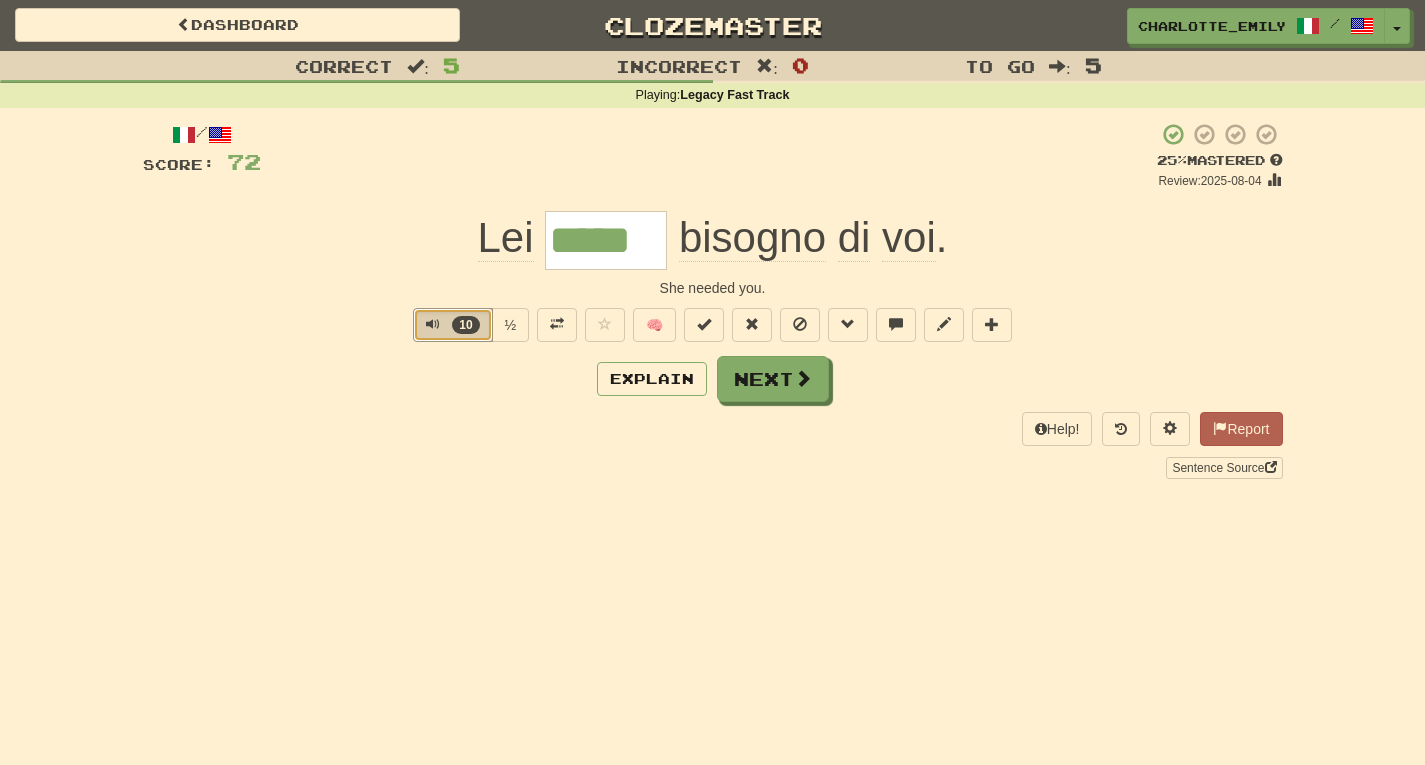 click at bounding box center (433, 324) 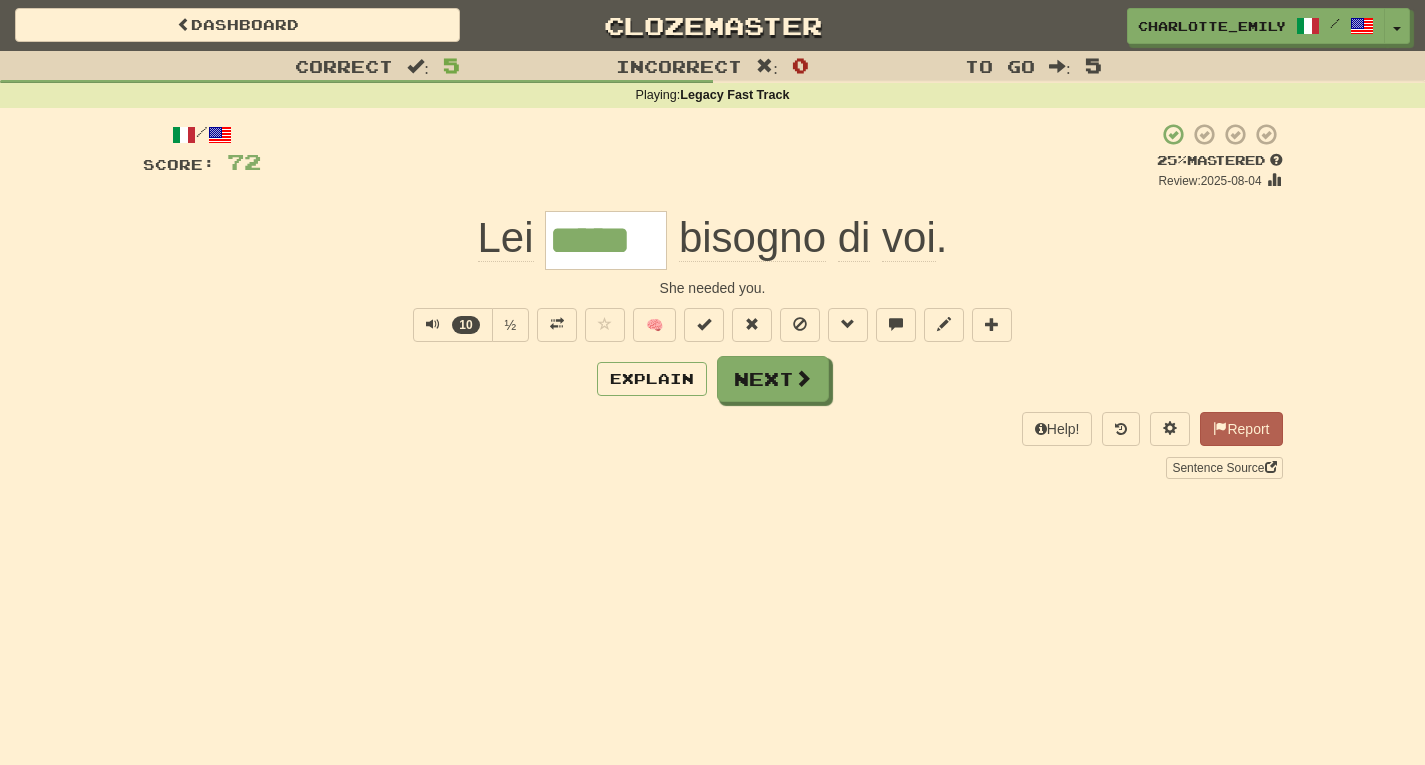 click on "/  Score:   72 + 8 25 %  Mastered Review:  2025-08-04 Lei   *****   bisogno   di   voi . She needed you. 10 ½ 🧠 Explain Next  Help!  Report Sentence Source" at bounding box center [713, 300] 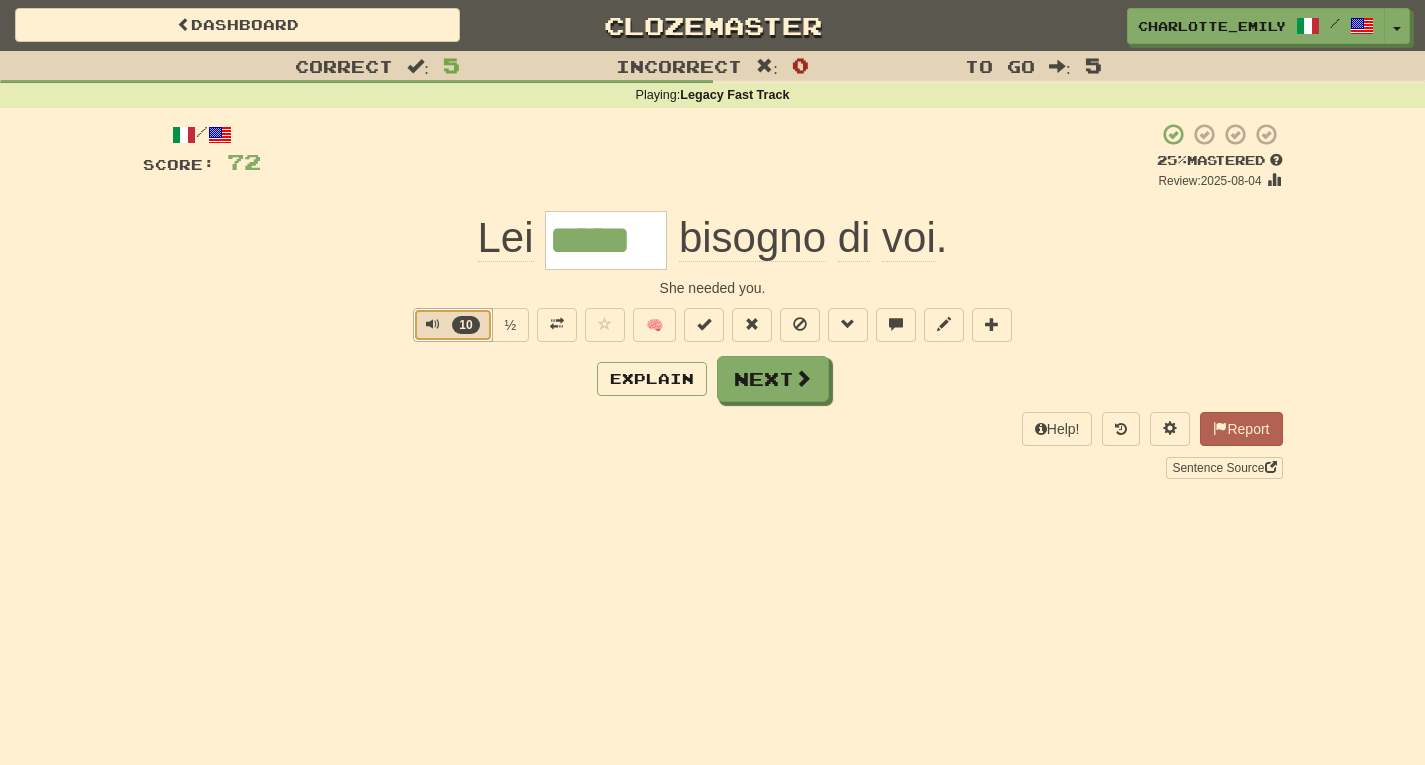 click at bounding box center (433, 324) 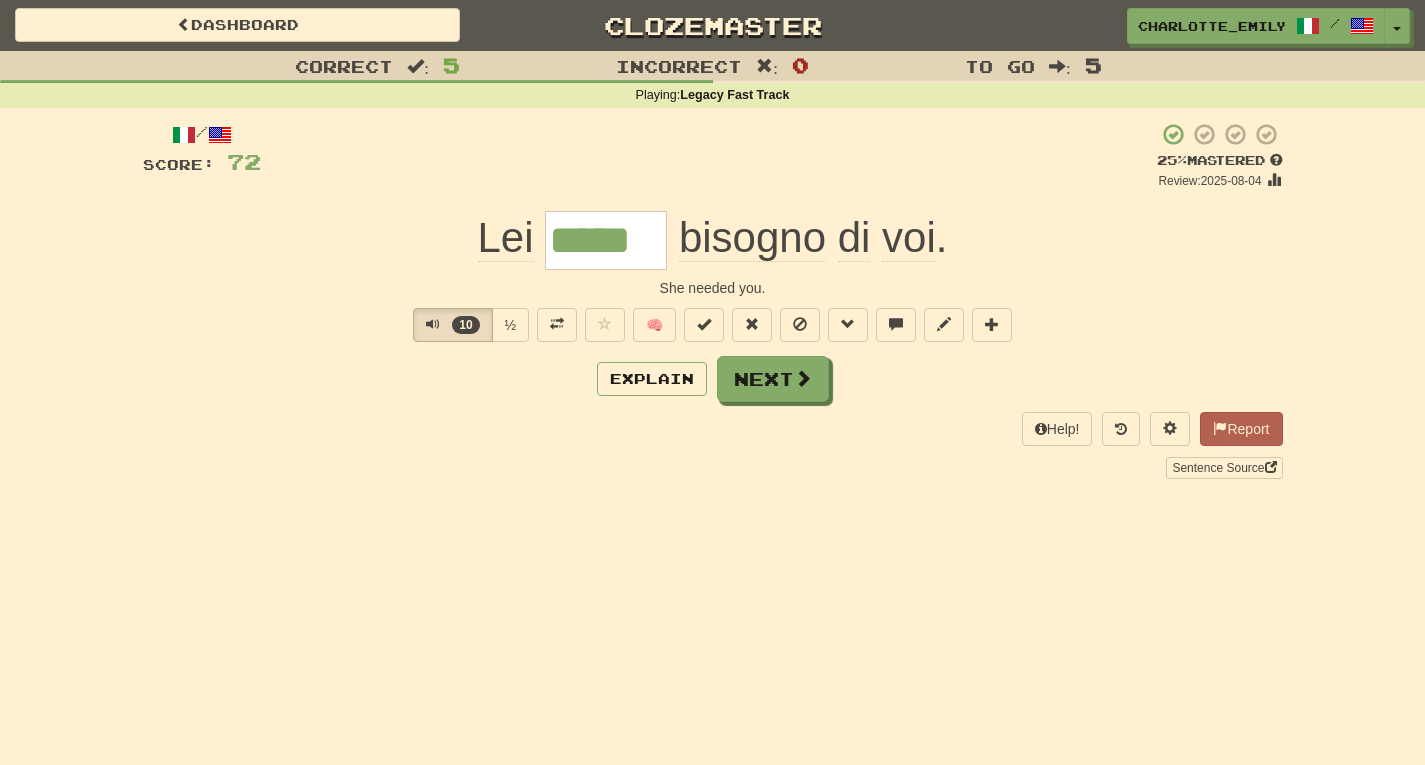 click on "Correct   :   5 Incorrect   :   0 To go   :   5 Playing :  Legacy Fast Track  /  Score:   72 + 8 25 %  Mastered Review:  2025-08-04 Lei   *****   bisogno   di   voi . She needed you. 10 ½ 🧠 Explain Next  Help!  Report Sentence Source" at bounding box center [712, 279] 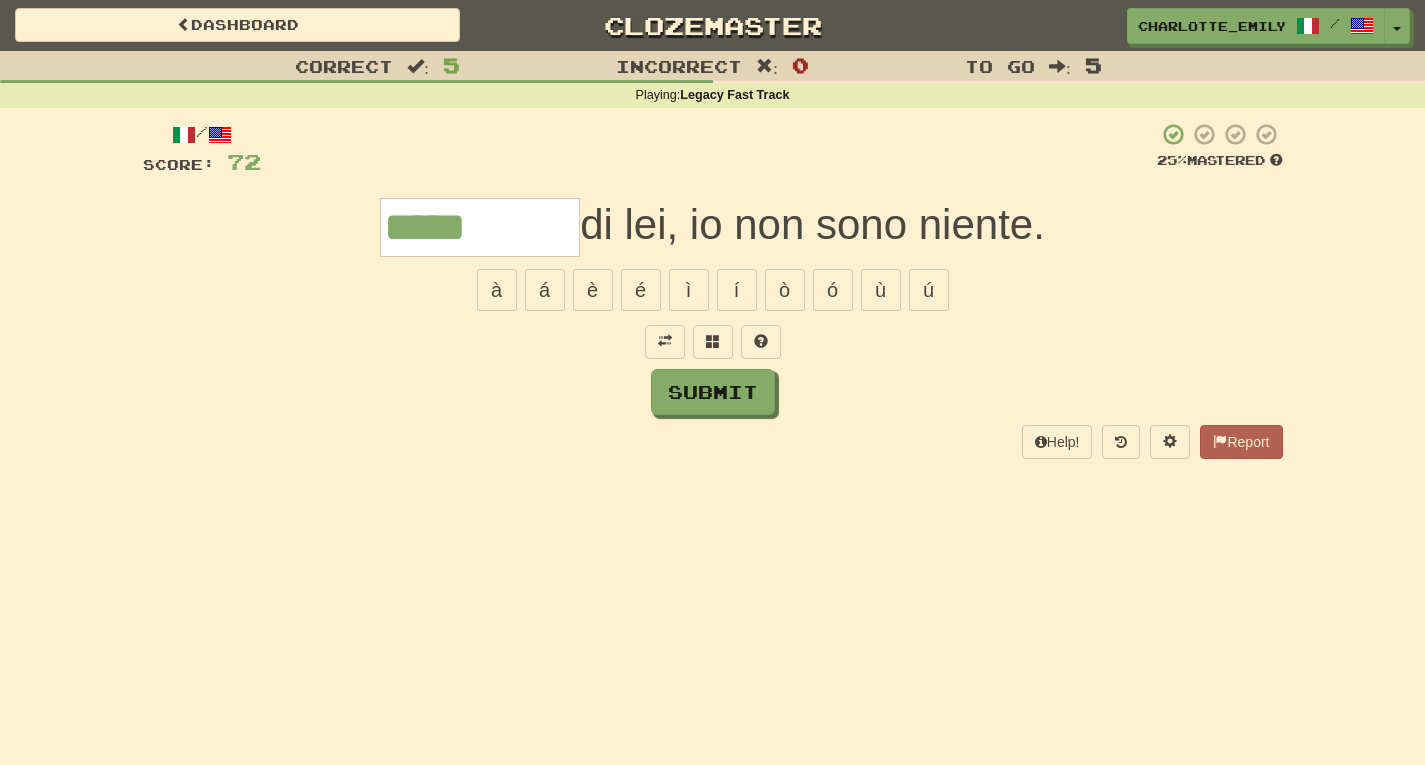 type on "*****" 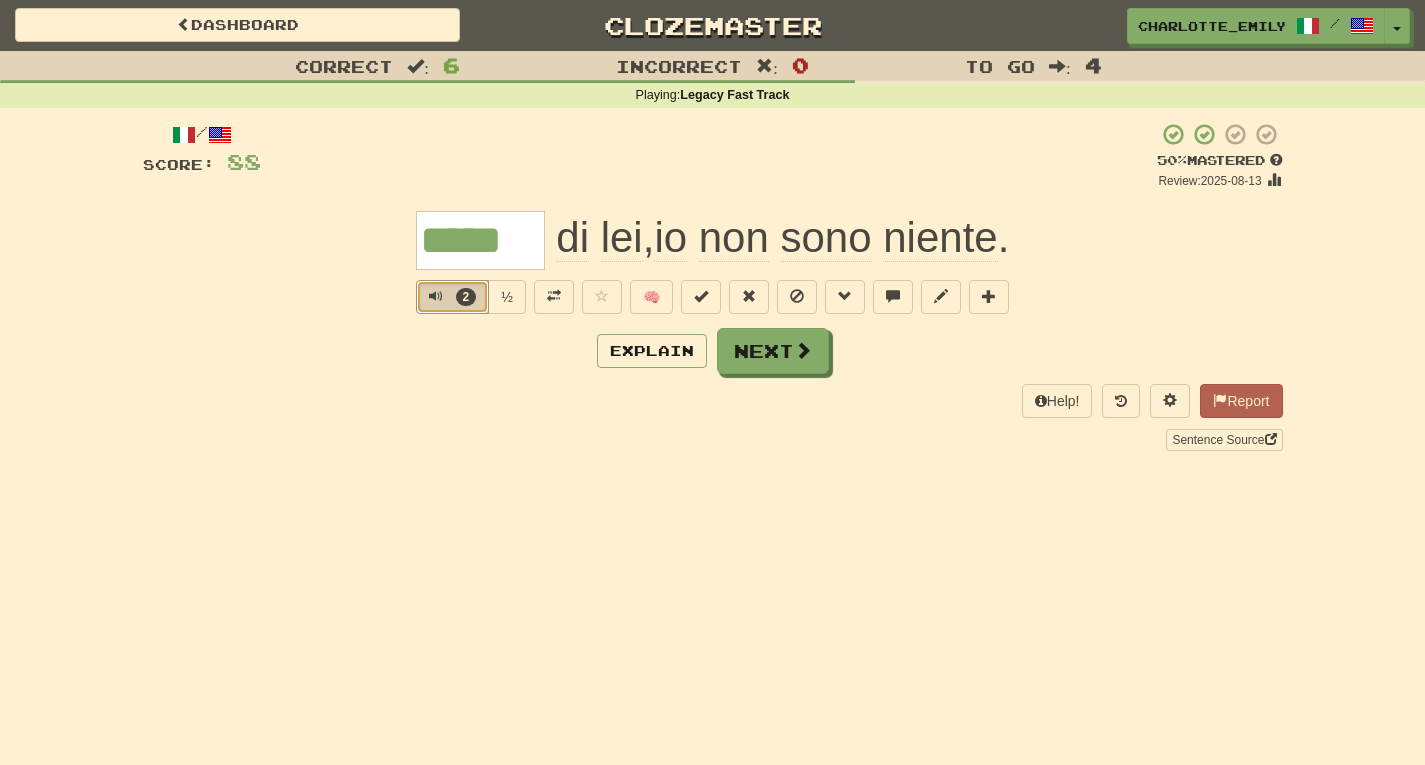 click at bounding box center [436, 296] 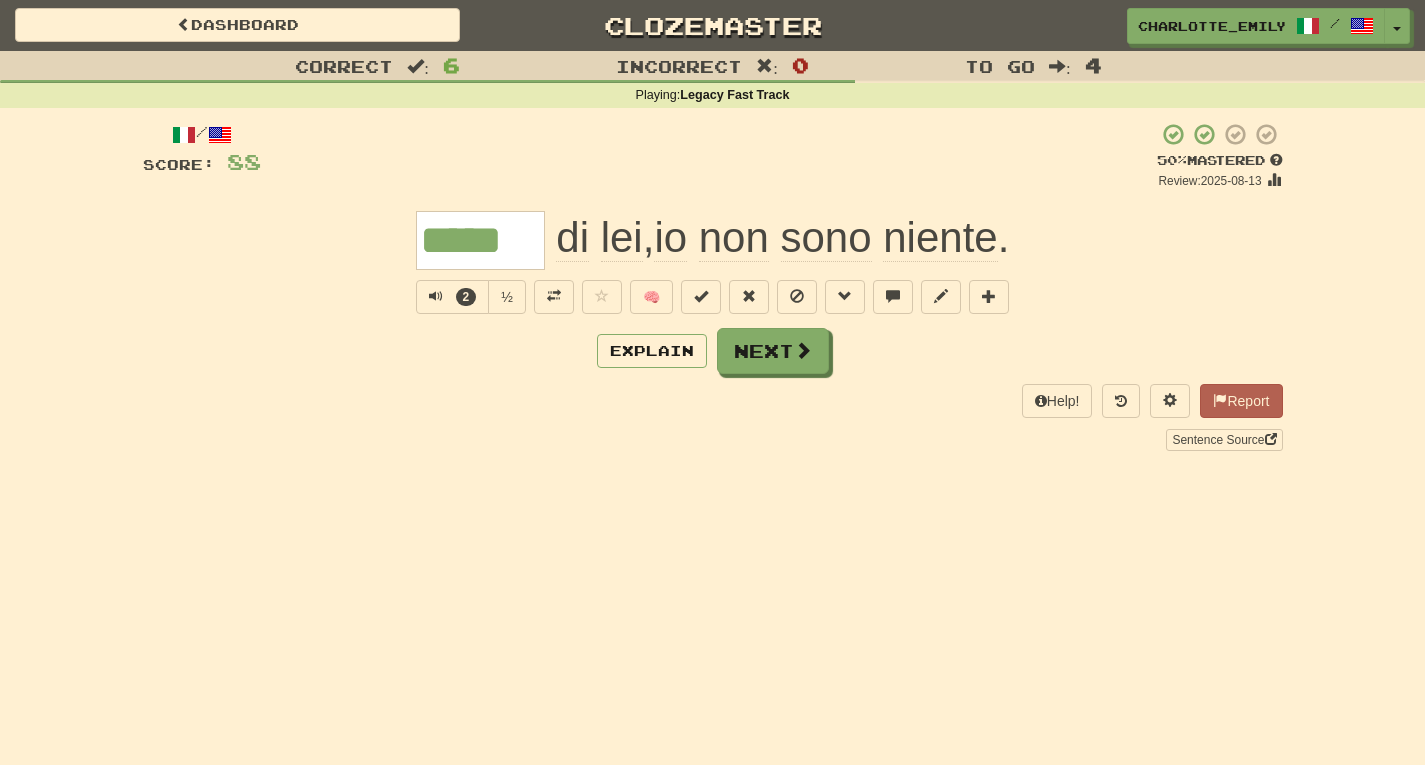 click on "Explain Next" at bounding box center (713, 351) 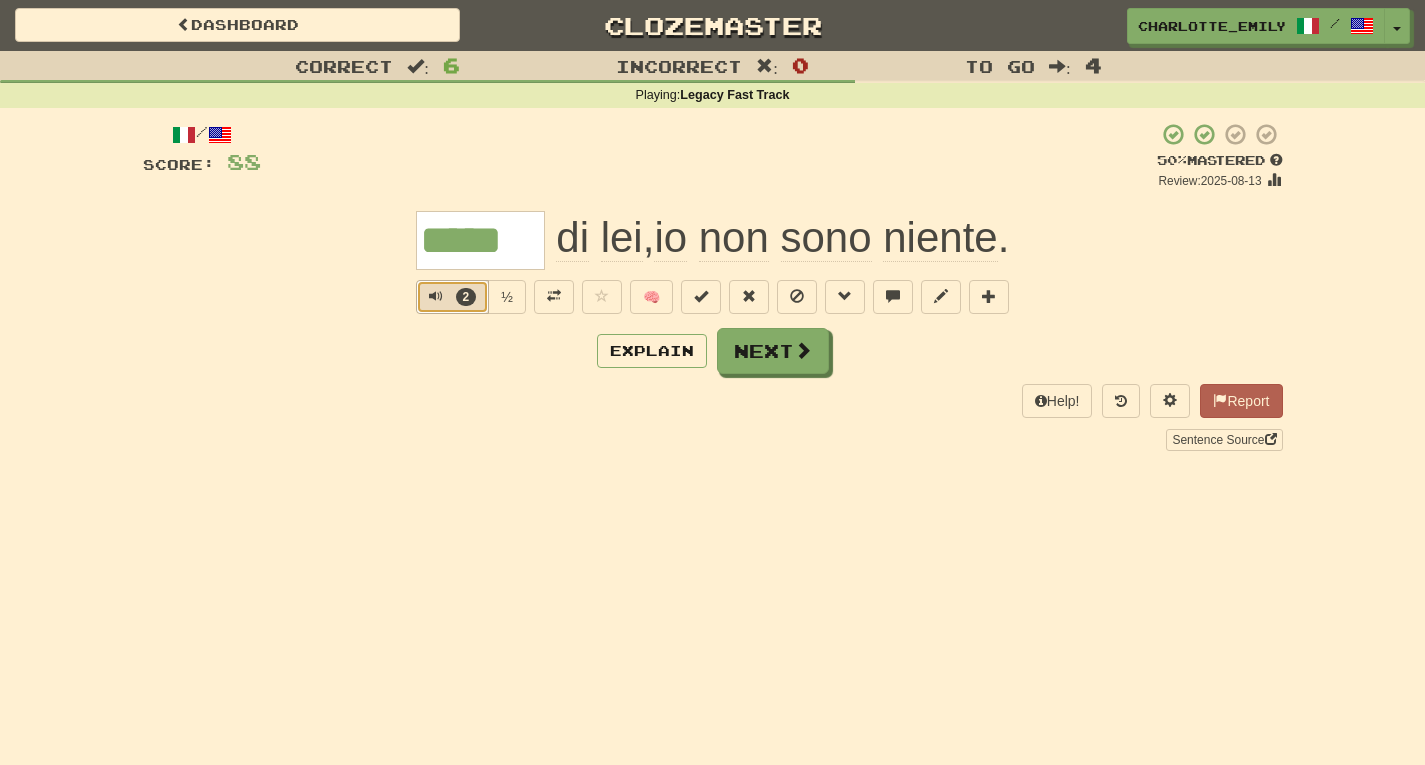 click at bounding box center [436, 296] 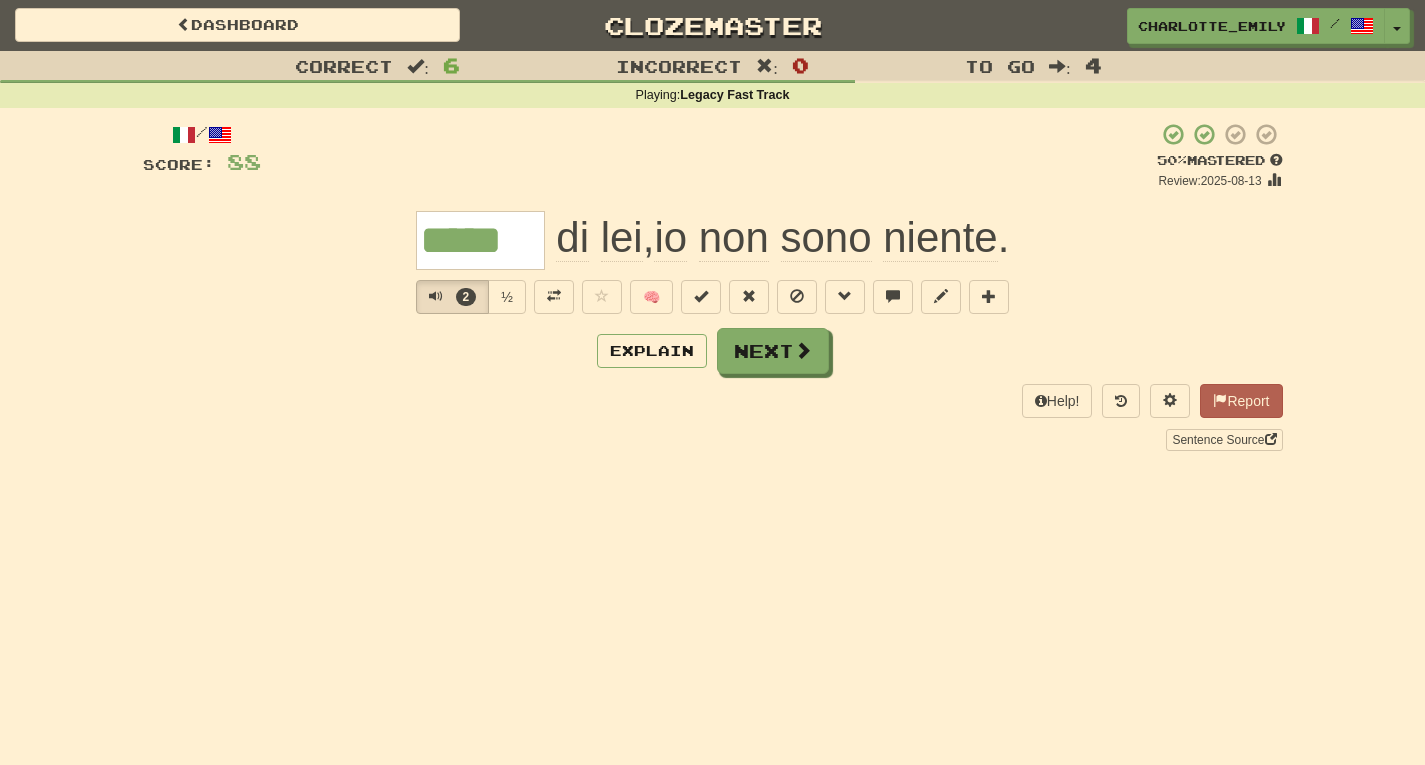 click on "Help!  Report Sentence Source" at bounding box center (713, 417) 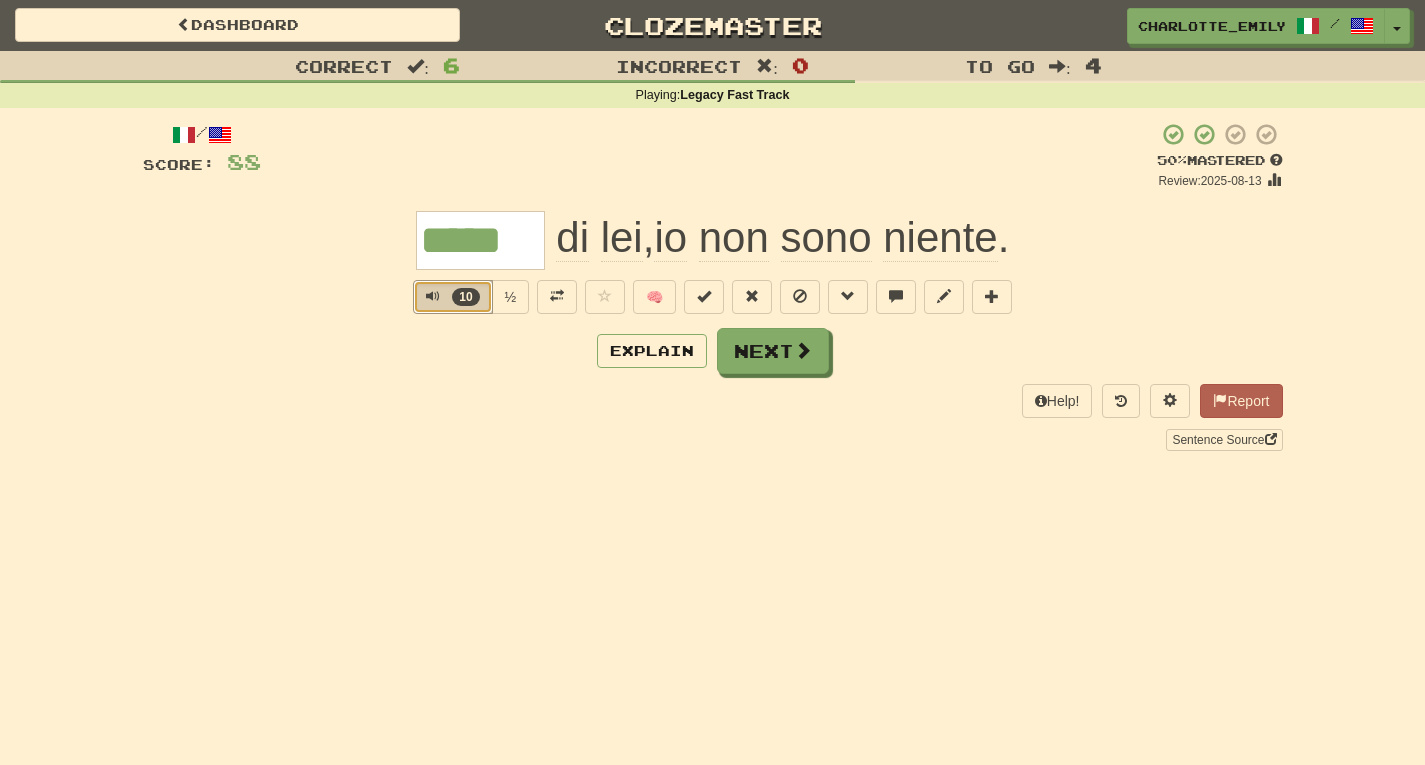 click at bounding box center [433, 296] 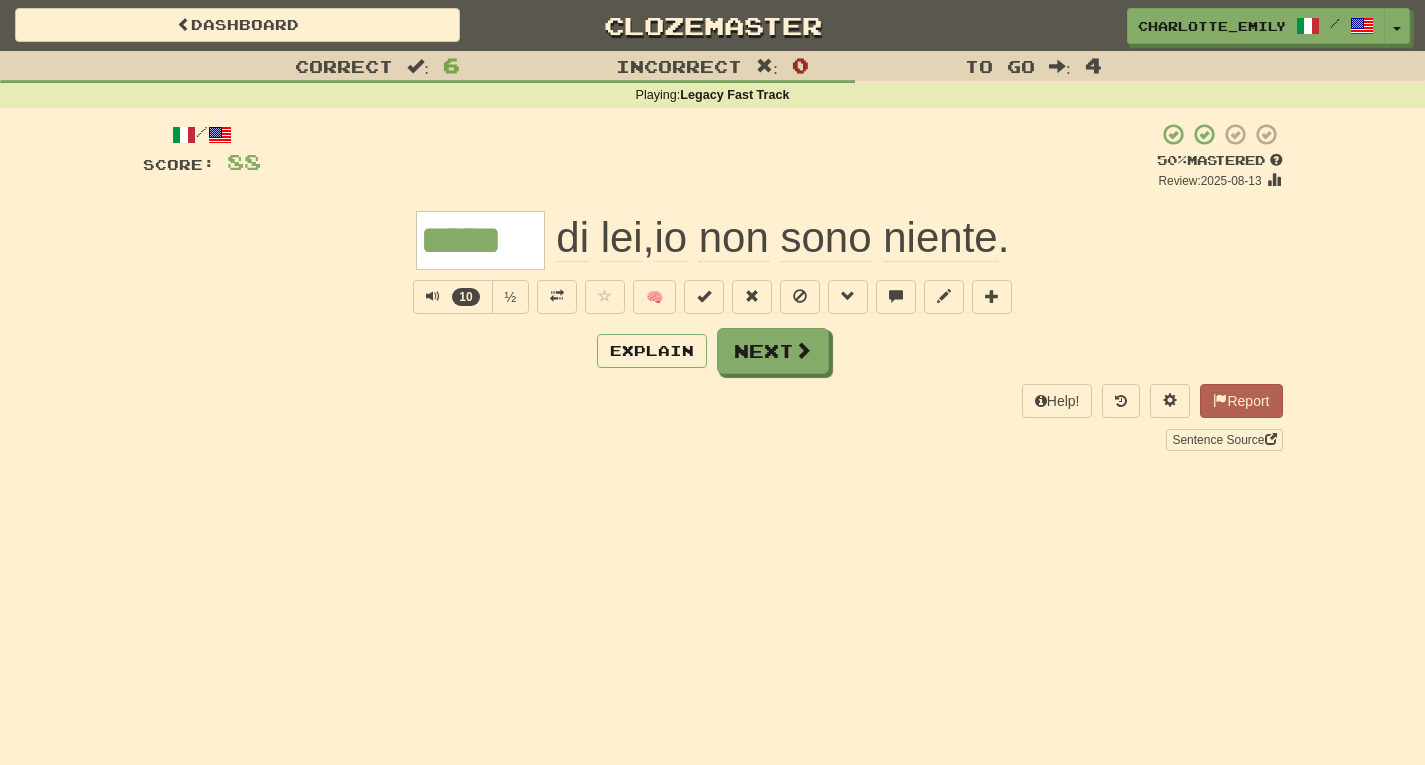 click on "/  Score:   88 + 16 50 %  Mastered Review:  2025-08-13 *****   di   lei ,  io   non   sono   niente . 10 ½ 🧠 Explain Next  Help!  Report Sentence Source" at bounding box center [713, 286] 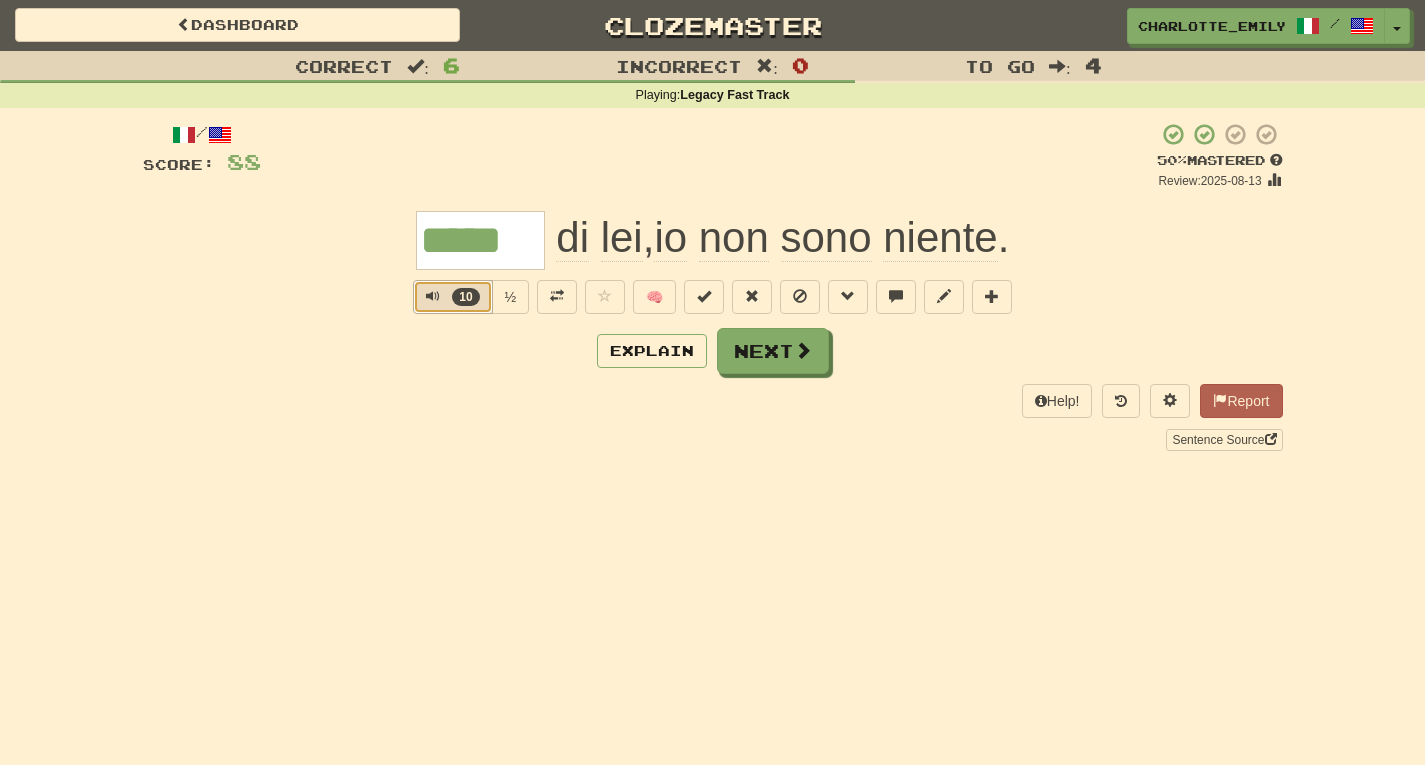 click at bounding box center (433, 296) 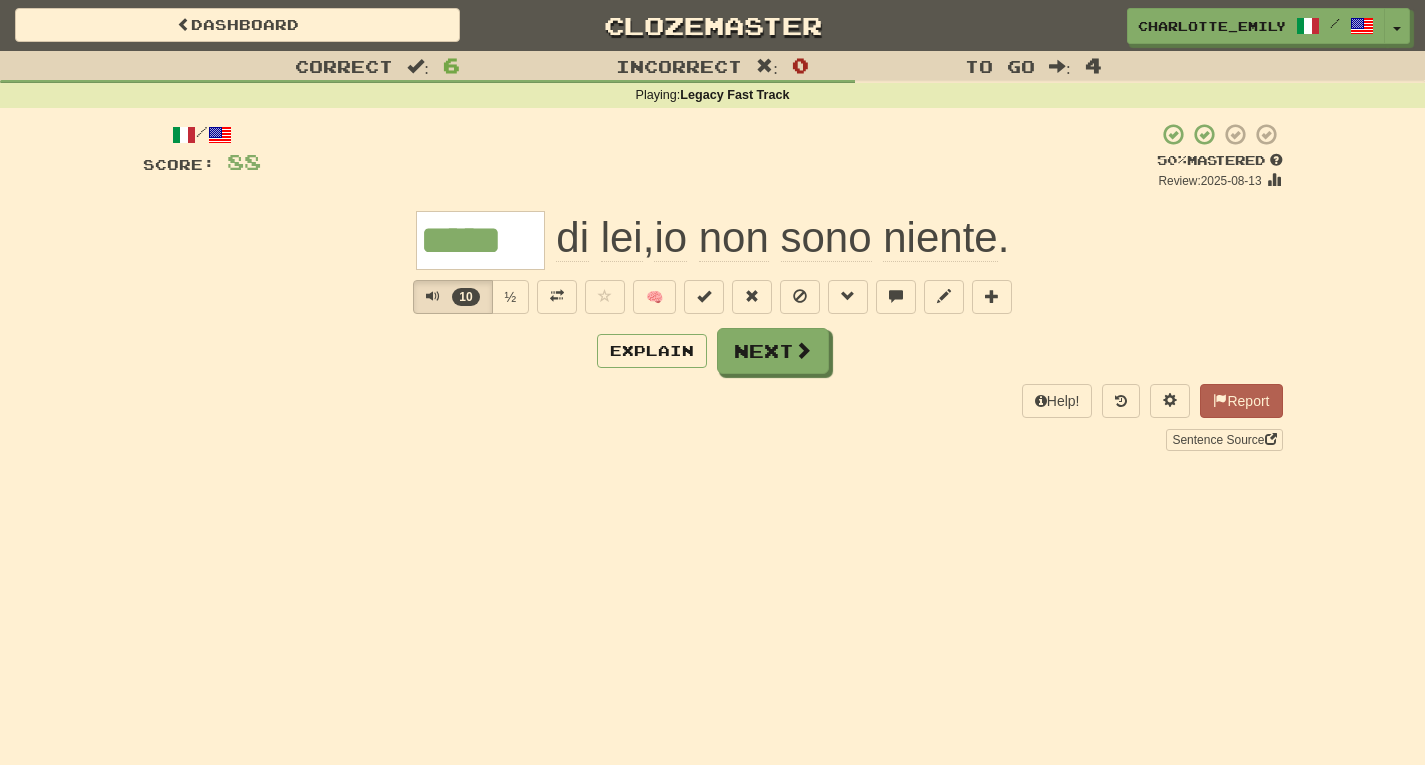 click on "Explain Next" at bounding box center (713, 351) 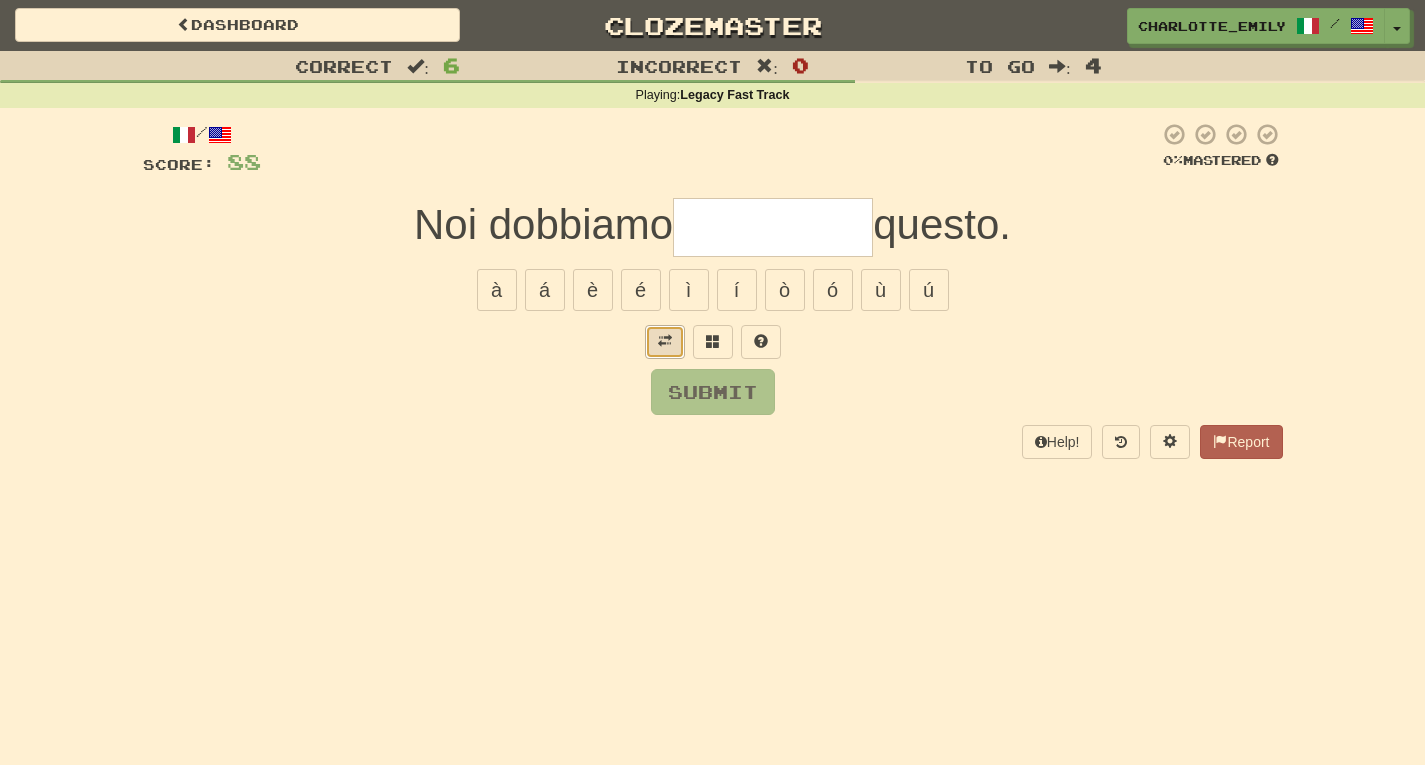 click at bounding box center [665, 341] 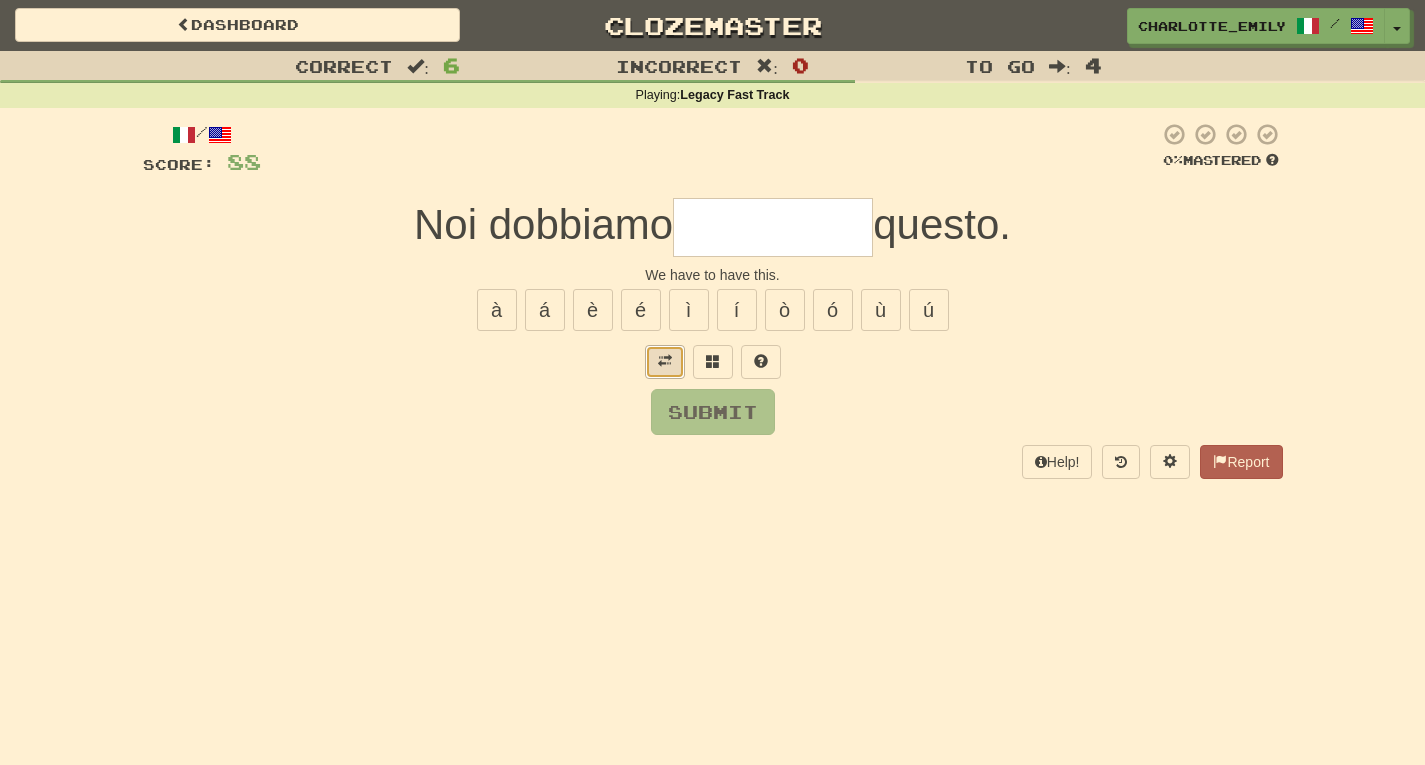 click at bounding box center (665, 361) 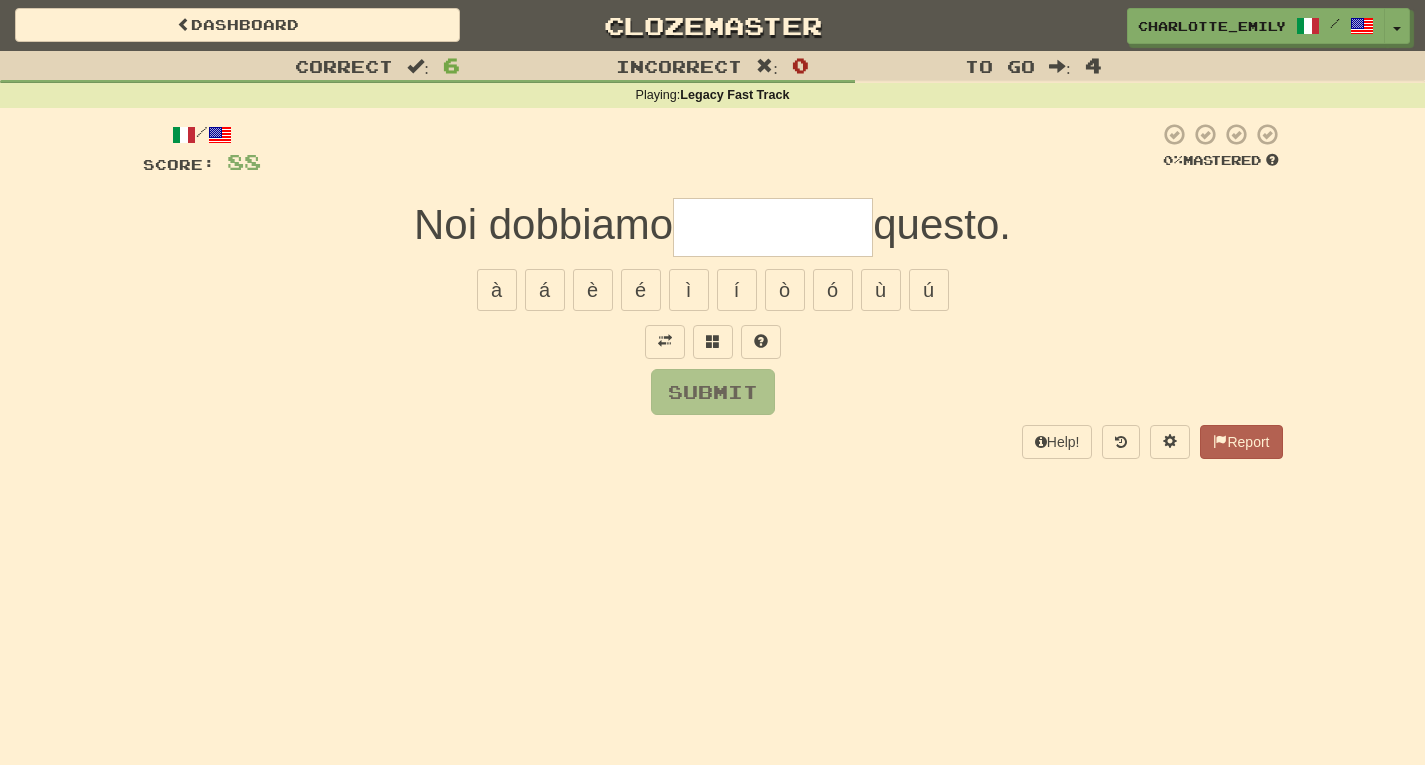 click at bounding box center [773, 227] 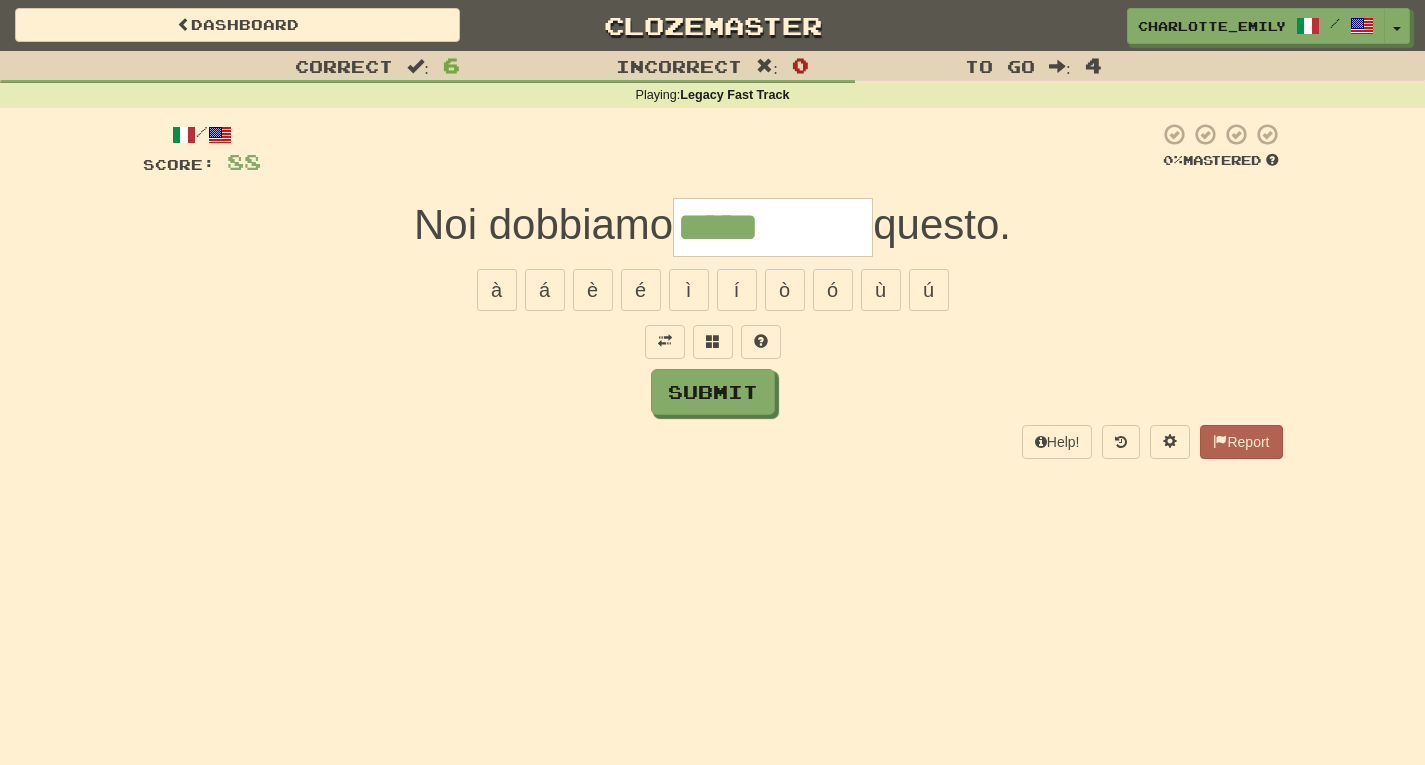 type on "*****" 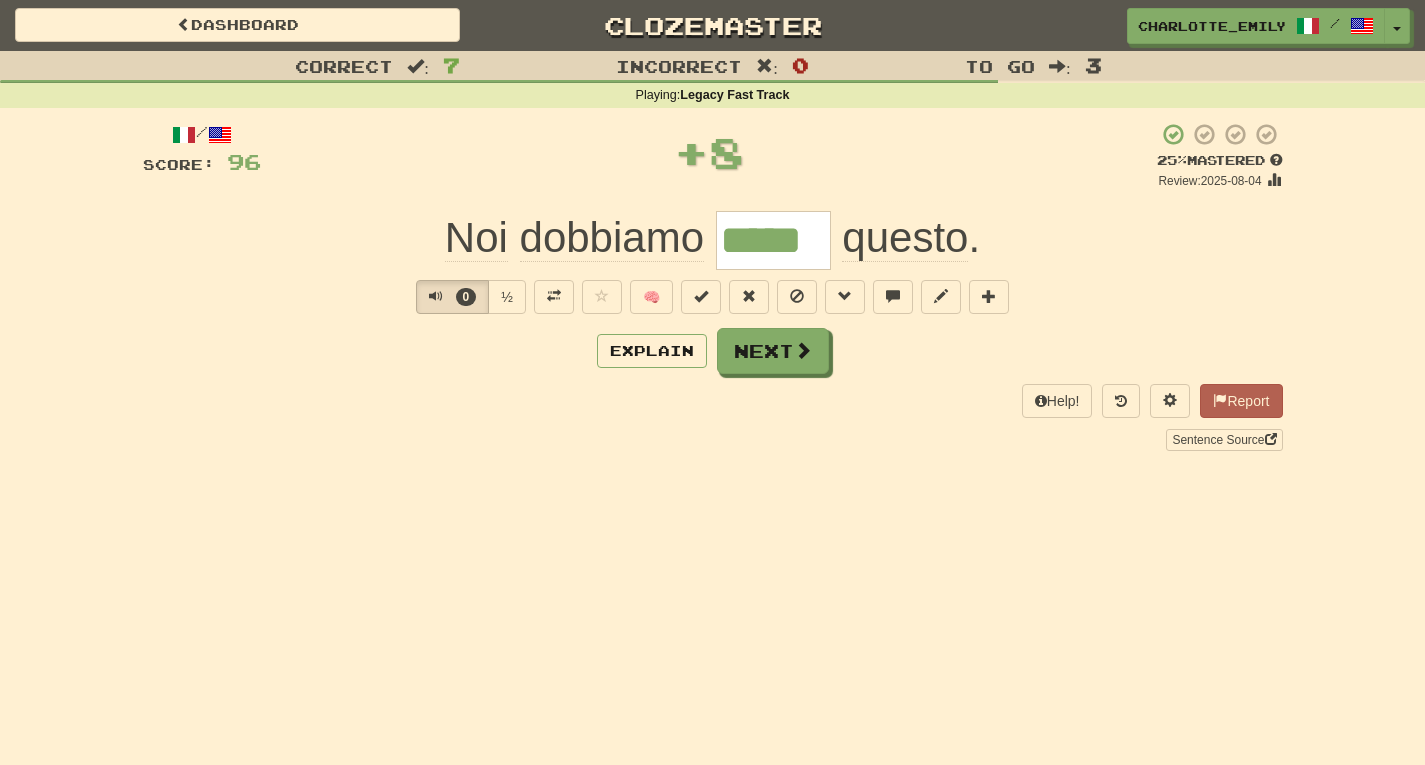 click on "0 ½ 🧠" at bounding box center (713, 297) 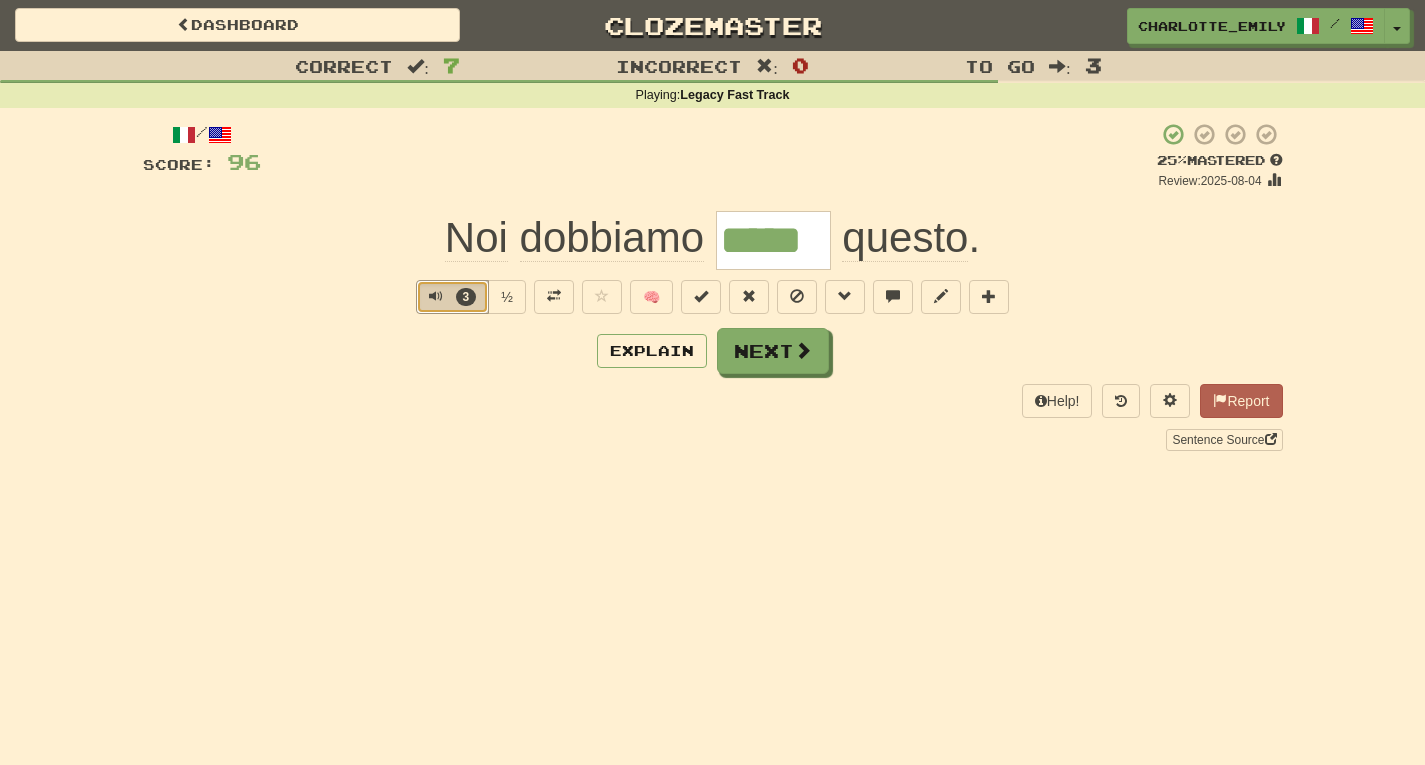 click on "3" at bounding box center (452, 297) 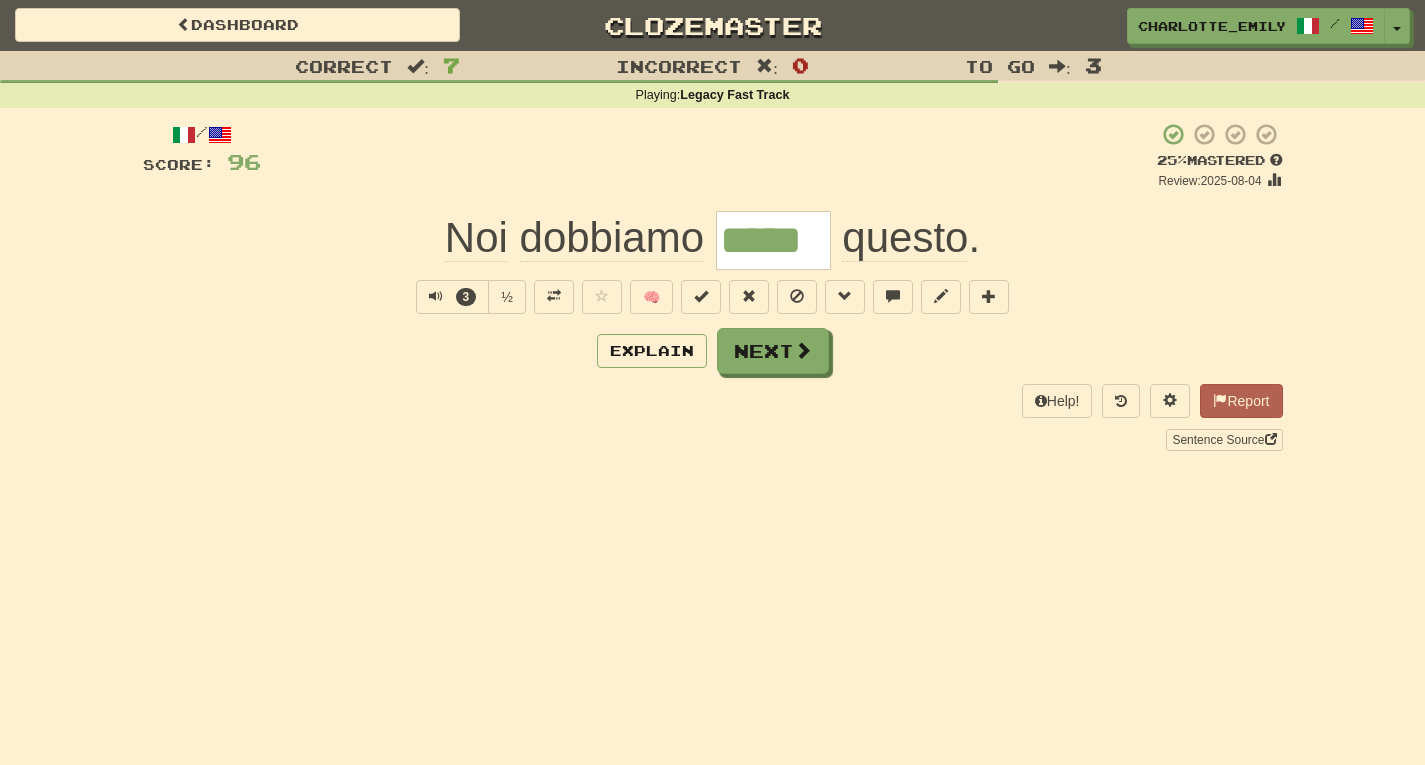 click on "Correct   :   7 Incorrect   :   0 To go   :   3 Playing :  Legacy Fast Track  /  Score:   96 + 8 25 %  Mastered Review:  2025-08-04 Noi   dobbiamo   *****   questo . 3 ½ 🧠 Explain Next  Help!  Report Sentence Source" at bounding box center (712, 265) 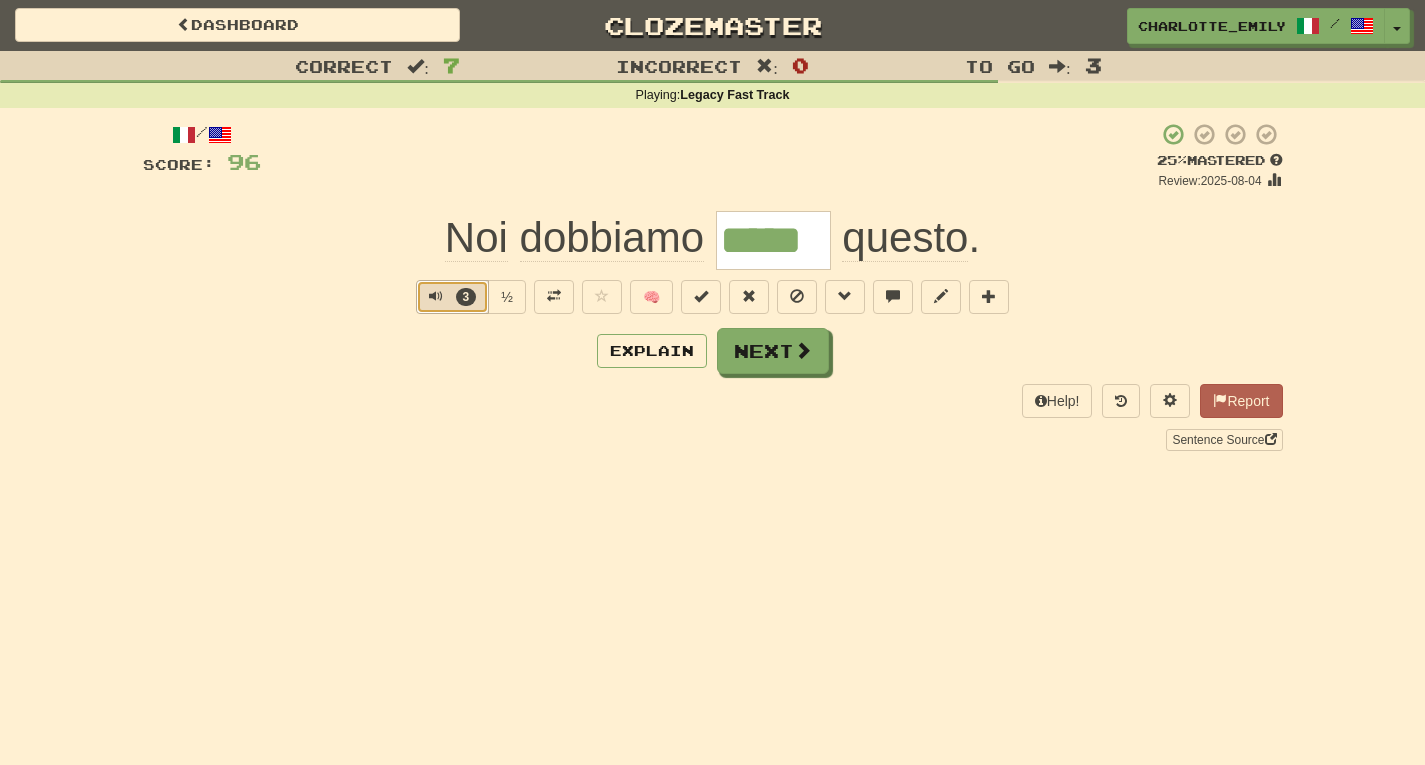 click at bounding box center [436, 296] 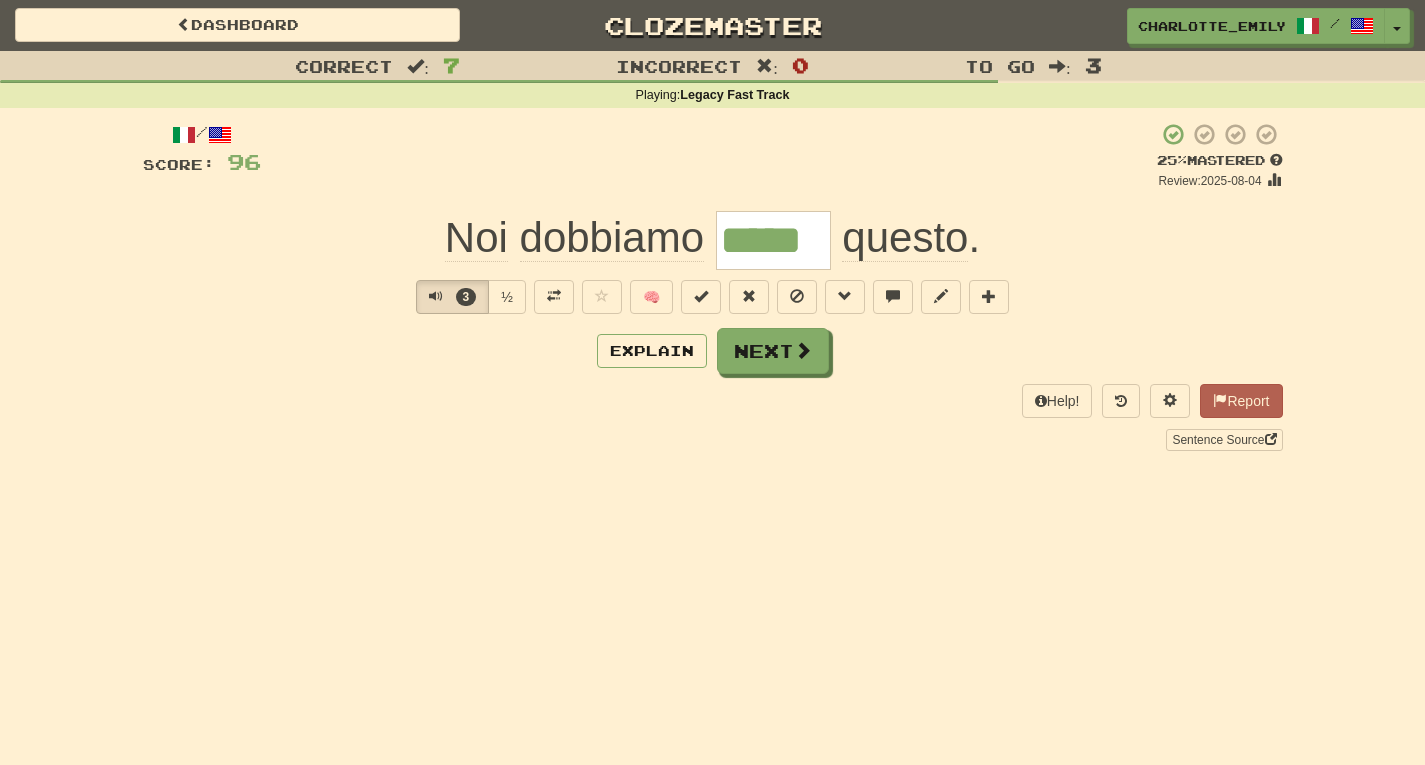 click on "Correct   :   7 Incorrect   :   0 To go   :   3 Playing :  Legacy Fast Track  /  Score:   96 + 8 25 %  Mastered Review:  2025-08-04 Noi   dobbiamo   *****   questo . 3 ½ 🧠 Explain Next  Help!  Report Sentence Source" at bounding box center [712, 265] 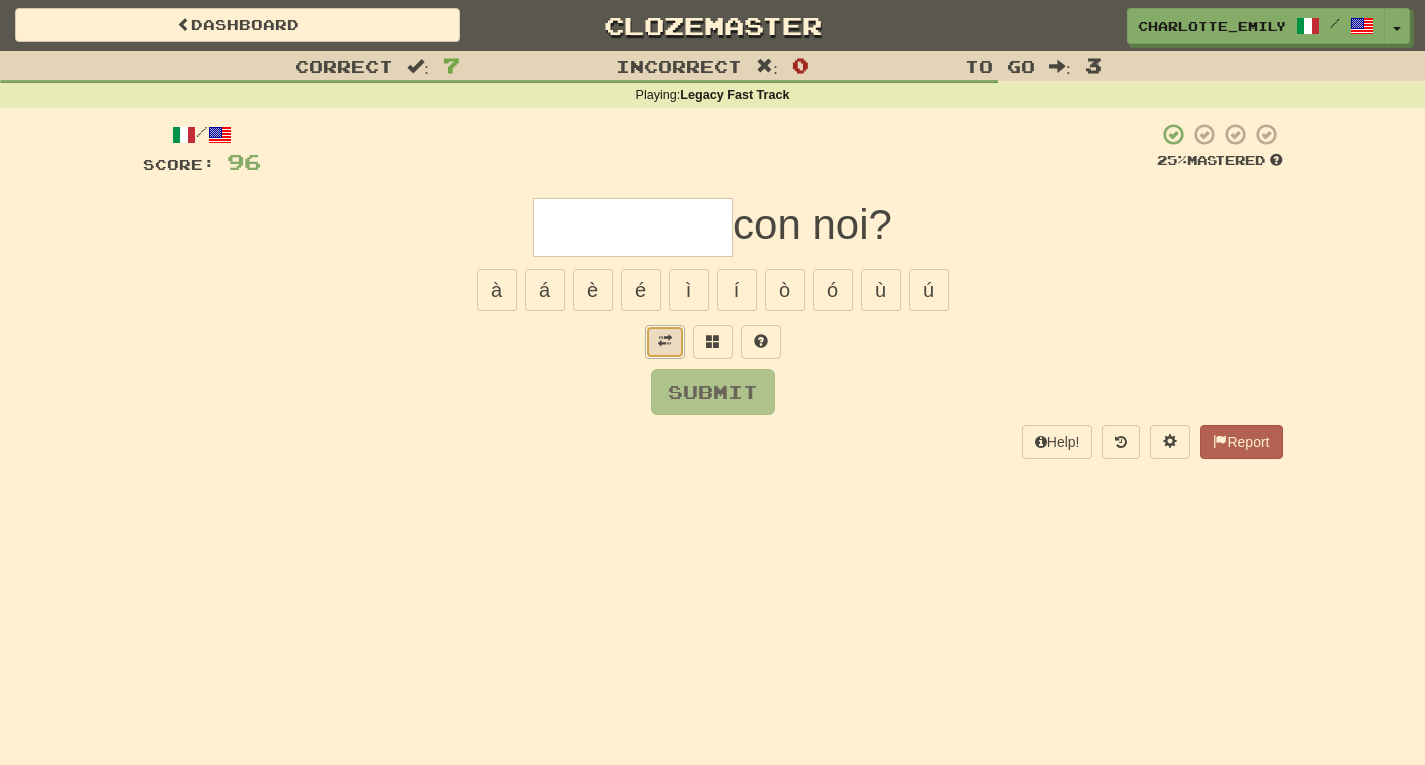 click at bounding box center (665, 342) 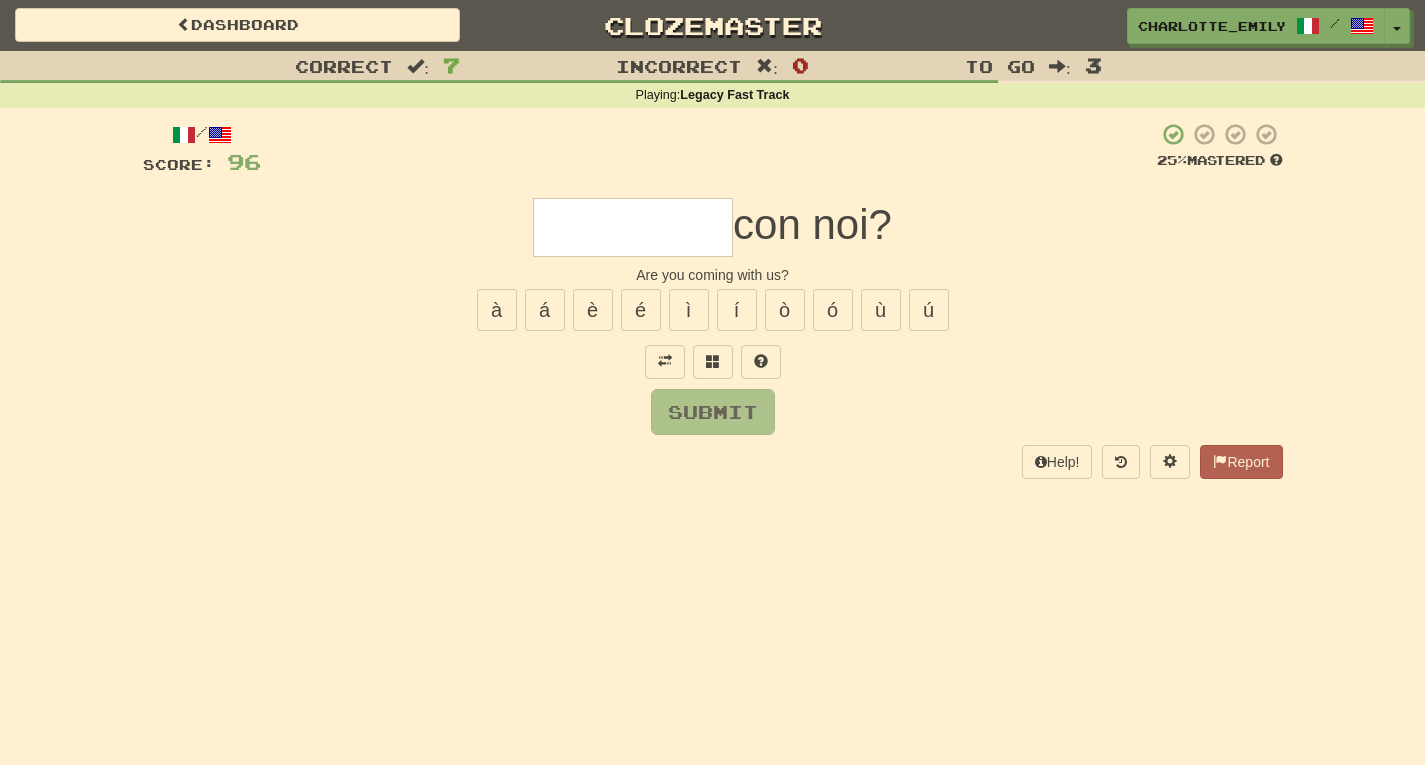 click at bounding box center [633, 227] 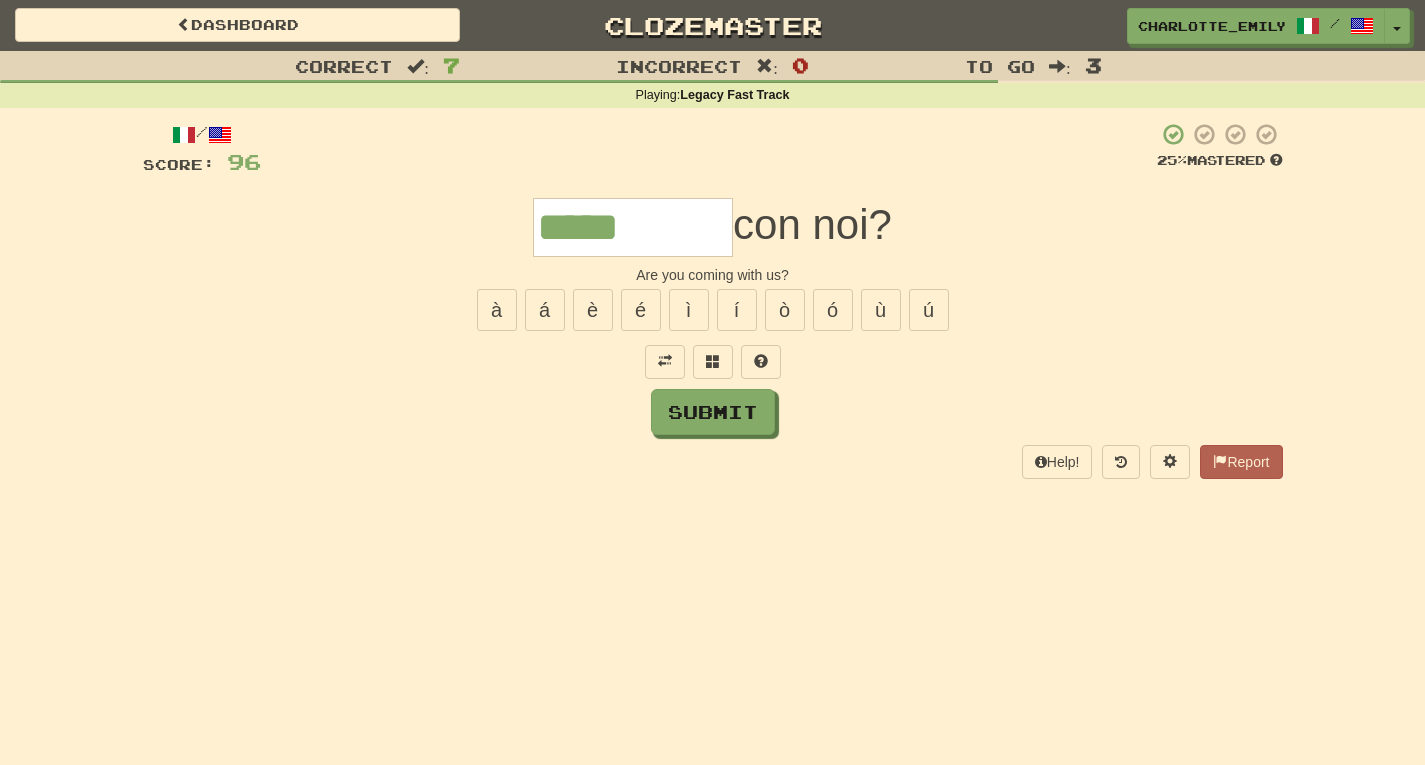 type on "*****" 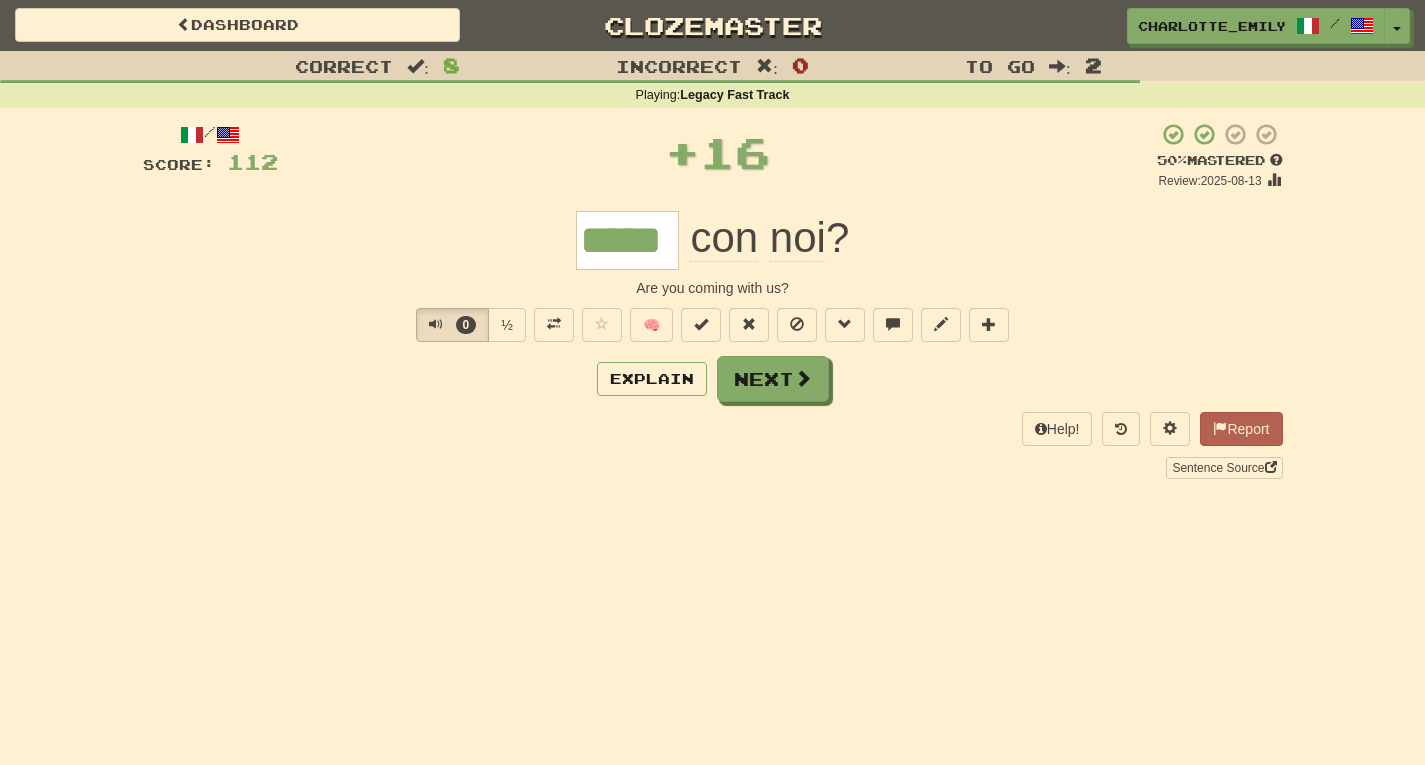 click on "Correct   :   8 Incorrect   :   0 To go   :   2 Playing :  Legacy Fast Track  /  Score:   112 + 16 50 %  Mastered Review:  2025-08-13 *****   con   noi ? Are you coming with us? 0 ½ 🧠 Explain Next  Help!  Report Sentence Source" at bounding box center [712, 279] 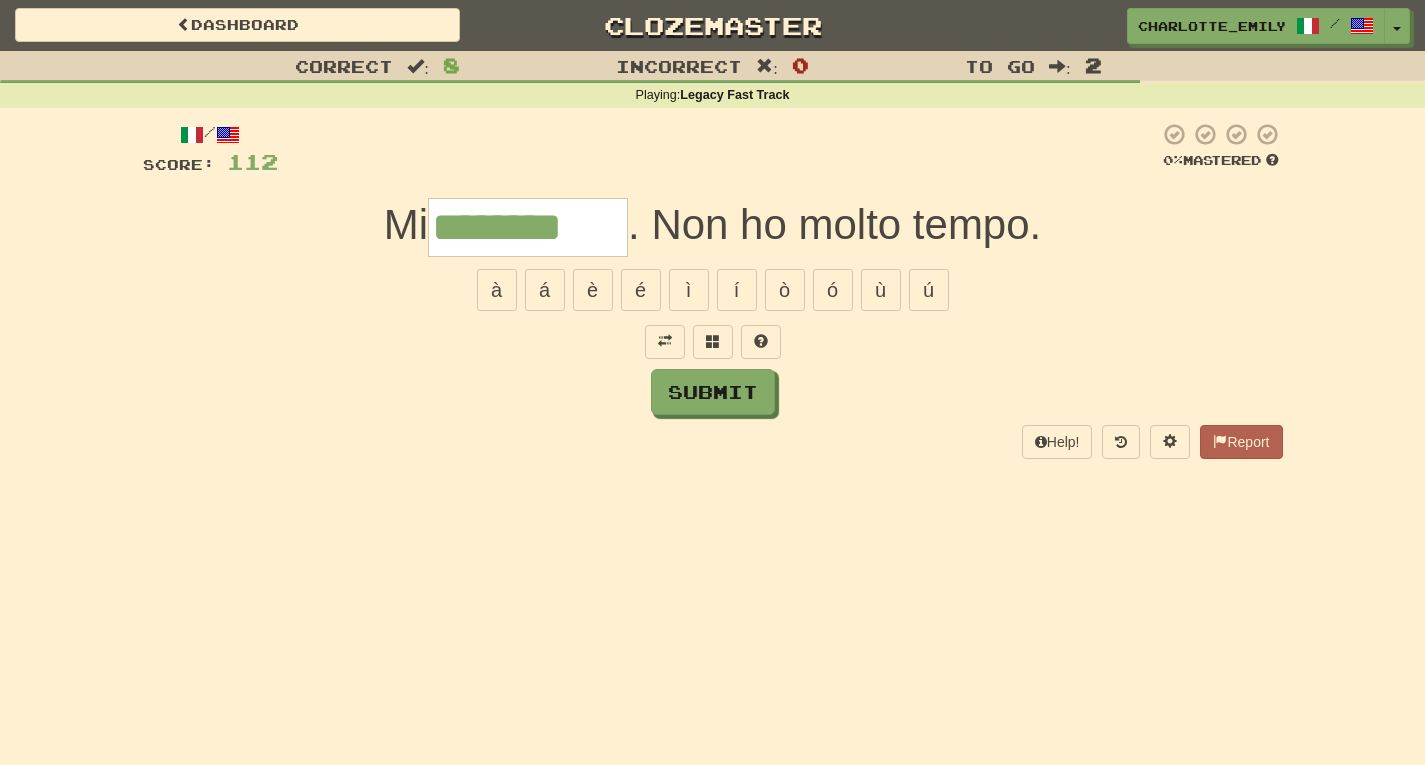 type on "********" 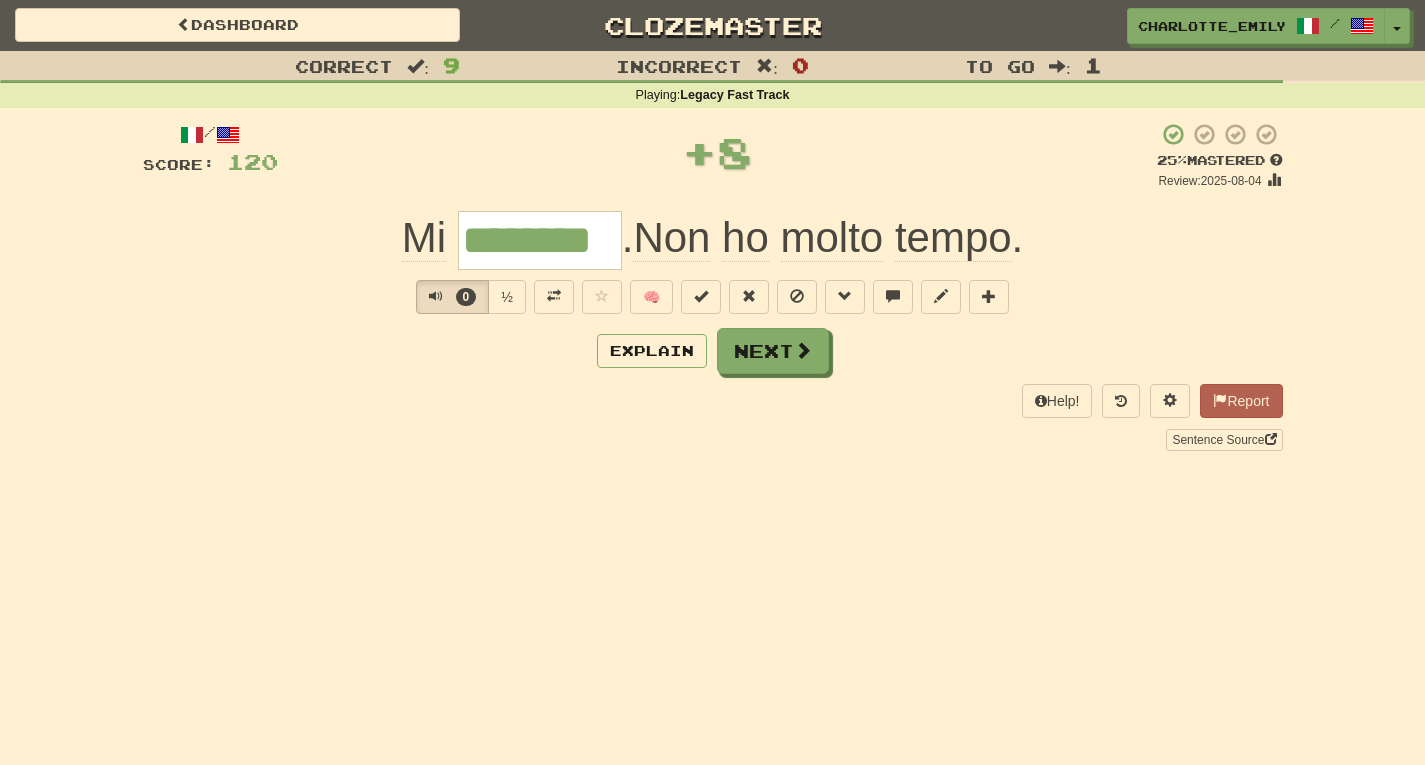 click on "Mi   ******** .  Non   ho   molto   tempo ." at bounding box center [713, 240] 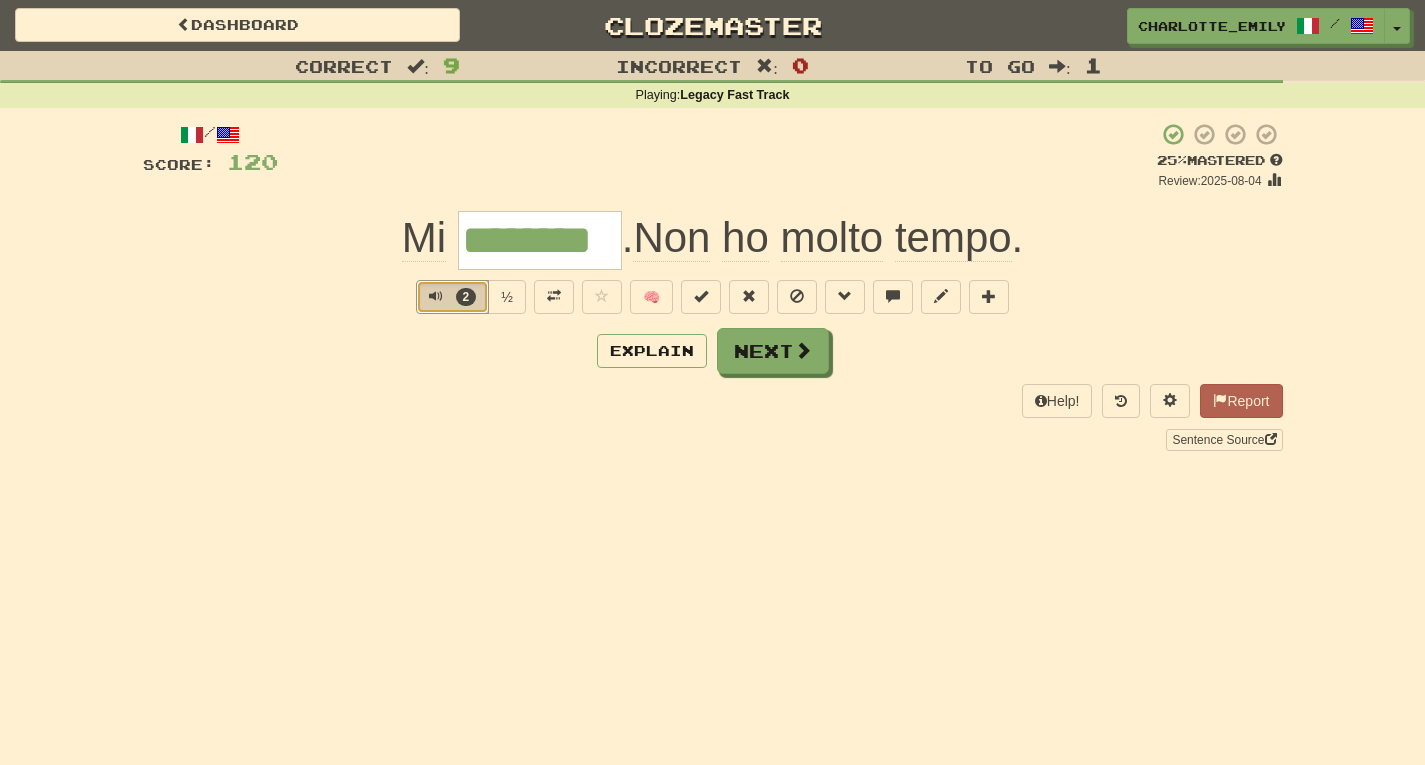 click at bounding box center [436, 296] 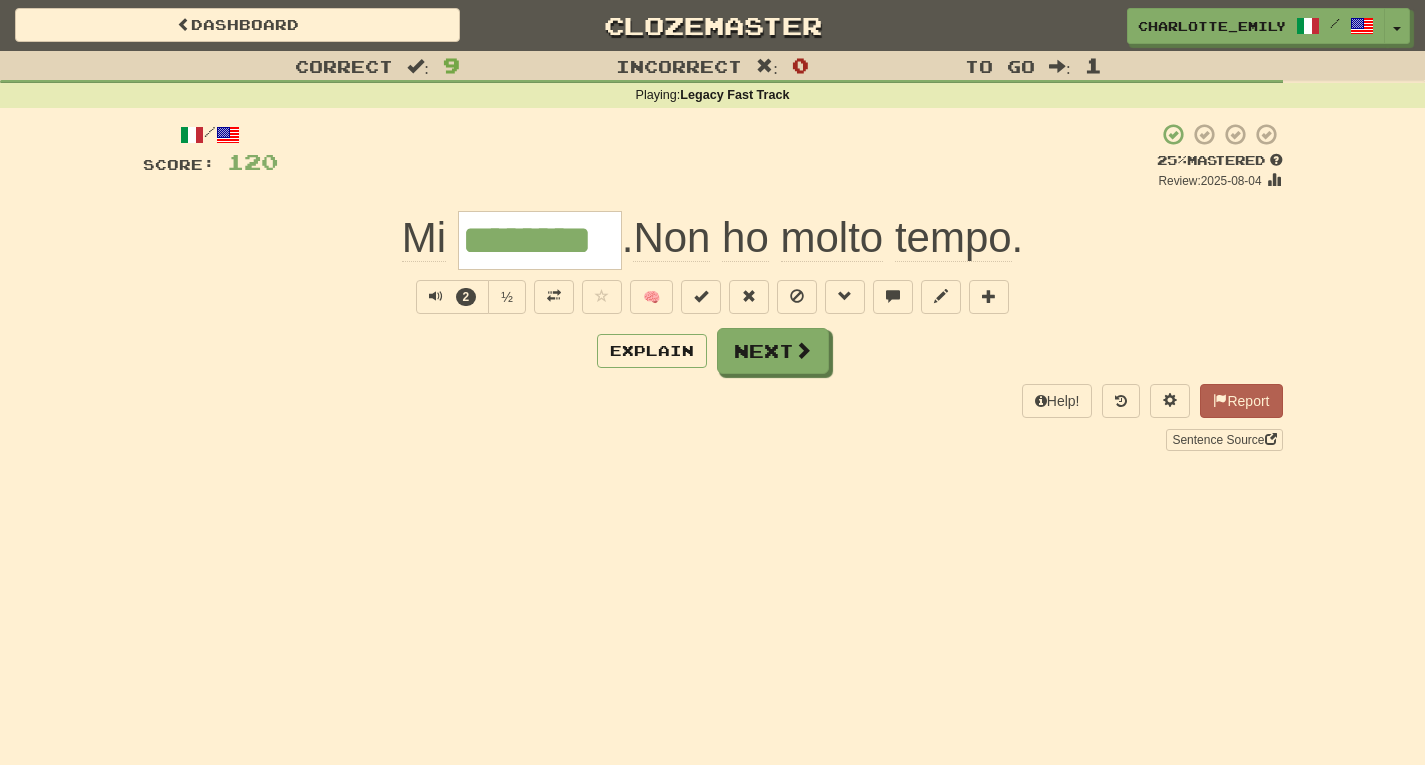 click on "Correct   :   9 Incorrect   :   0 To go   :   1 Playing :  Legacy Fast Track  /  Score:   120 + 8 25 %  Mastered Review:  2025-08-04 Mi   ******** .  Non   ho   molto   tempo . 2 ½ 🧠 Explain Next  Help!  Report Sentence Source" at bounding box center [712, 265] 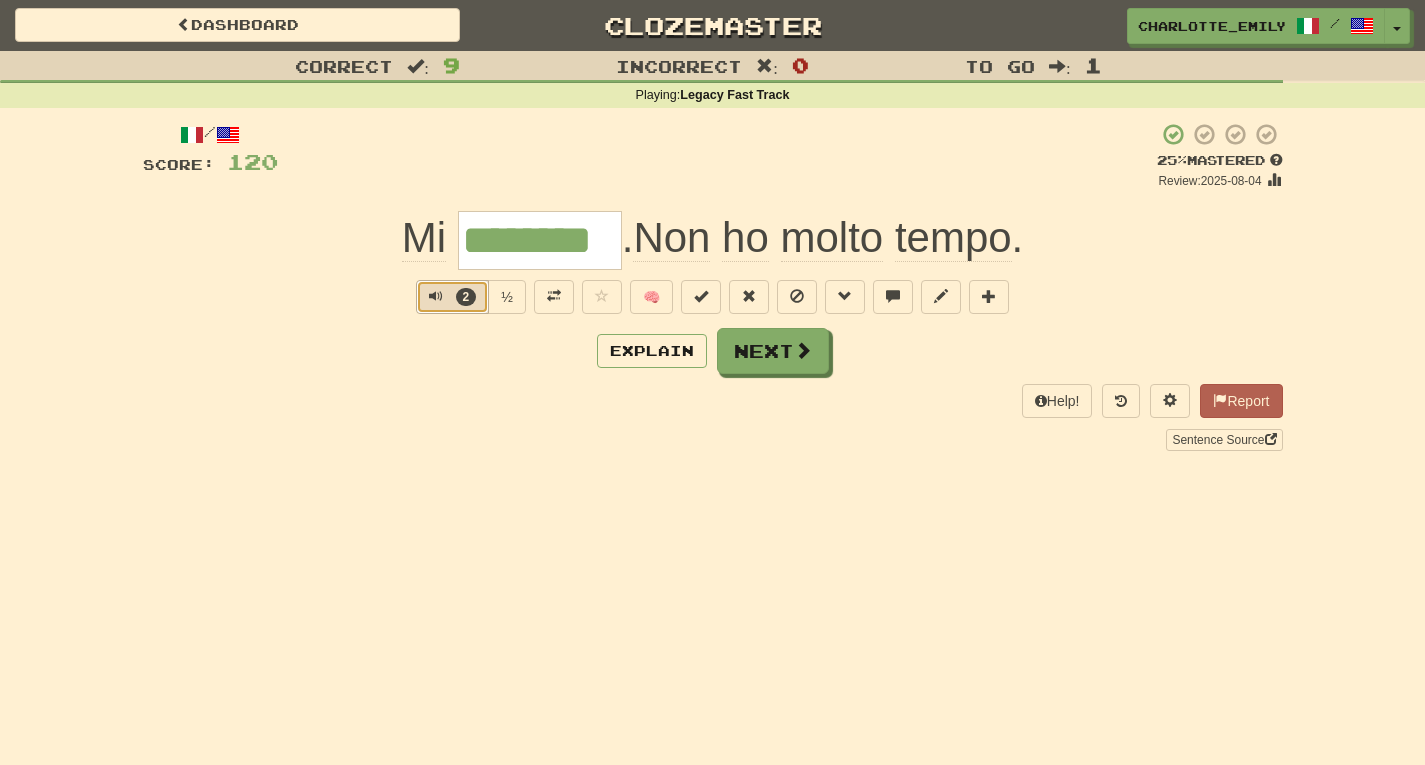 click at bounding box center [436, 296] 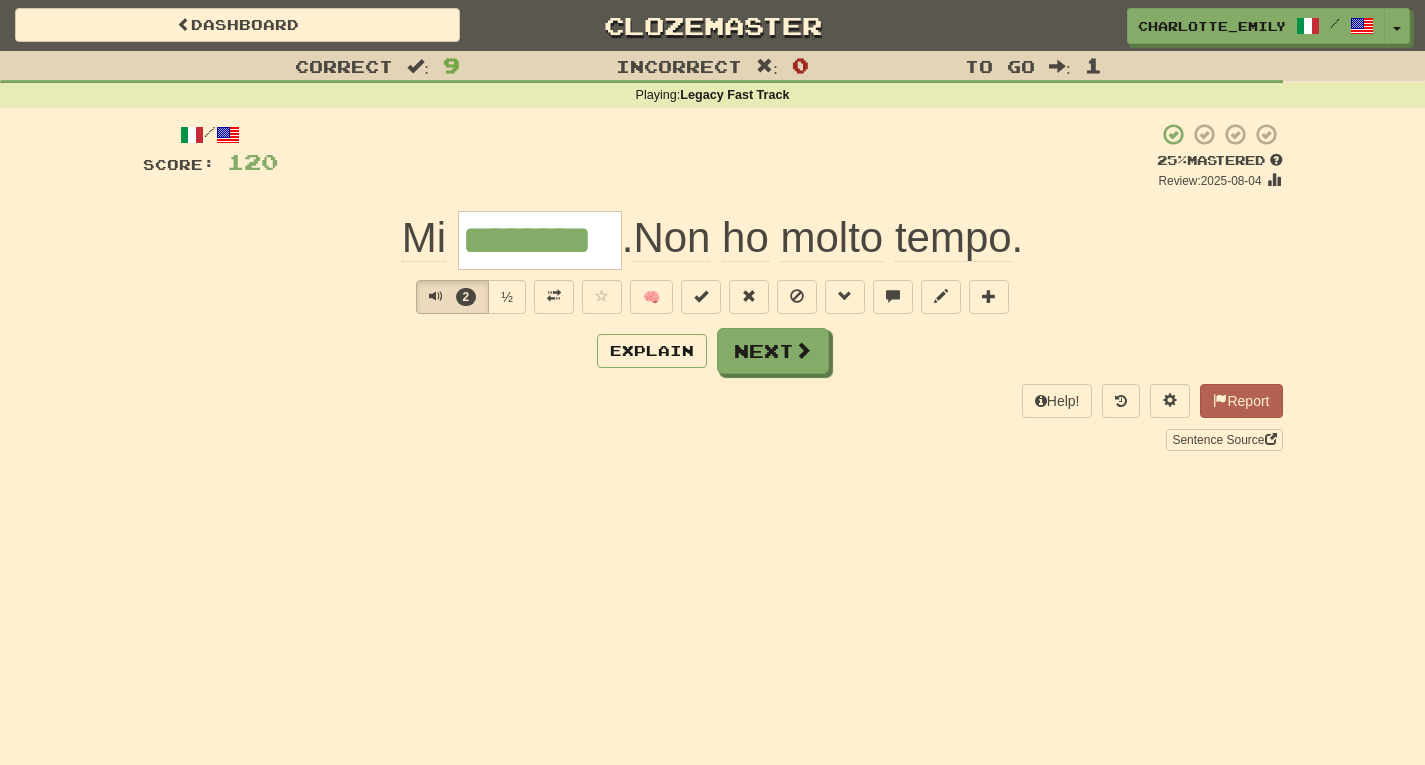 click on "Explain Next" at bounding box center [713, 351] 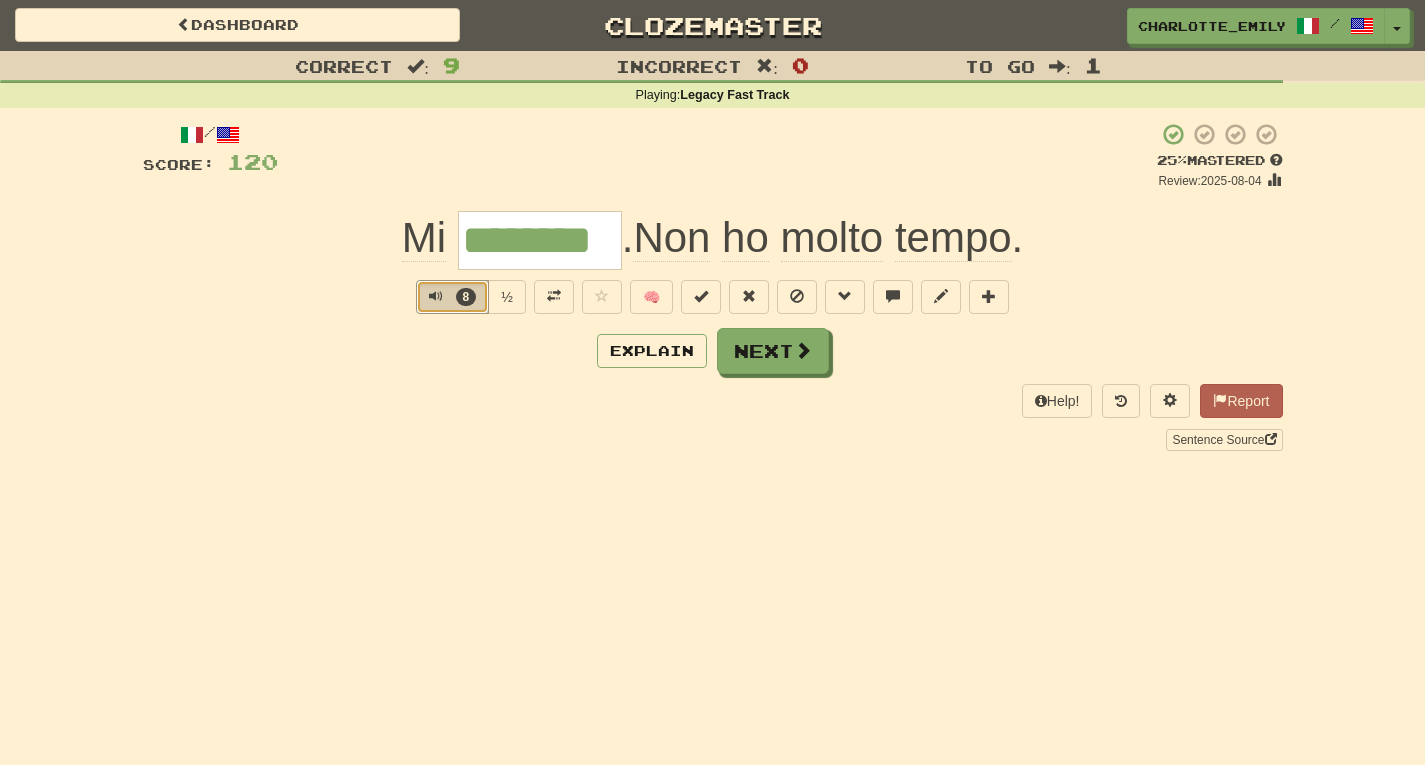click at bounding box center (436, 296) 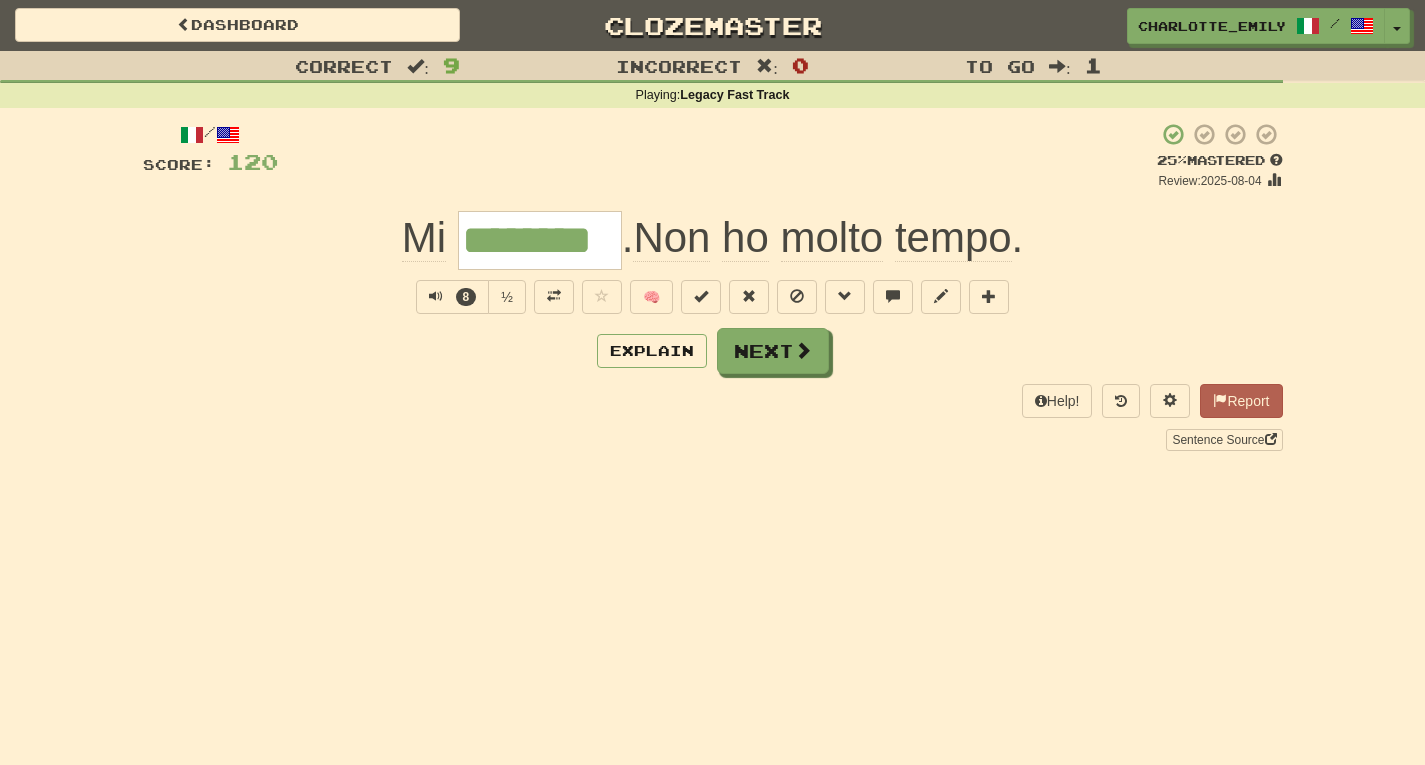 click on "Correct   :   9 Incorrect   :   0 To go   :   1 Playing :  Legacy Fast Track  /  Score:   120 + 8 25 %  Mastered Review:  2025-08-04 Mi   ******** .  Non   ho   molto   tempo . 8 ½ 🧠 Explain Next  Help!  Report Sentence Source" at bounding box center [712, 265] 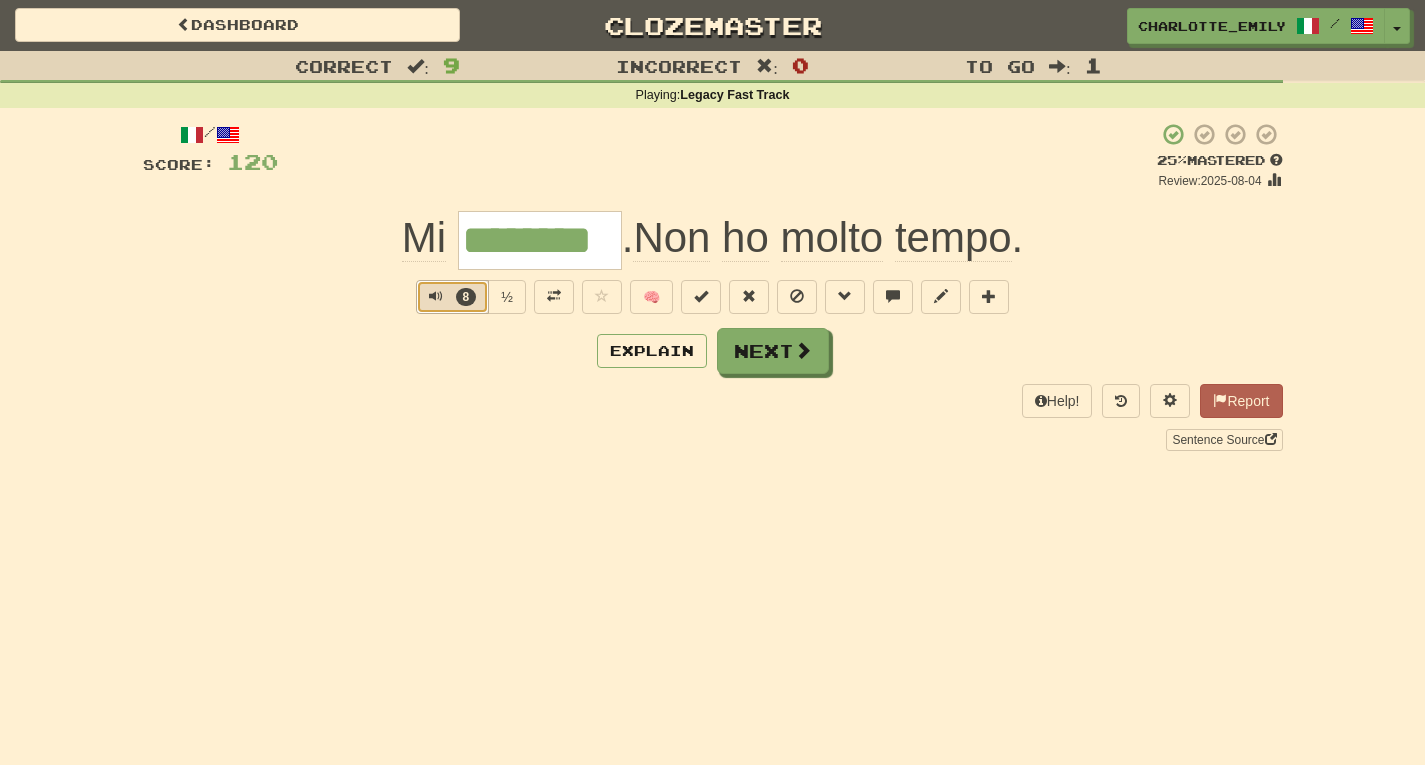click at bounding box center [436, 296] 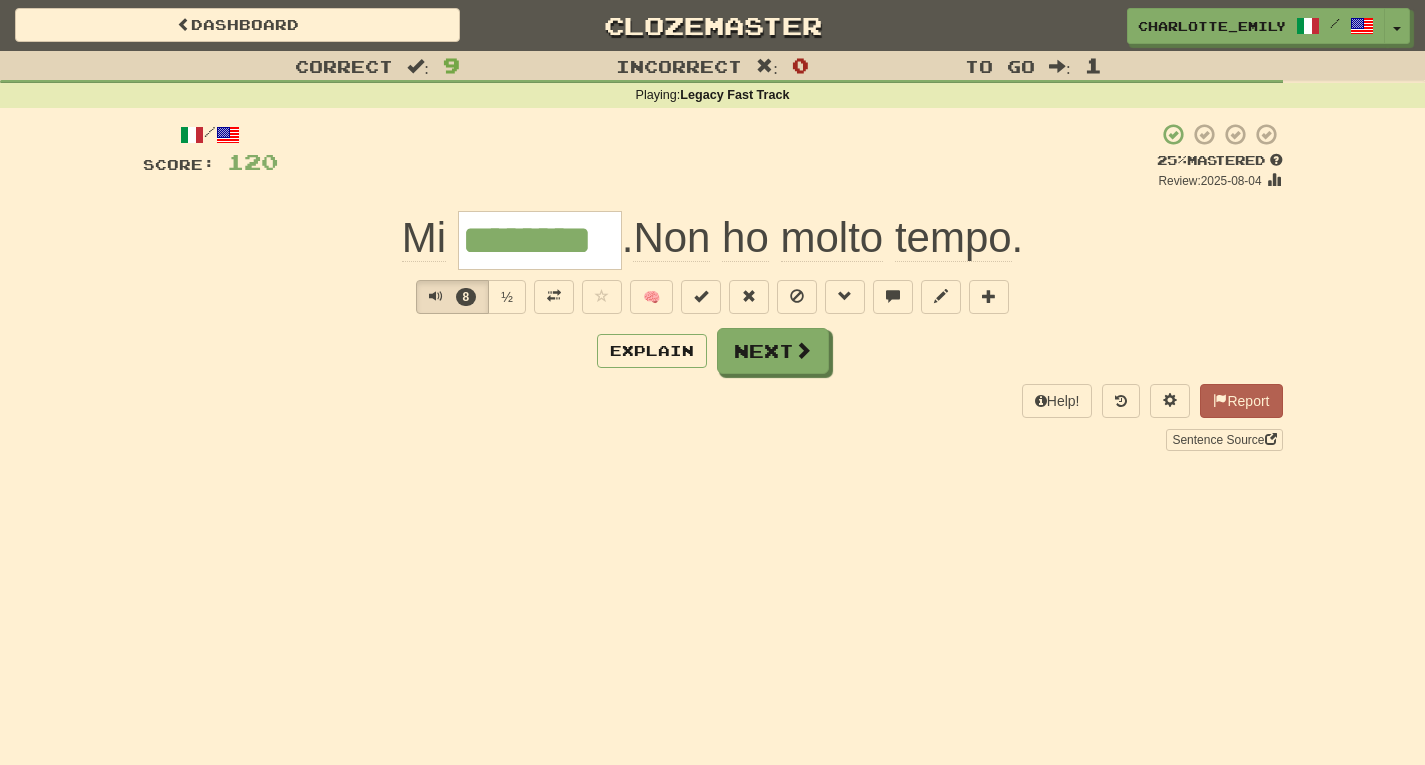 click on "/  Score:   120 + 8 25 %  Mastered Review:  2025-08-04 Mi   ******** .  Non   ho   molto   tempo . 8 ½ 🧠 Explain Next  Help!  Report Sentence Source" at bounding box center (713, 286) 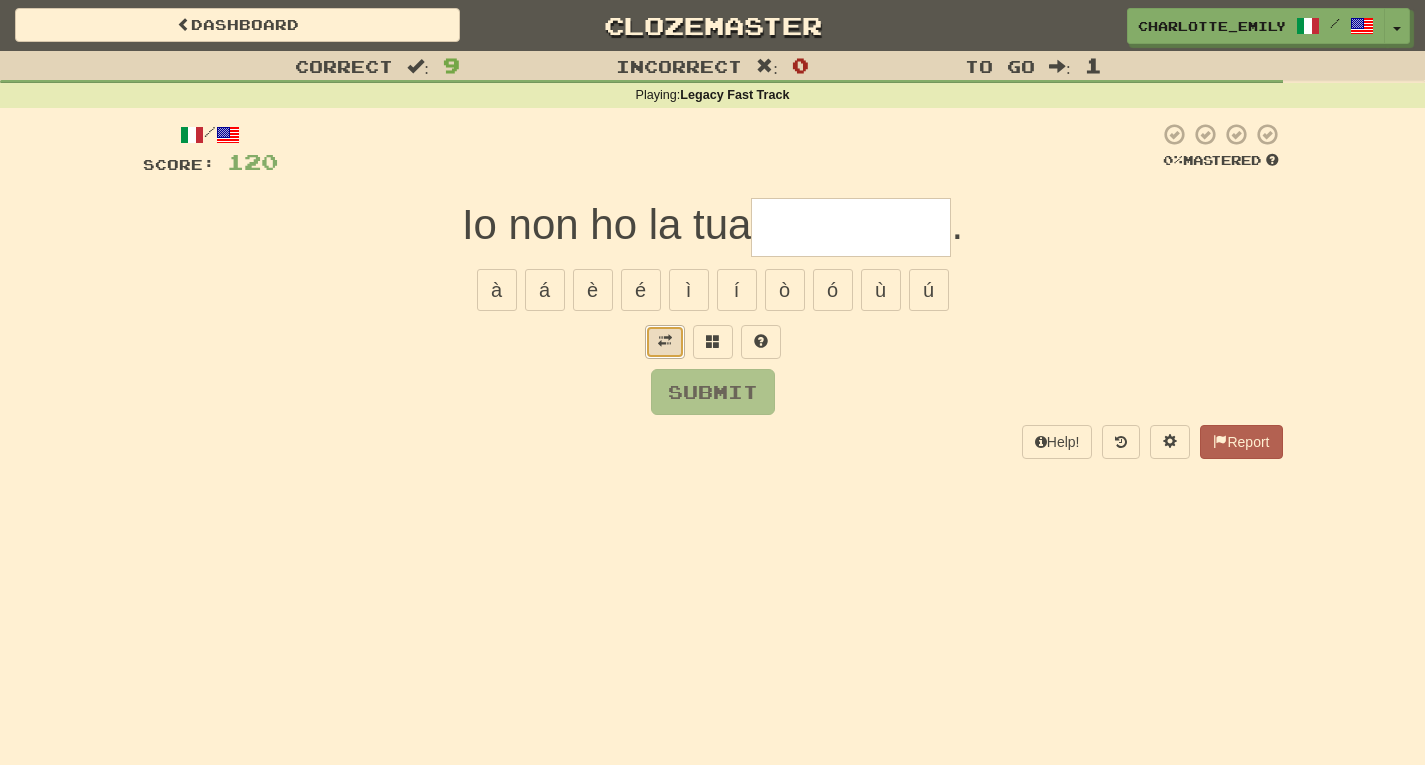 click at bounding box center [665, 341] 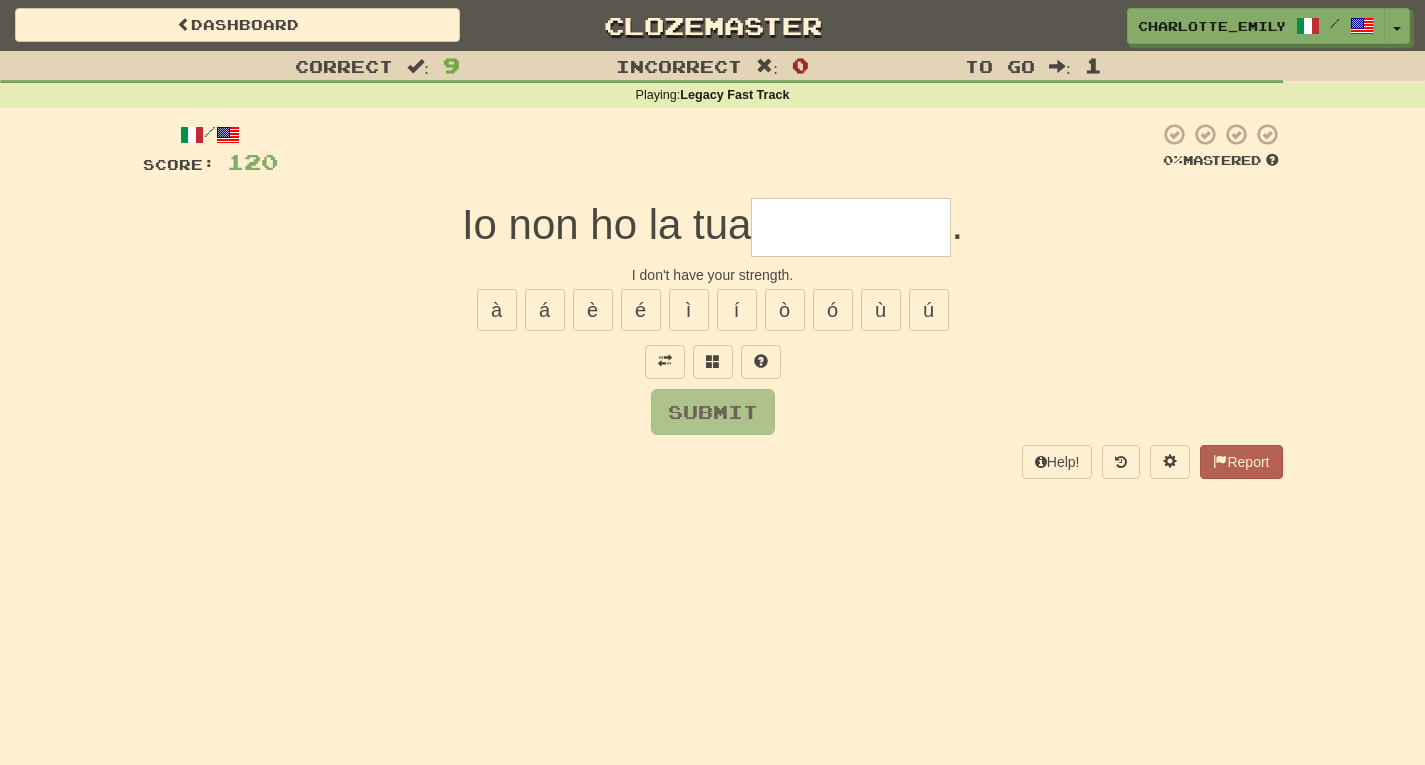click on "Submit" at bounding box center (713, 412) 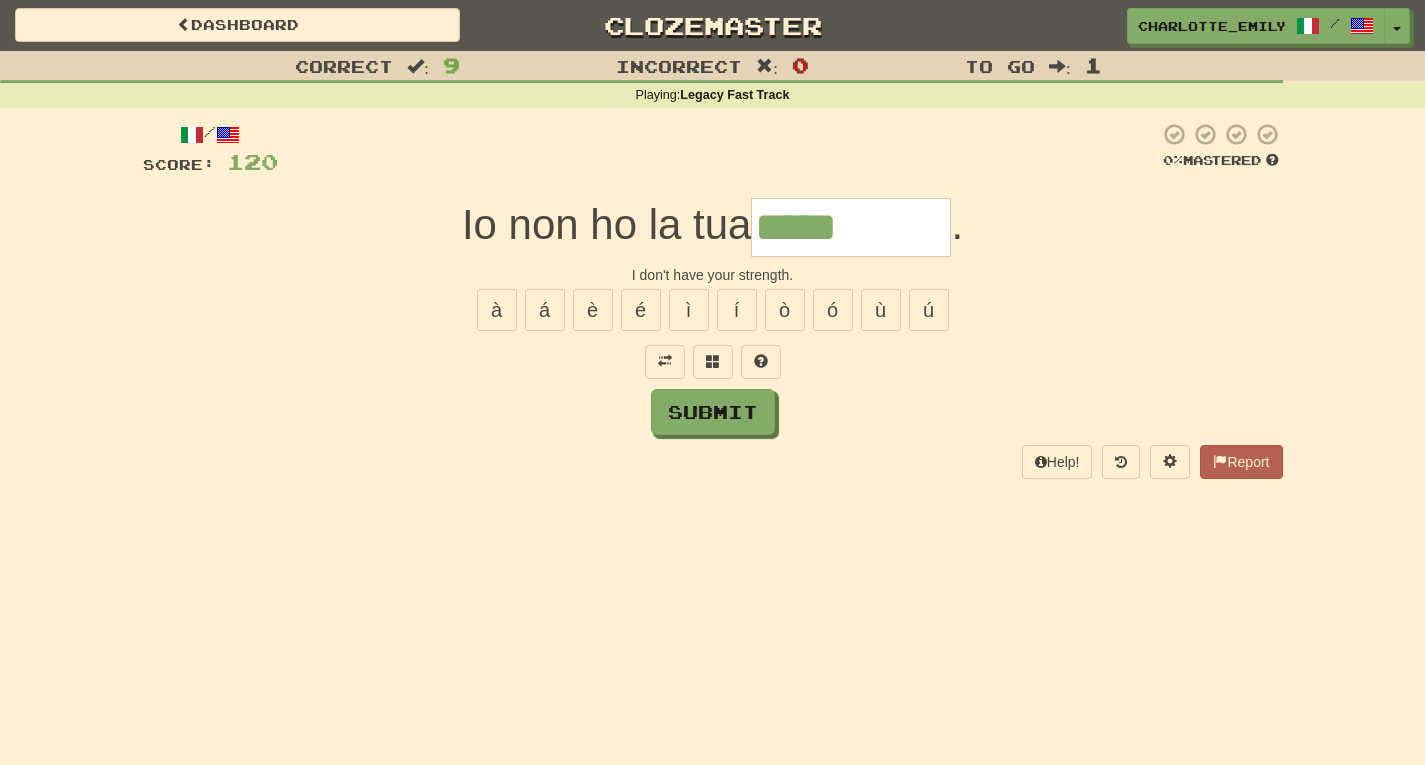 type on "*****" 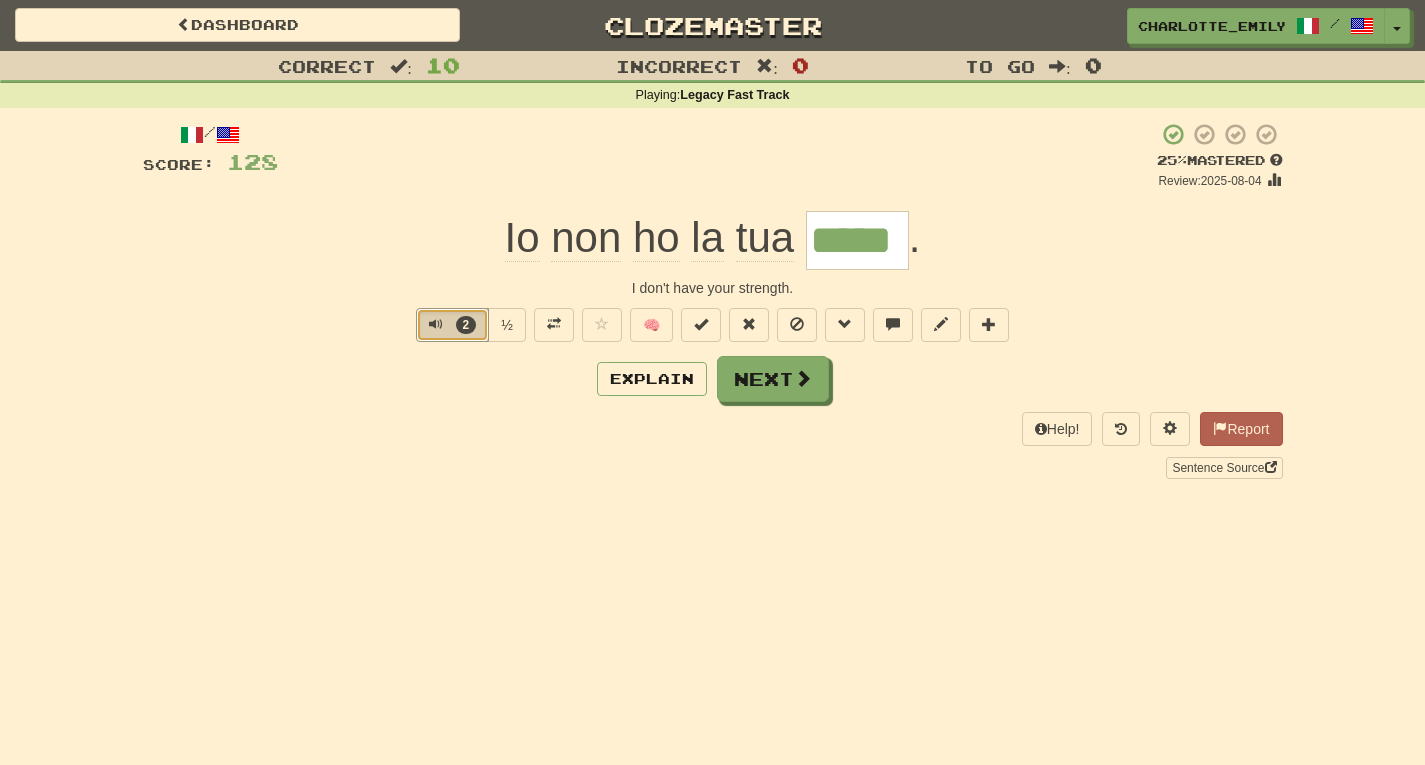 click at bounding box center (436, 324) 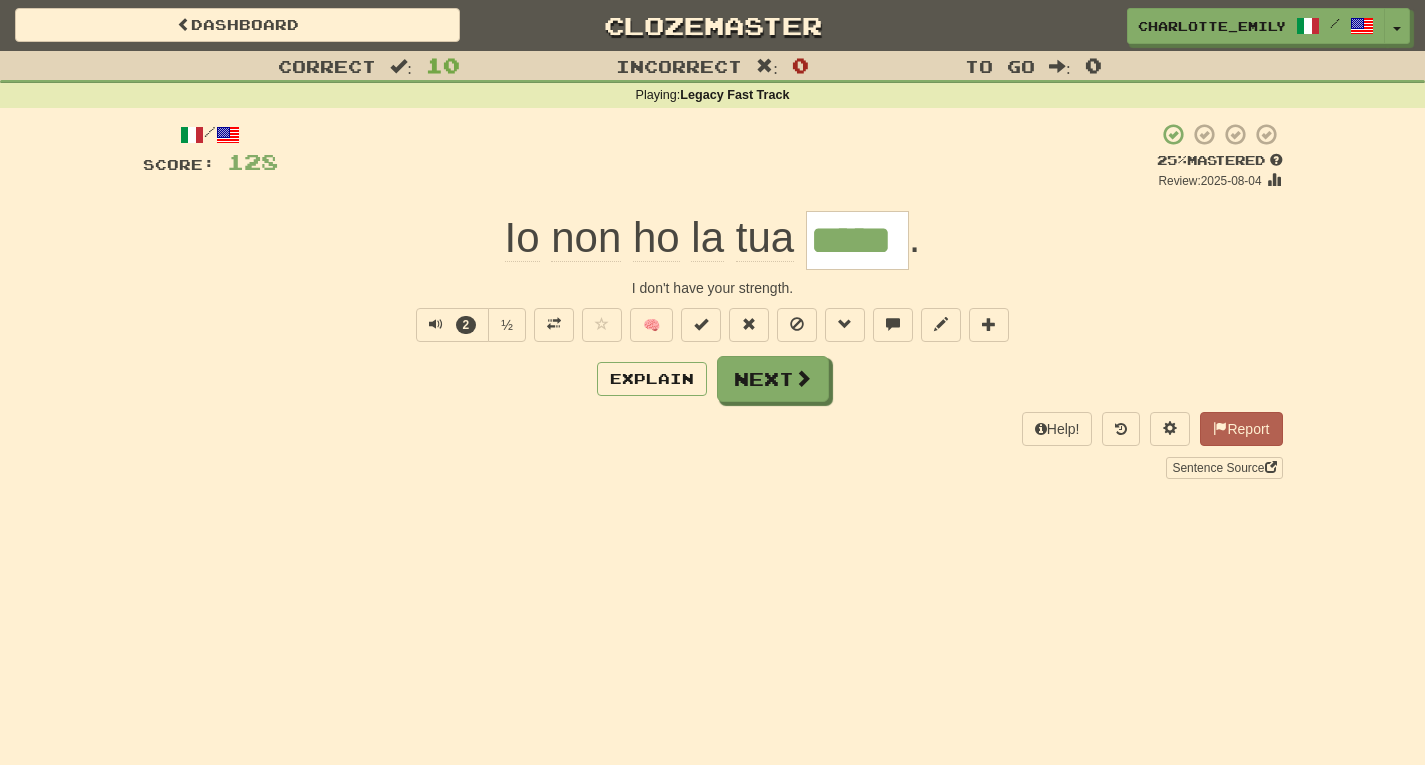 click on "Explain Next" at bounding box center [713, 379] 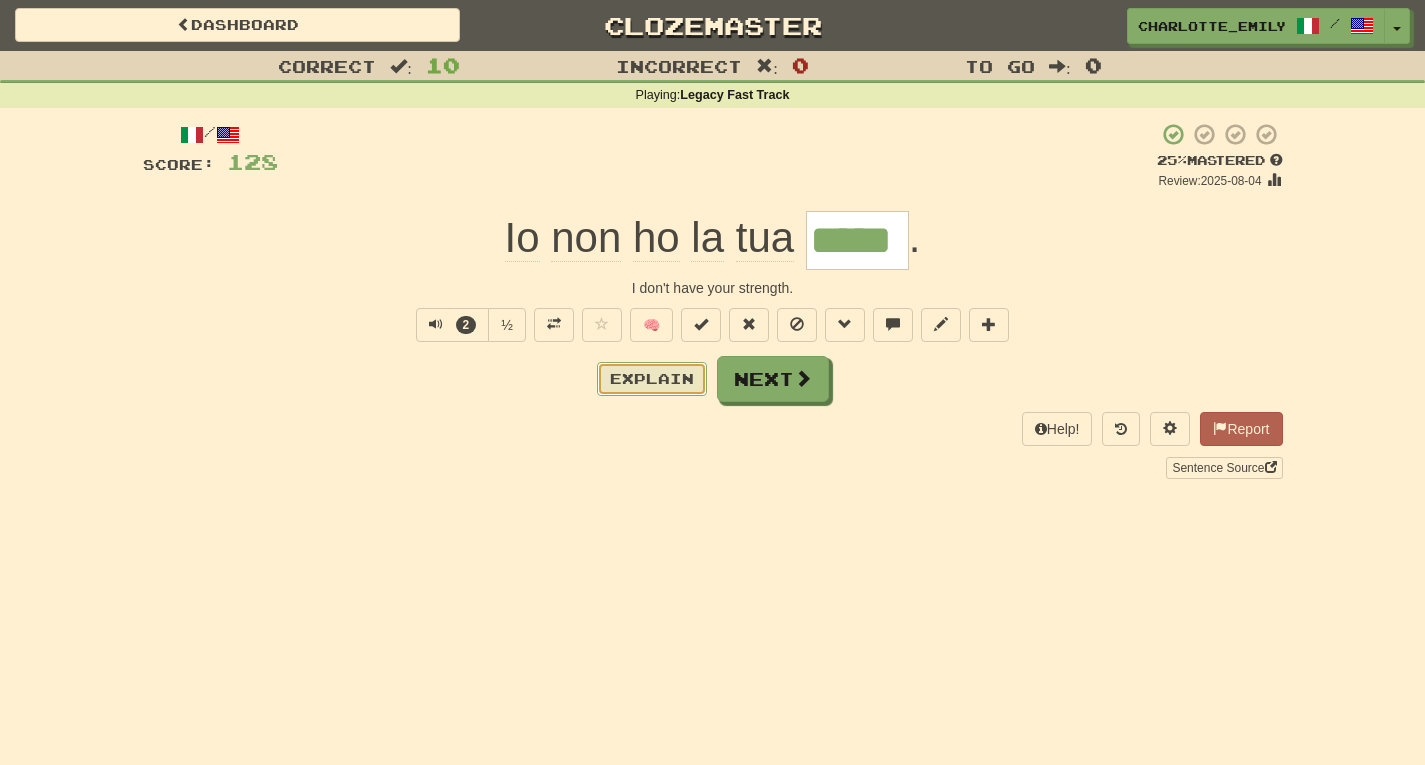 click on "Explain" at bounding box center (652, 379) 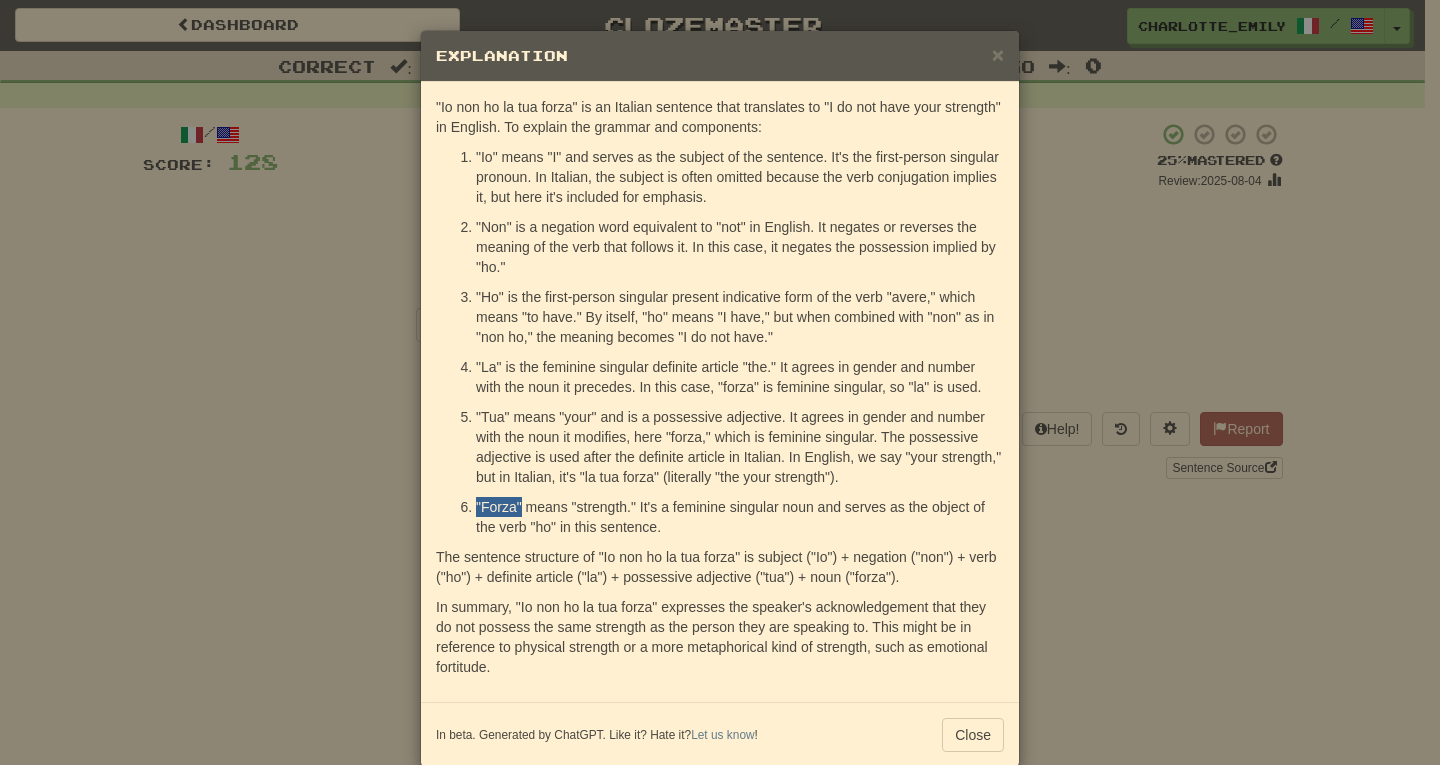 drag, startPoint x: 468, startPoint y: 504, endPoint x: 512, endPoint y: 504, distance: 44 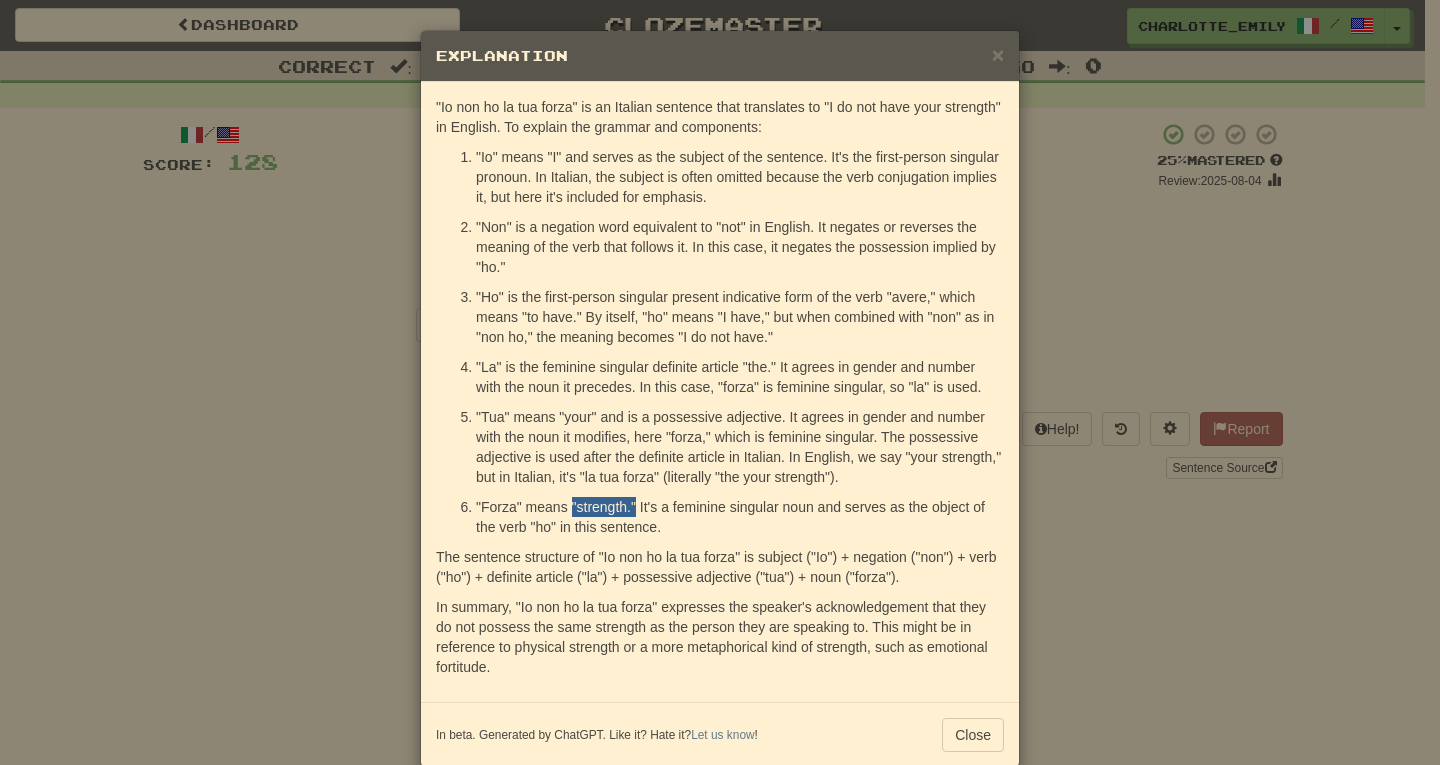 drag, startPoint x: 563, startPoint y: 506, endPoint x: 626, endPoint y: 508, distance: 63.03174 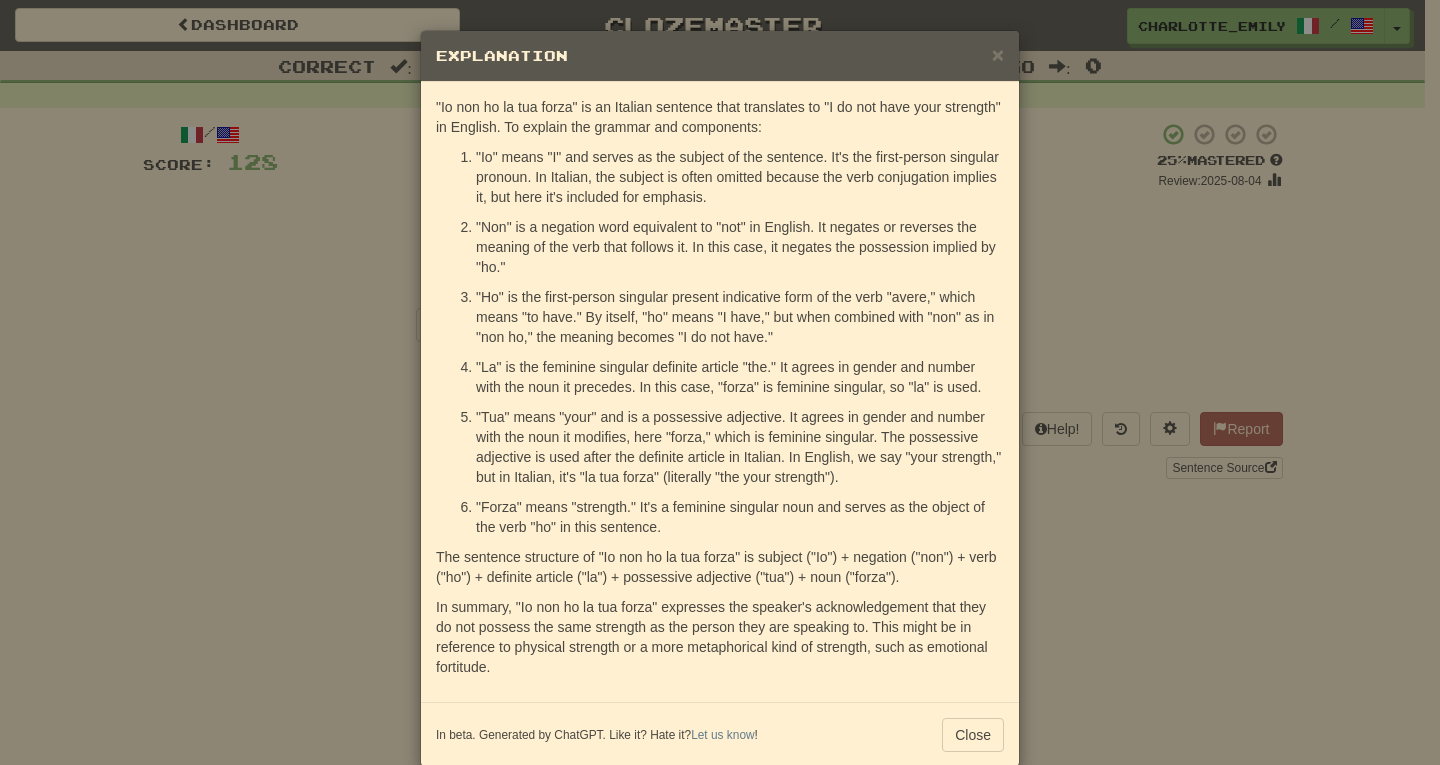 click on ""Forza" means "strength." It's a feminine singular noun and serves as the object of the verb "ho" in this sentence." at bounding box center (740, 517) 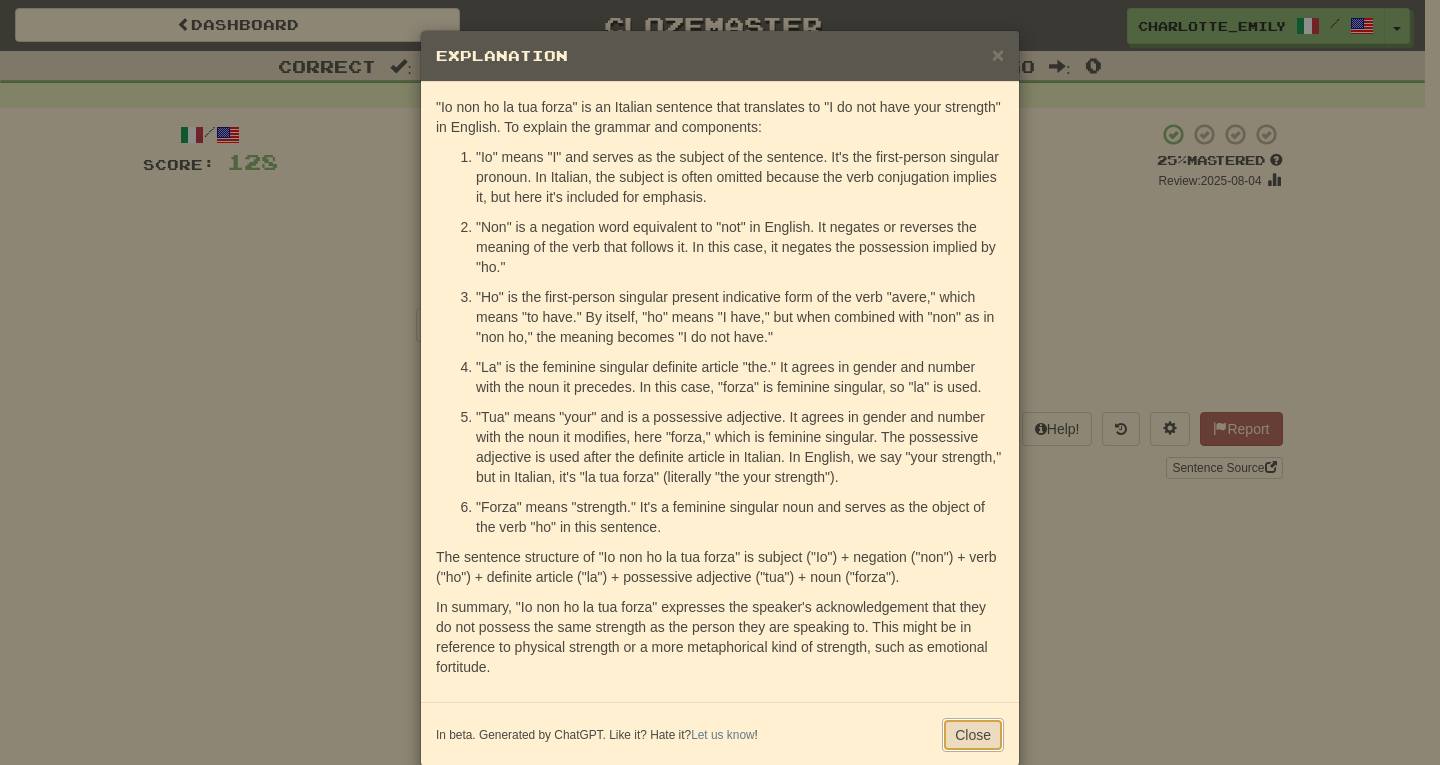 click on "Close" at bounding box center [973, 735] 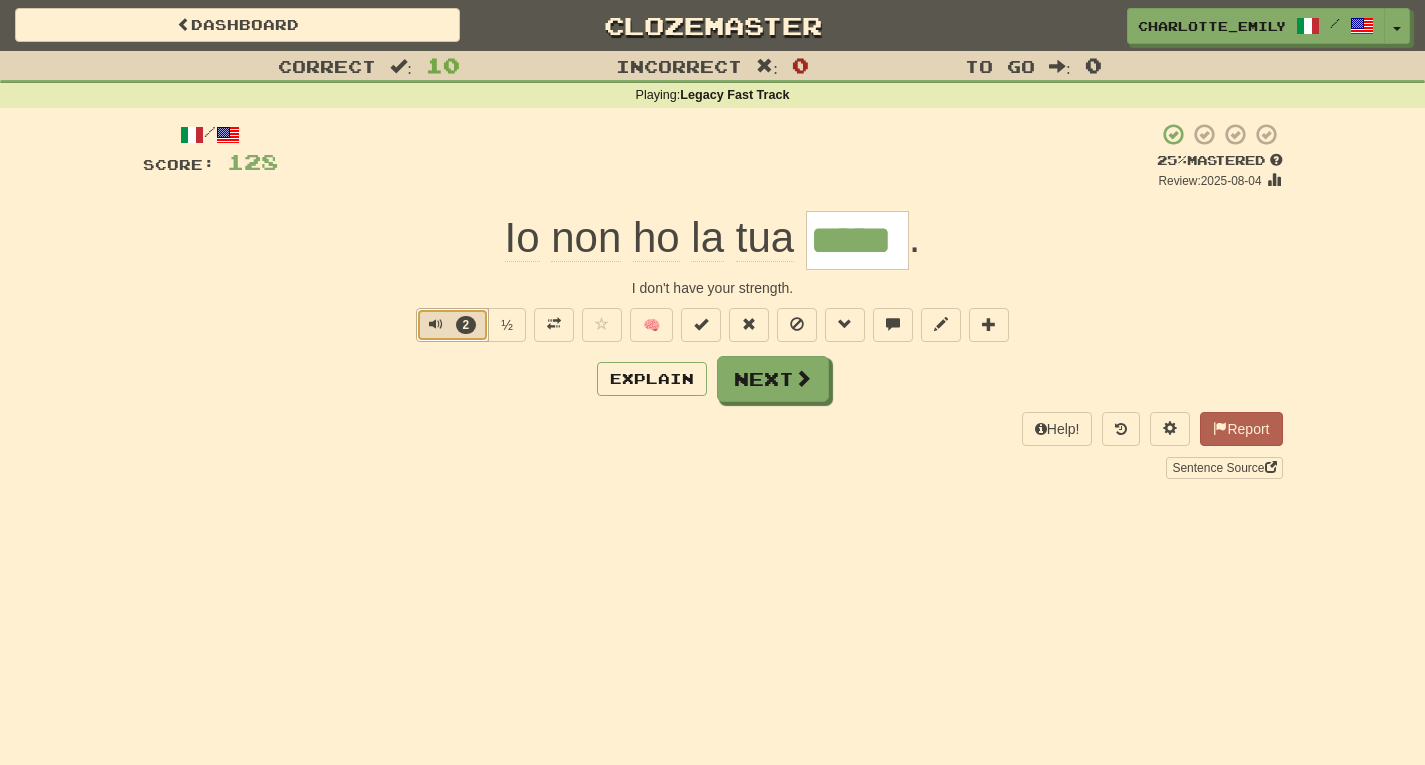 click at bounding box center [436, 324] 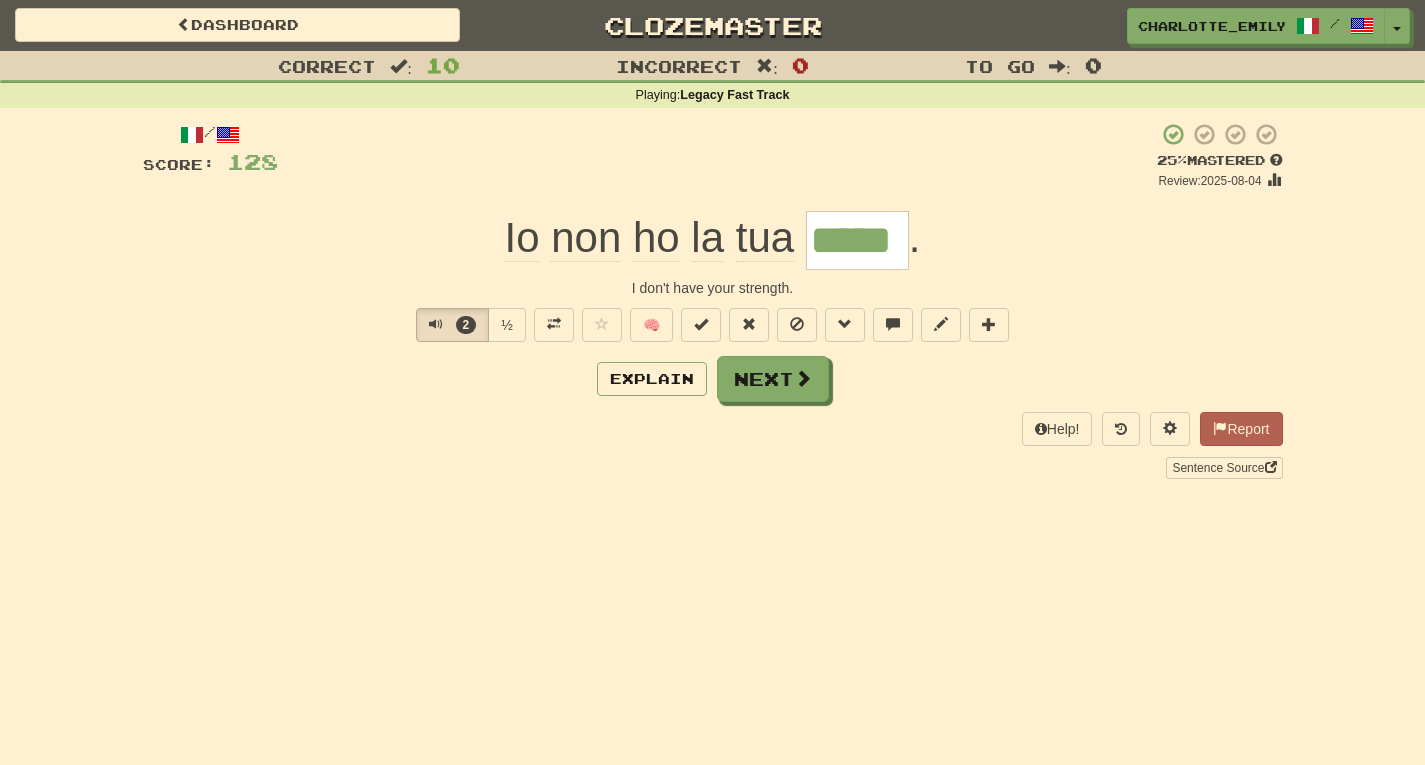 click on "Correct   :   10 Incorrect   :   0 To go   :   0 Playing :  Legacy Fast Track  /  Score:   128 + 8 25 %  Mastered Review:  2025-08-04 Io   non   ho   la   tua   ***** . I don't have your strength. 2 ½ 🧠 Explain Next  Help!  Report Sentence Source" at bounding box center (712, 279) 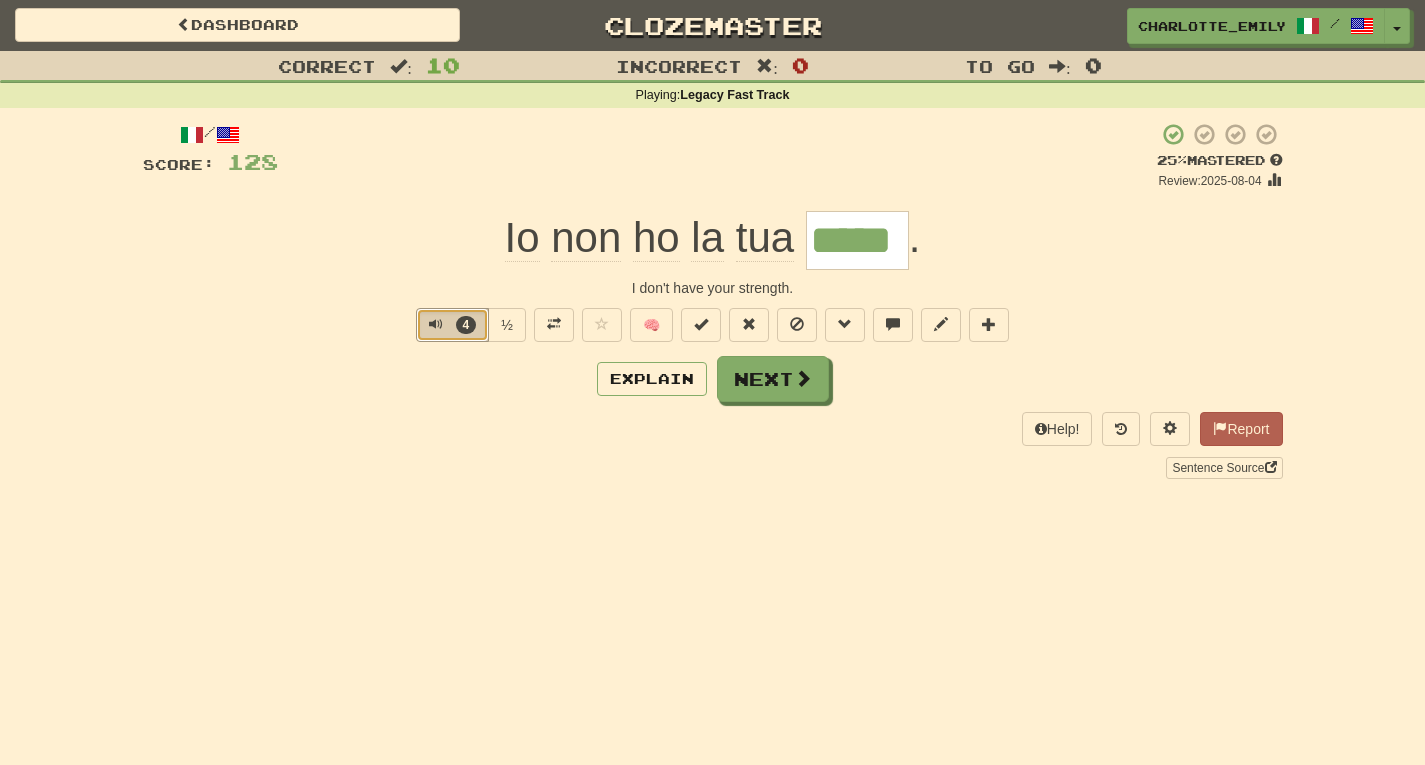 click at bounding box center [436, 324] 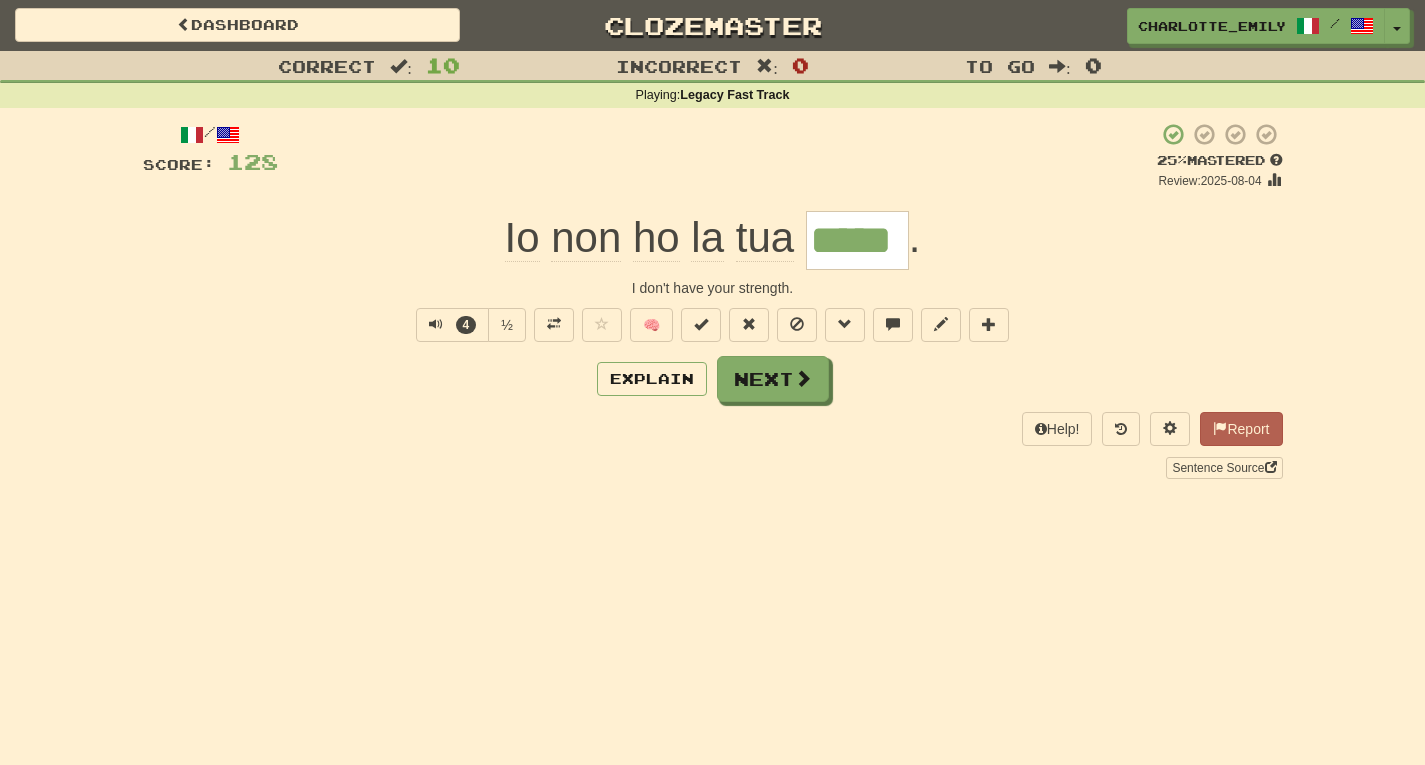 click on "Io   non   ho   la   tua   ***** ." at bounding box center [713, 240] 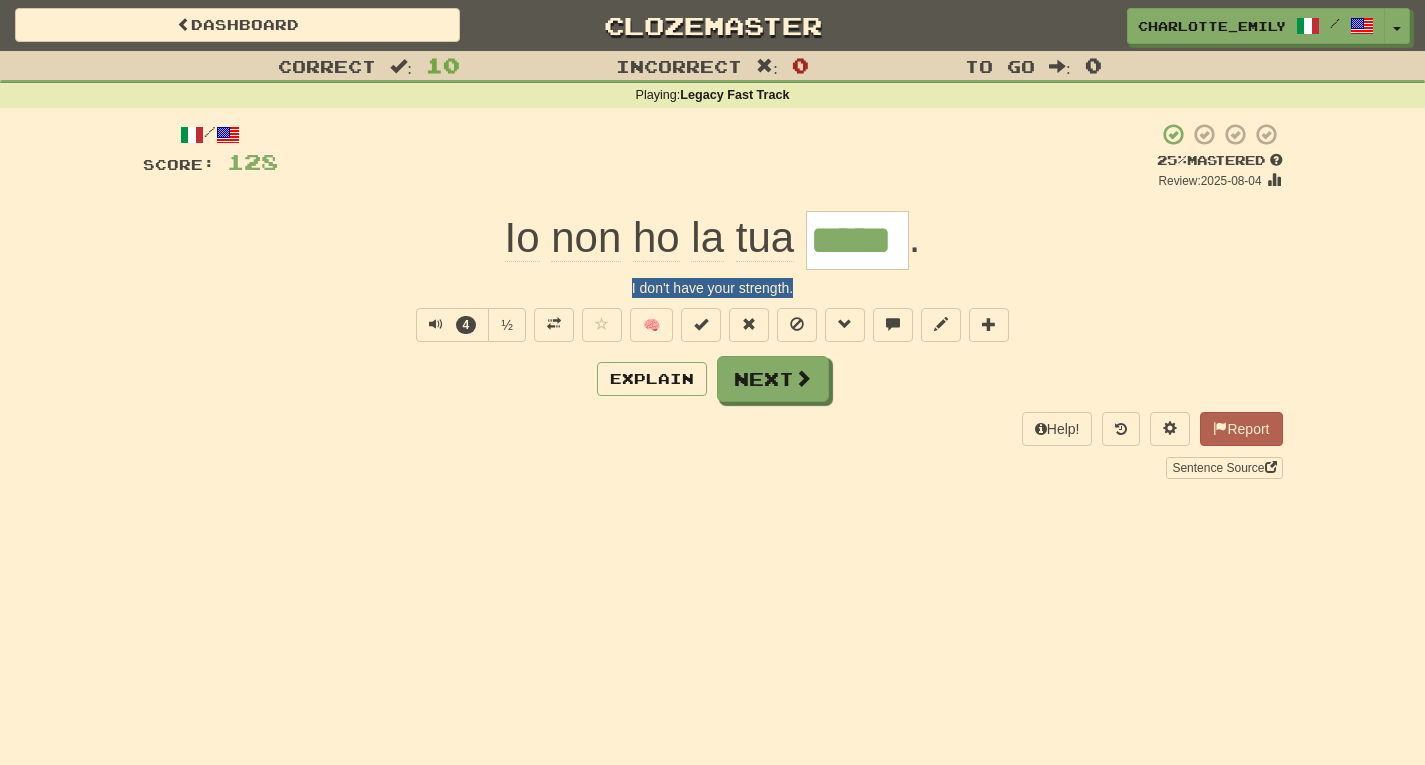 drag, startPoint x: 466, startPoint y: 280, endPoint x: 1174, endPoint y: 281, distance: 708.00073 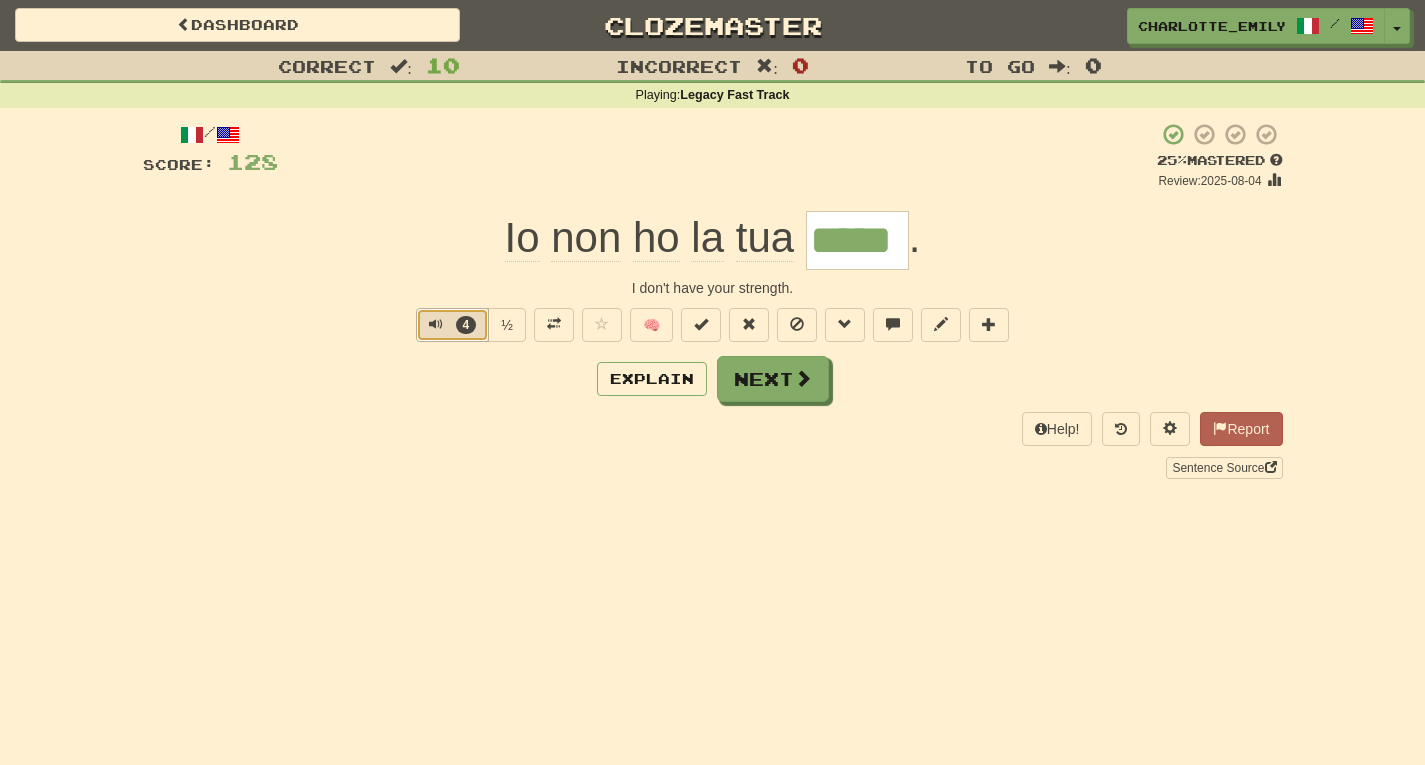 click at bounding box center (436, 324) 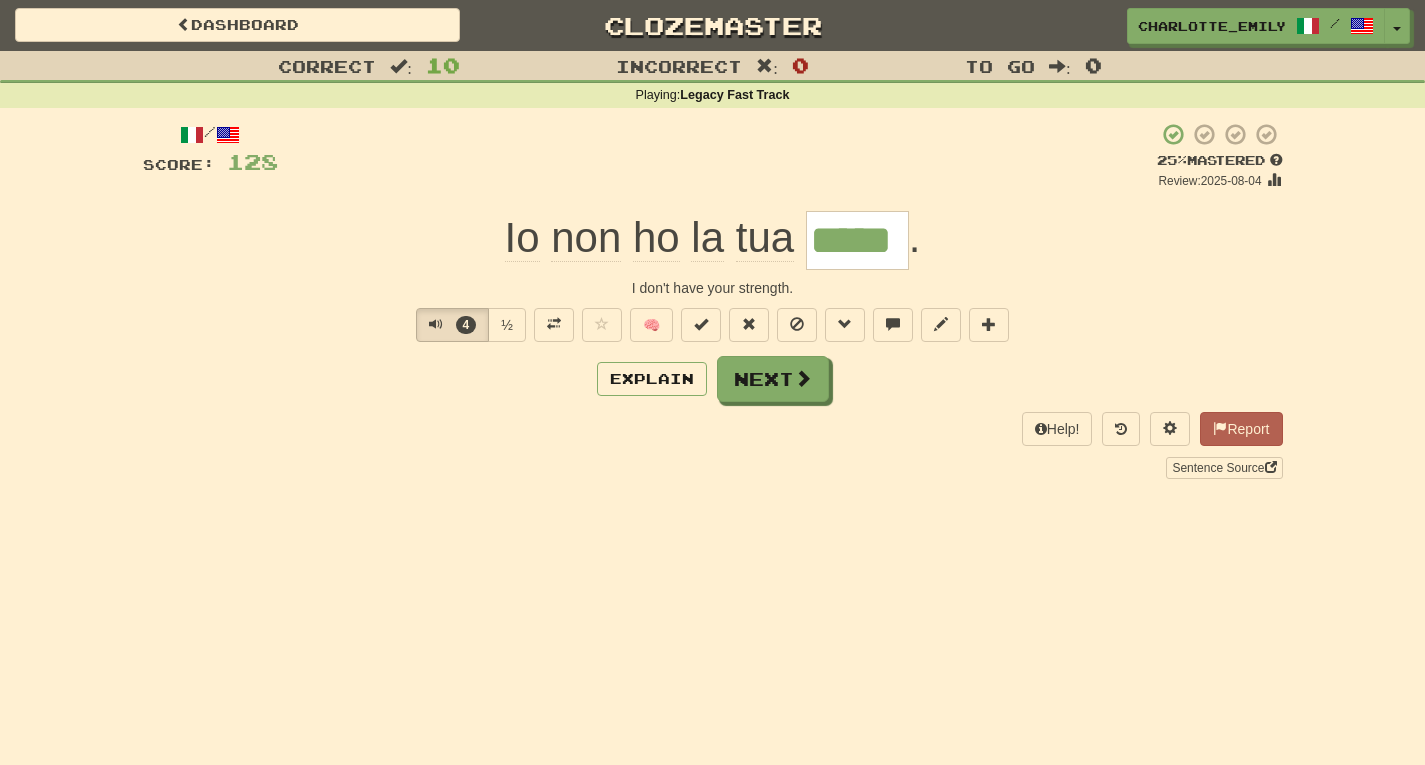 click on "/  Score:   128 + 8 25 %  Mastered Review:  2025-08-04 Io   non   ho   la   tua   ***** . I don't have your strength. 4 ½ 🧠 Explain Next  Help!  Report Sentence Source" at bounding box center (713, 307) 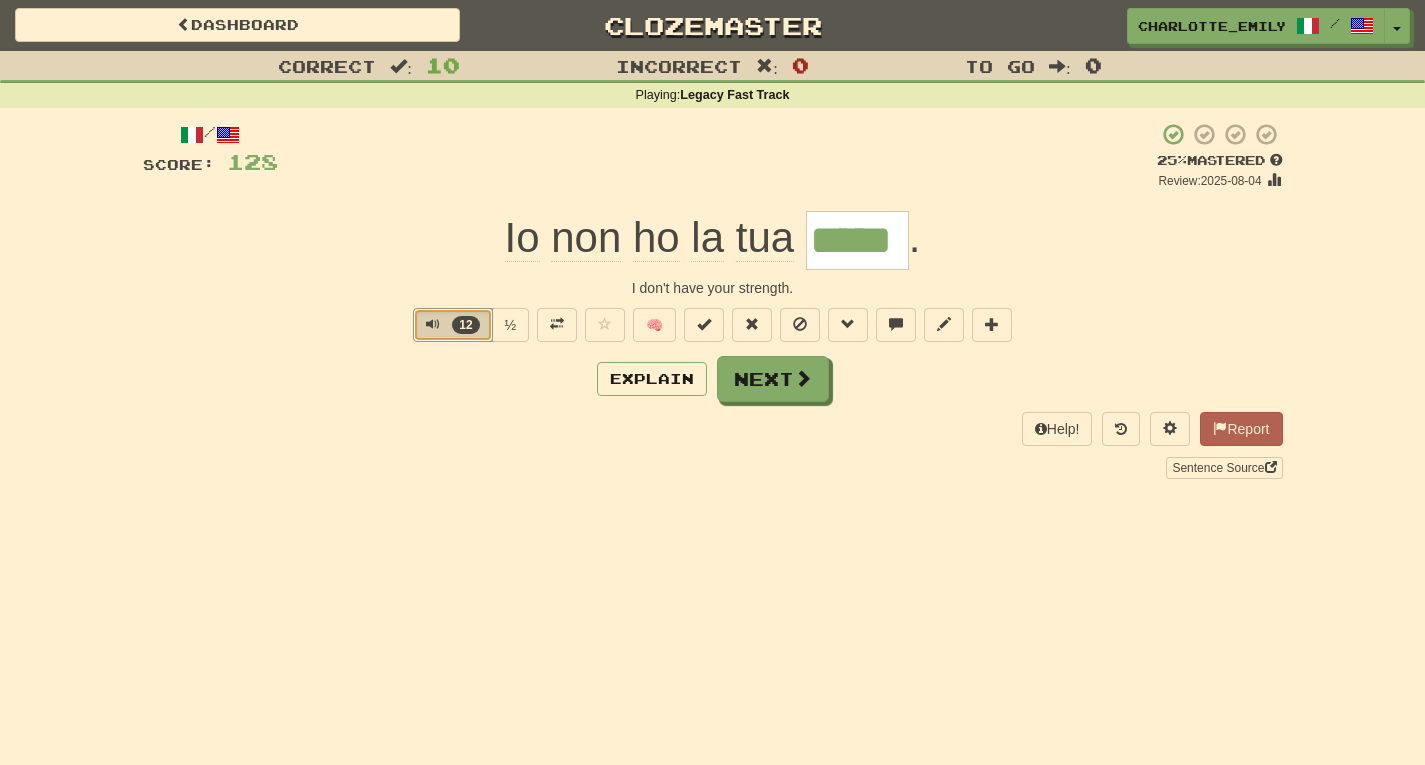 click at bounding box center (433, 324) 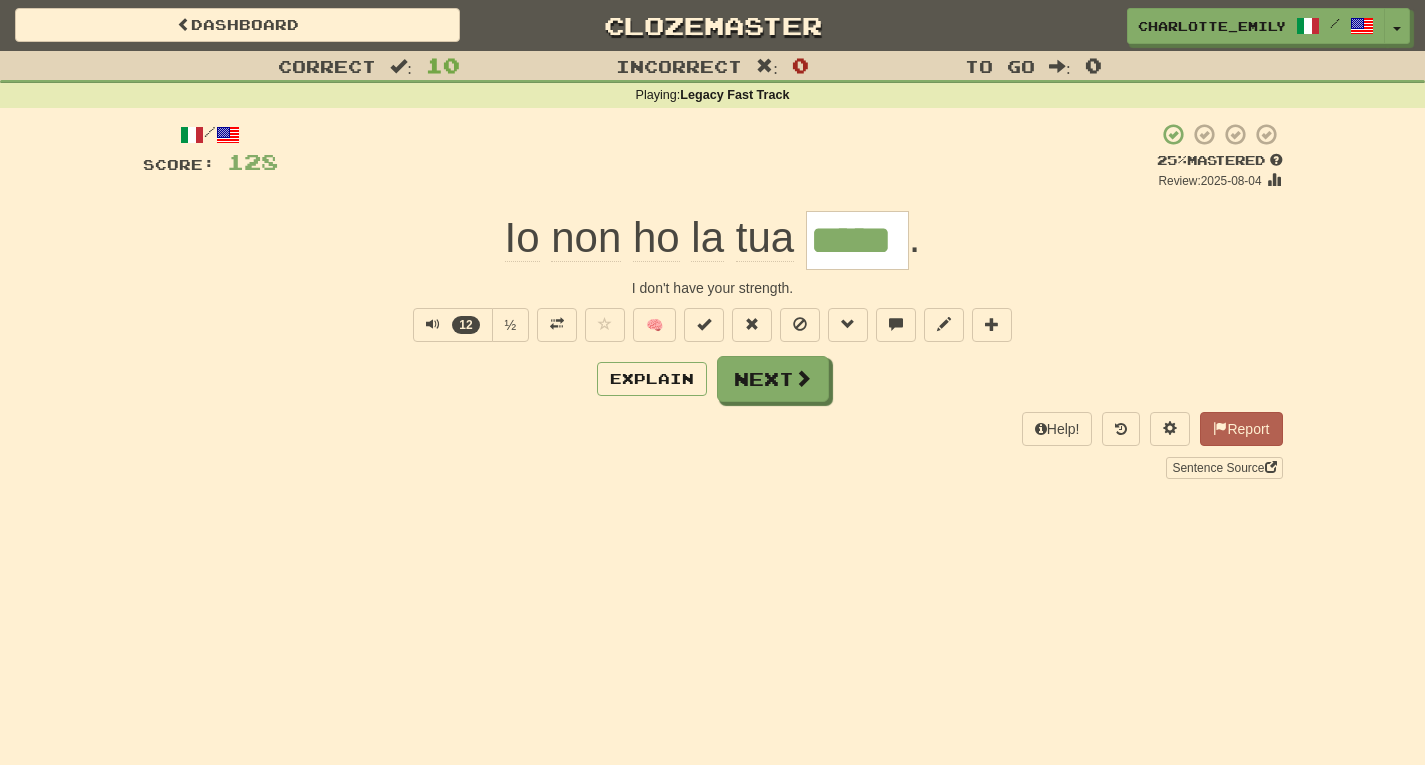 click on "Correct   :   10 Incorrect   :   0 To go   :   0 Playing :  Legacy Fast Track  /  Score:   128 + 8 25 %  Mastered Review:  2025-08-04 Io   non   ho   la   tua   ***** . I don't have your strength. 12 ½ 🧠 Explain Next  Help!  Report Sentence Source" at bounding box center (712, 279) 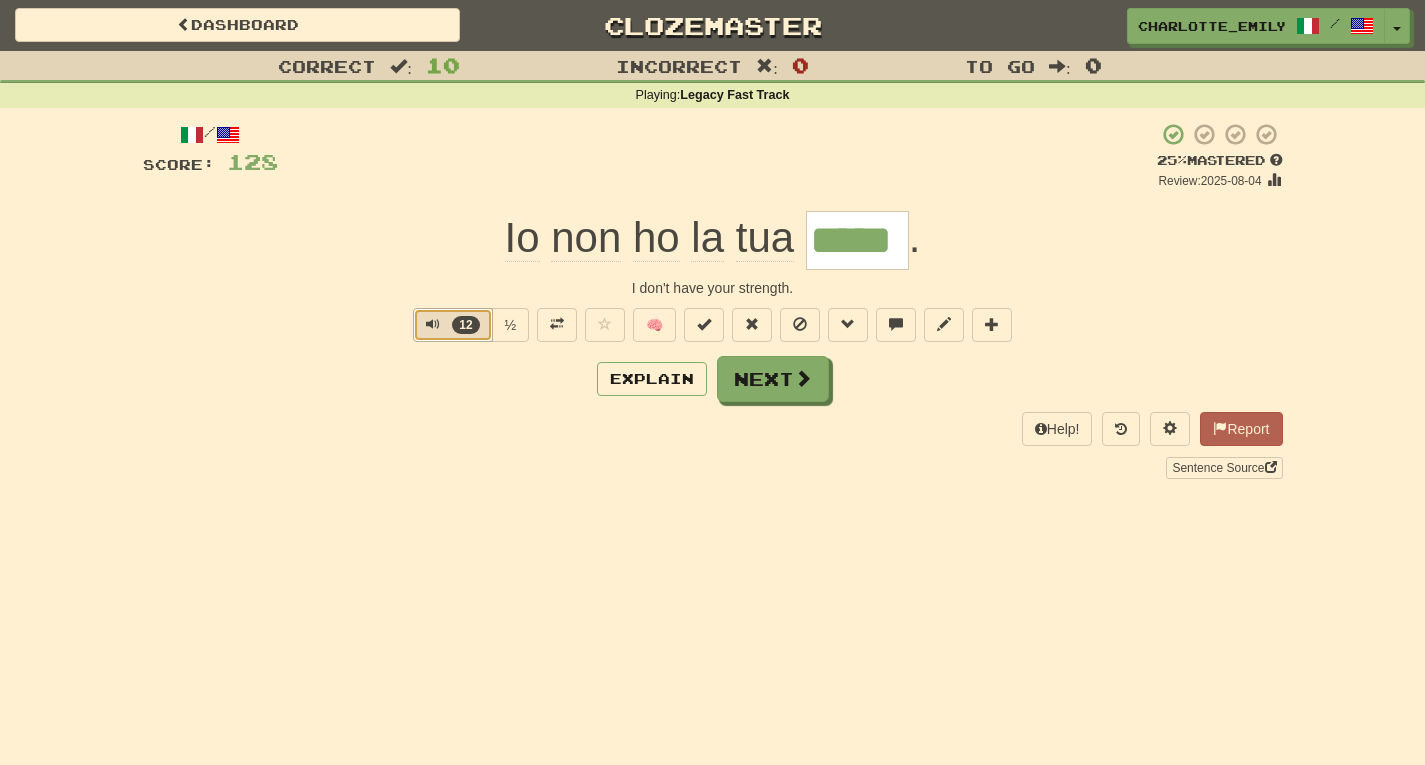 click on "12" at bounding box center (453, 325) 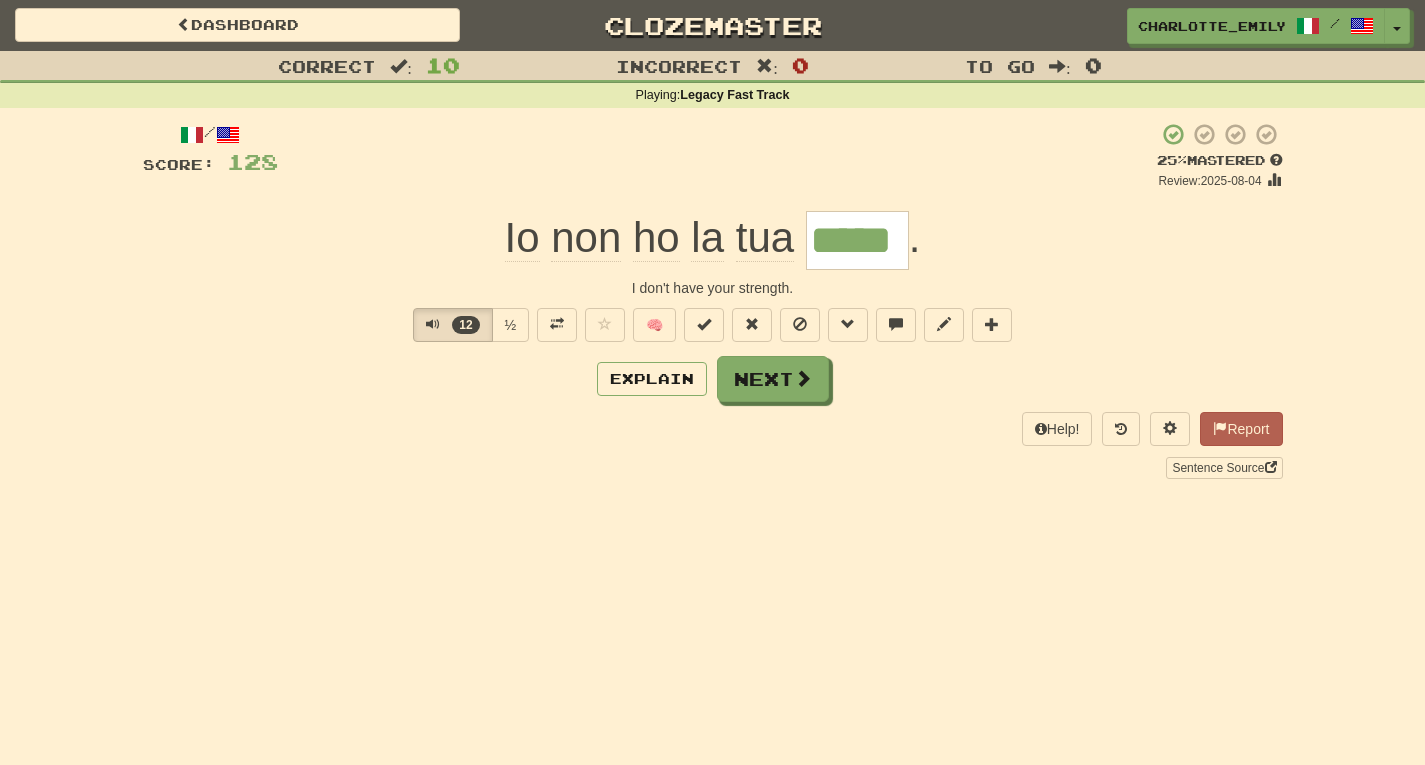 click on "/  Score:   128 + 8 25 %  Mastered Review:  2025-08-04 Io   non   ho   la   tua   ***** . I don't have your strength. 12 ½ 🧠 Explain Next  Help!  Report Sentence Source" at bounding box center [713, 300] 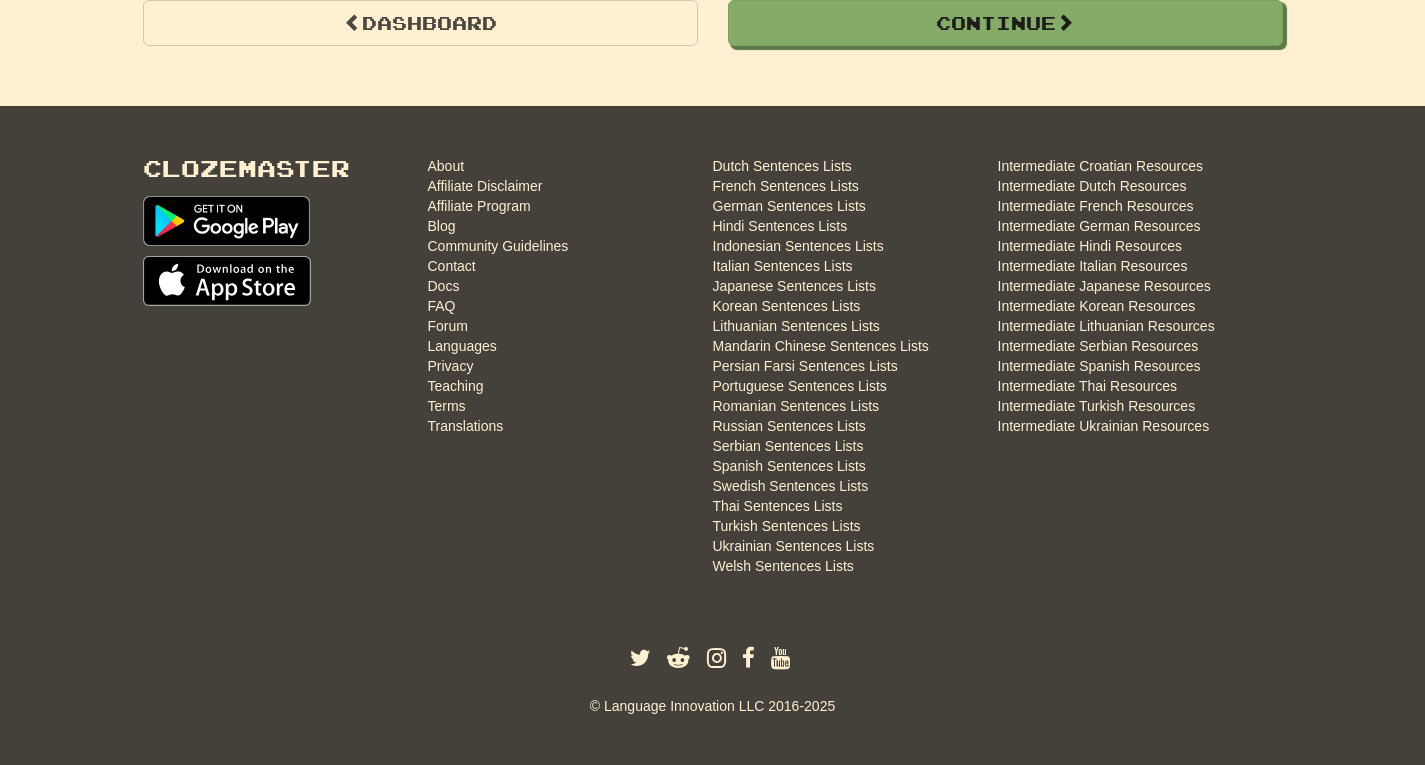 scroll, scrollTop: 2126, scrollLeft: 0, axis: vertical 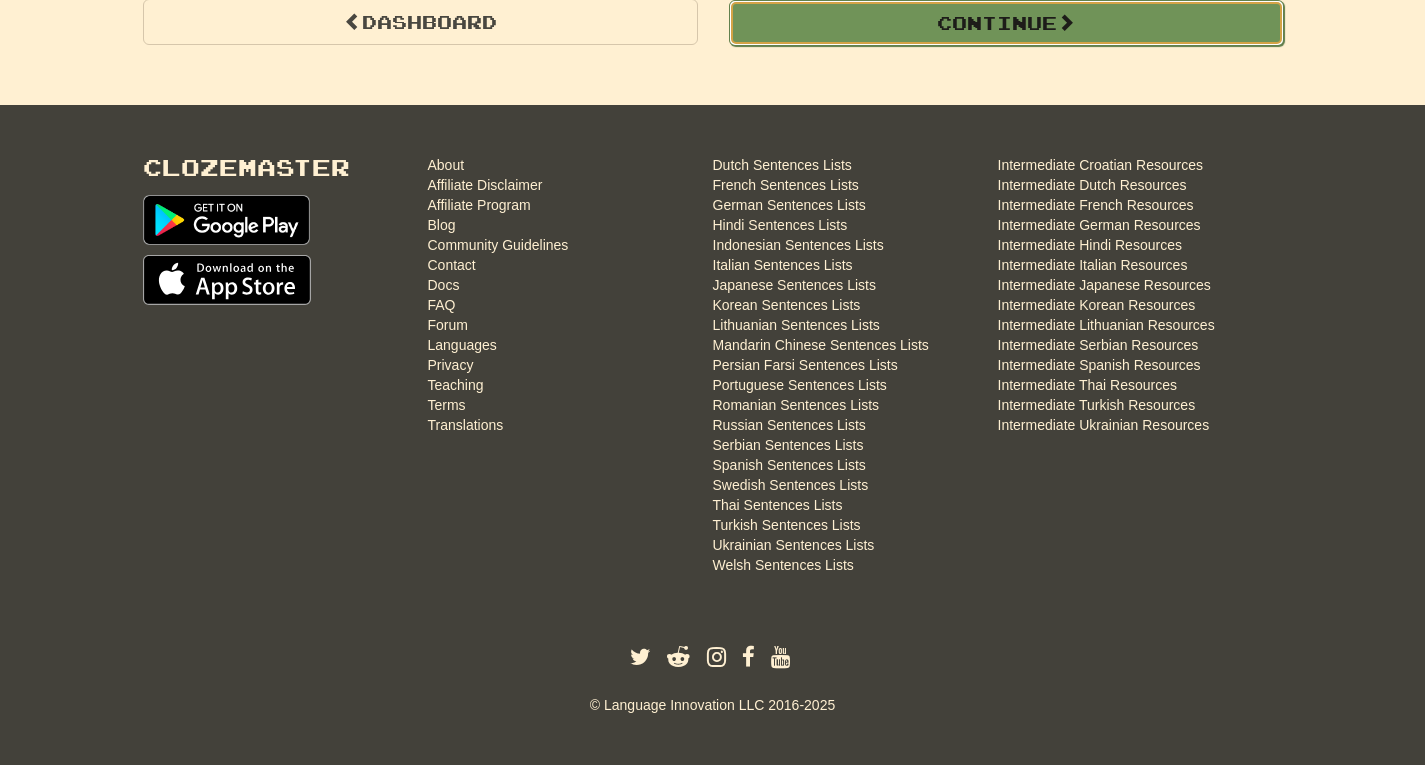 click on "Continue" at bounding box center [1006, 23] 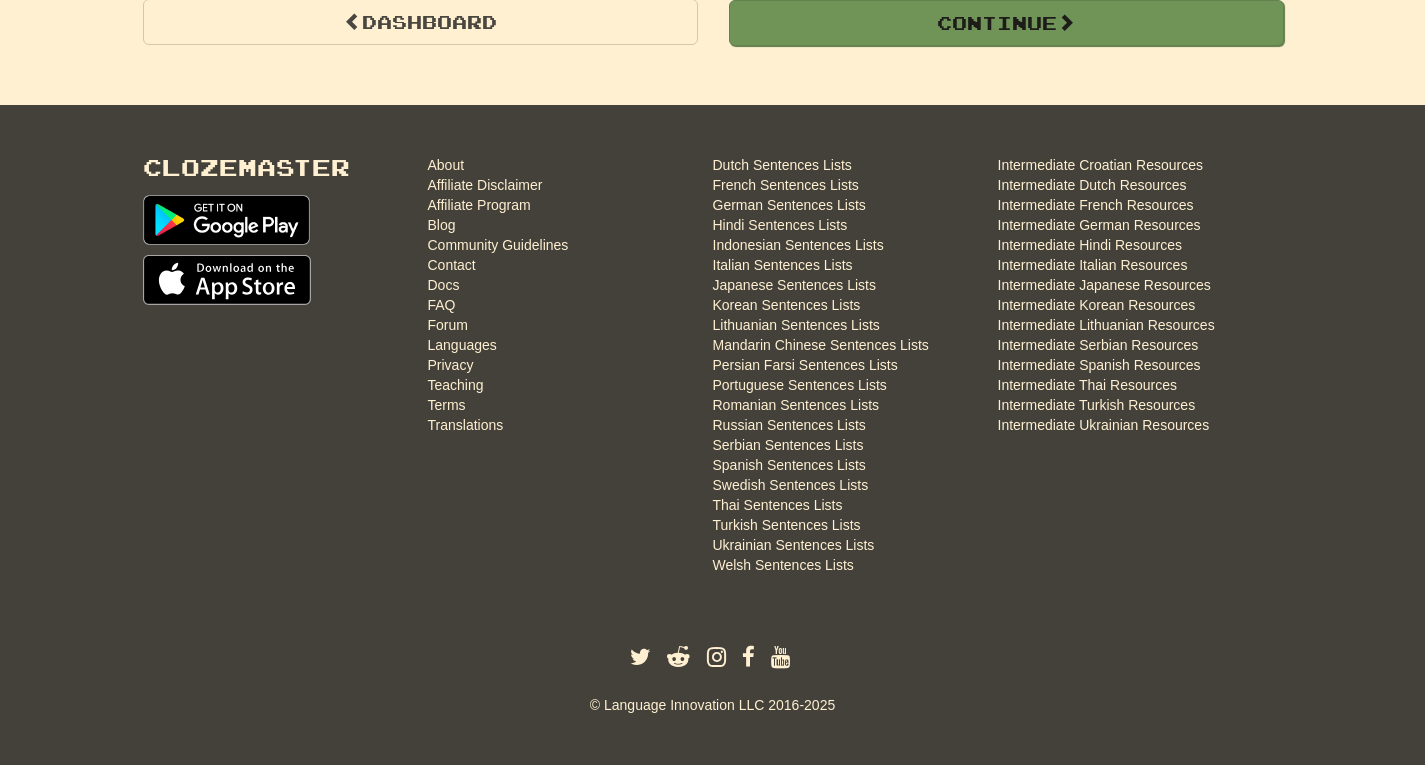 scroll, scrollTop: 710, scrollLeft: 0, axis: vertical 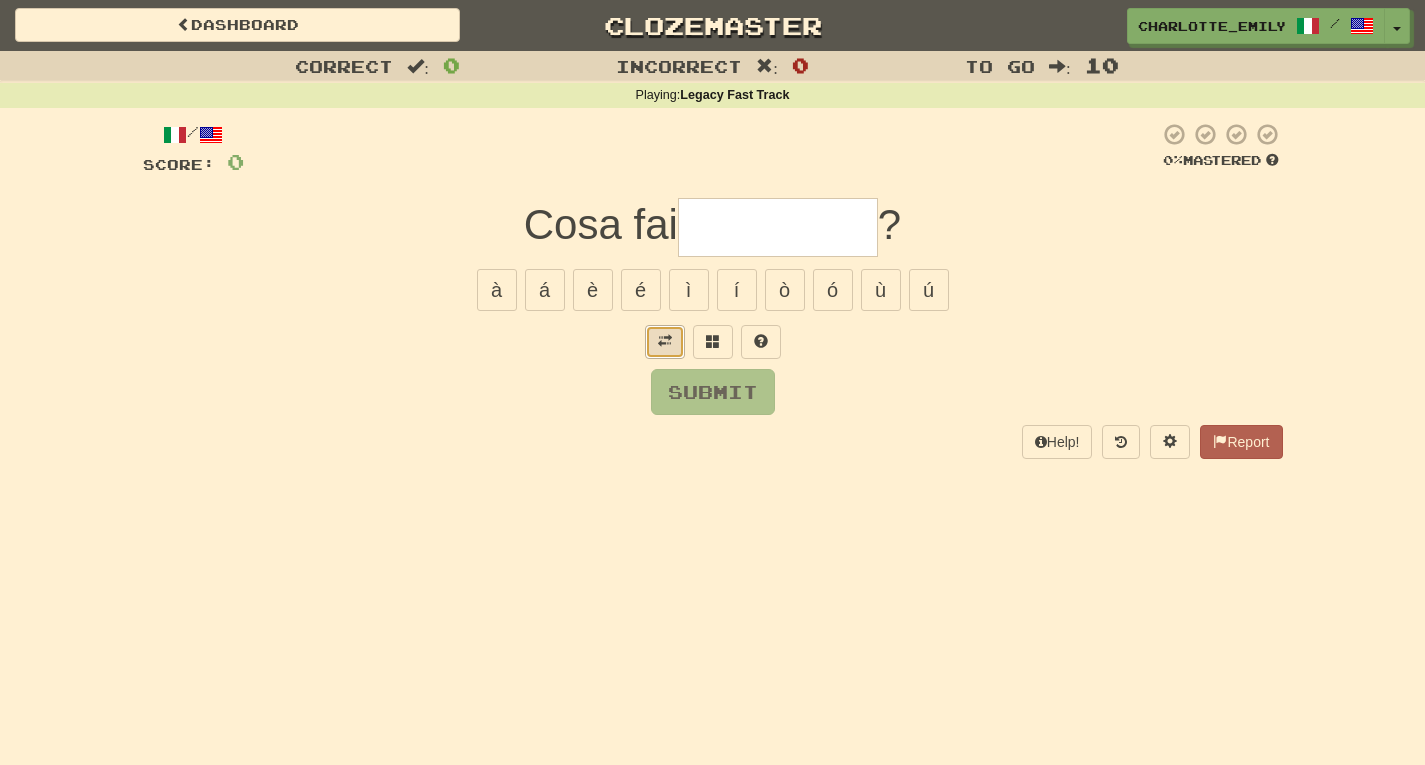 click at bounding box center [665, 342] 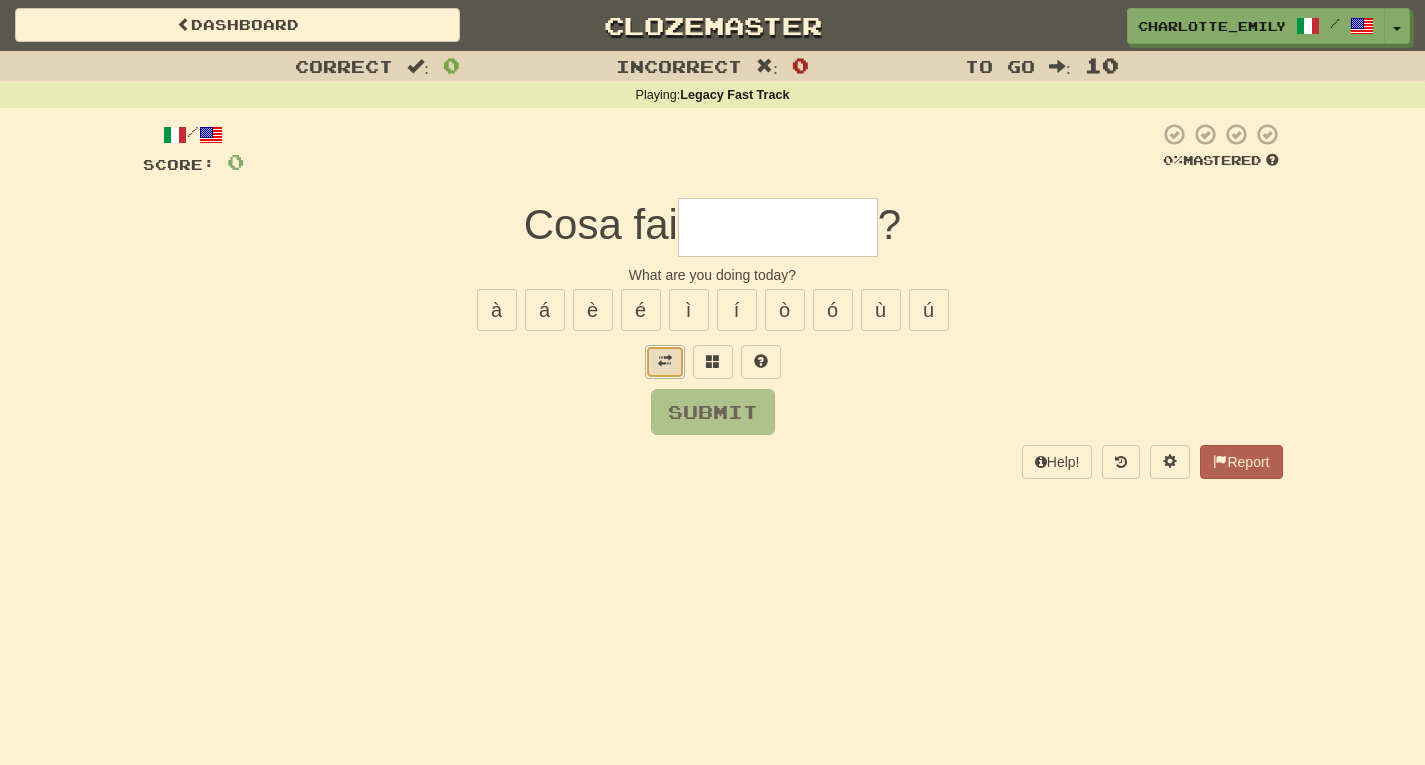 click at bounding box center (665, 361) 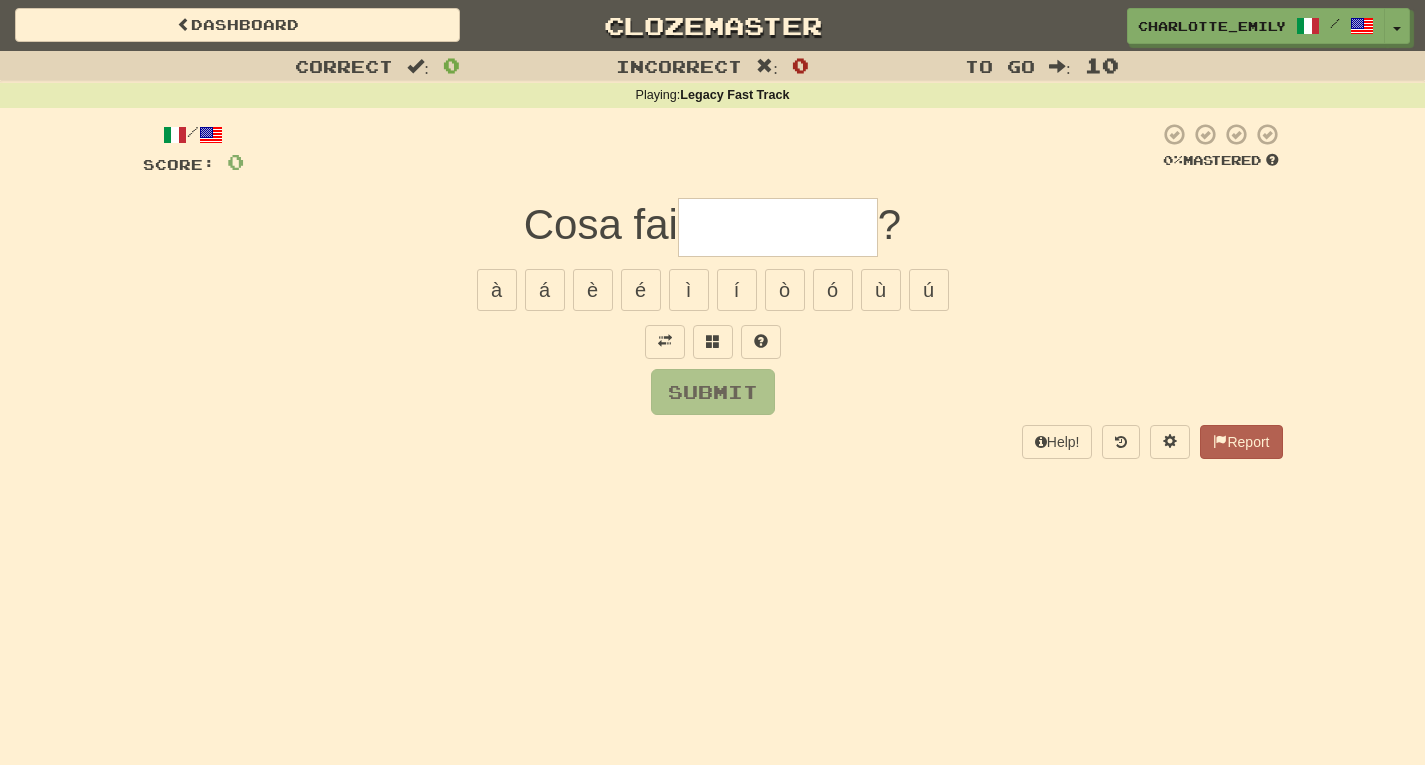 click at bounding box center [778, 227] 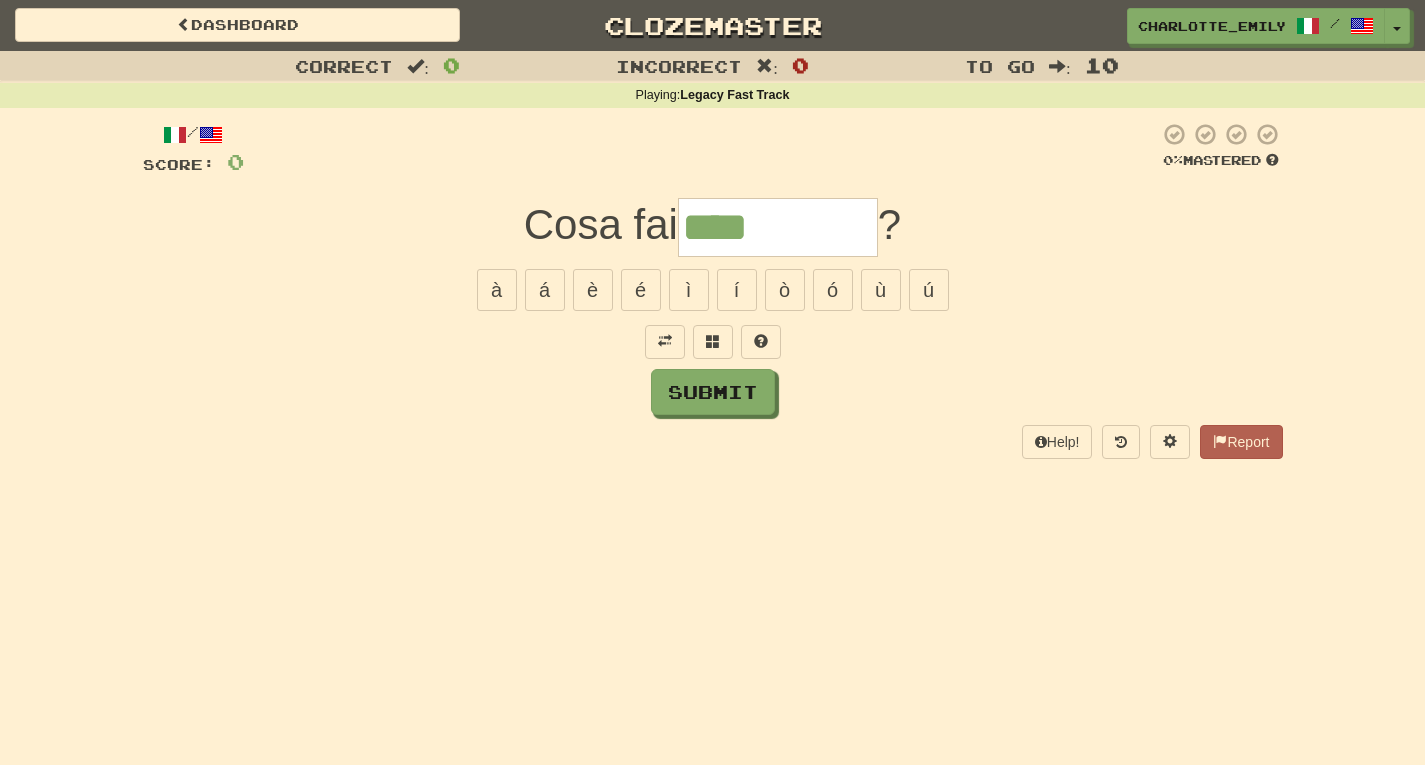 type on "****" 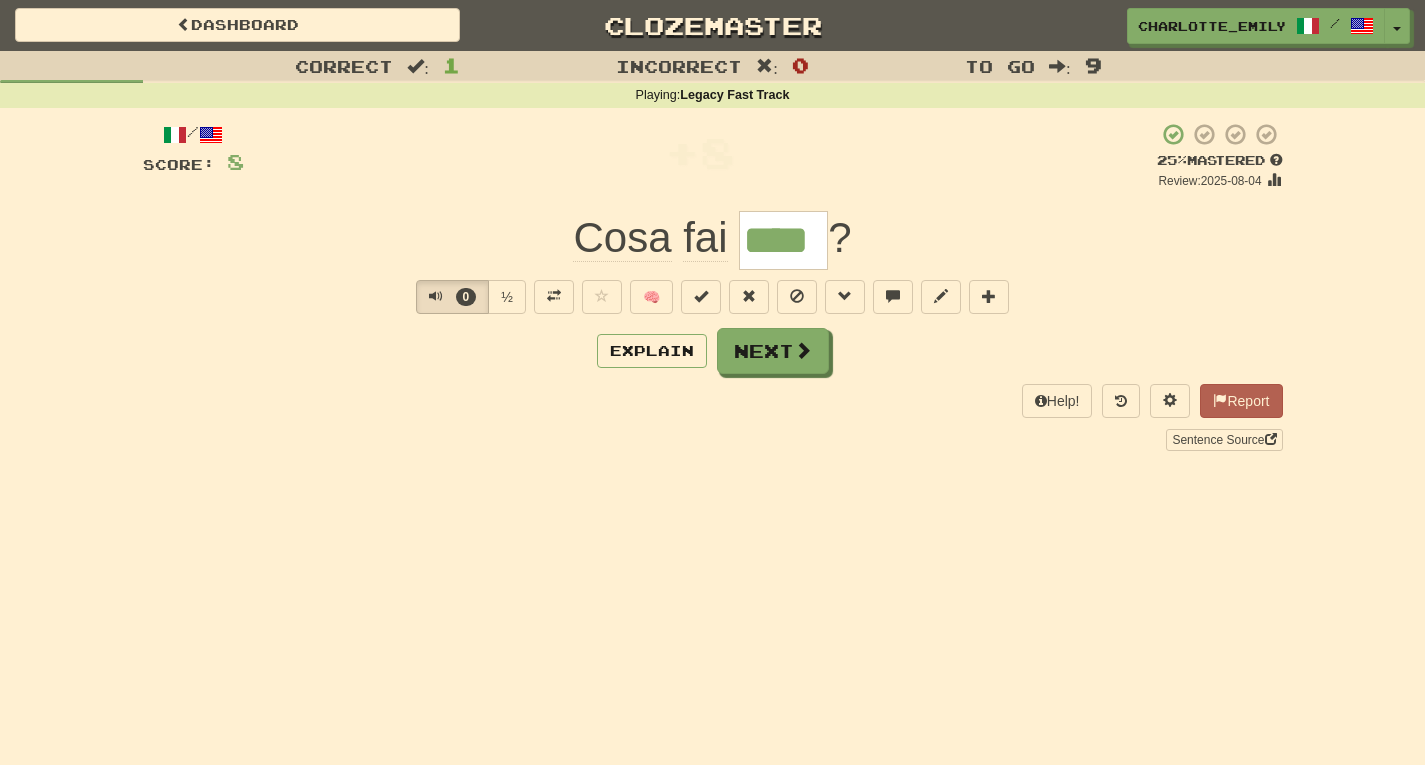 drag, startPoint x: 259, startPoint y: 527, endPoint x: 234, endPoint y: 428, distance: 102.10779 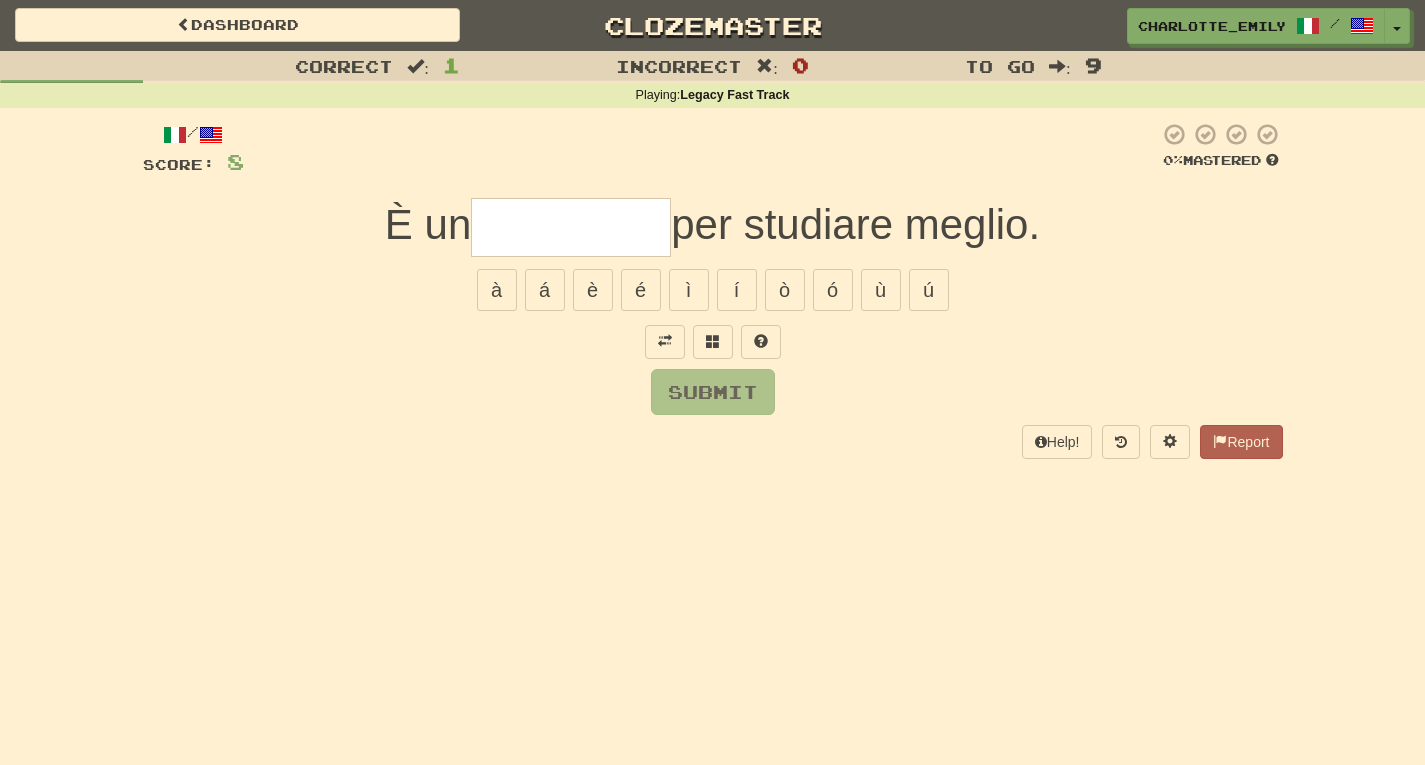 click at bounding box center [713, 342] 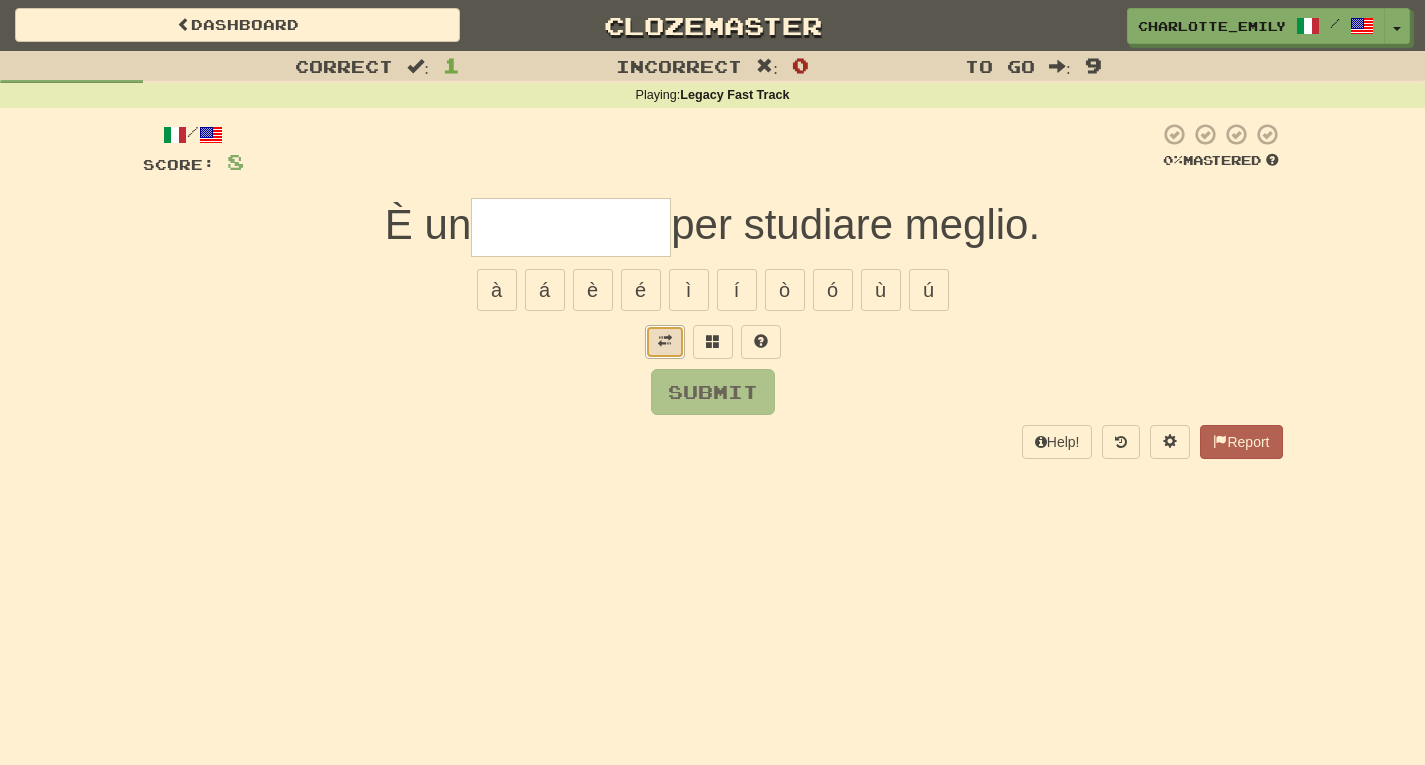 click at bounding box center (665, 341) 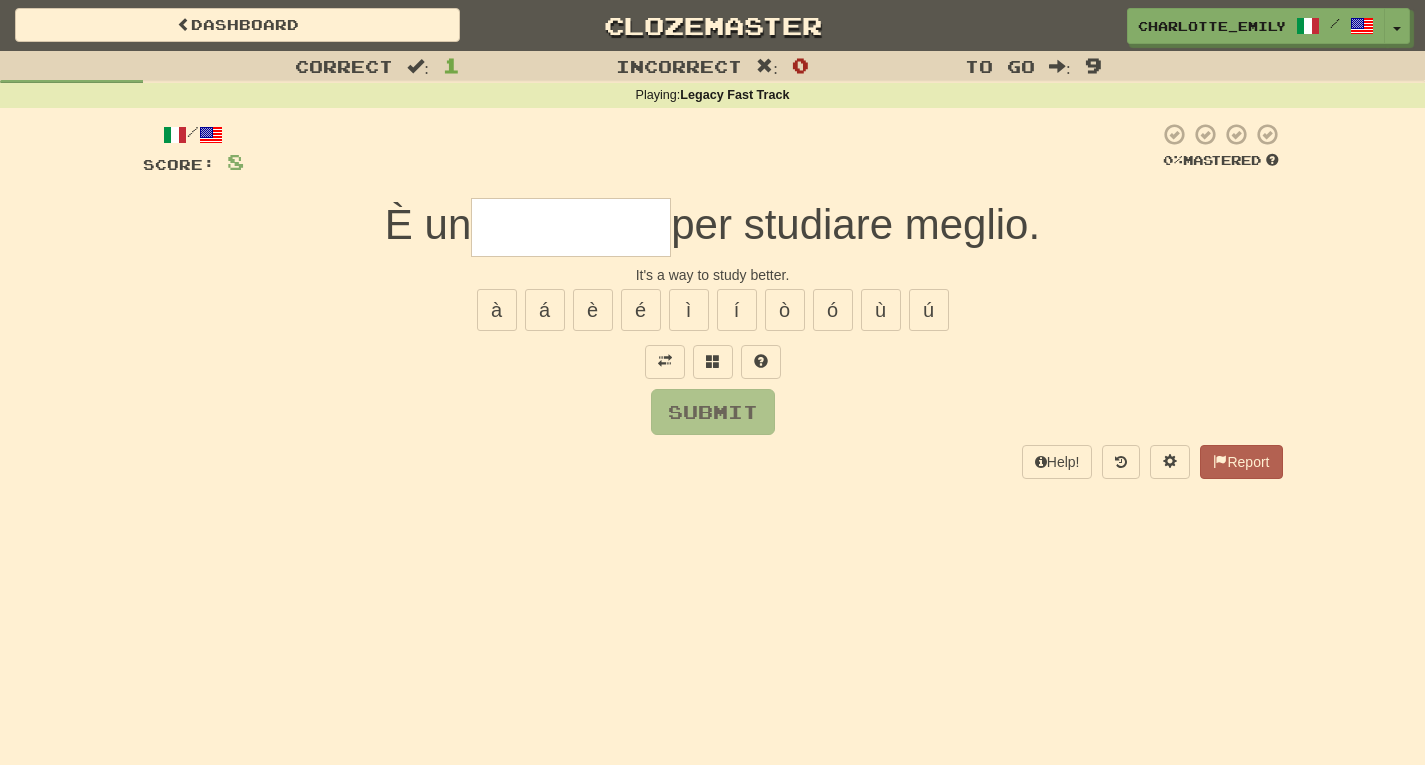 click on "/  Score:   8 0 %  Mastered È un   per studiare meglio. It's a way to study better.  à á è é ì í ò ó ù ú Submit  Help!  Report" at bounding box center (713, 300) 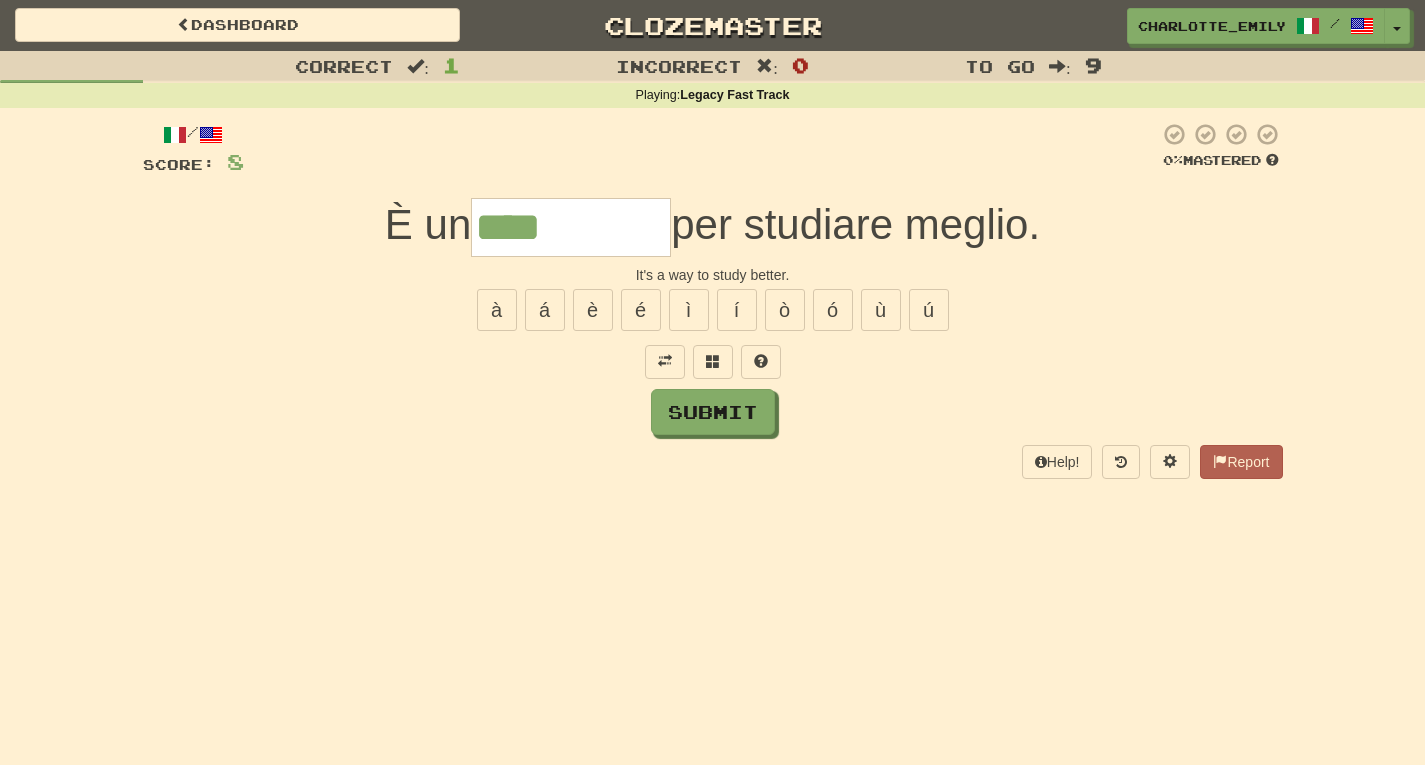 type on "****" 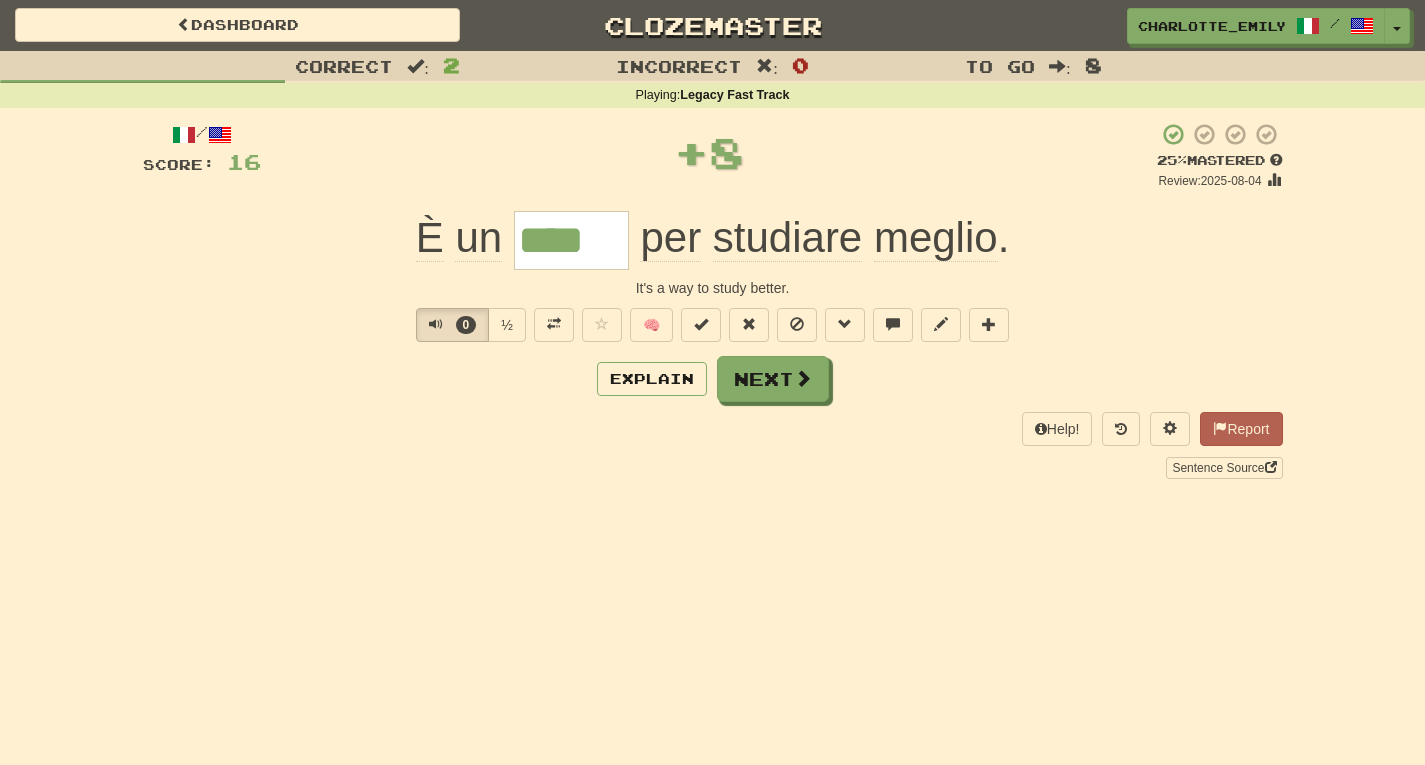 click on "Correct   :   2 Incorrect   :   0 To go   :   8 Playing :  Legacy Fast Track  /  Score:   16 + 8 25 %  Mastered Review:  2025-08-04 È   un   ****   per   studiare   meglio . It's a way to study better.  0 ½ 🧠 Explain Next  Help!  Report Sentence Source" at bounding box center [712, 279] 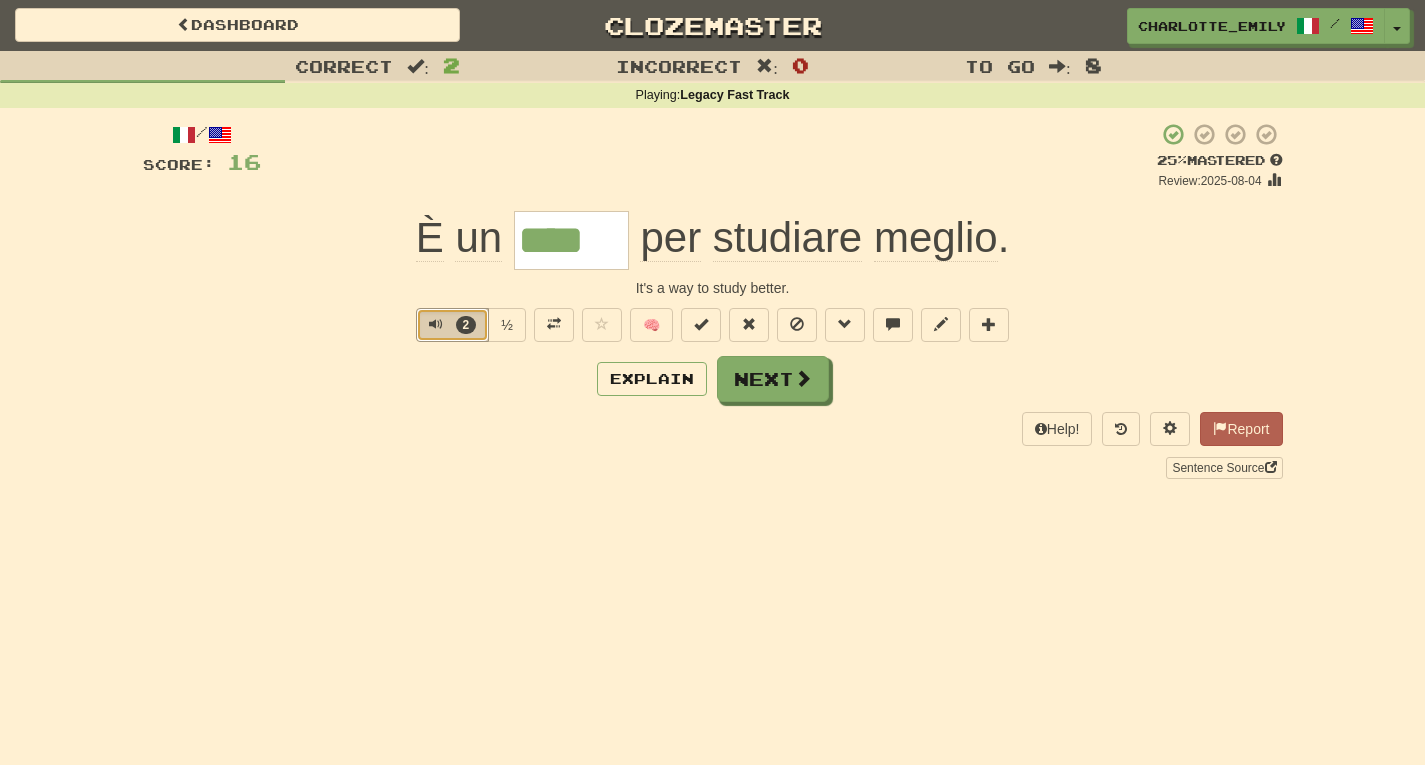click at bounding box center (436, 324) 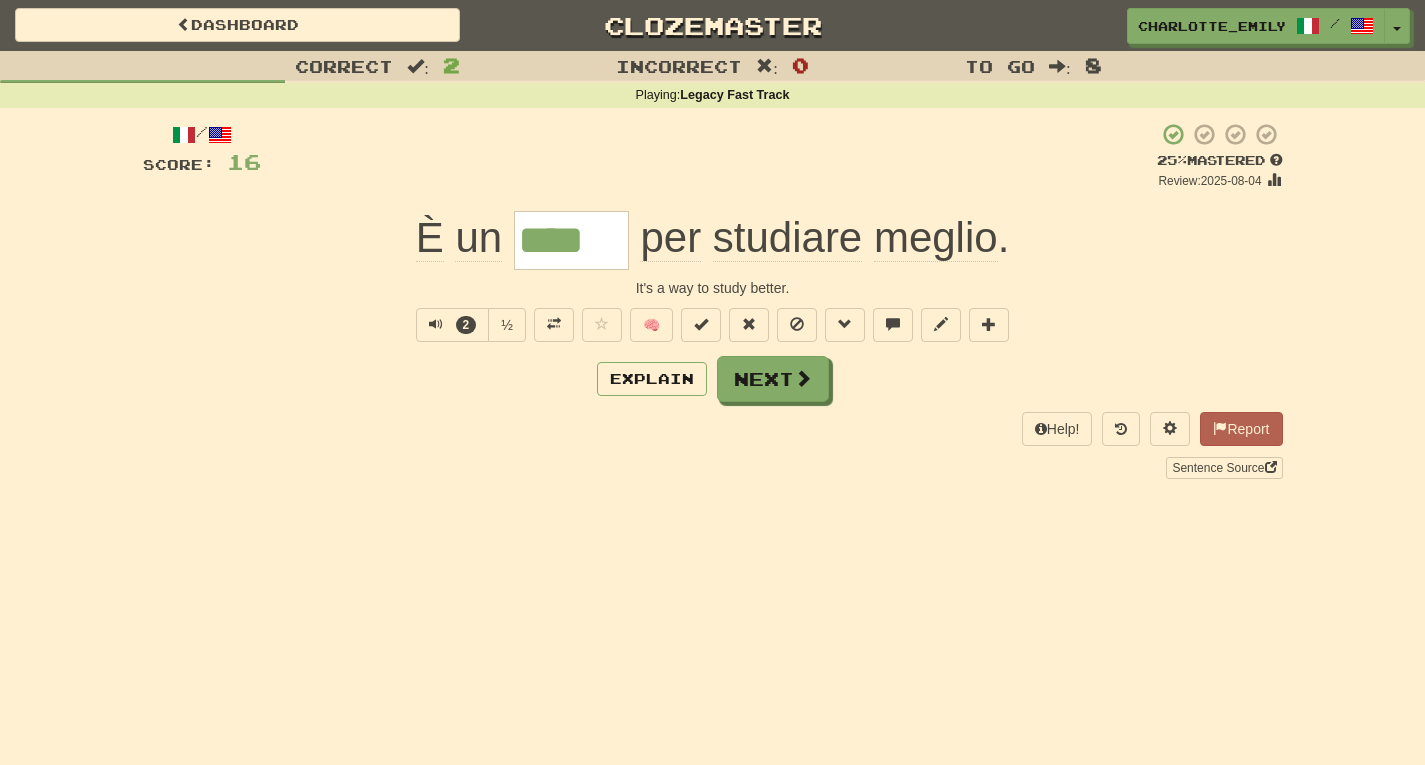 click on "Explain Next" at bounding box center [713, 379] 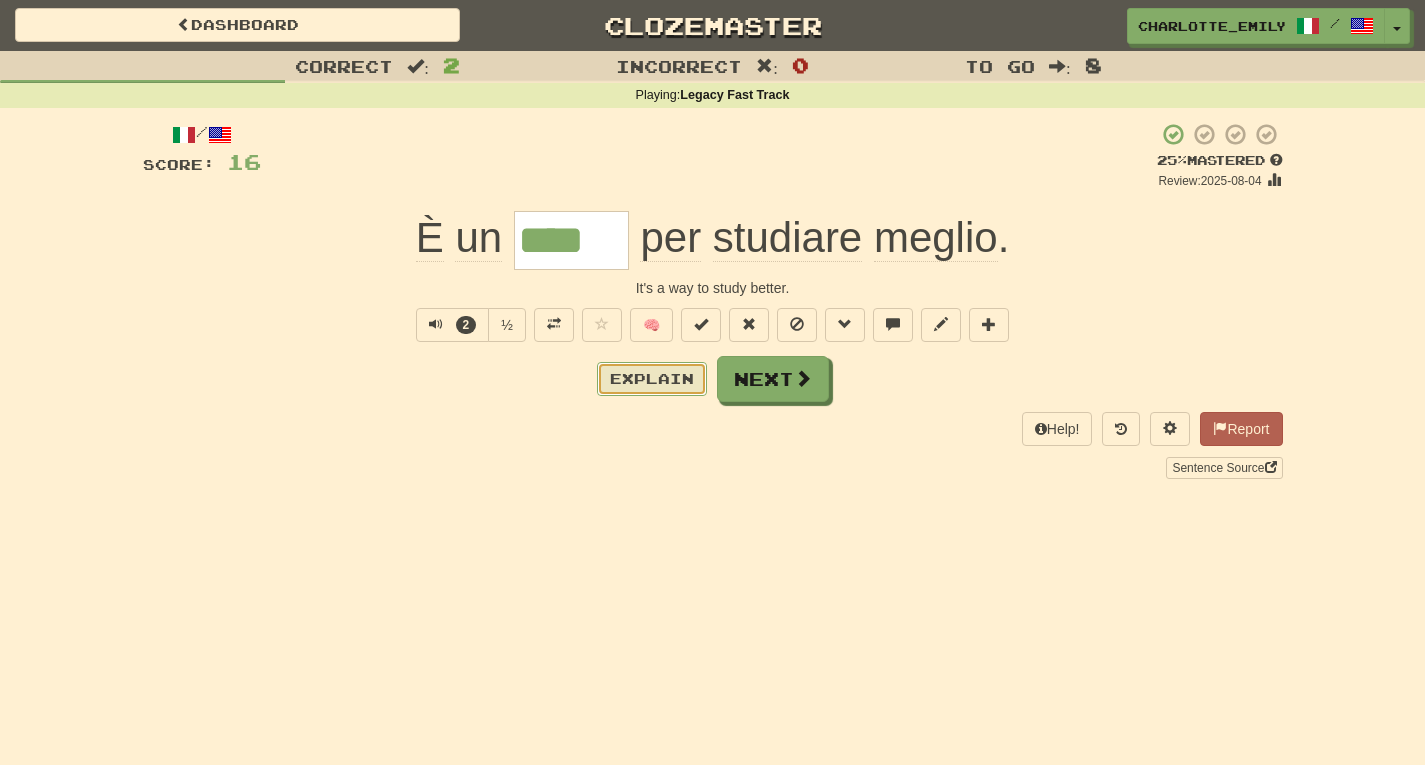 click on "Explain" at bounding box center (652, 379) 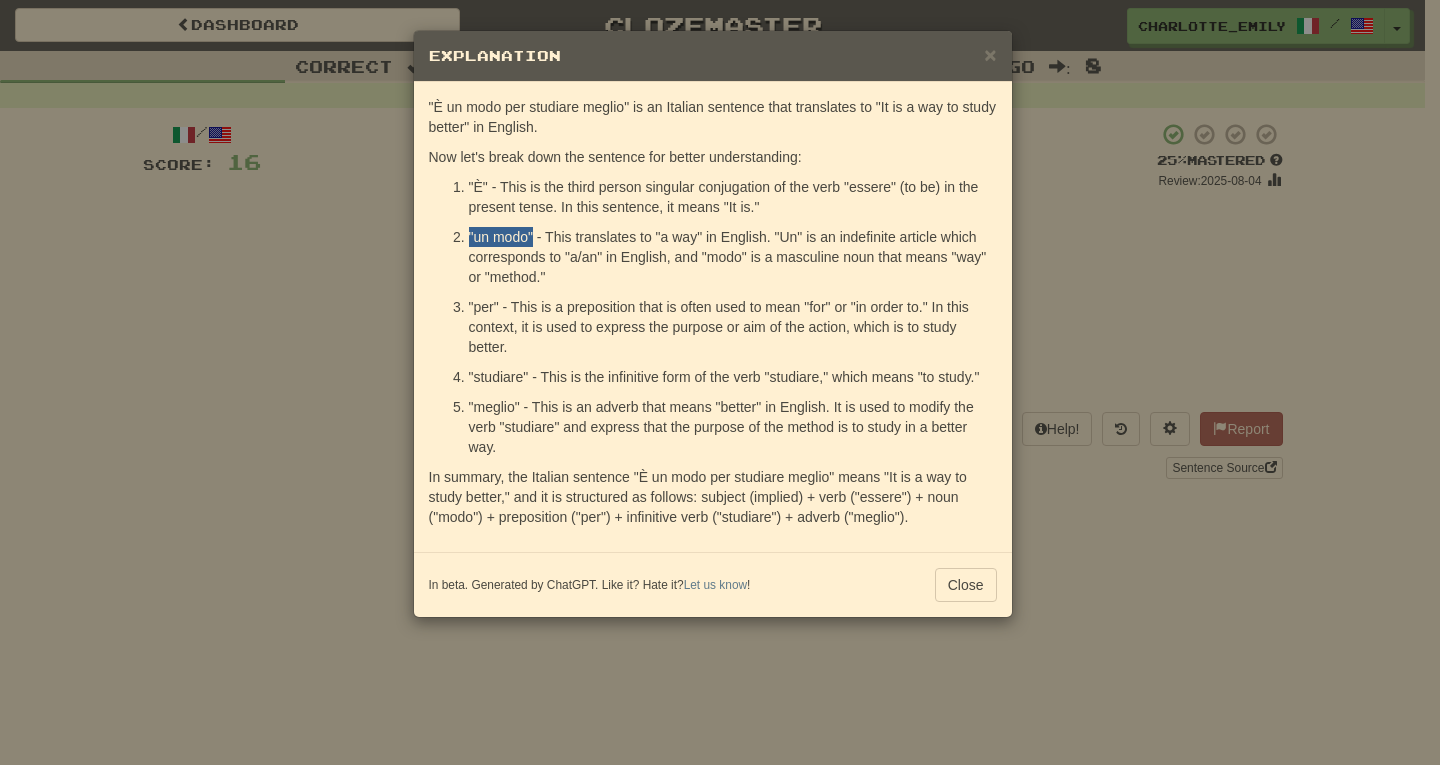 drag, startPoint x: 469, startPoint y: 235, endPoint x: 531, endPoint y: 235, distance: 62 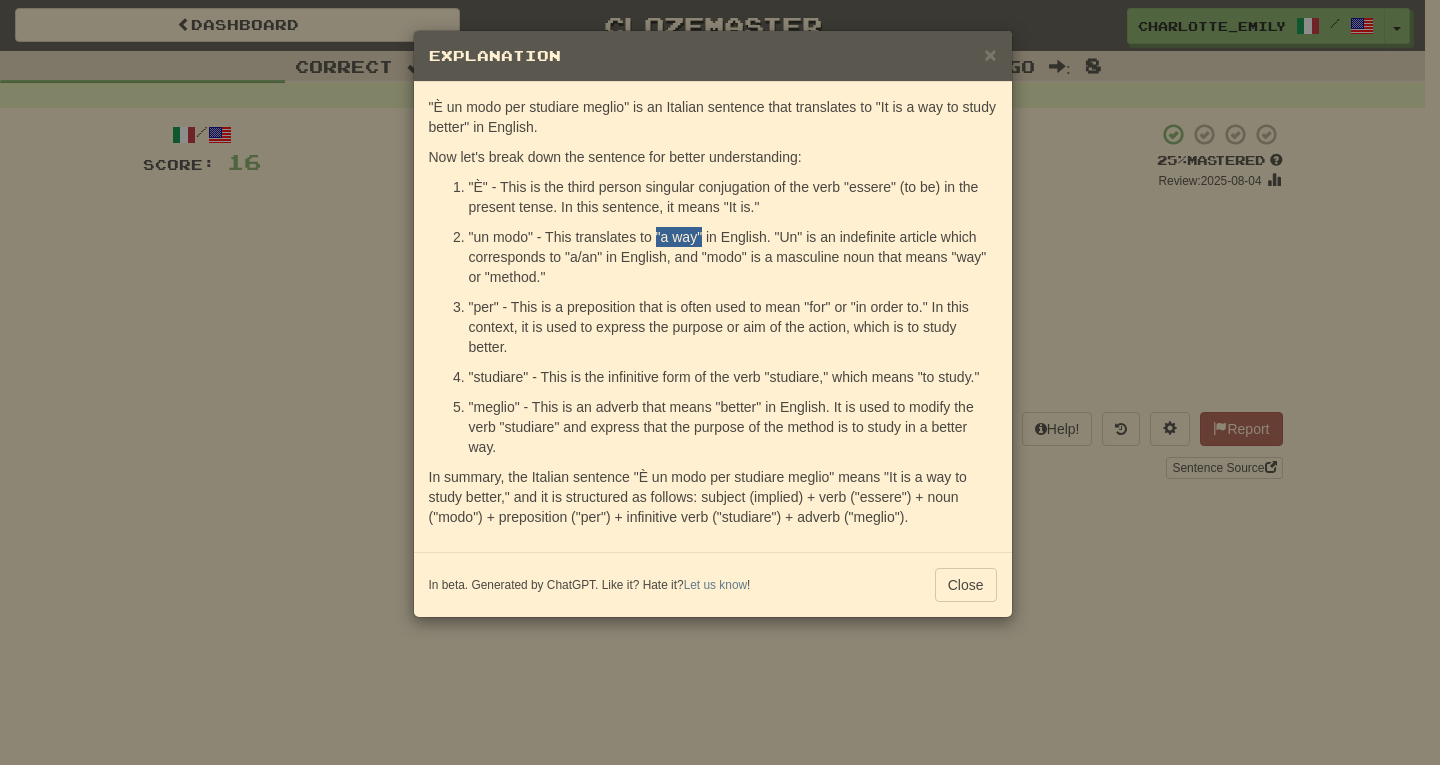 drag, startPoint x: 655, startPoint y: 234, endPoint x: 704, endPoint y: 235, distance: 49.010204 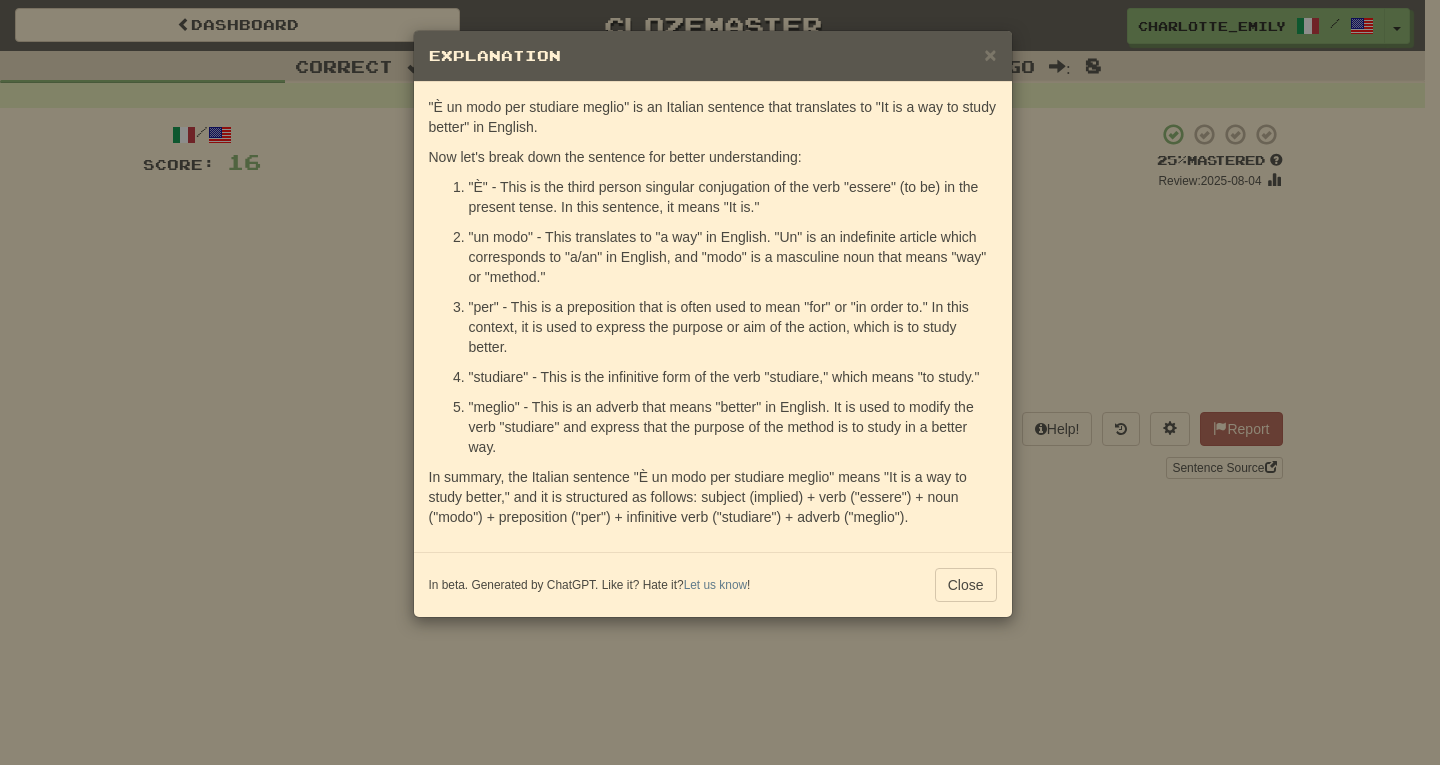 click on ""un modo" - This translates to "a way" in English. "Un" is an indefinite article which corresponds to "a/an" in English, and "modo" is a masculine noun that means "way" or "method."" at bounding box center [733, 257] 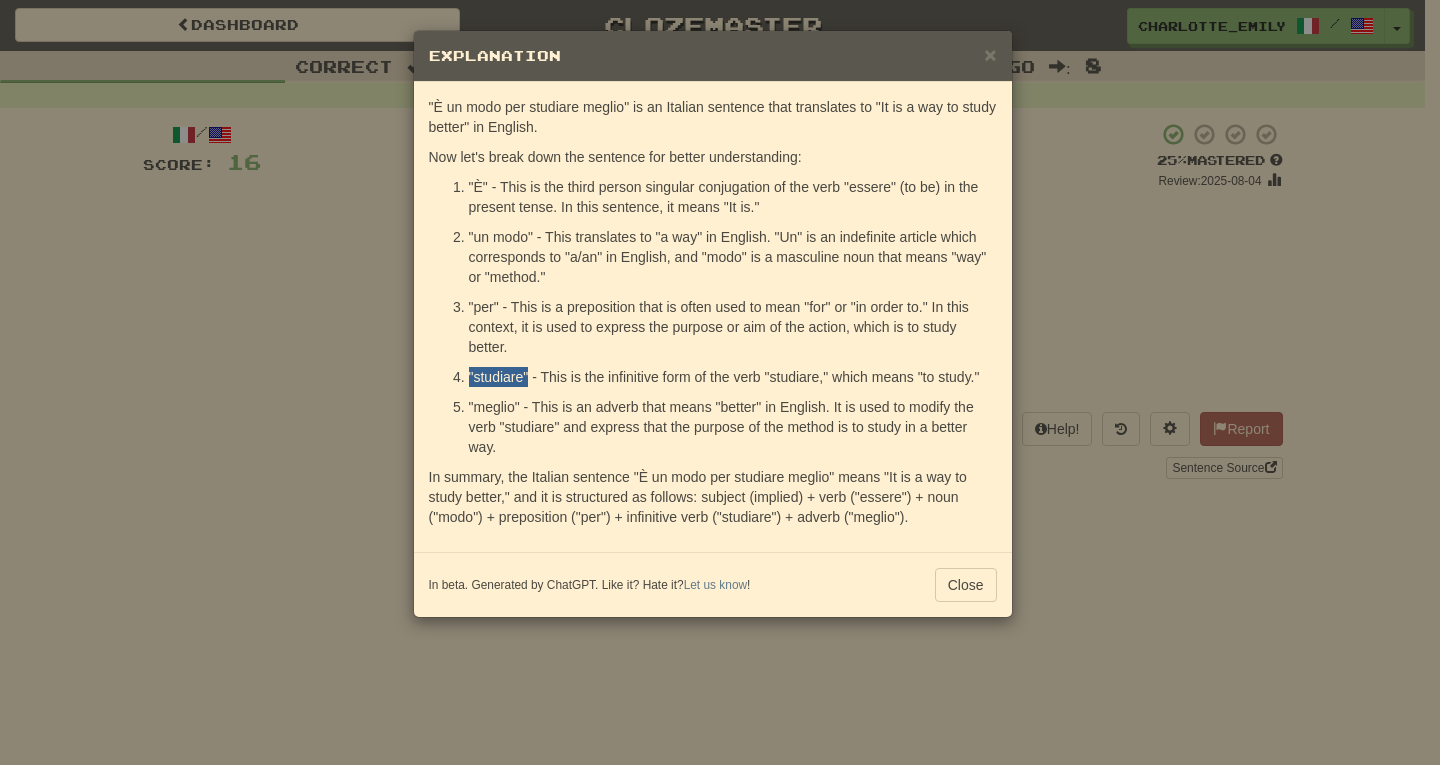 drag, startPoint x: 467, startPoint y: 376, endPoint x: 529, endPoint y: 376, distance: 62 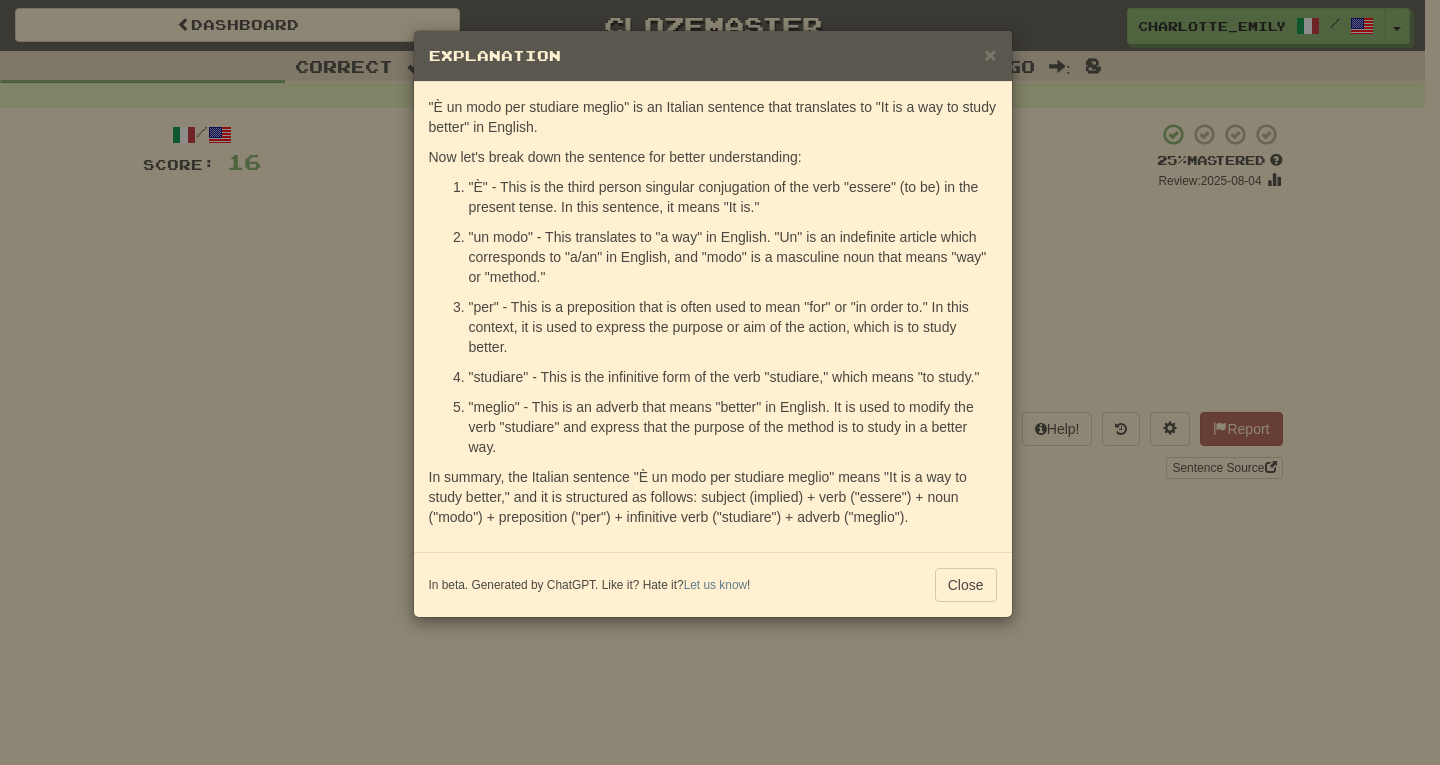 click on ""studiare" - This is the infinitive form of the verb "studiare," which means "to study."" at bounding box center [733, 377] 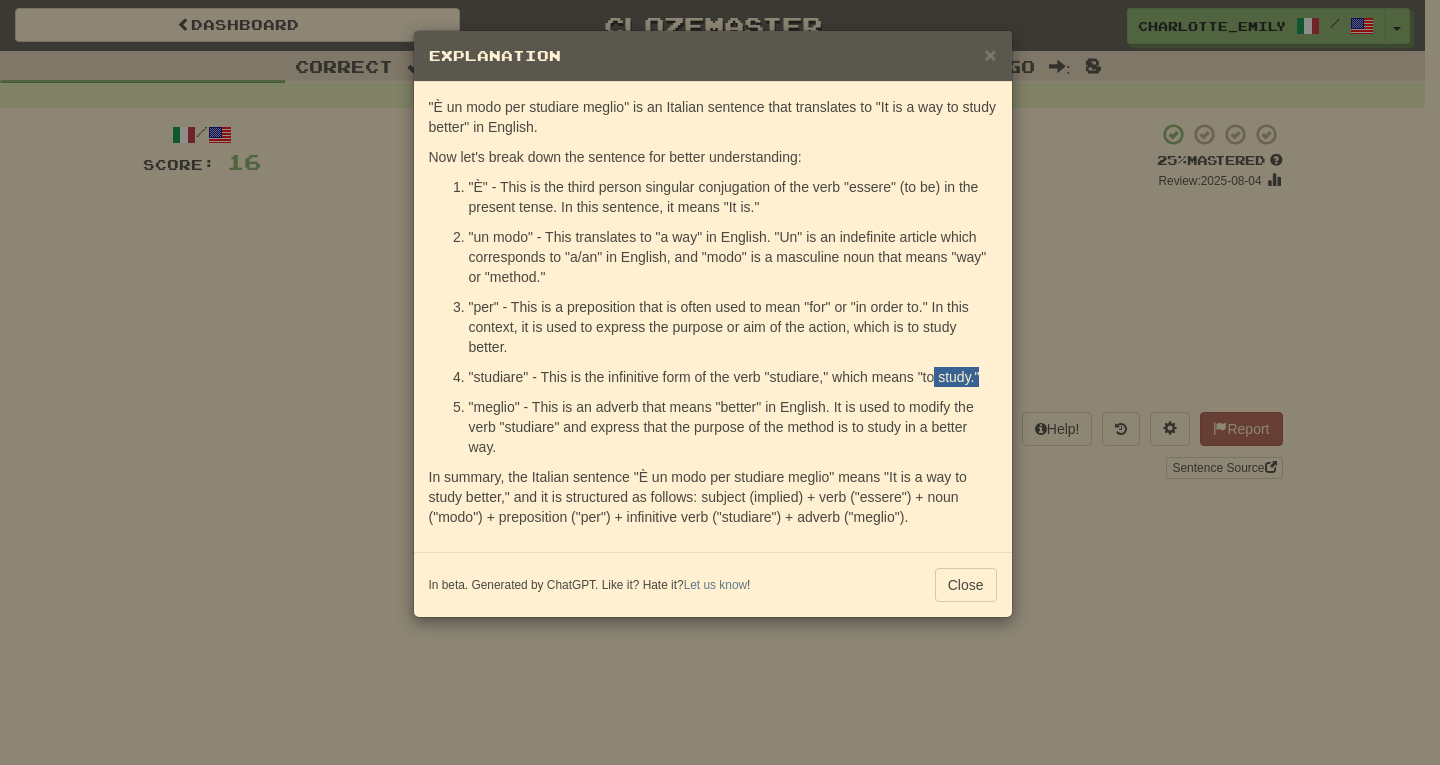 drag, startPoint x: 936, startPoint y: 376, endPoint x: 984, endPoint y: 378, distance: 48.04165 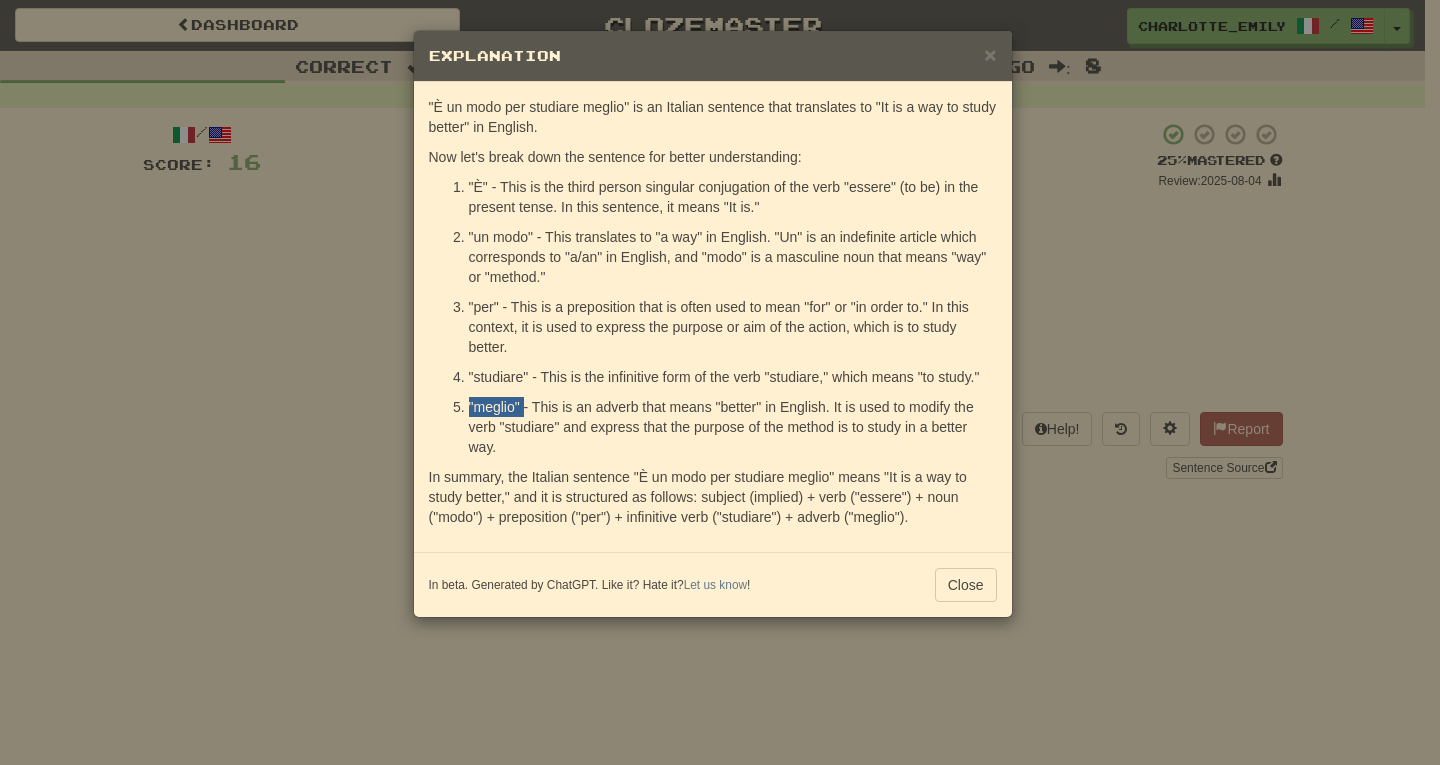 drag, startPoint x: 468, startPoint y: 405, endPoint x: 522, endPoint y: 406, distance: 54.00926 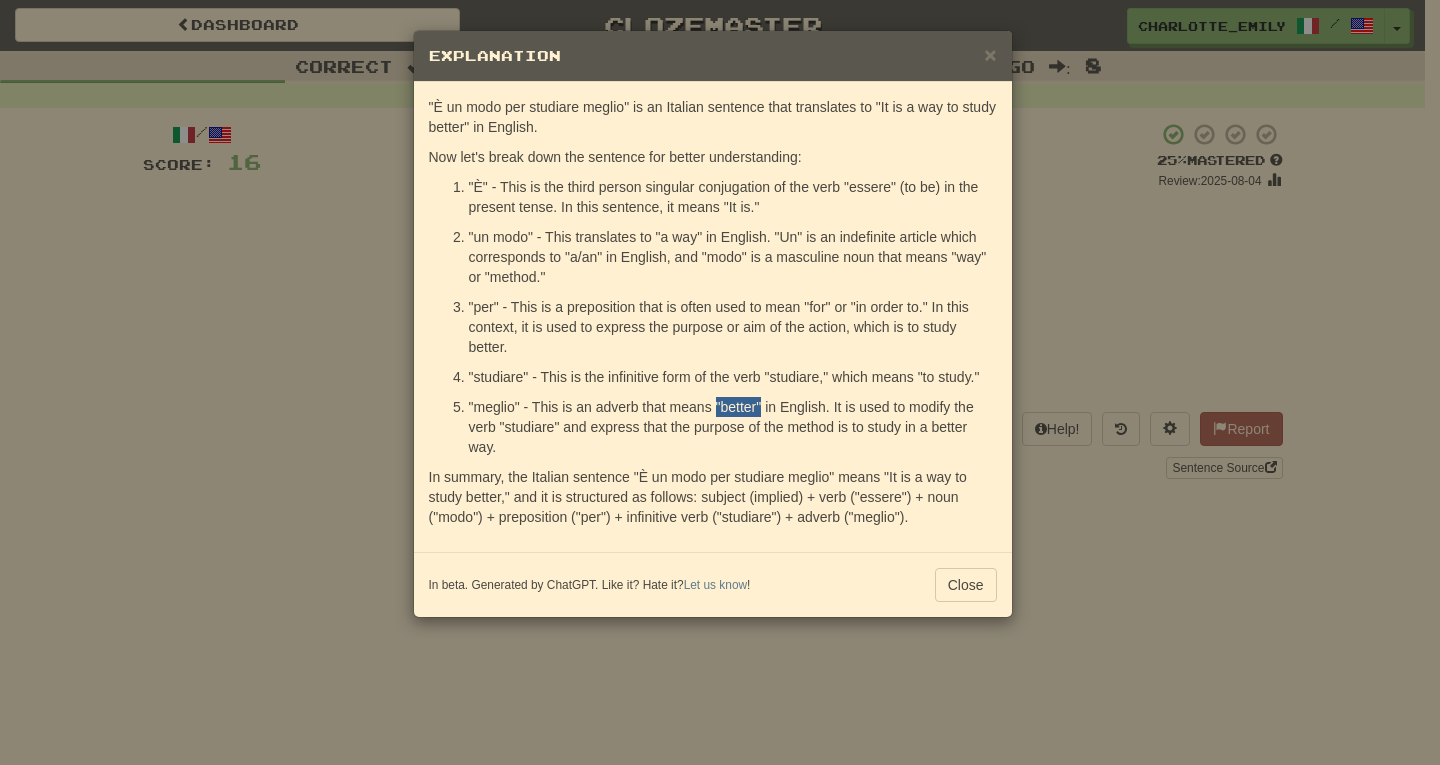 drag, startPoint x: 716, startPoint y: 406, endPoint x: 759, endPoint y: 406, distance: 43 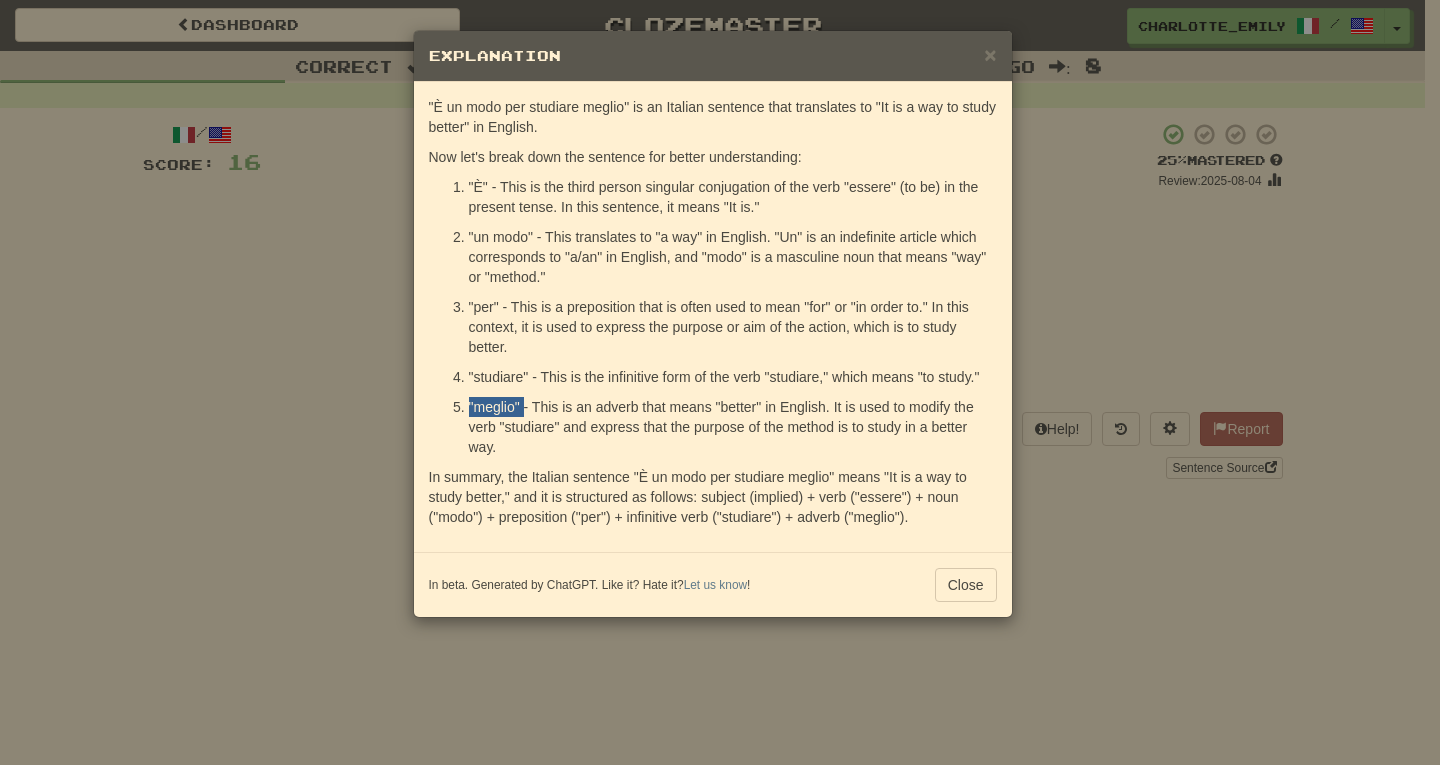drag, startPoint x: 468, startPoint y: 406, endPoint x: 524, endPoint y: 406, distance: 56 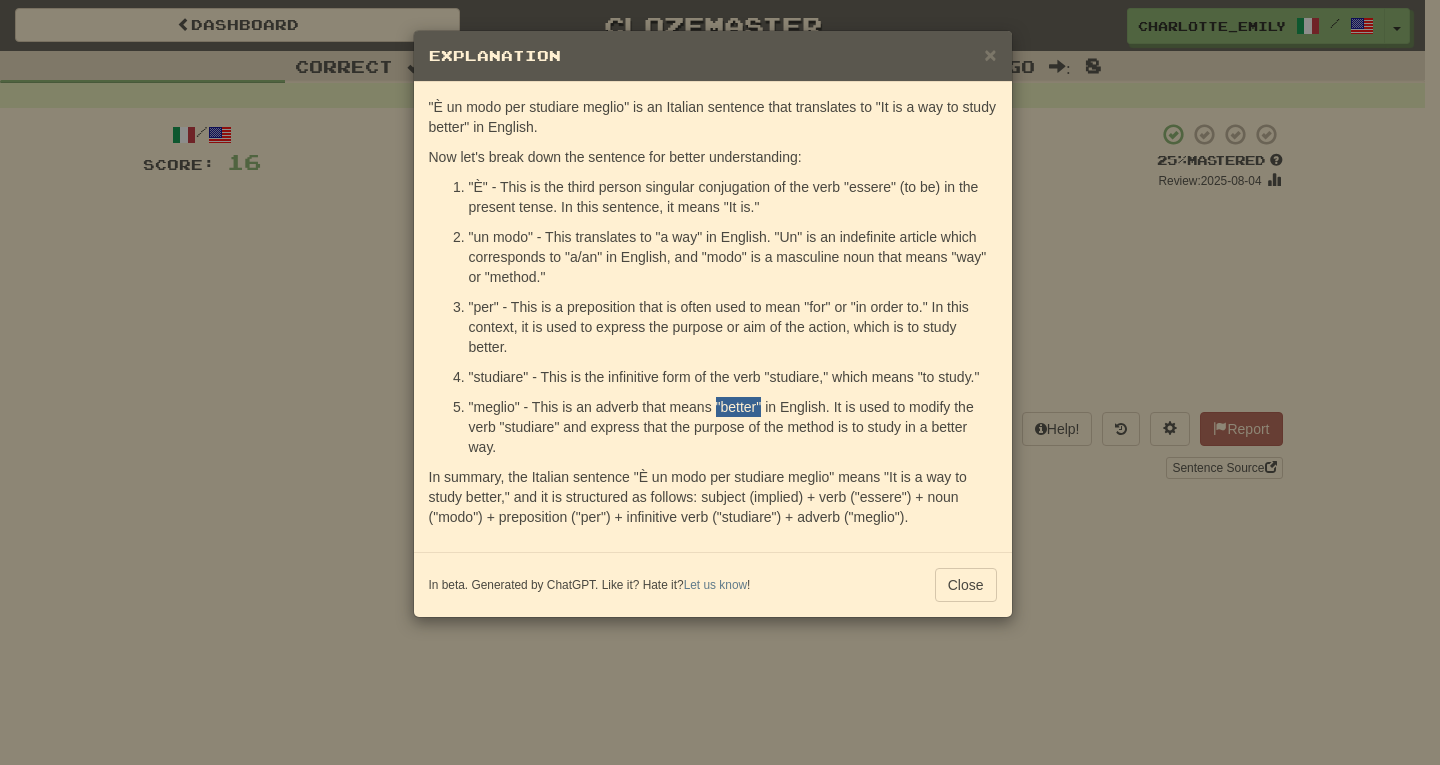 drag, startPoint x: 716, startPoint y: 404, endPoint x: 762, endPoint y: 407, distance: 46.09772 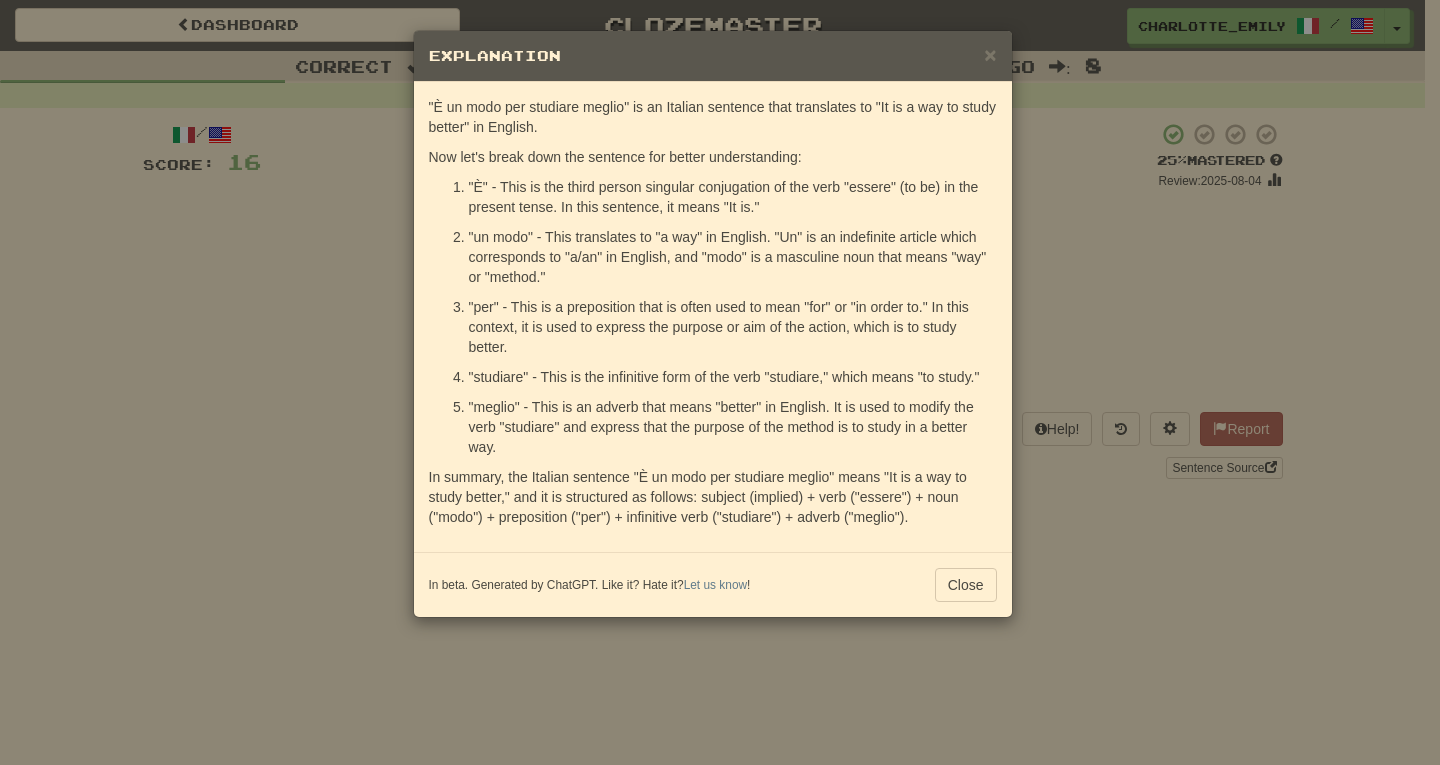 click on ""meglio" - This is an adverb that means "better" in English. It is used to modify the verb "studiare" and express that the purpose of the method is to study in a better way." at bounding box center [733, 427] 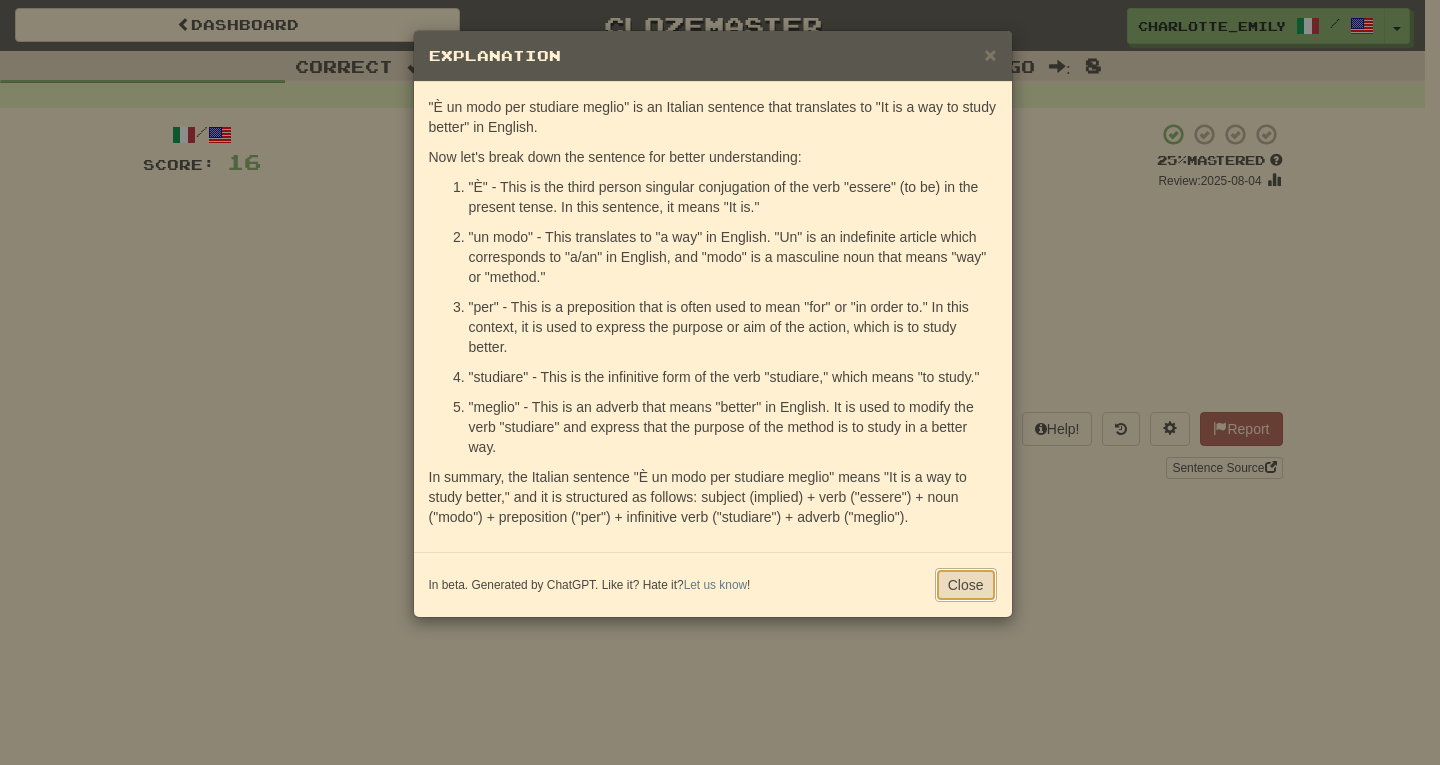 click on "Close" at bounding box center (966, 585) 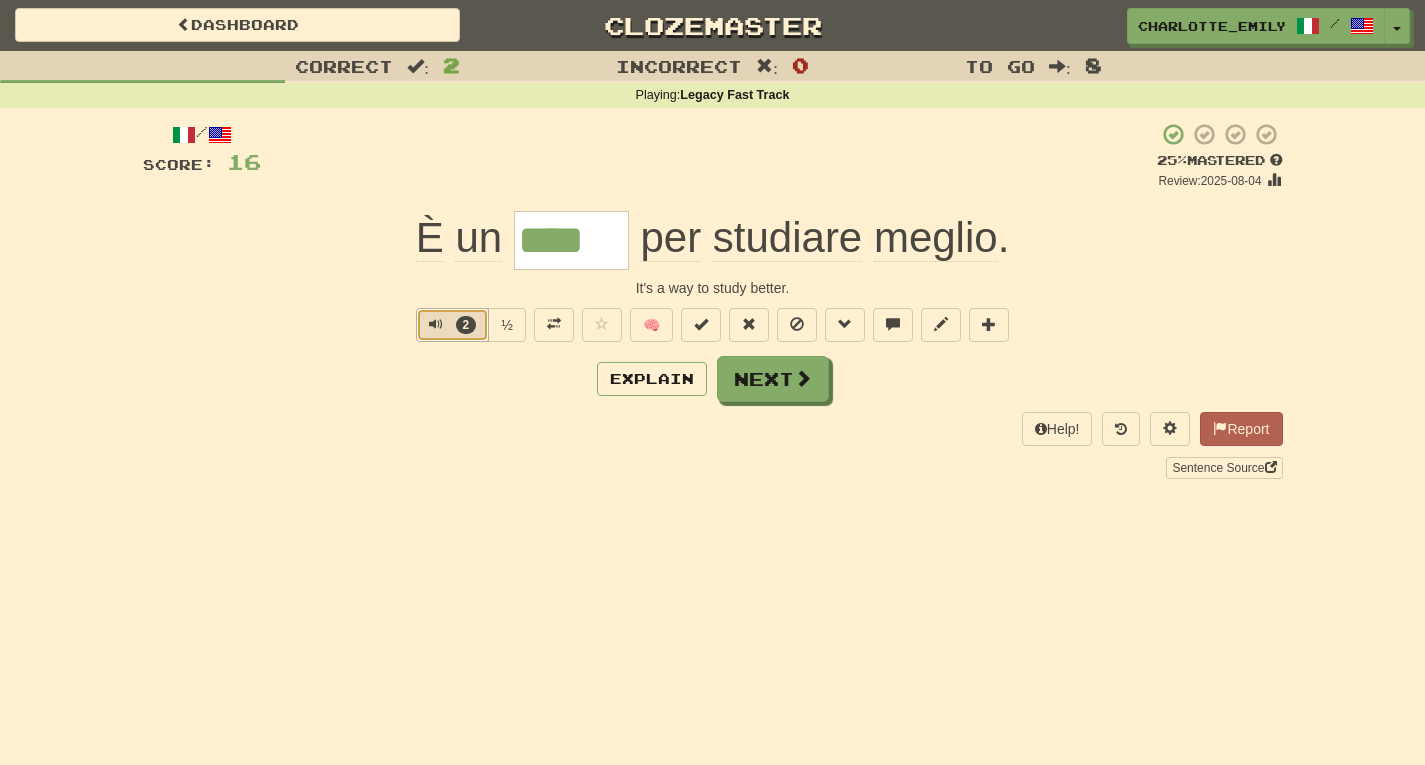 click at bounding box center (436, 324) 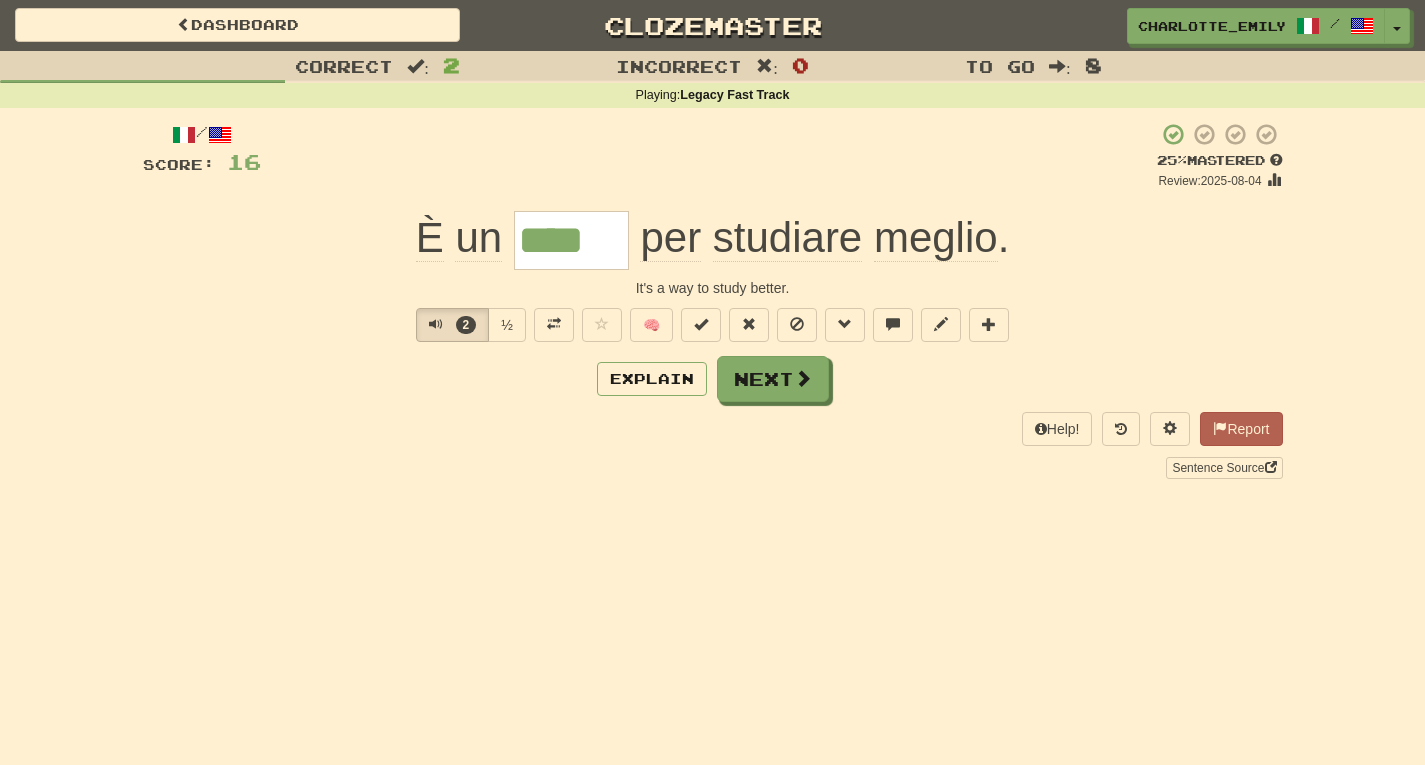 click on "Explain Next" at bounding box center [713, 379] 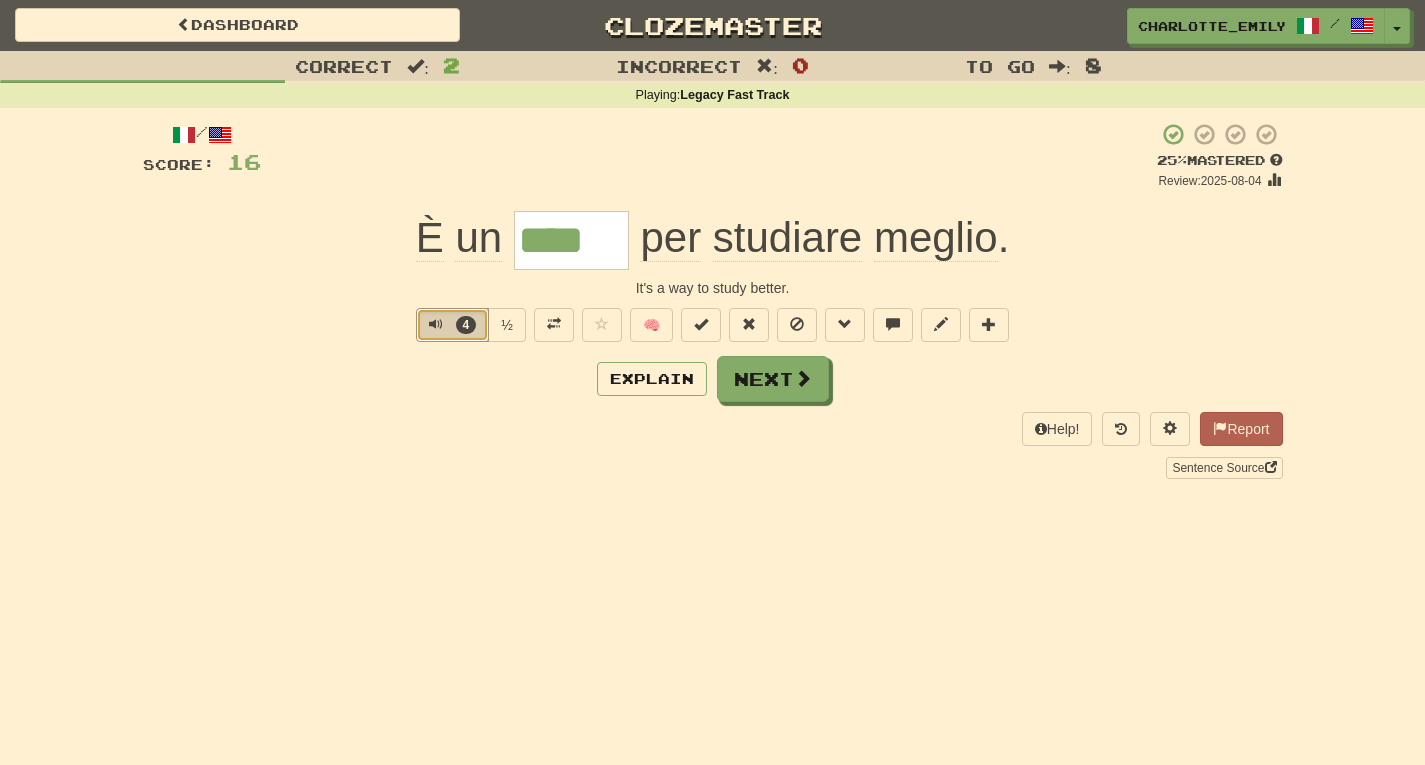 click at bounding box center [436, 324] 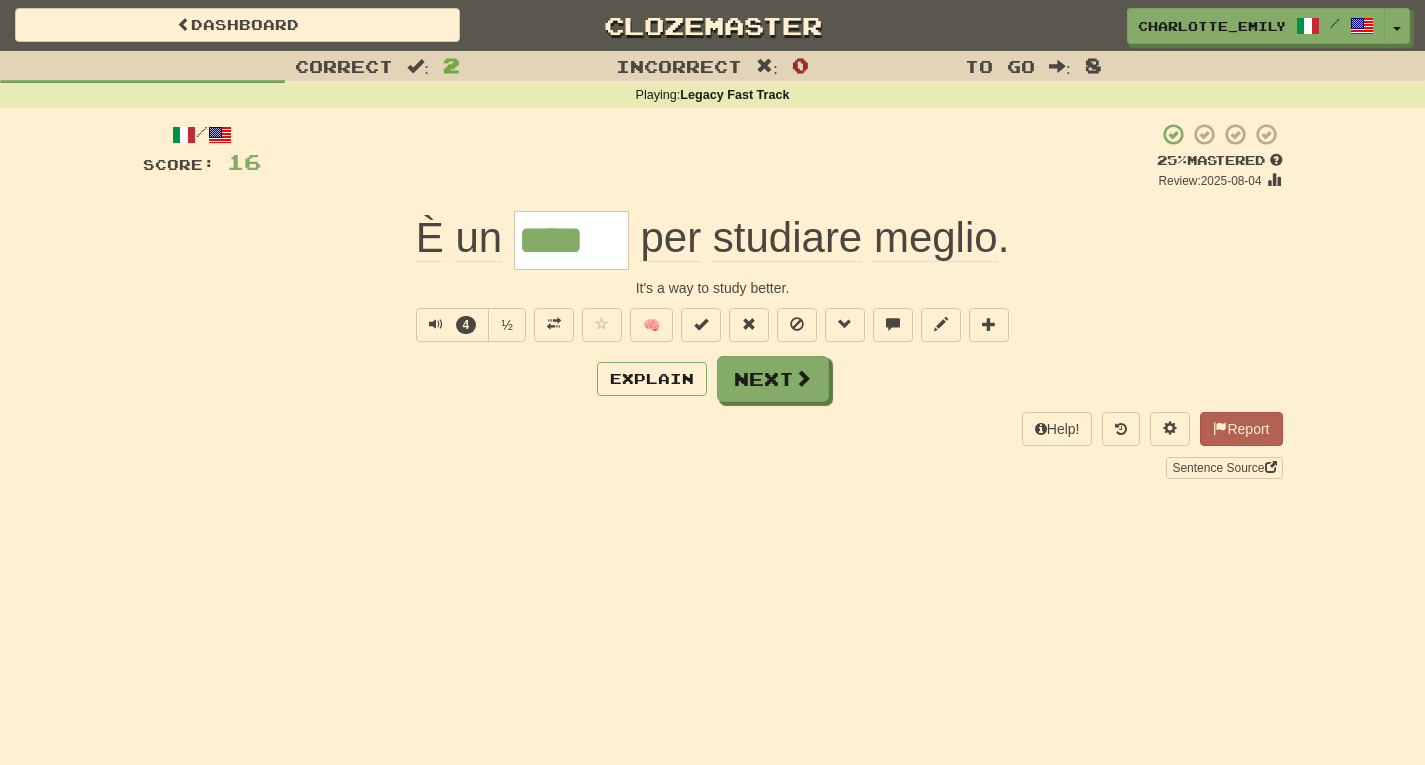 click on "It's a way to study better." at bounding box center (713, 288) 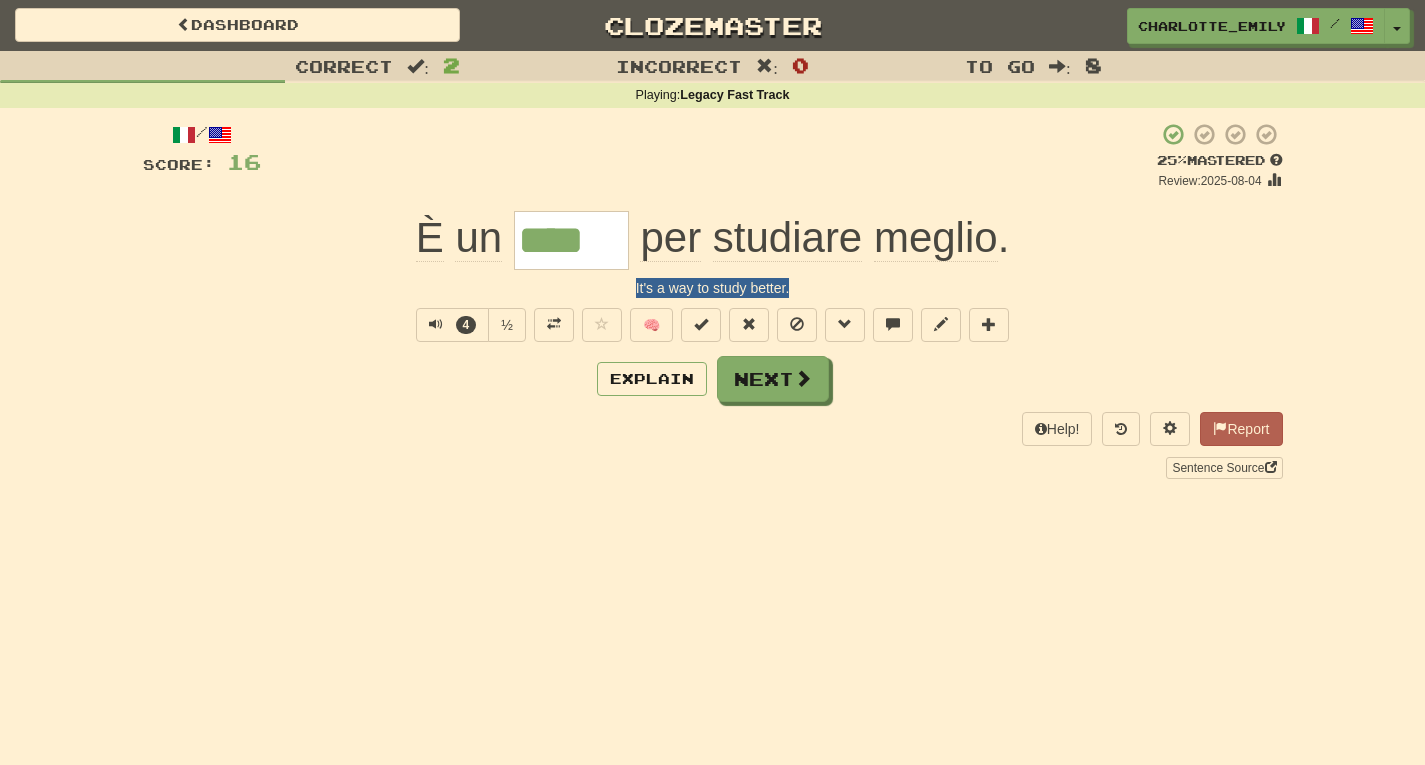 drag, startPoint x: 451, startPoint y: 284, endPoint x: 957, endPoint y: 282, distance: 506.00397 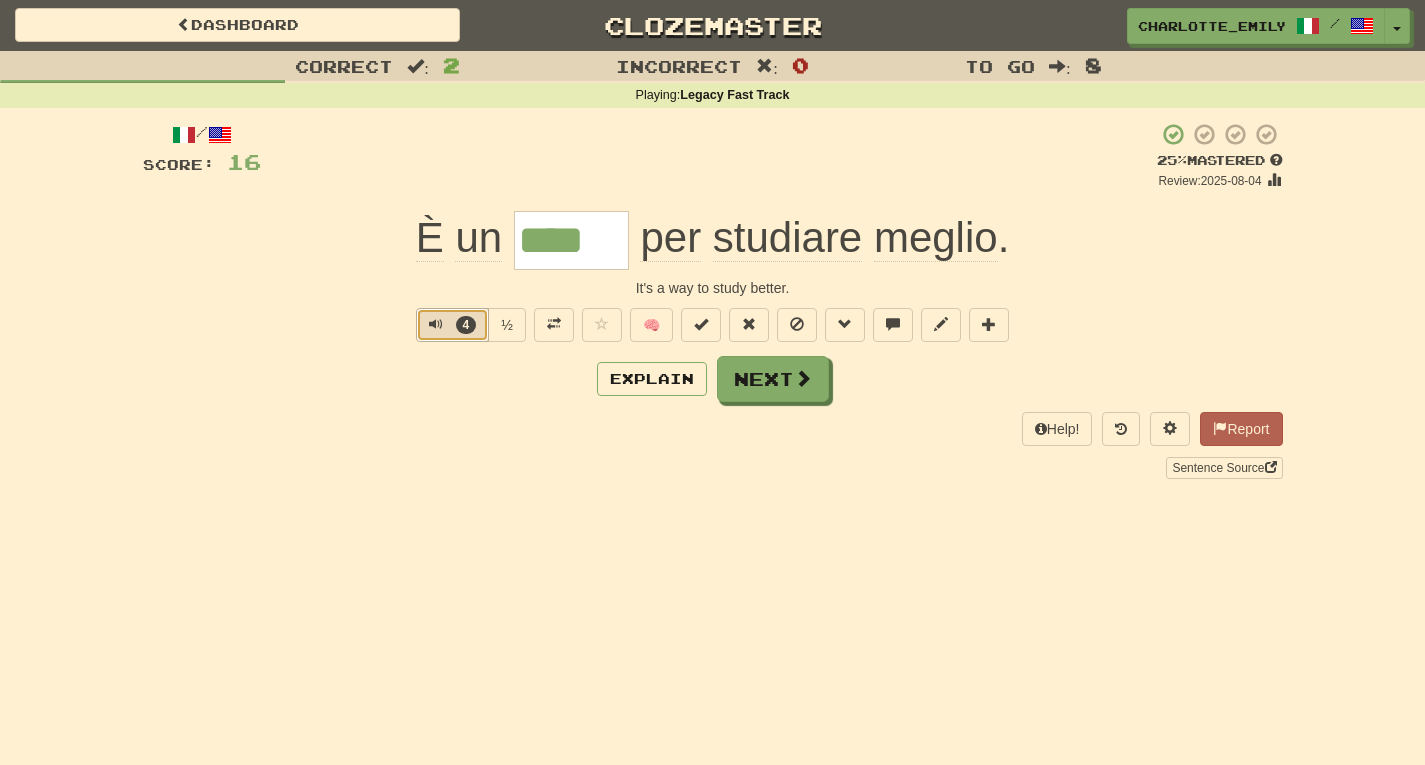 click at bounding box center (436, 324) 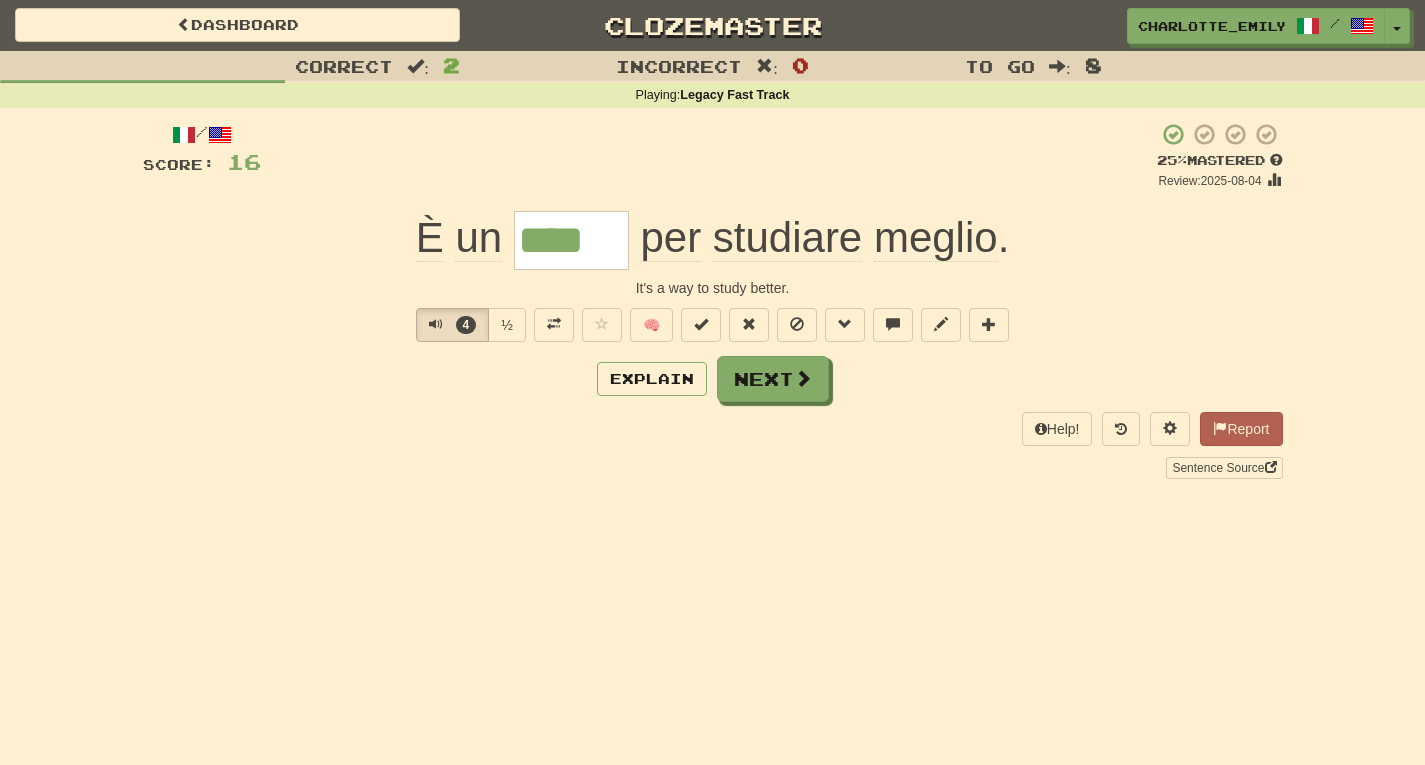 click on "Explain Next" at bounding box center [713, 379] 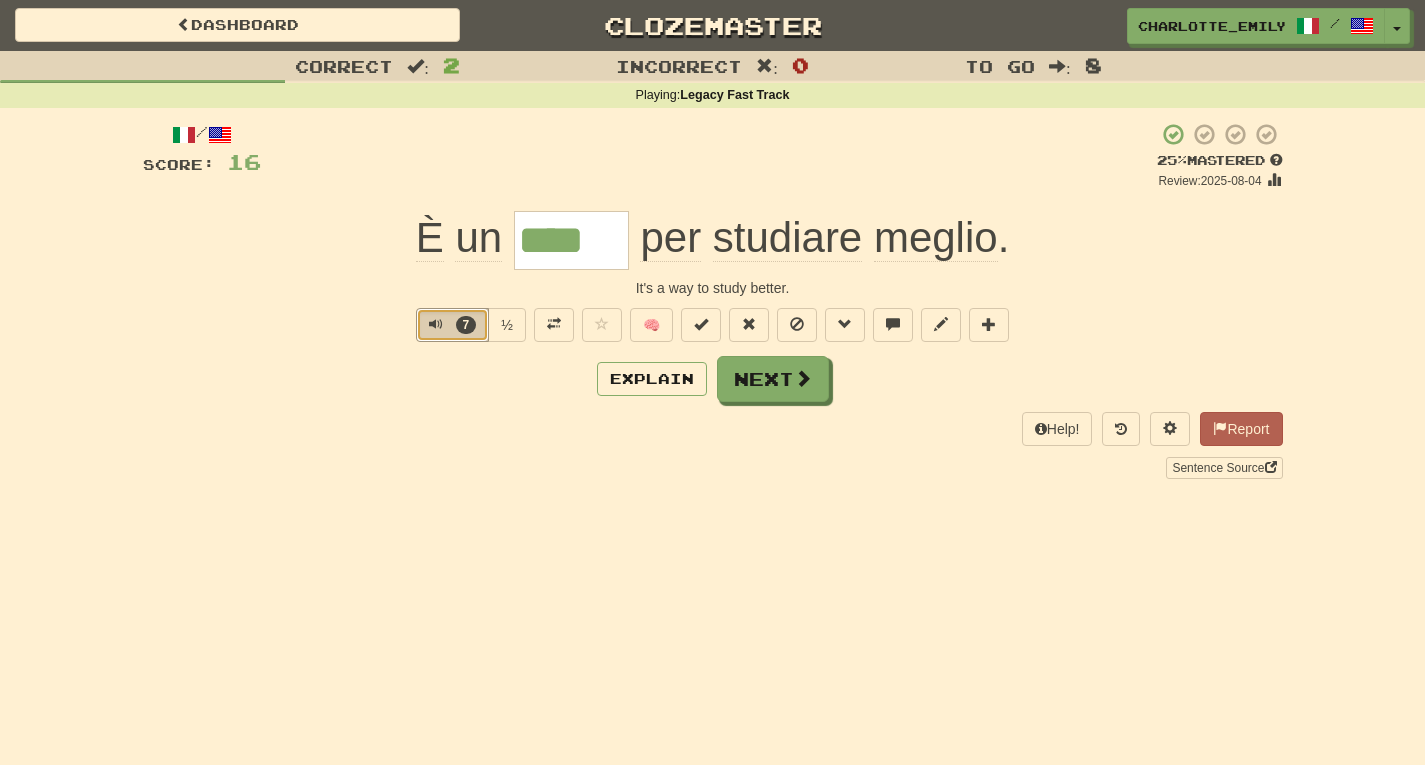 click at bounding box center (436, 324) 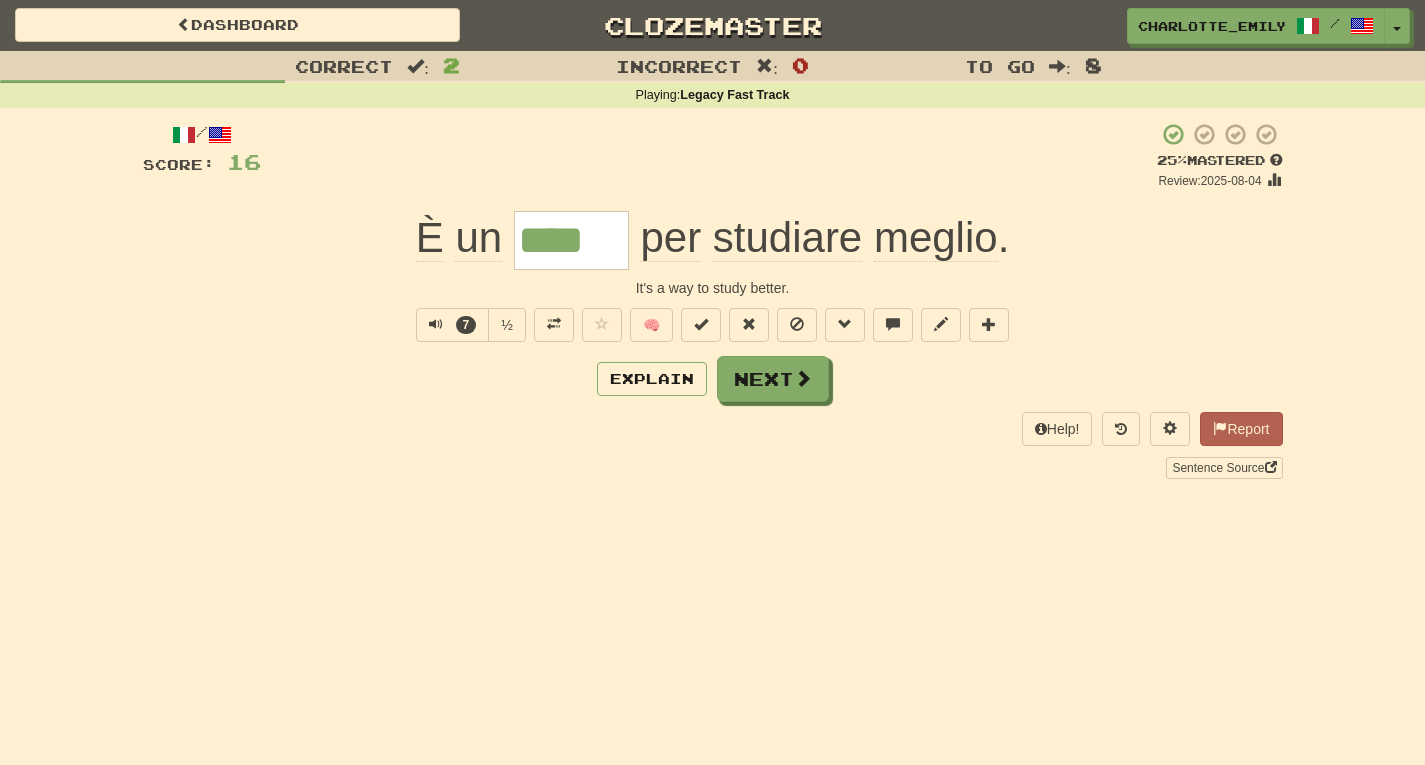 click on "Correct   :   2 Incorrect   :   0 To go   :   8 Playing :  Legacy Fast Track  /  Score:   16 + 8 25 %  Mastered Review:  2025-08-04 È   un   ****   per   studiare   meglio . It's a way to study better.  7 ½ 🧠 Explain Next  Help!  Report Sentence Source" at bounding box center [712, 279] 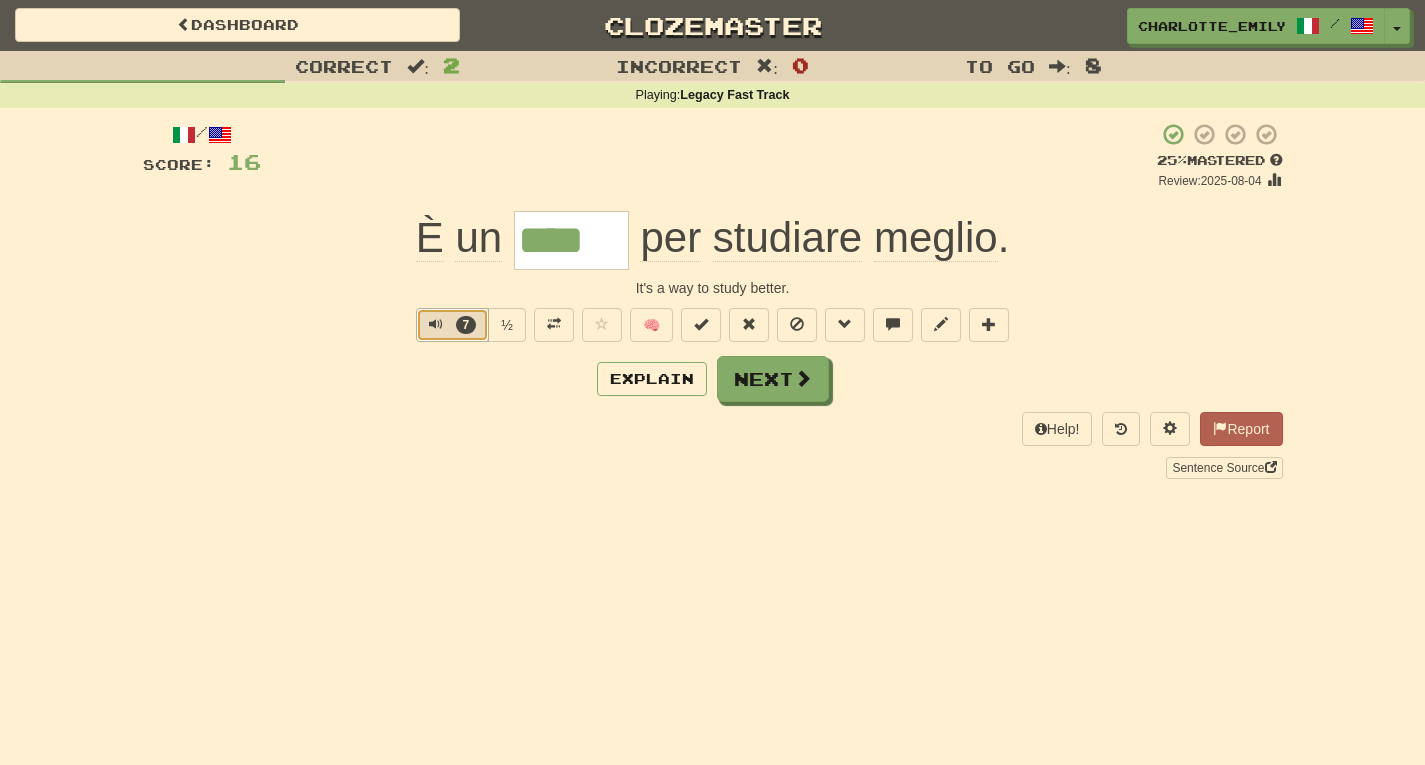click at bounding box center [436, 324] 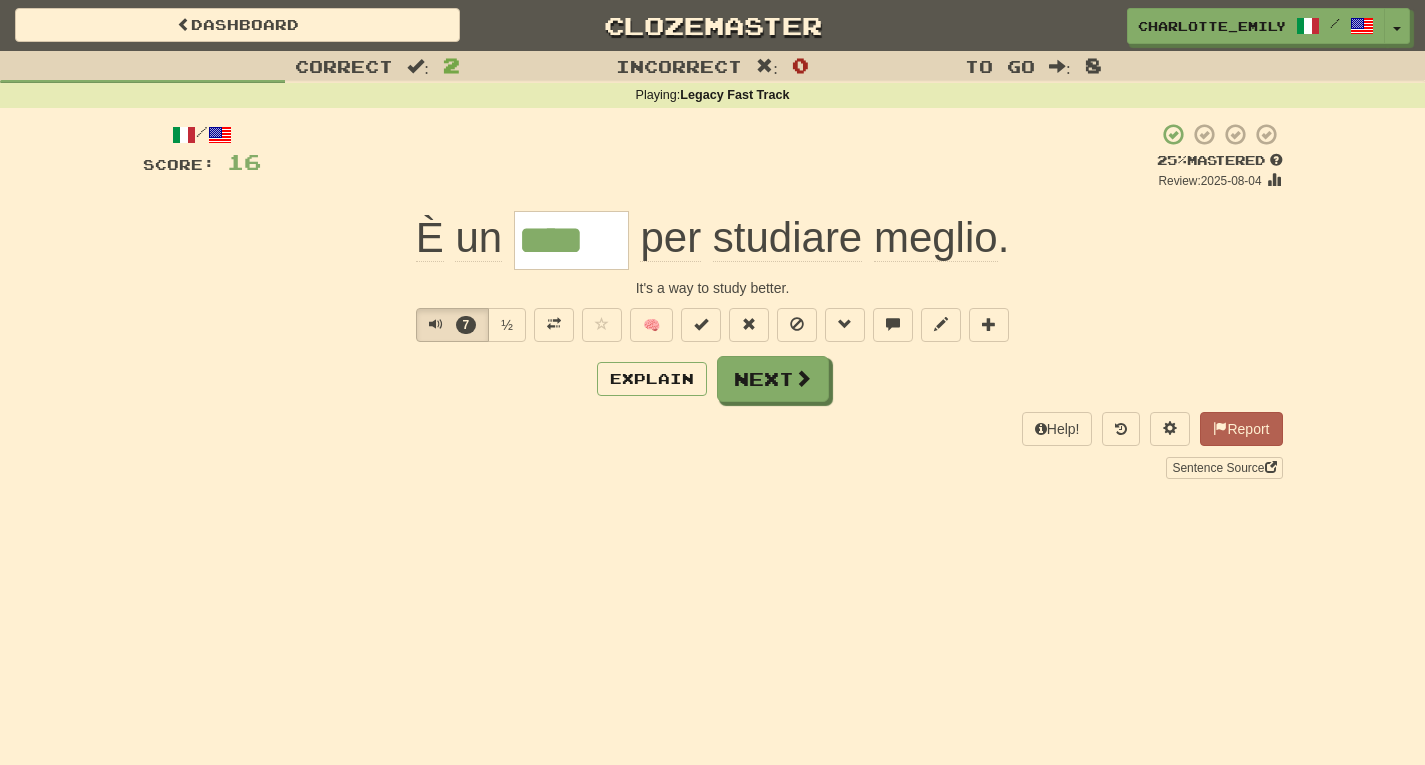 click on "Explain Next" at bounding box center [713, 379] 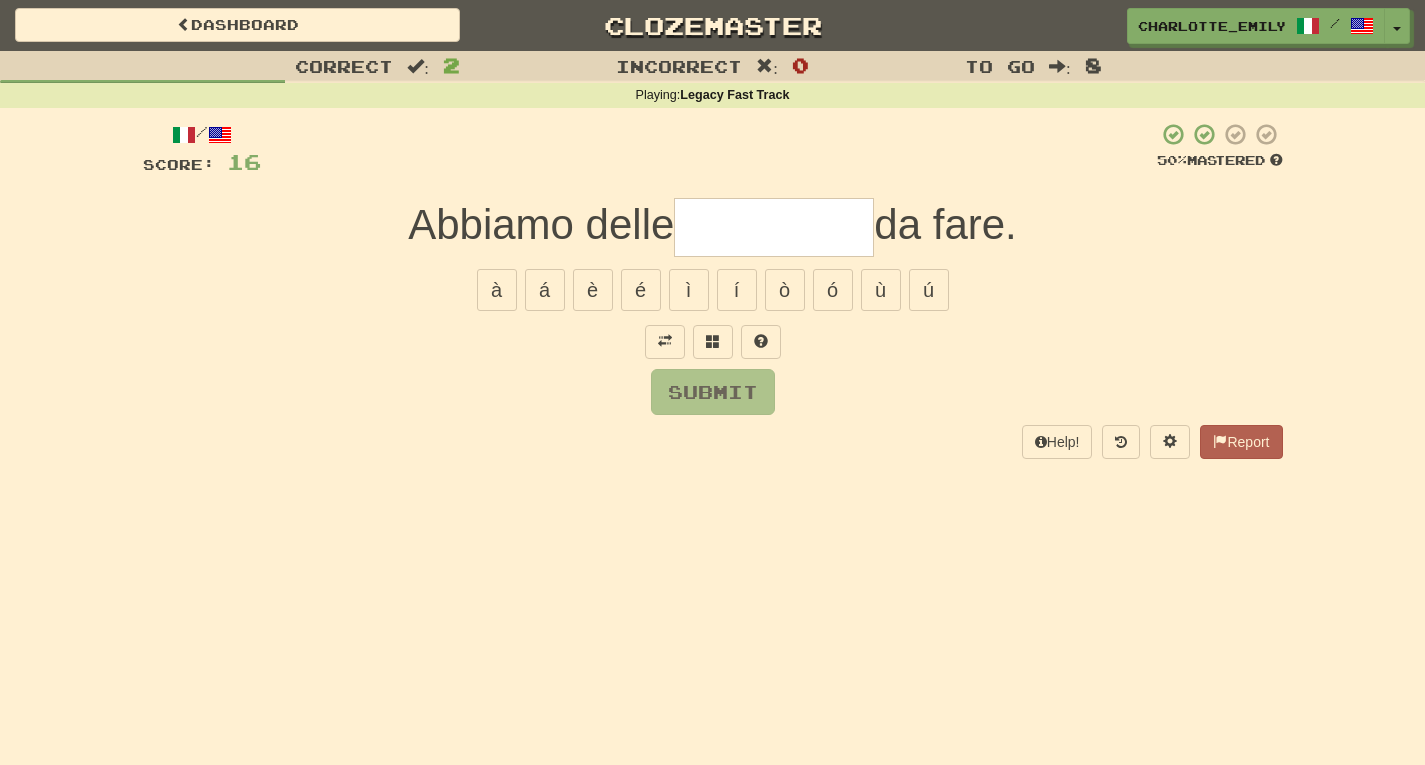click on "/  Score:   16 50 %  Mastered Abbiamo delle   da fare. à á è é ì í ò ó ù ú Submit  Help!  Report" at bounding box center [713, 297] 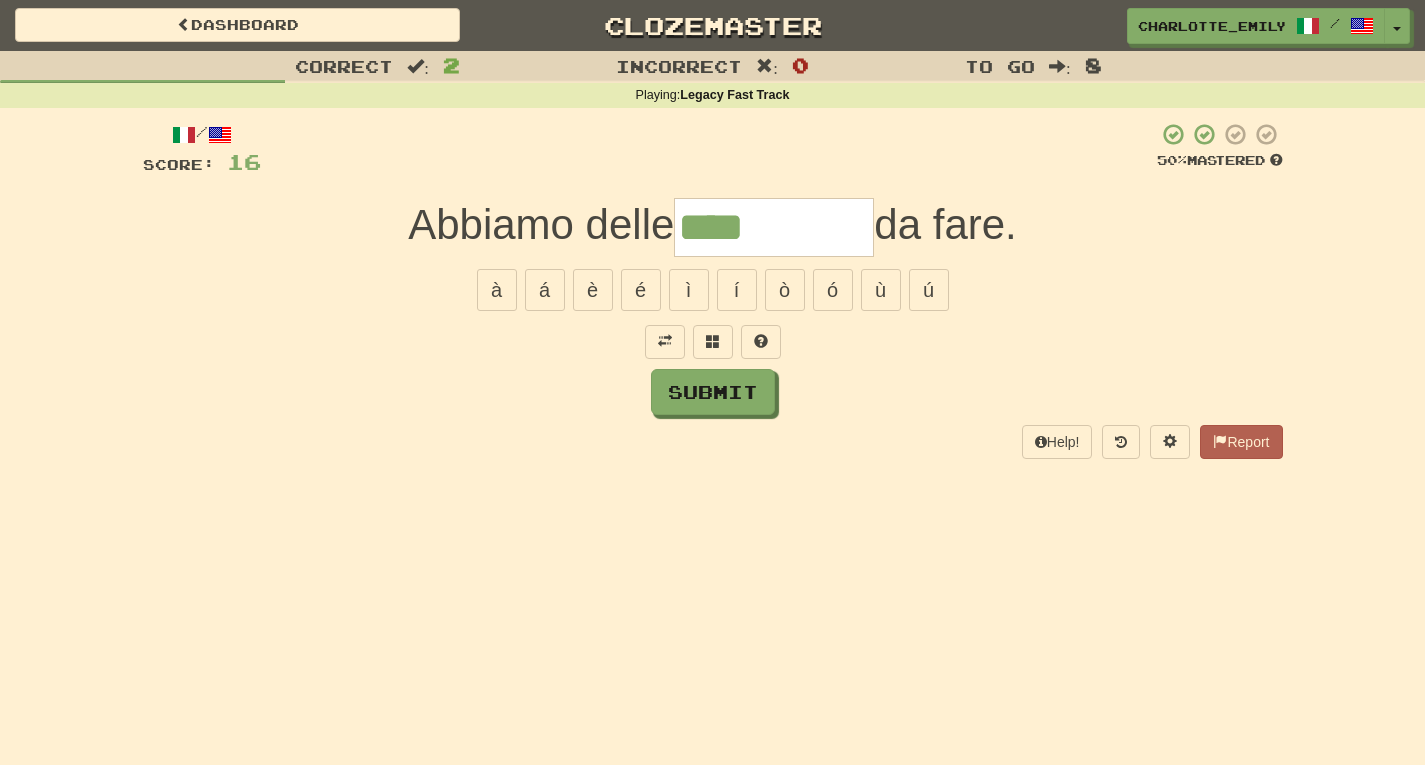 type on "****" 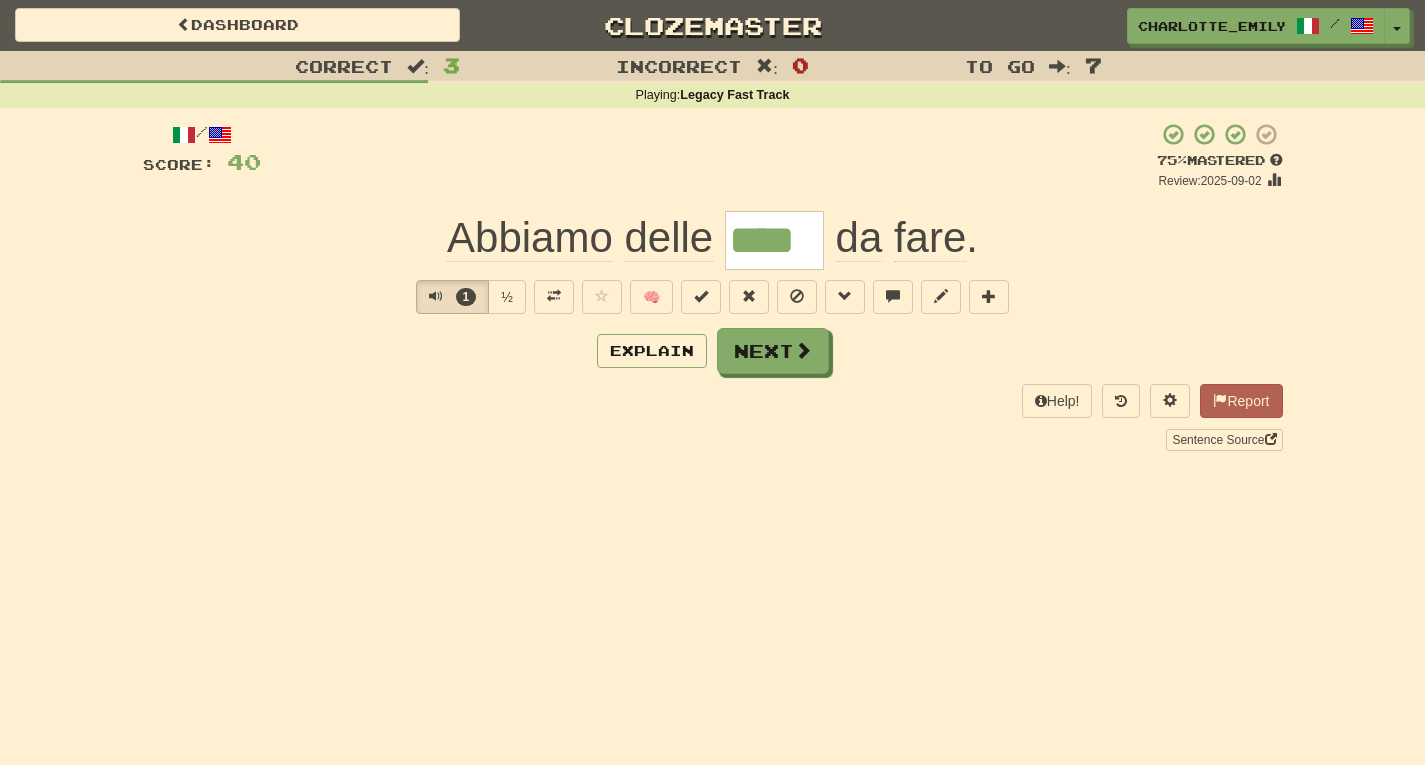 click on "Correct   :   3 Incorrect   :   0 To go   :   7 Playing :  Legacy Fast Track  /  Score:   40 + 24 75 %  Mastered Review:  2025-09-02 Abbiamo   delle   ****   da   fare . 1 ½ 🧠 Explain Next  Help!  Report Sentence Source" at bounding box center [712, 265] 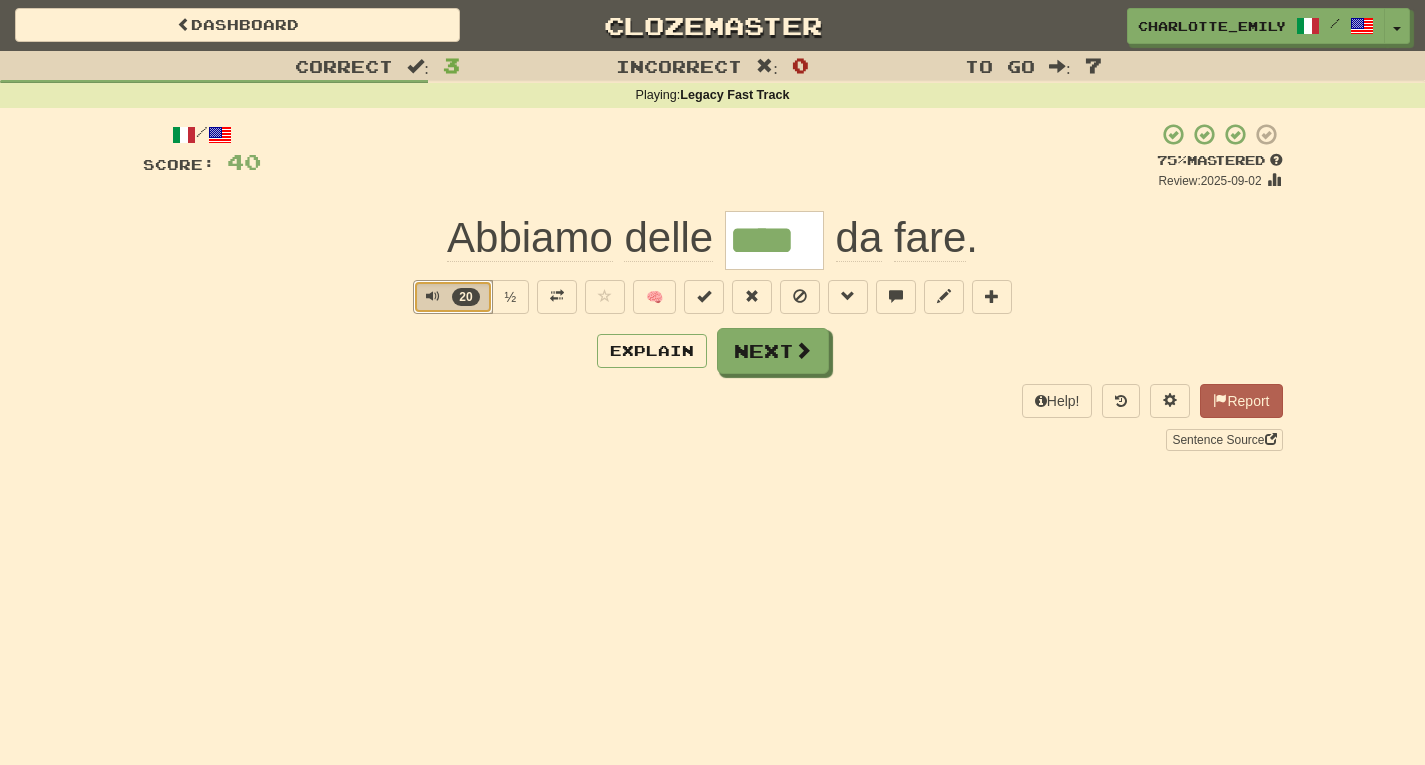 click at bounding box center [433, 296] 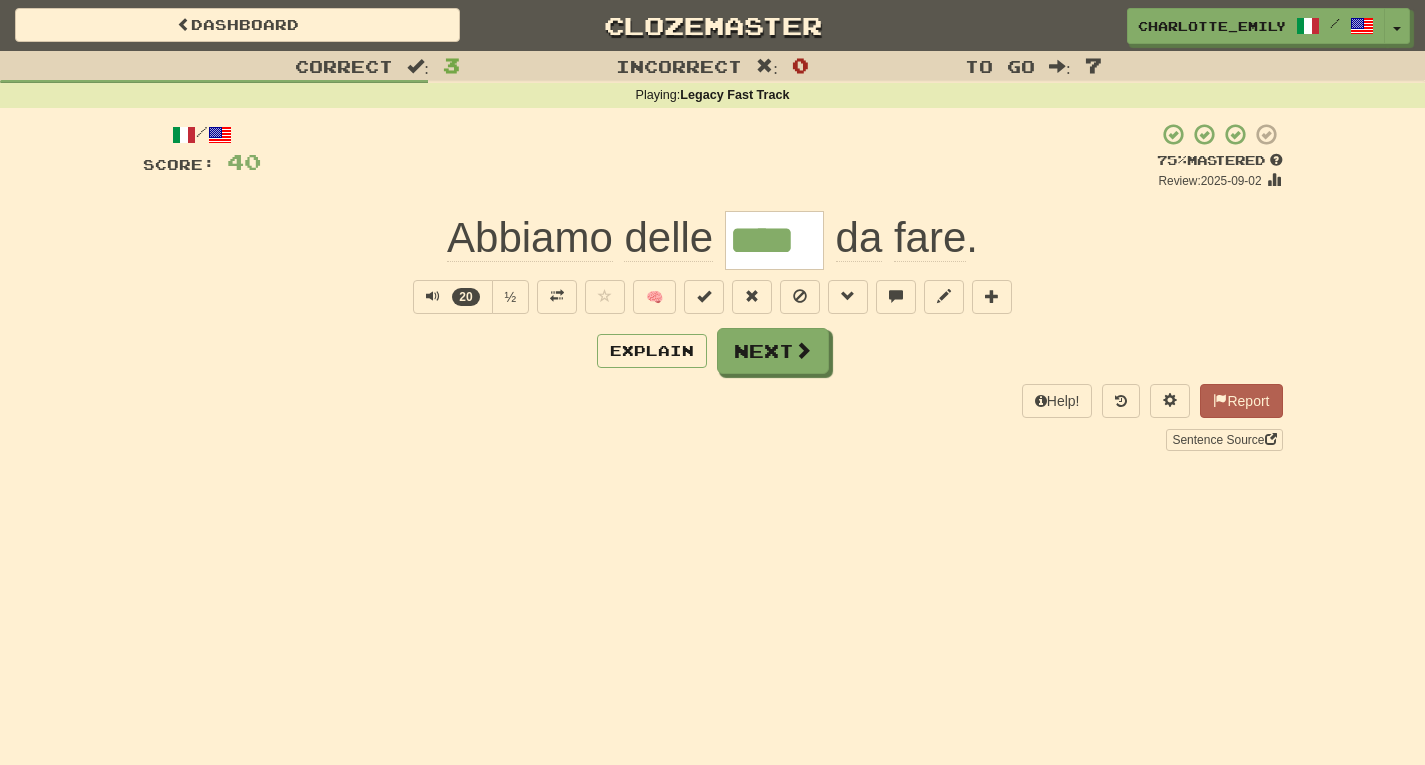 click on "Correct   :   3 Incorrect   :   0 To go   :   7 Playing :  Legacy Fast Track  /  Score:   40 + 24 75 %  Mastered Review:  2025-09-02 Abbiamo   delle   ****   da   fare . 20 ½ 🧠 Explain Next  Help!  Report Sentence Source" at bounding box center [712, 265] 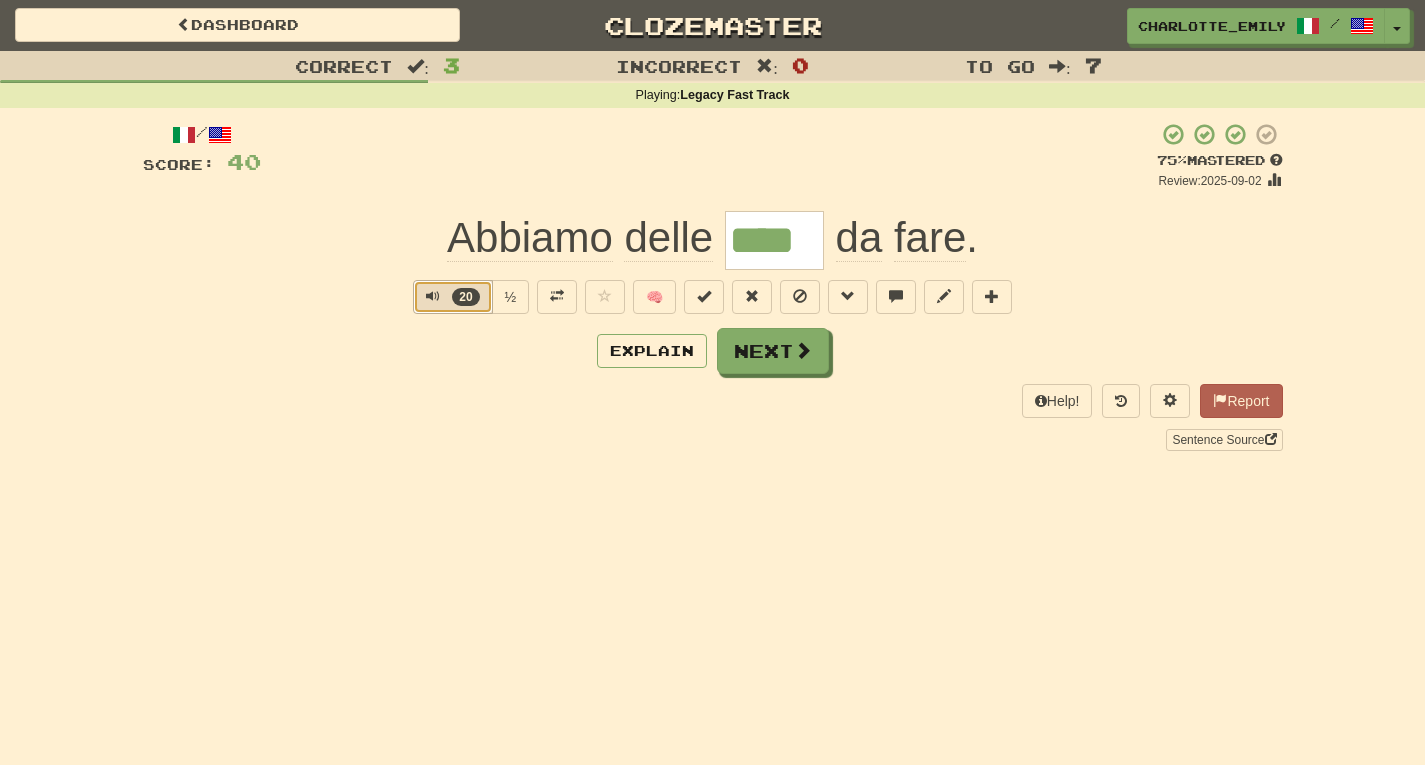 click at bounding box center [433, 296] 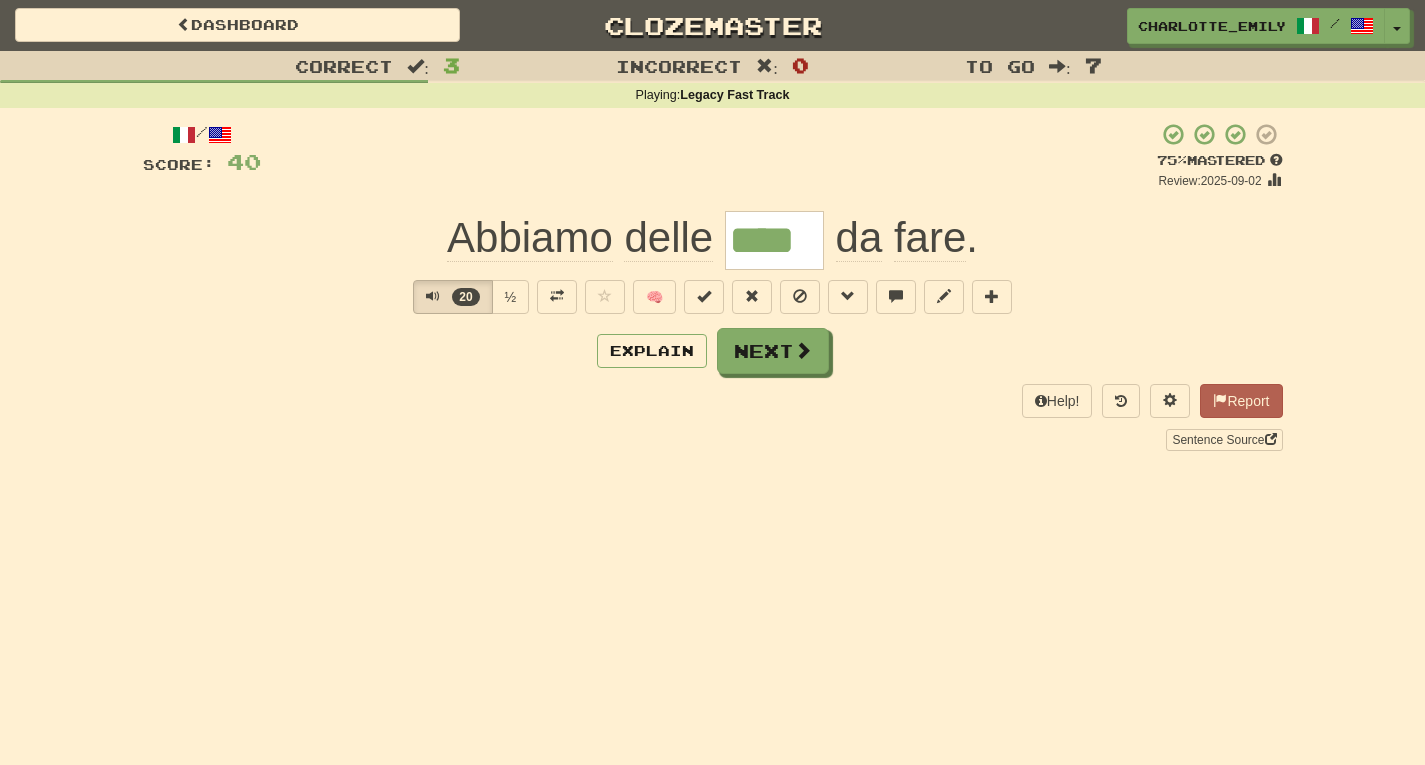 click on "/  Score:   40 + 24 75 %  Mastered Review:  2025-09-02 Abbiamo   delle   ****   da   fare . 20 ½ 🧠 Explain Next  Help!  Report Sentence Source" at bounding box center (713, 286) 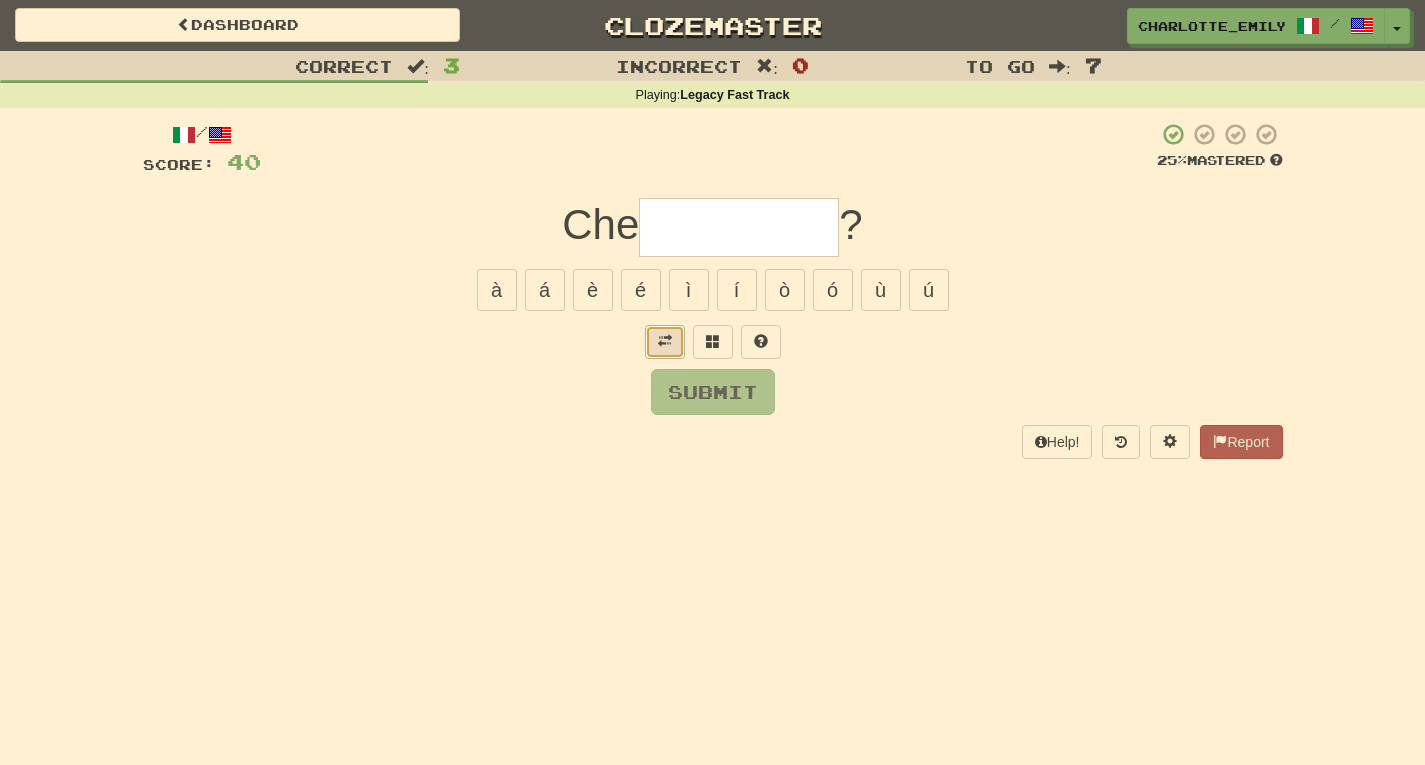 click at bounding box center [665, 341] 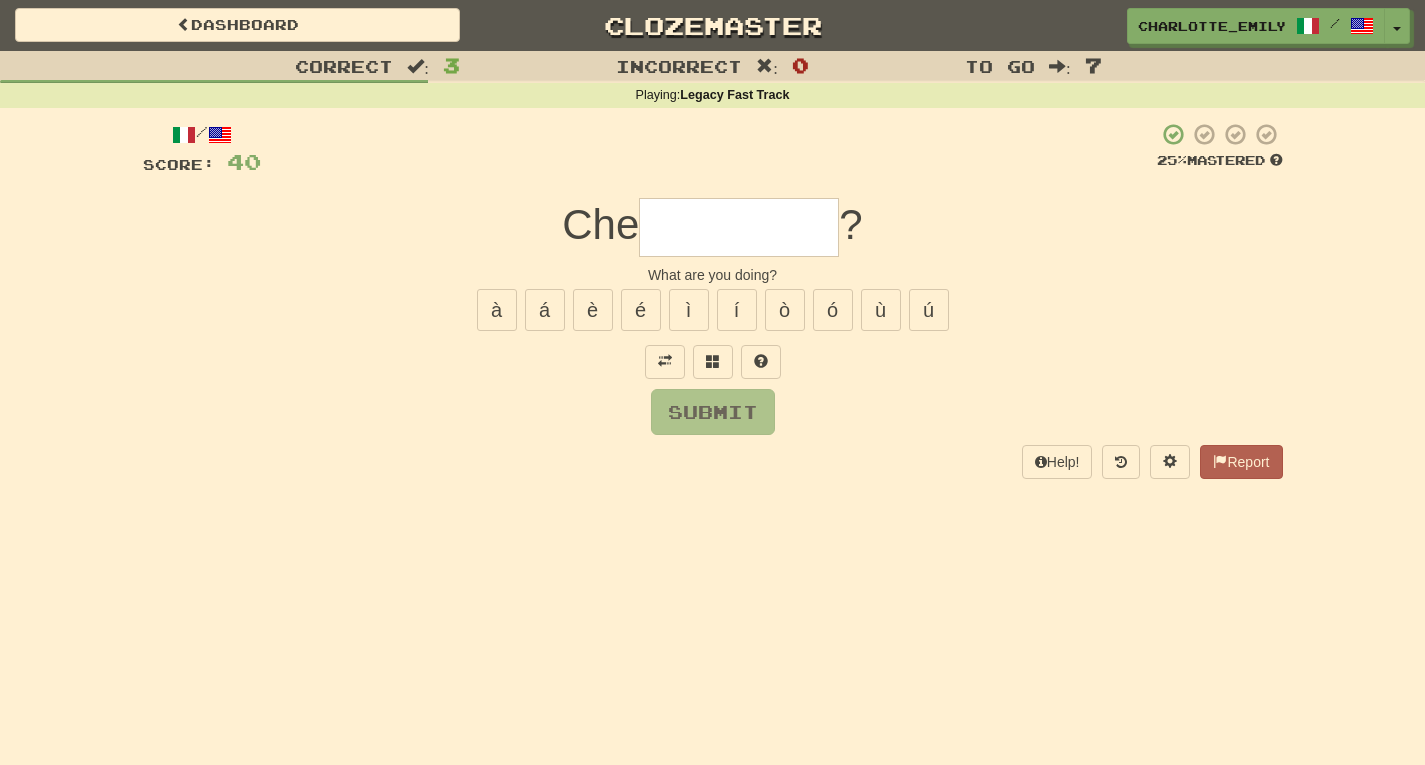 click at bounding box center (739, 227) 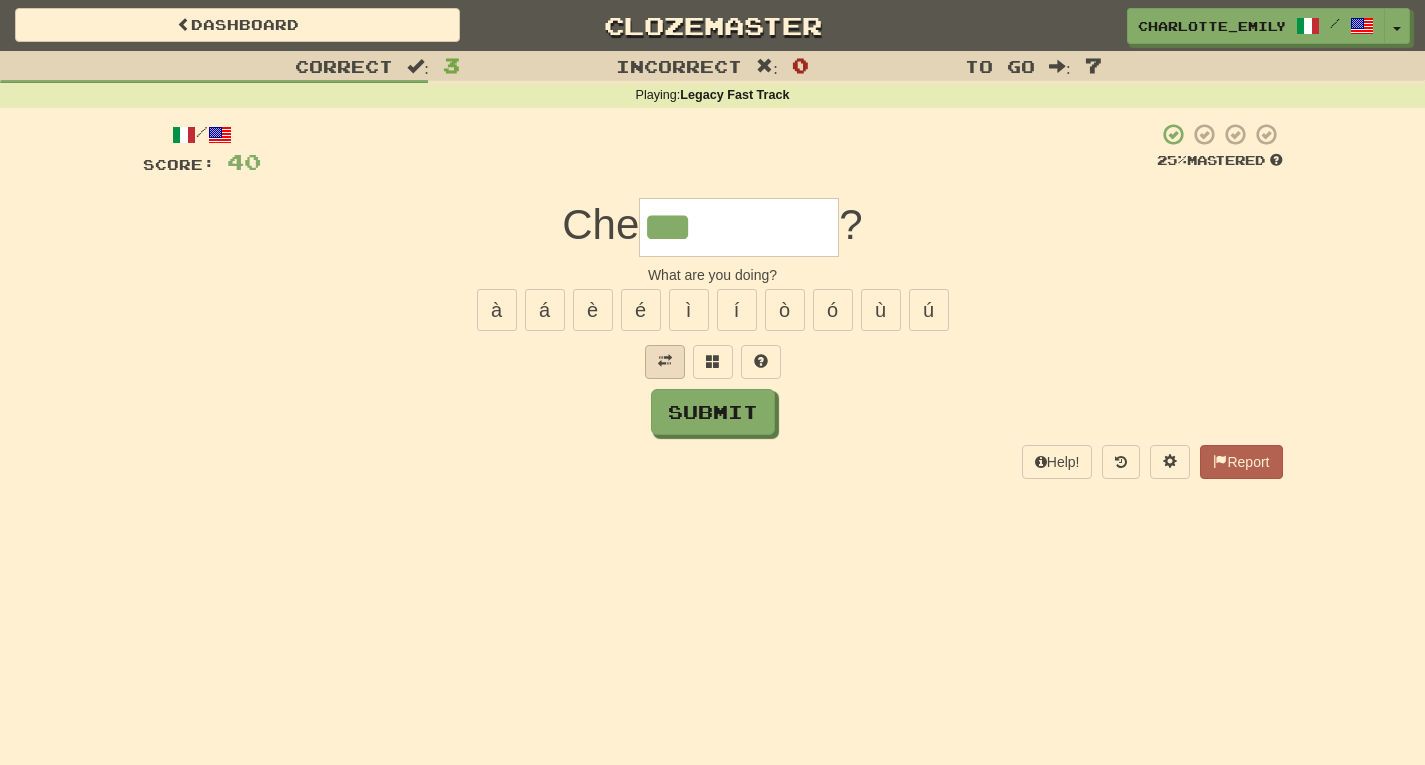 type on "***" 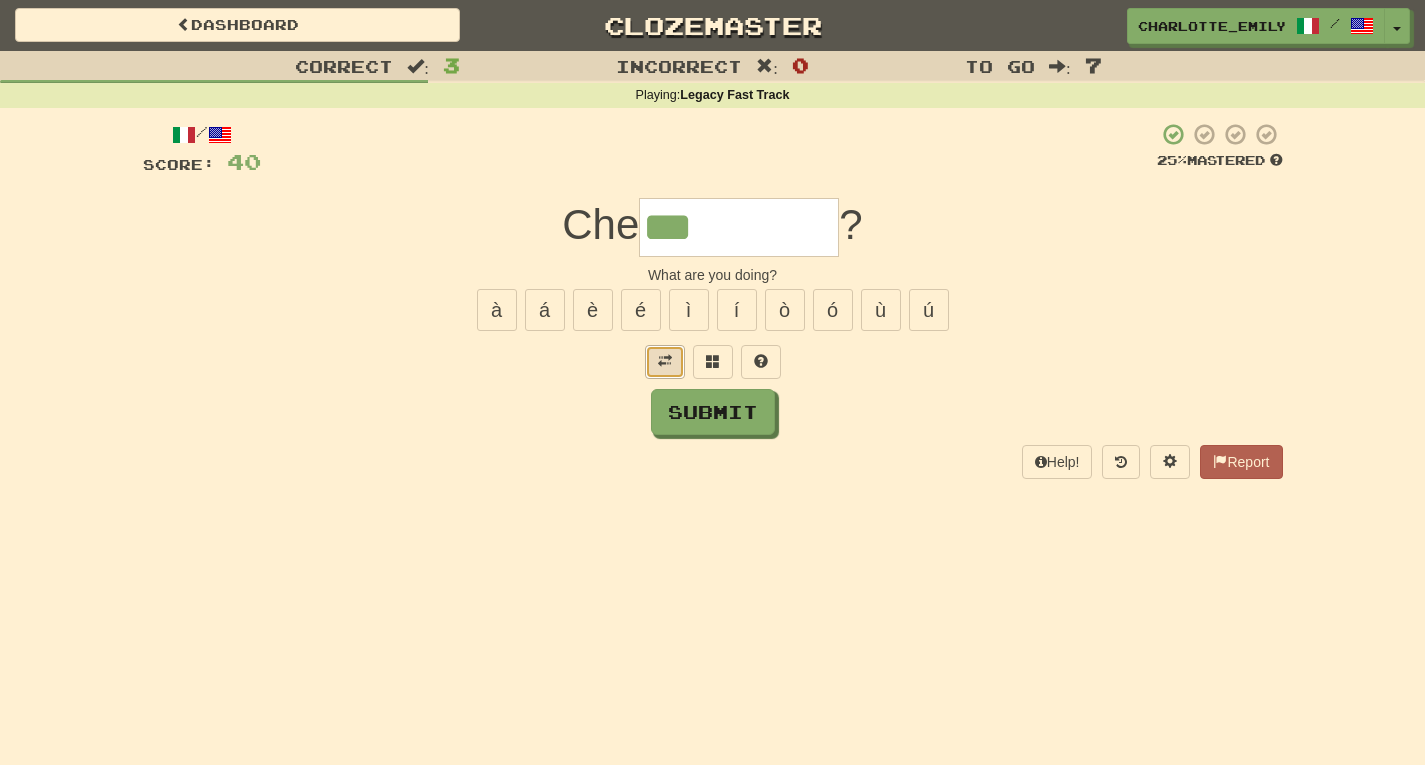 click at bounding box center (665, 361) 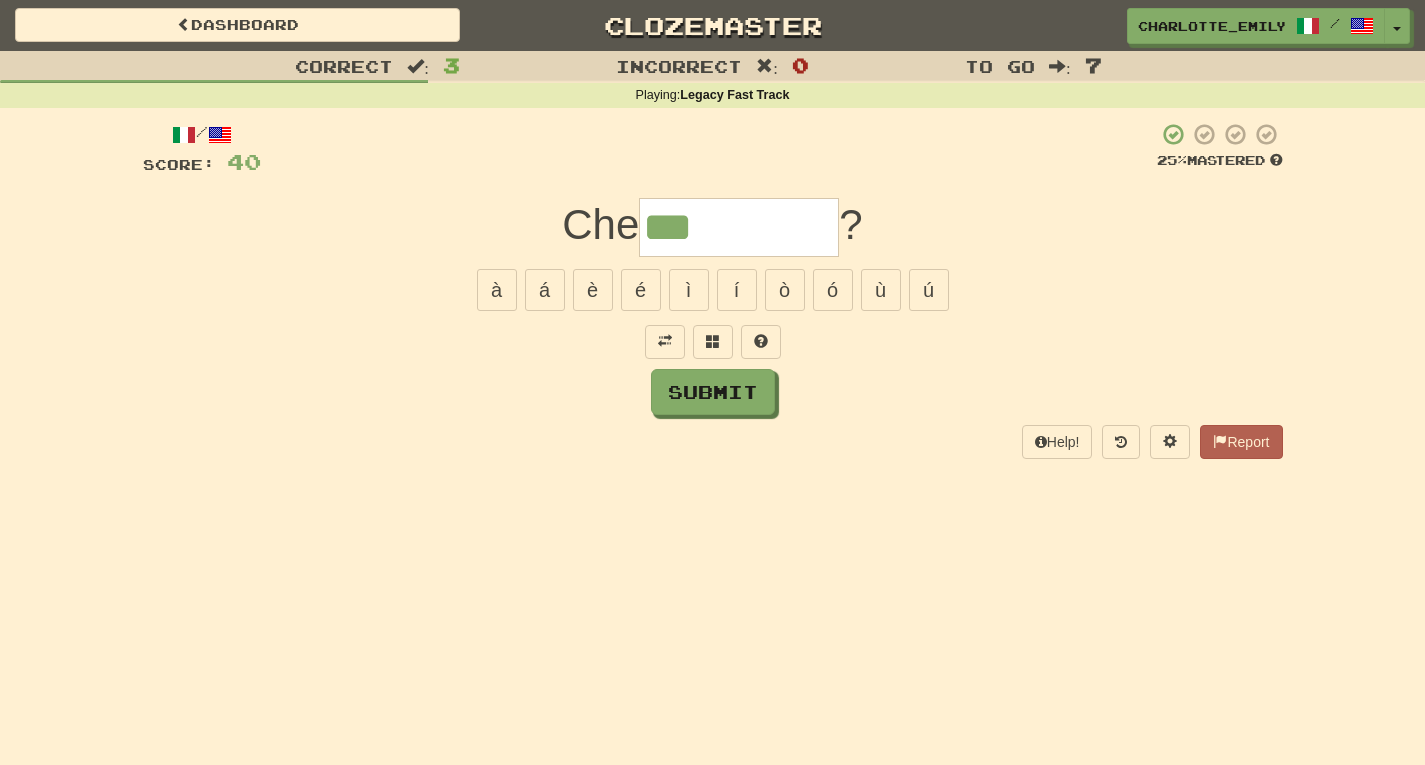 click on "Submit" at bounding box center (713, 392) 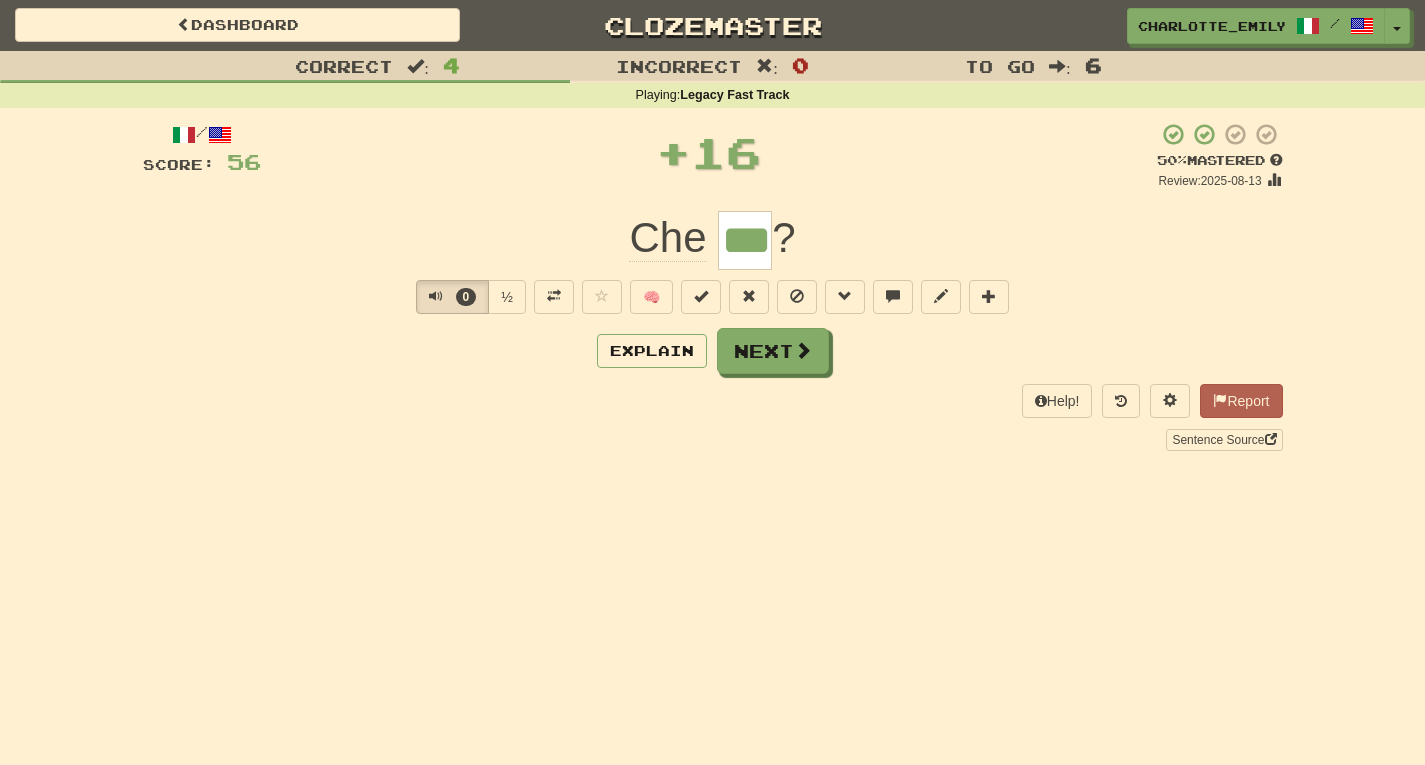 click on "0 ½ 🧠" at bounding box center (713, 297) 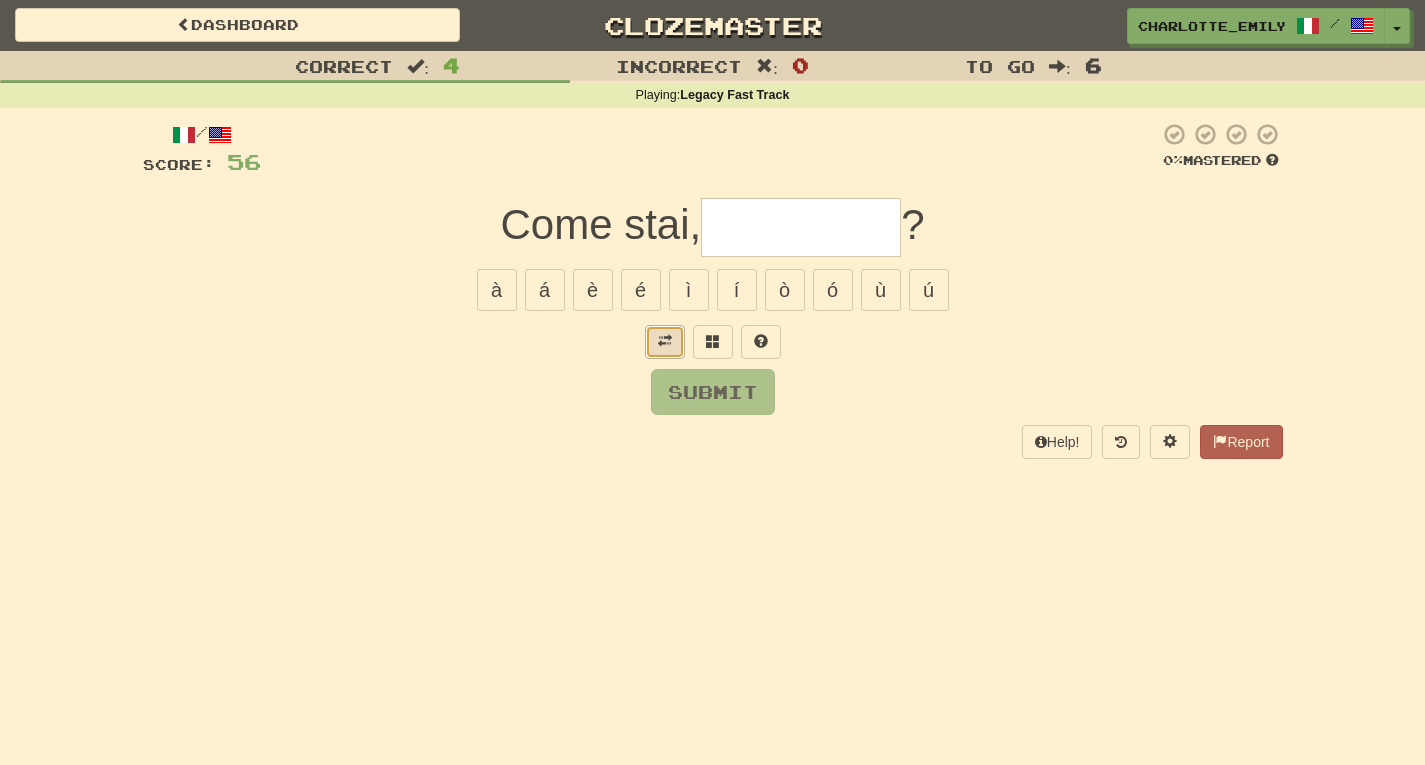 click at bounding box center [665, 342] 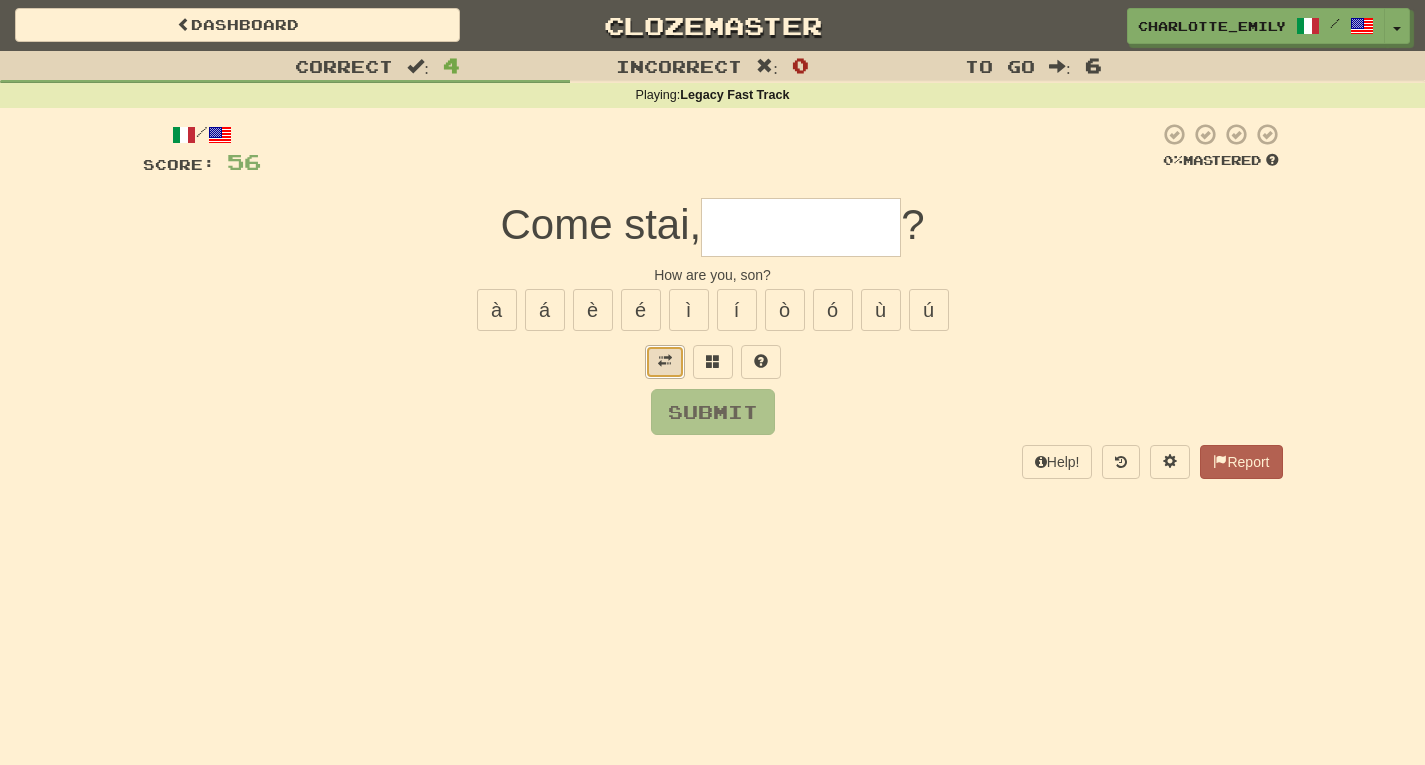 click at bounding box center (665, 361) 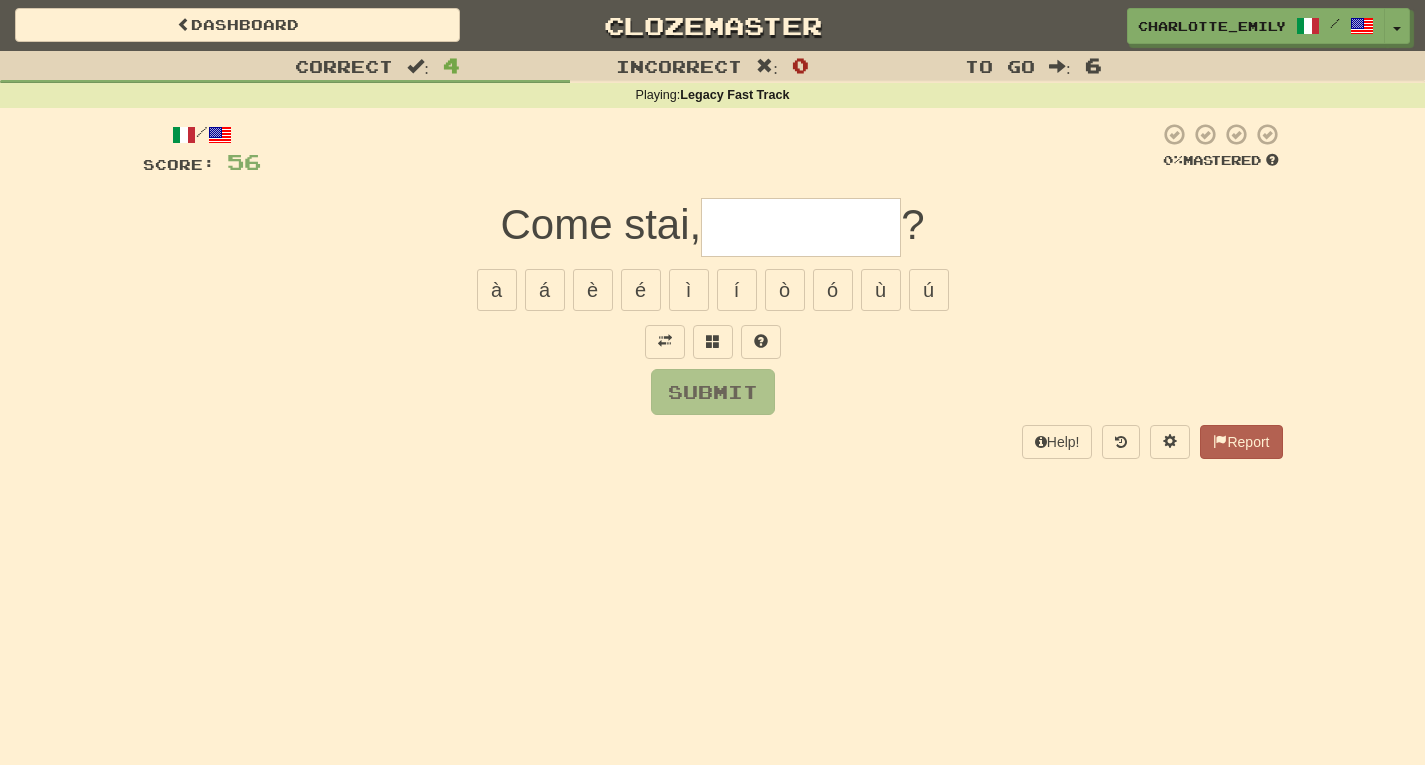 click at bounding box center [801, 227] 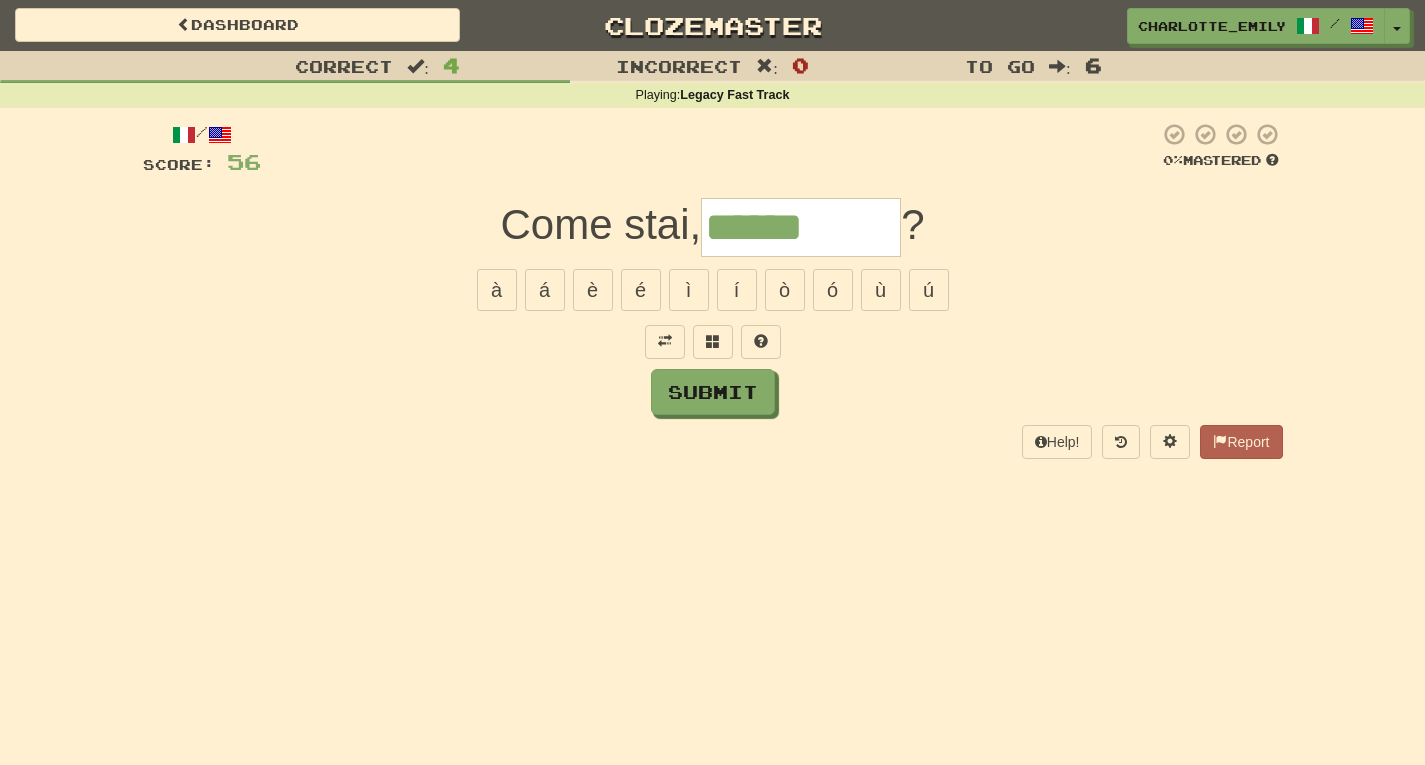 type on "******" 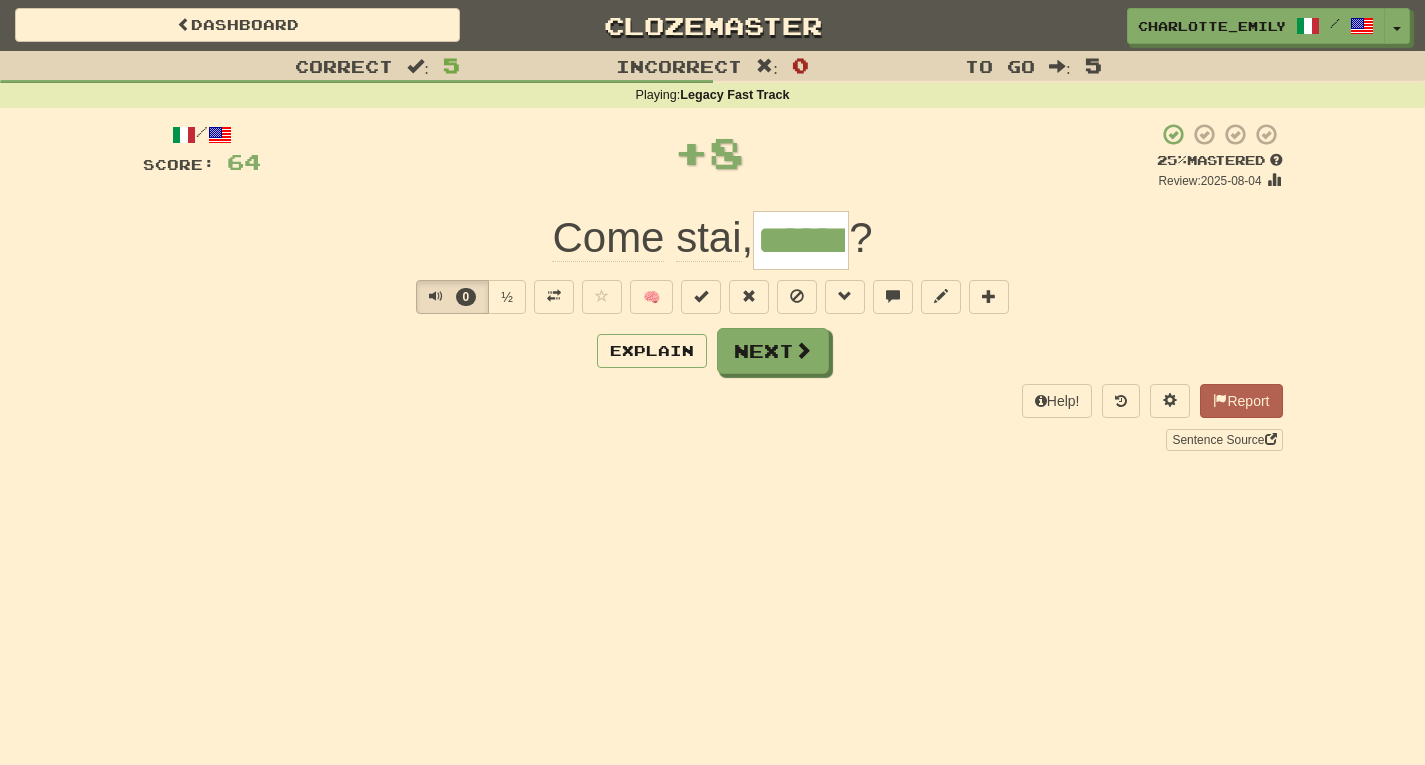 click on "0 ½ 🧠" at bounding box center [713, 297] 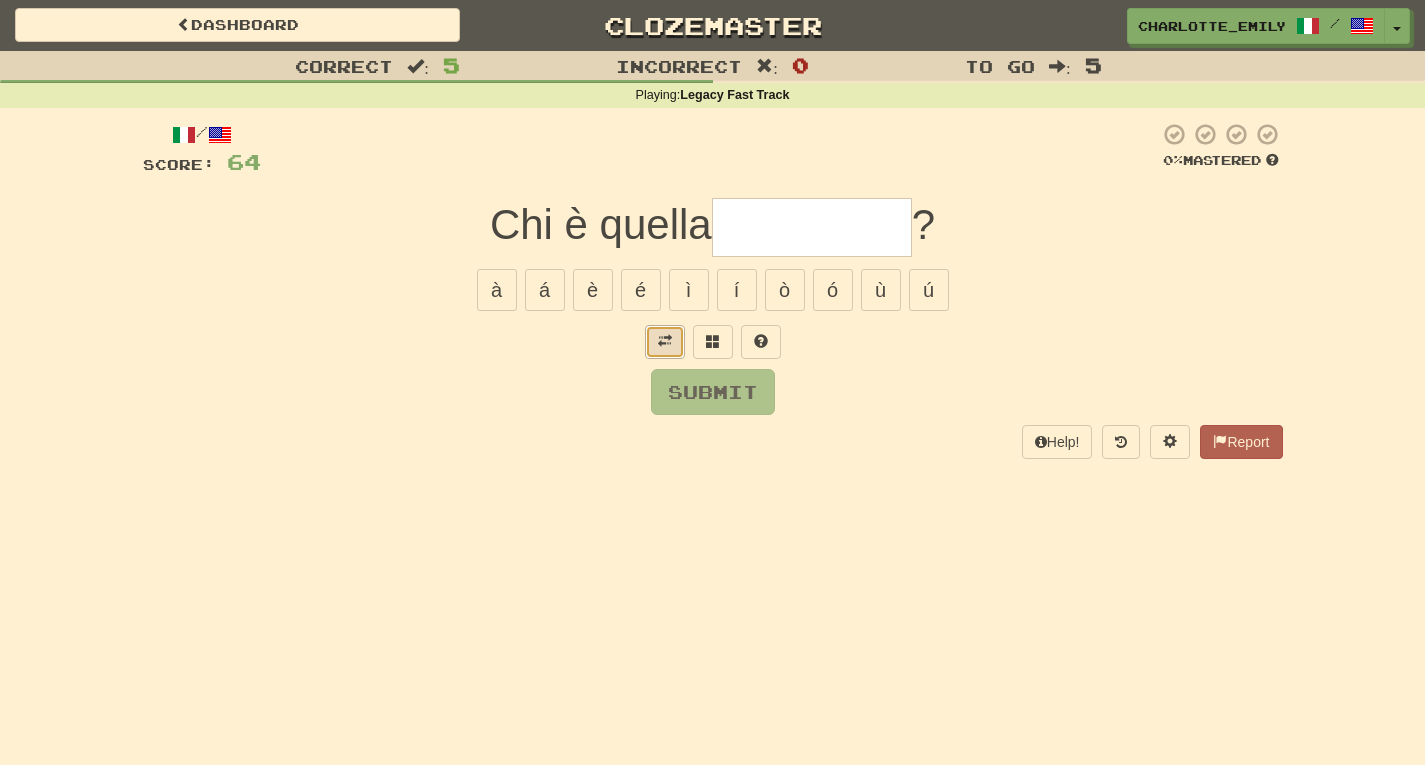 click at bounding box center (665, 342) 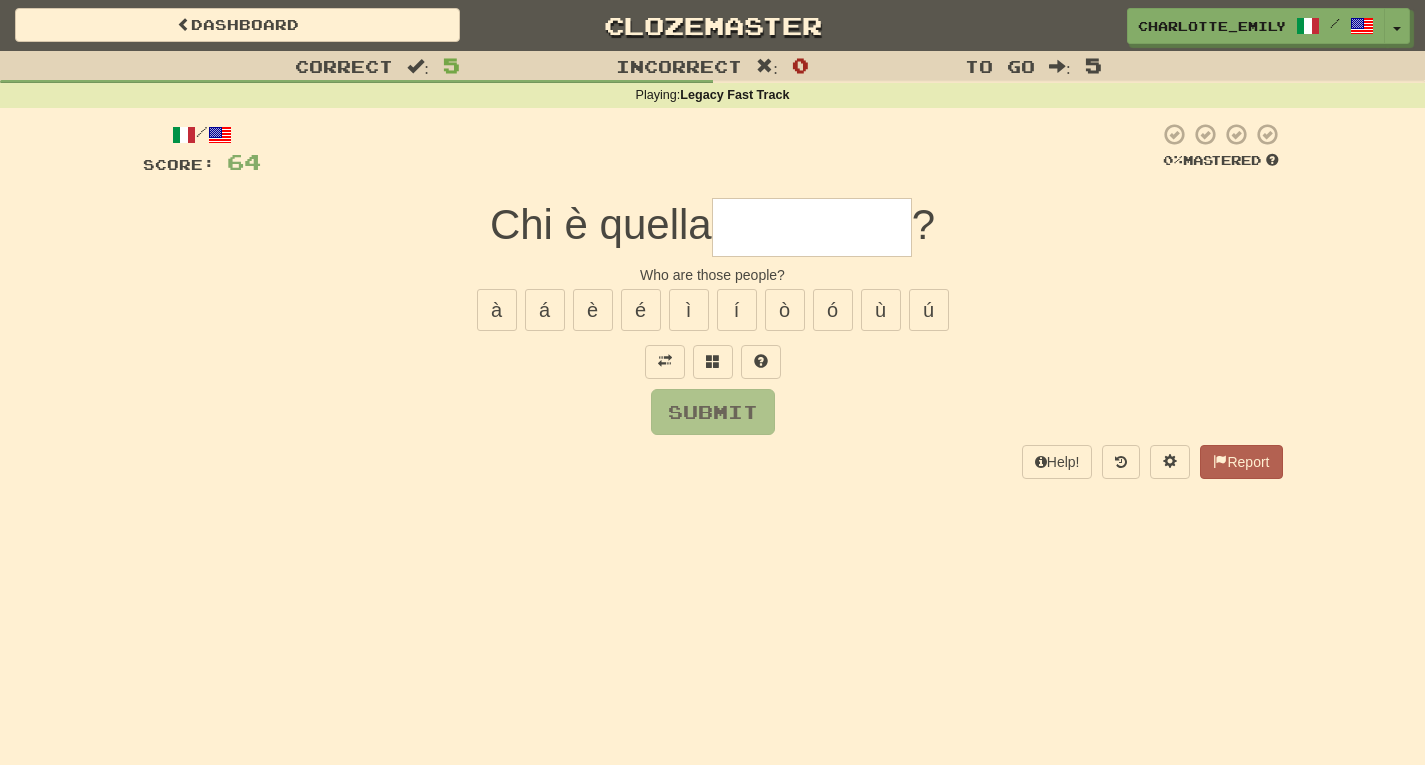 click on "Submit" at bounding box center (713, 412) 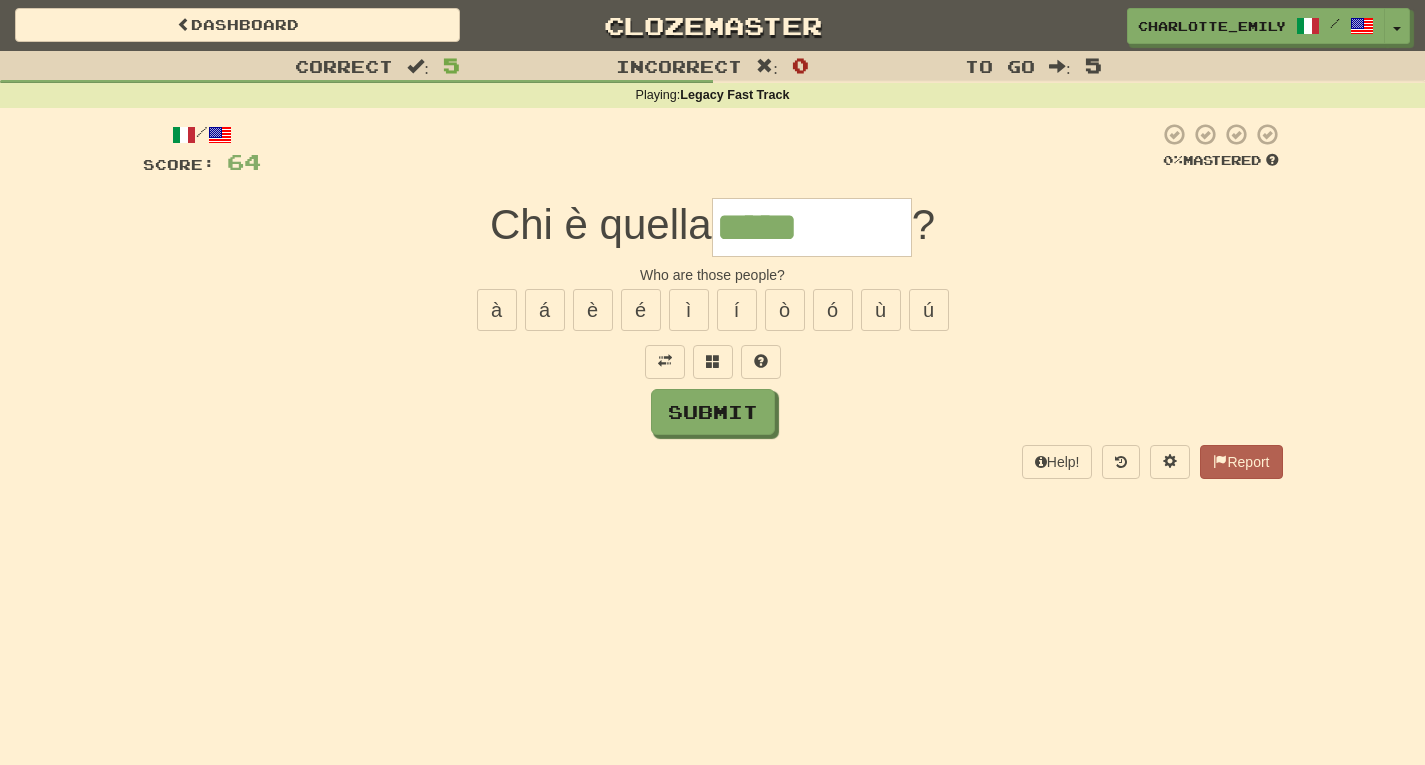 type on "*****" 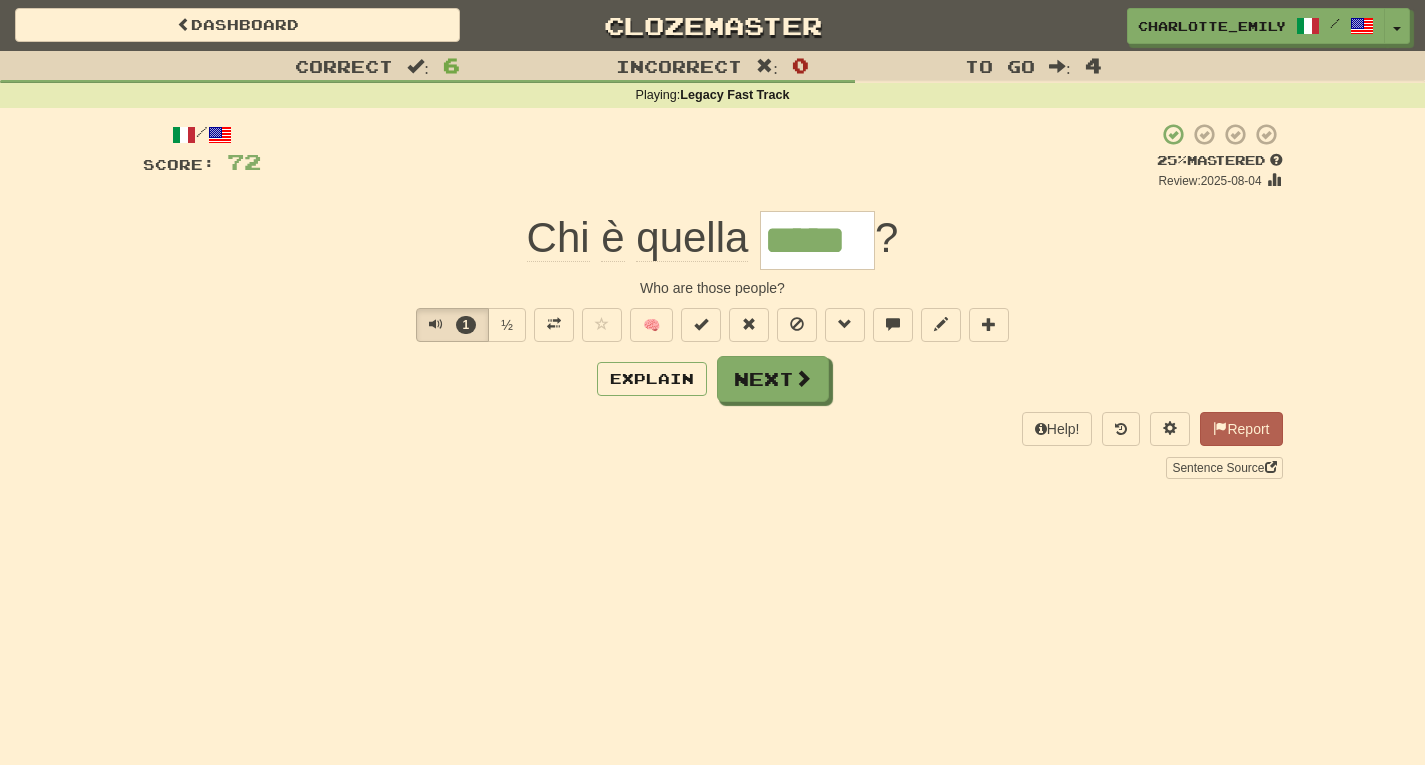 click on "Help!  Report Sentence Source" at bounding box center [713, 445] 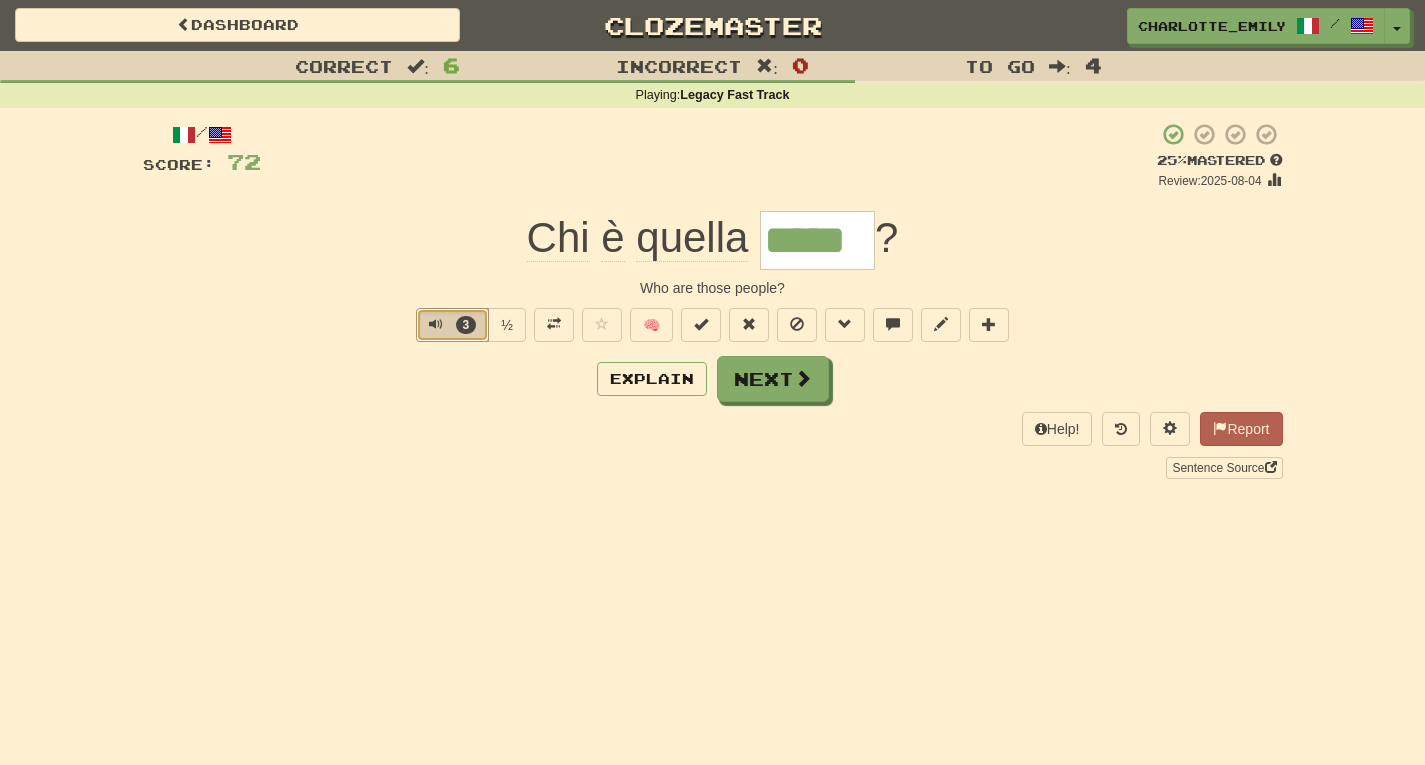 click at bounding box center (436, 324) 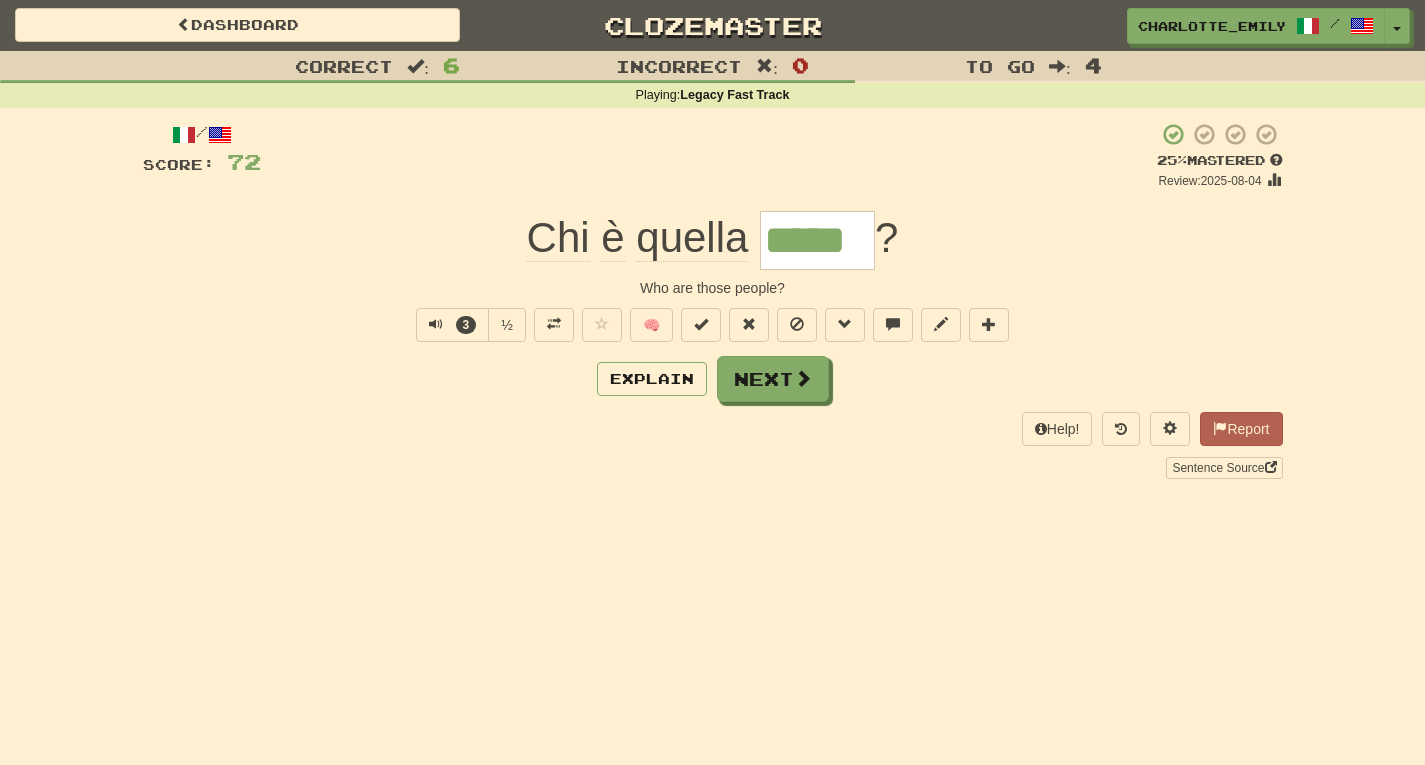 click on "Chi   è   quella   ***** ?" at bounding box center [713, 240] 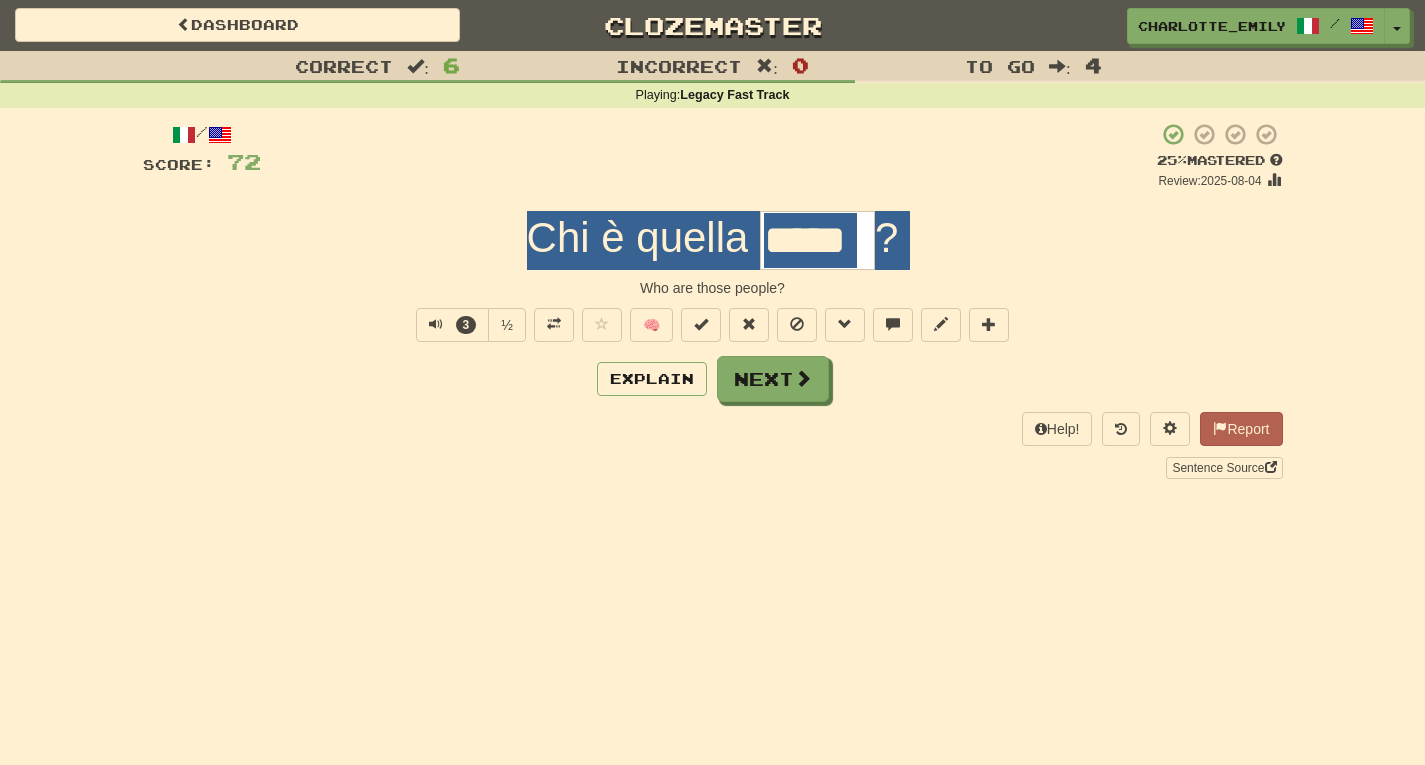 drag, startPoint x: 471, startPoint y: 266, endPoint x: 499, endPoint y: 274, distance: 29.12044 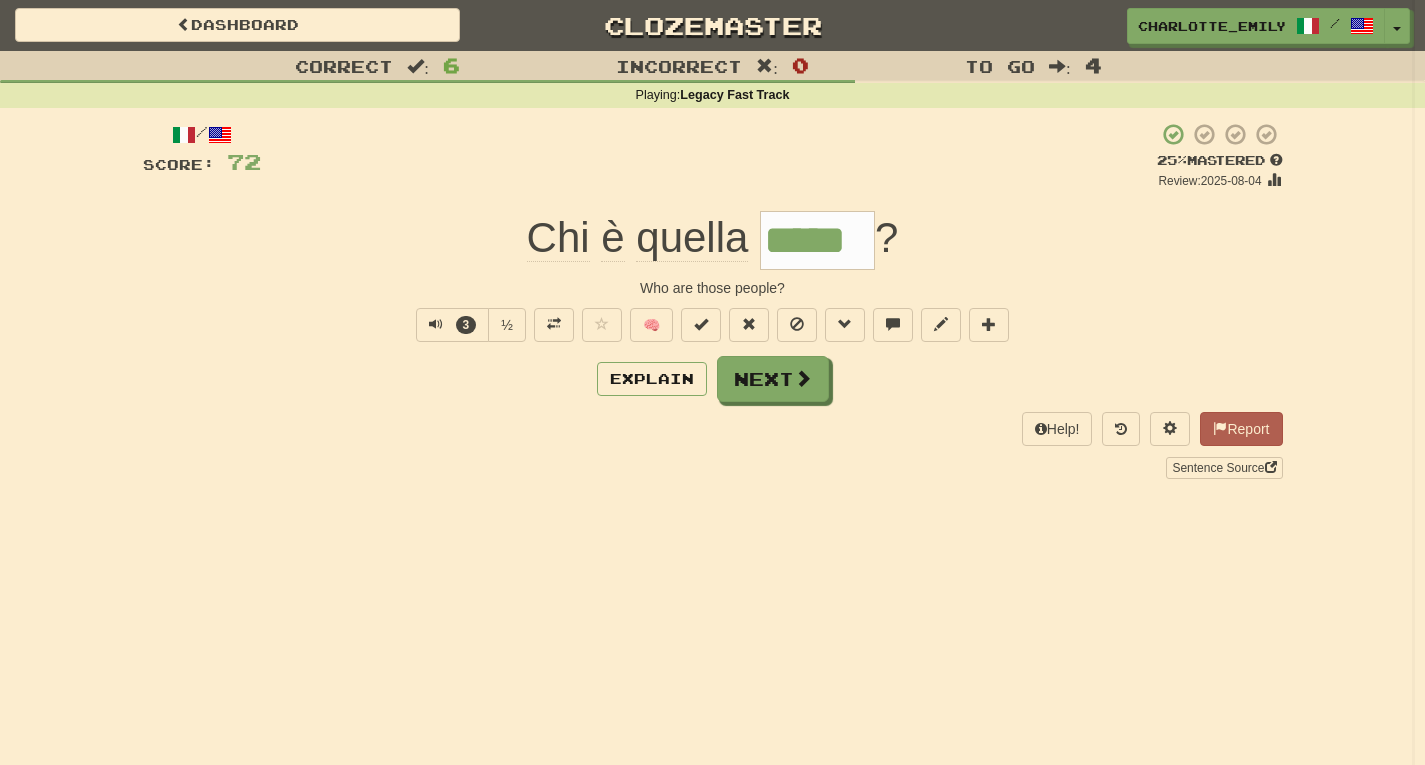 click at bounding box center [712, 382] 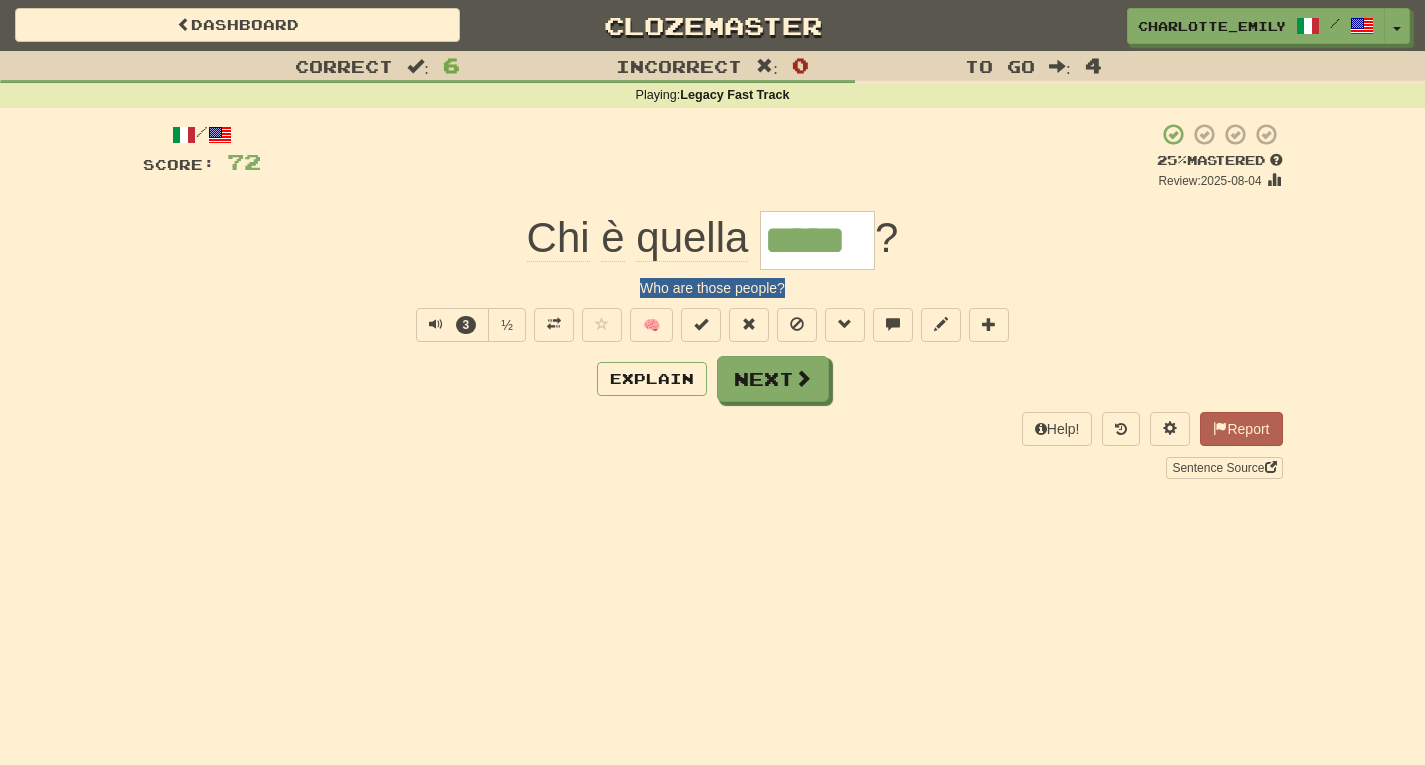 drag, startPoint x: 505, startPoint y: 274, endPoint x: 904, endPoint y: 287, distance: 399.21173 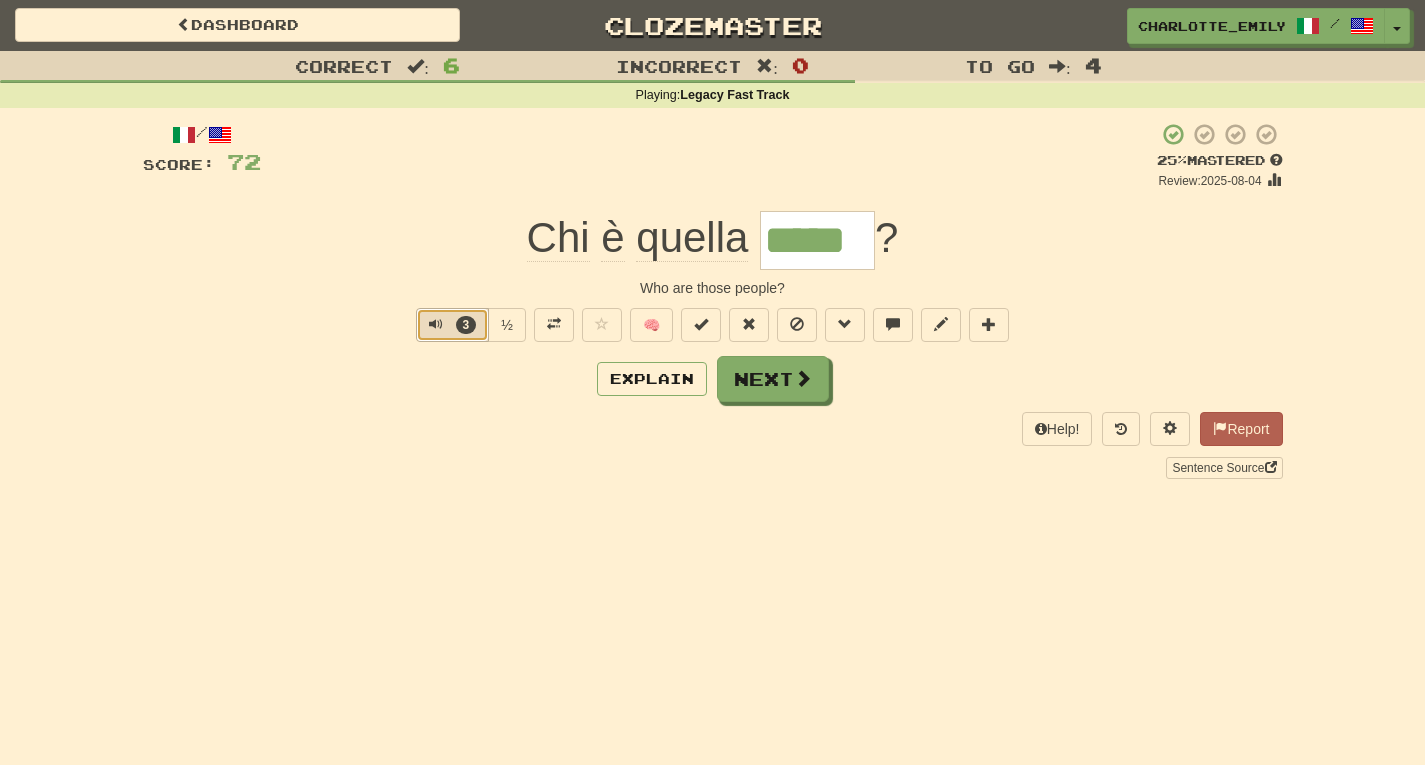 click at bounding box center [436, 324] 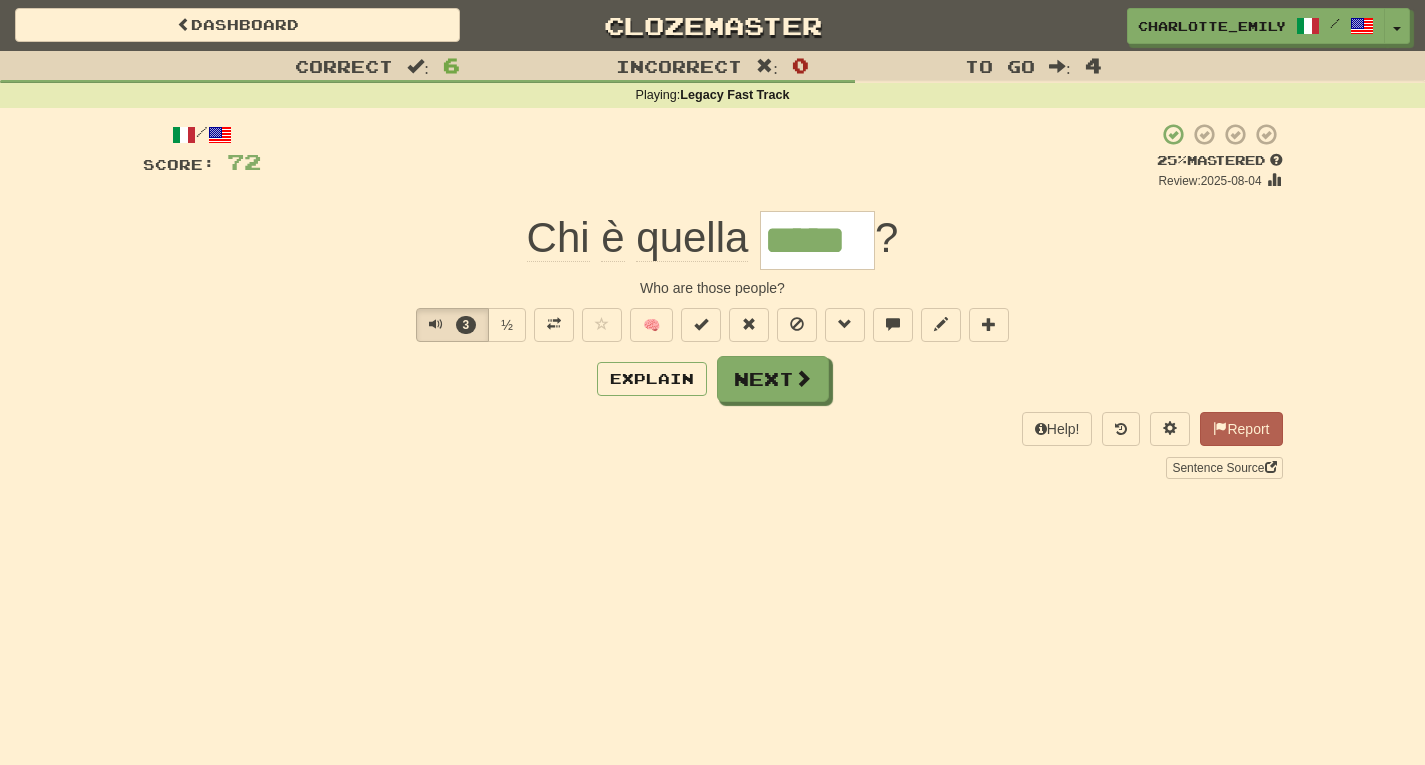 click on "3 ½ 🧠" at bounding box center [713, 325] 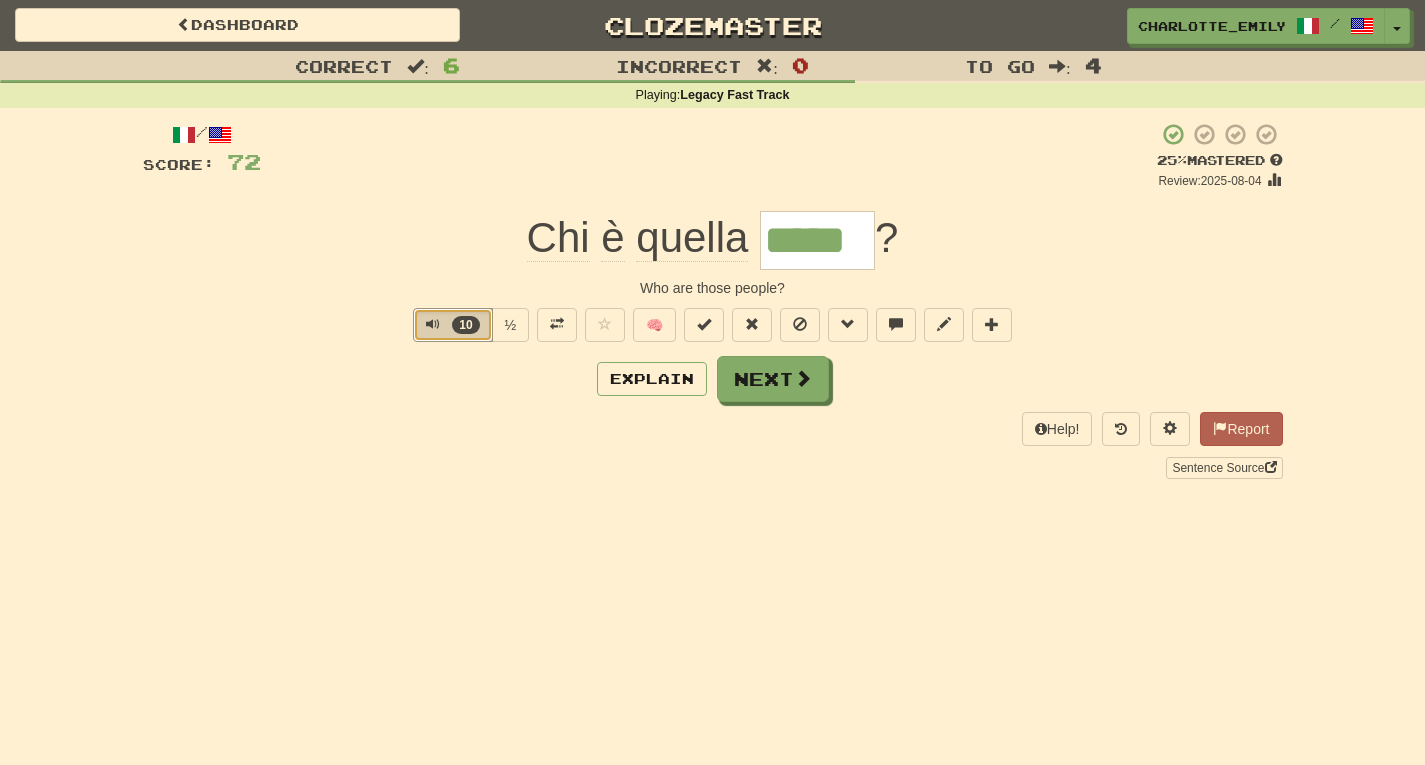 click at bounding box center [433, 324] 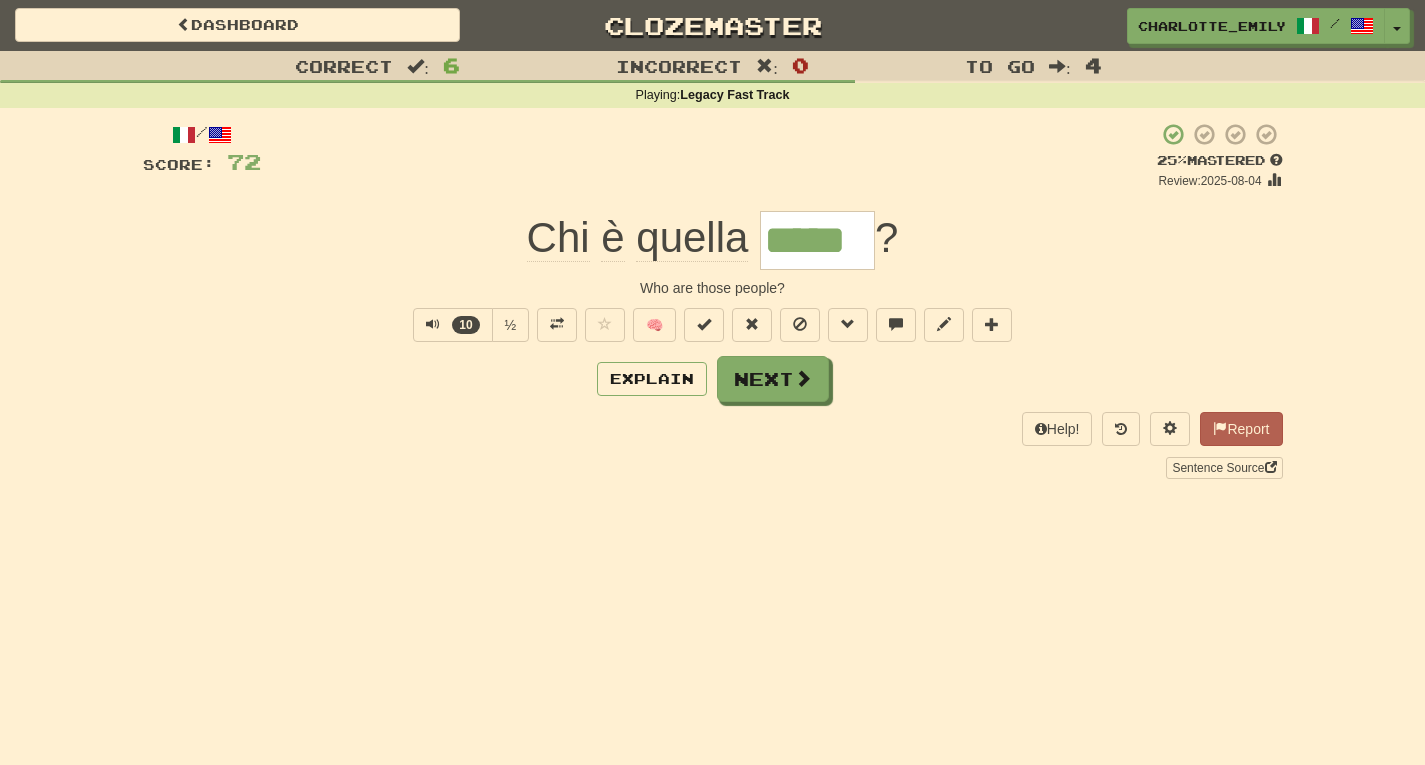 click on "Help!  Report Sentence Source" at bounding box center (713, 445) 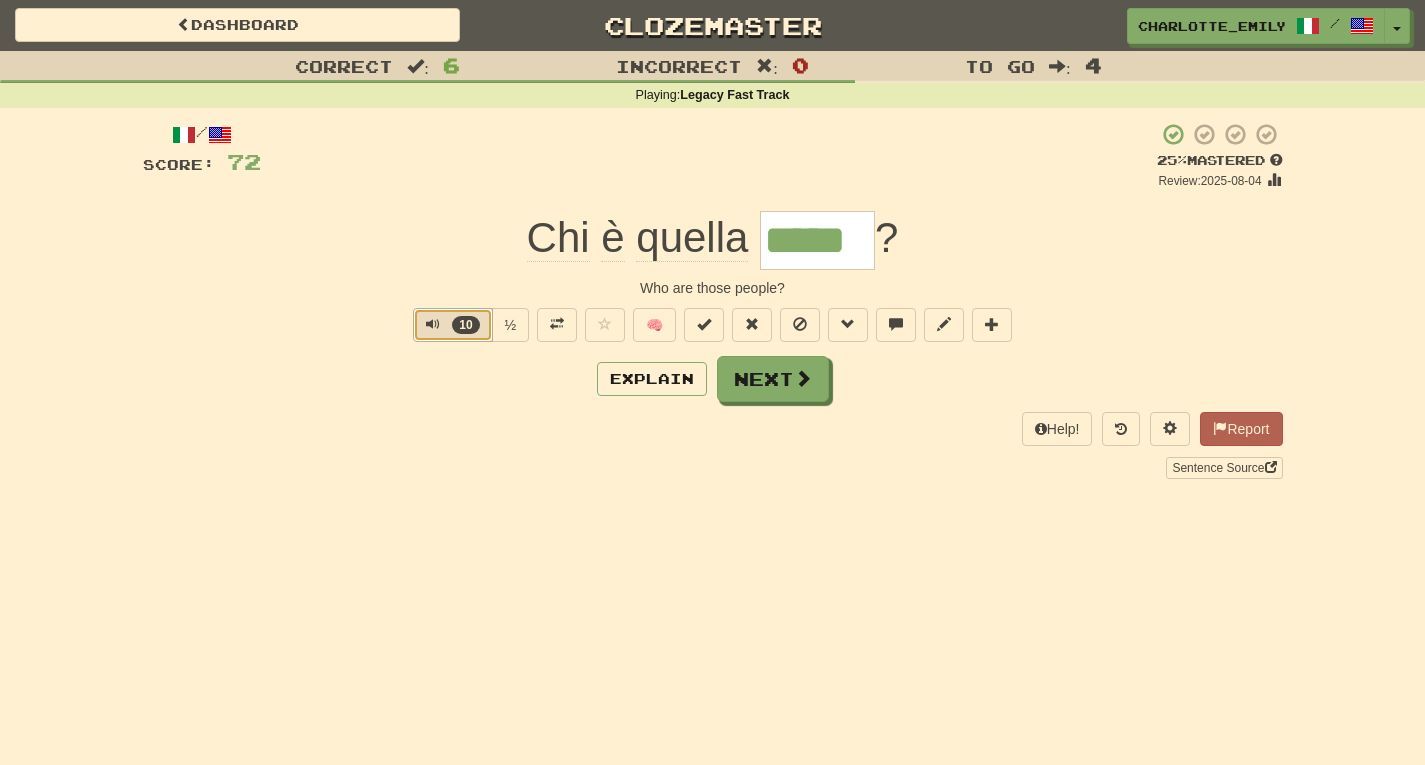 click at bounding box center [433, 324] 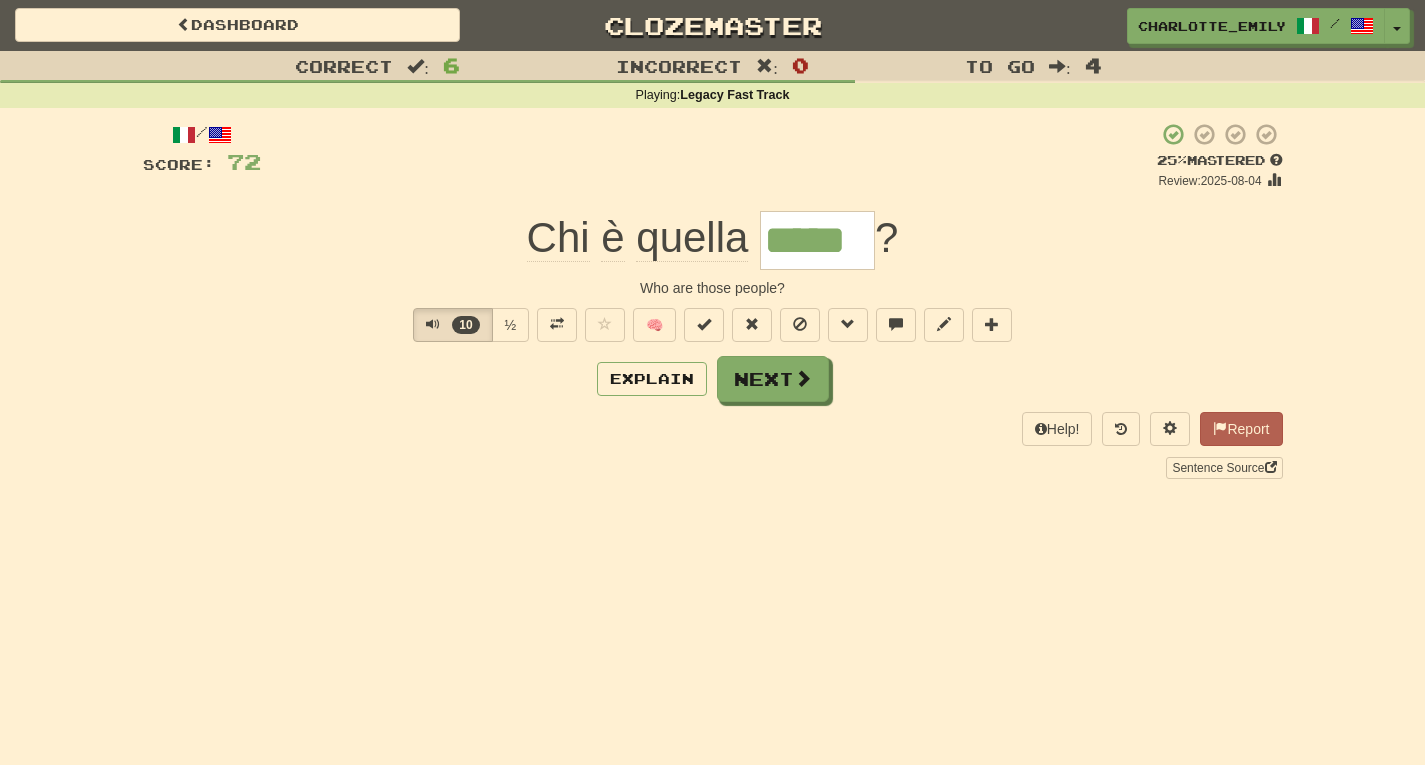 click on "/  Score:   72 + 8 25 %  Mastered Review:  2025-08-04 Chi   è   quella   ***** ? Who are those people? 10 ½ 🧠 Explain Next  Help!  Report Sentence Source" at bounding box center (713, 300) 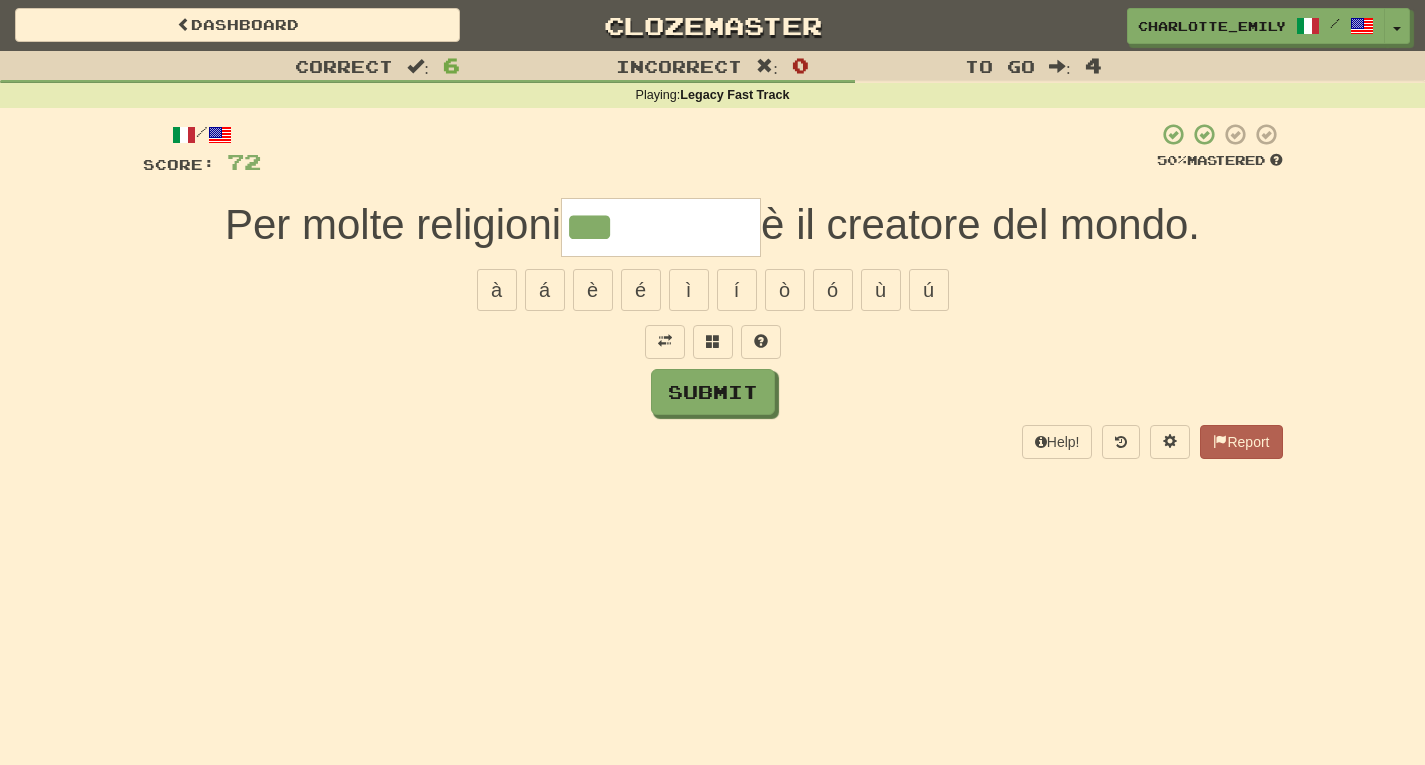 type on "***" 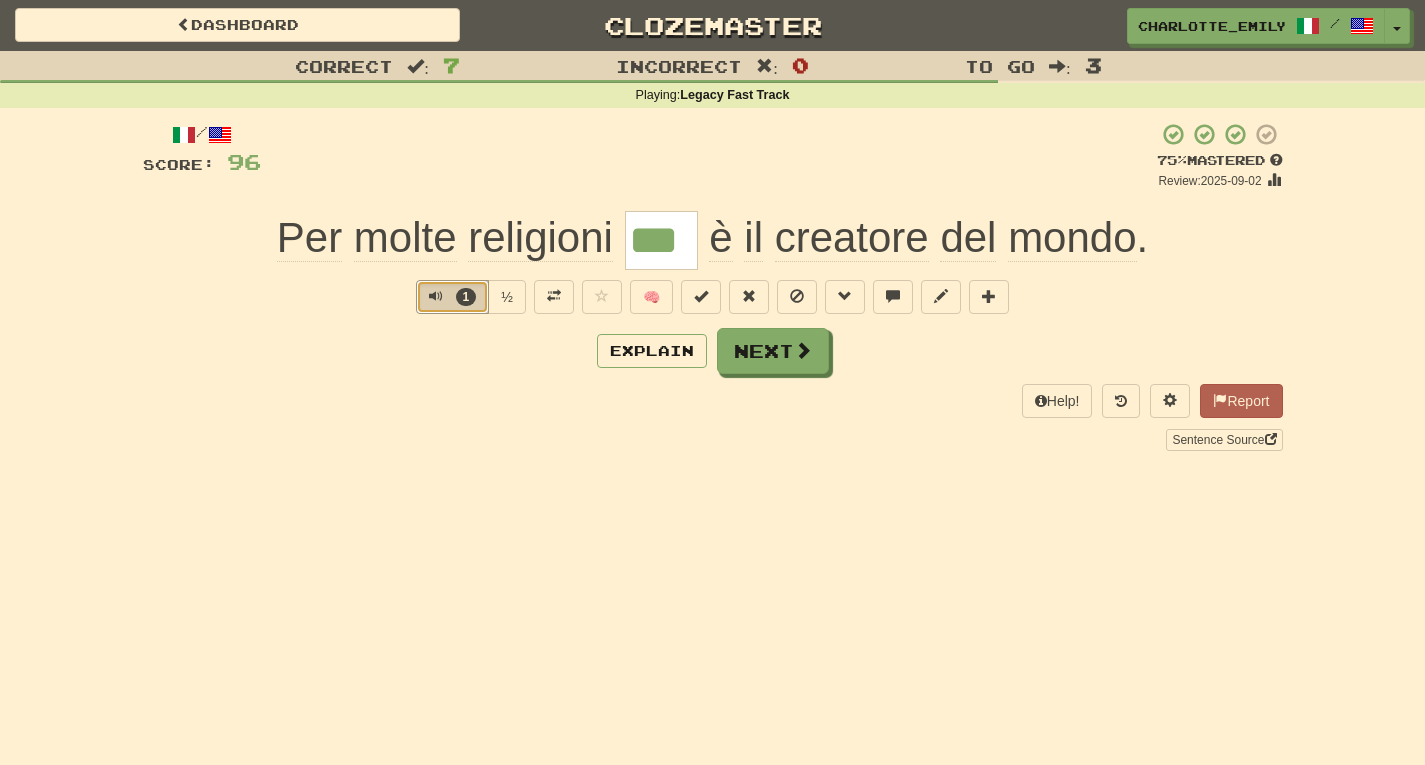 click at bounding box center [436, 296] 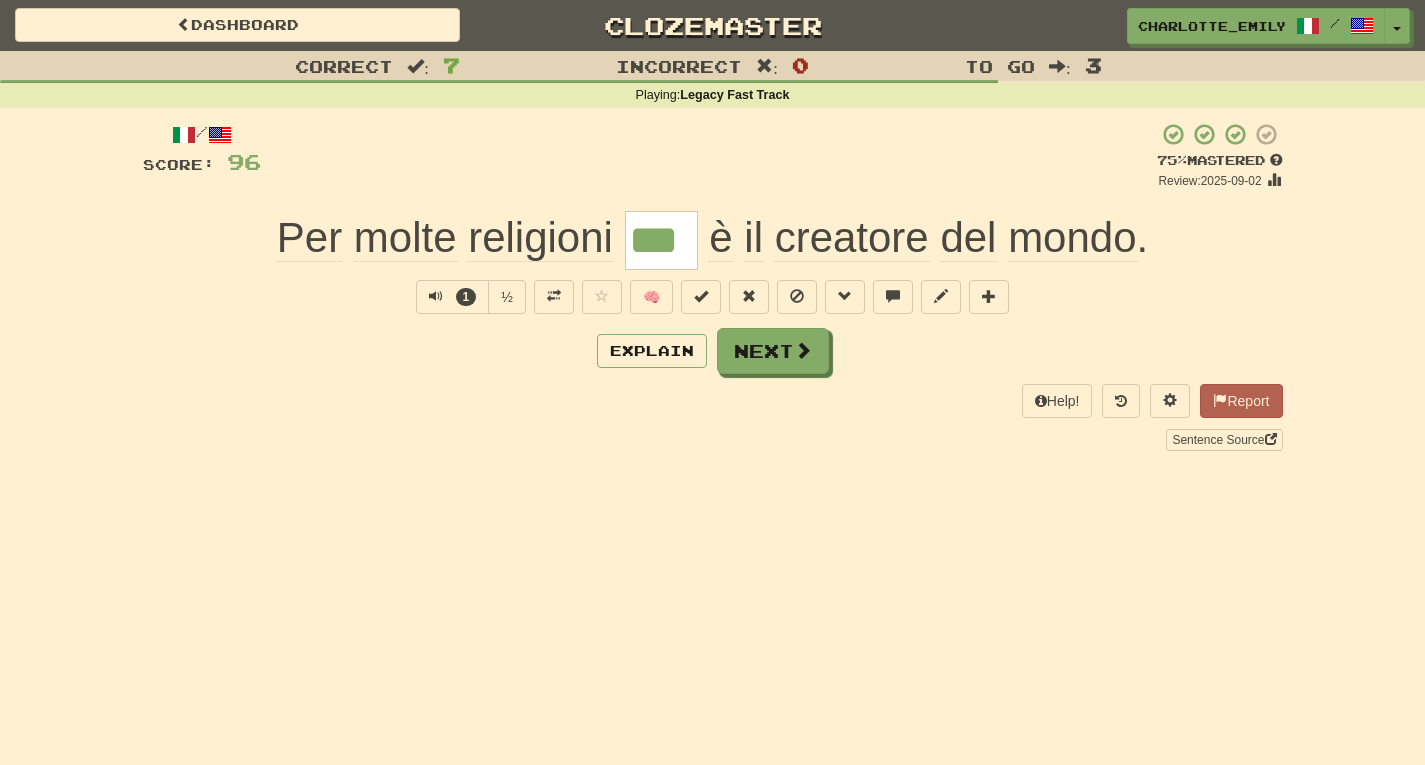 click on "Playing :  Legacy Fast Track" at bounding box center [712, 96] 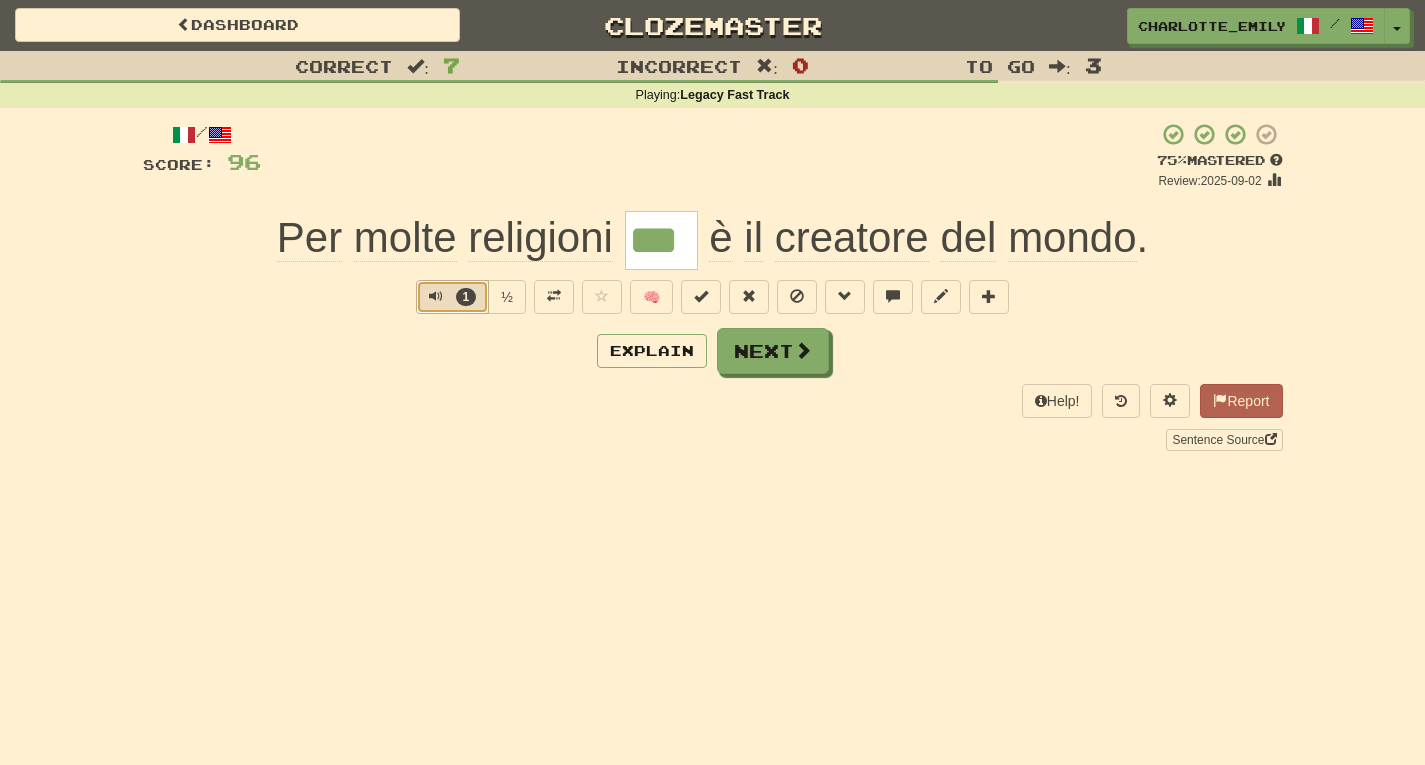 click at bounding box center [436, 296] 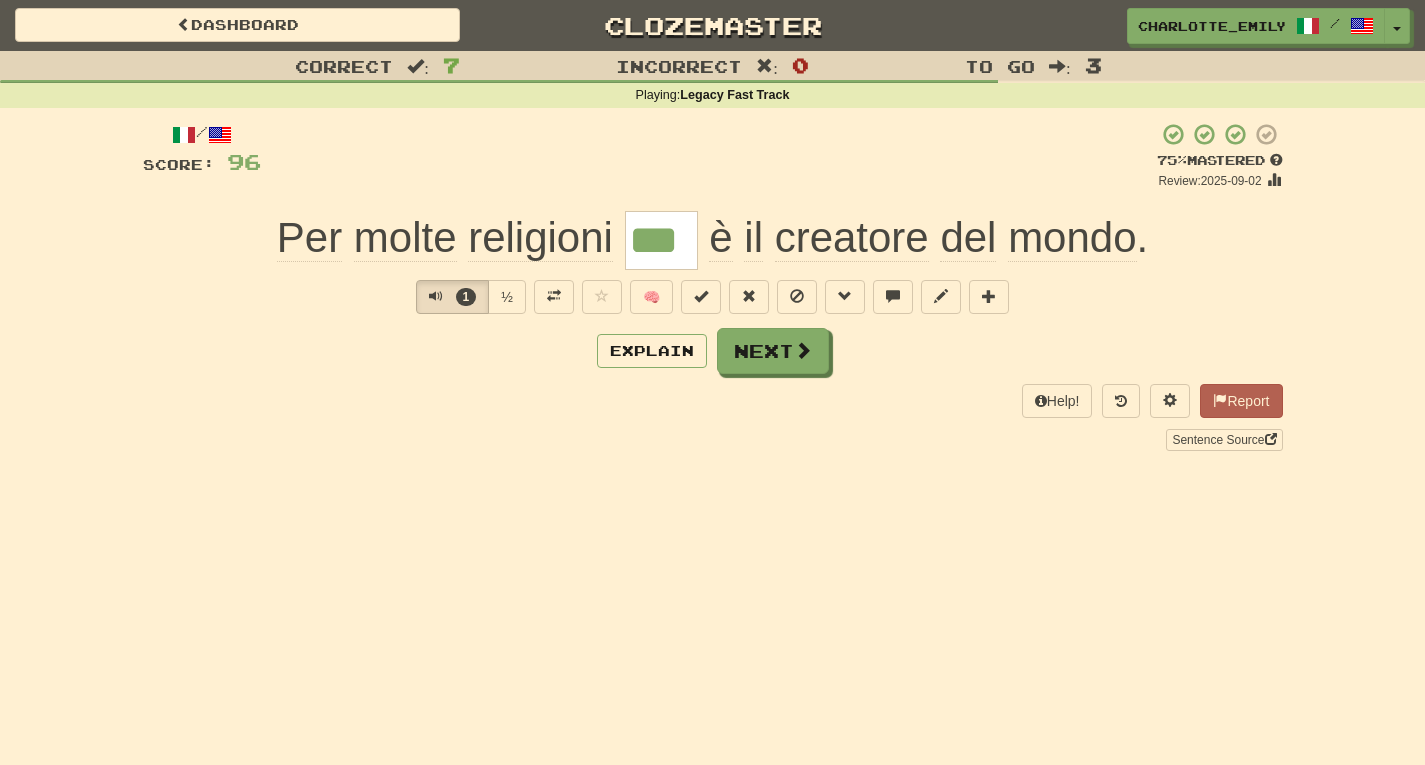 click on "Explain Next" at bounding box center [713, 351] 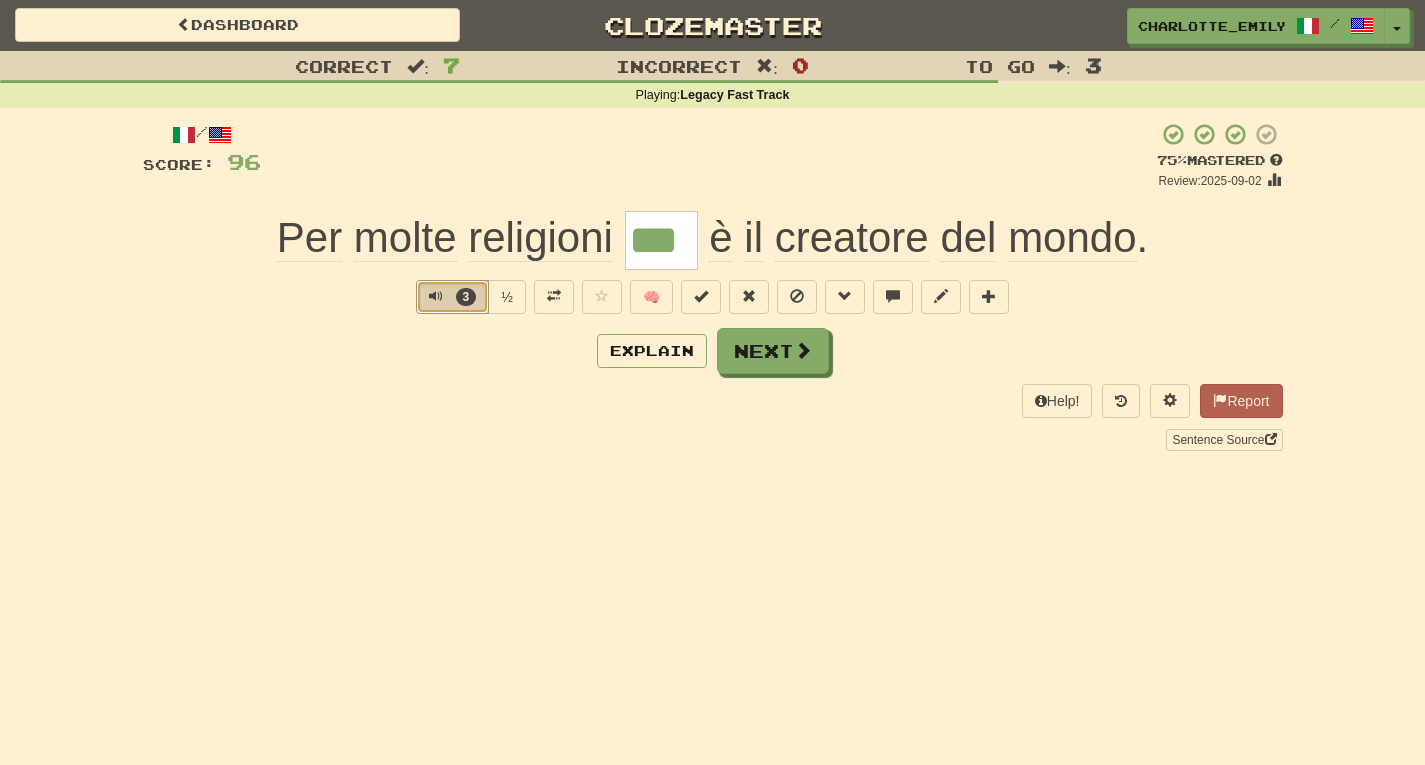 click at bounding box center [436, 296] 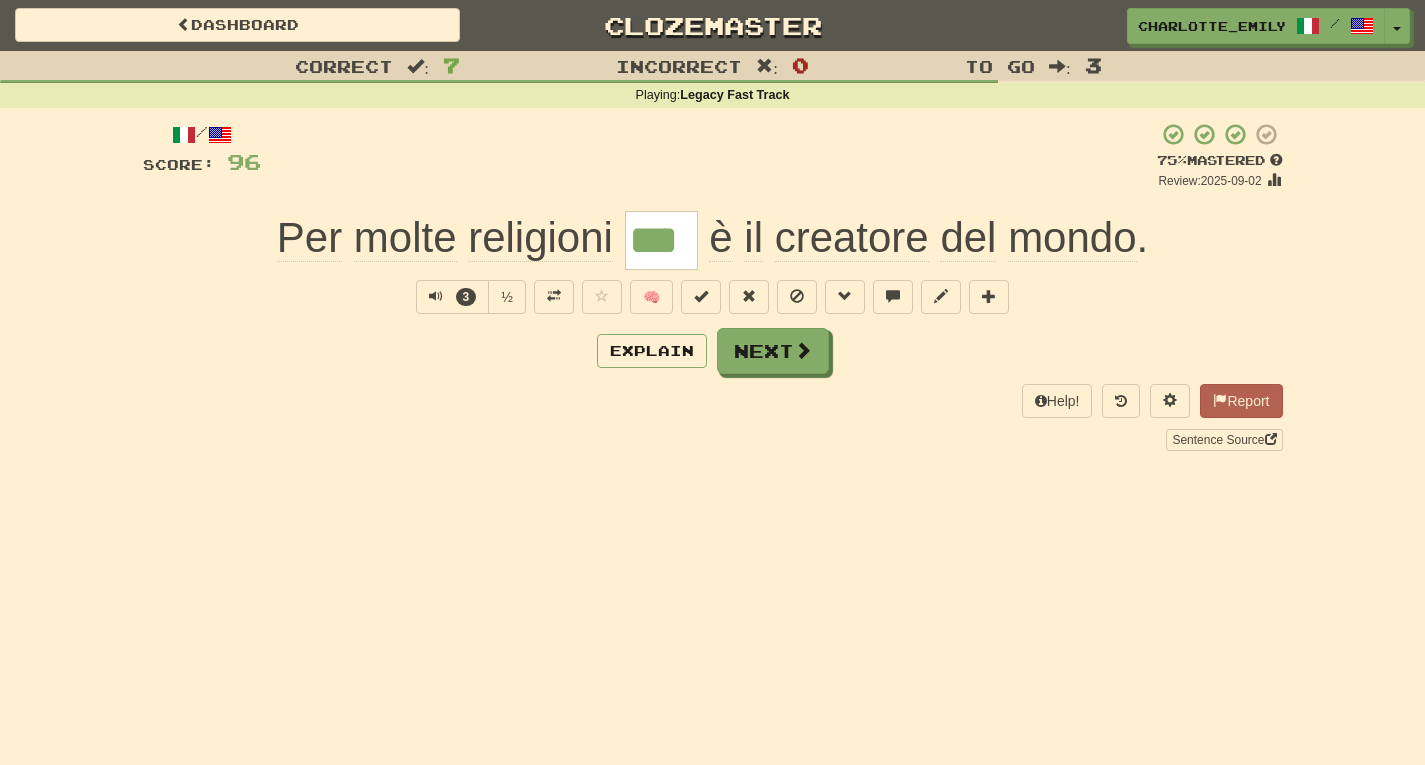 click on "Correct   :   7 Incorrect   :   0 To go   :   3 Playing :  Legacy Fast Track  /  Score:   96 + 24 75 %  Mastered Review:  2025-09-02 Per   molte   religioni   ***   è   il   creatore   del   mondo . 3 ½ 🧠 Explain Next  Help!  Report Sentence Source" at bounding box center (712, 265) 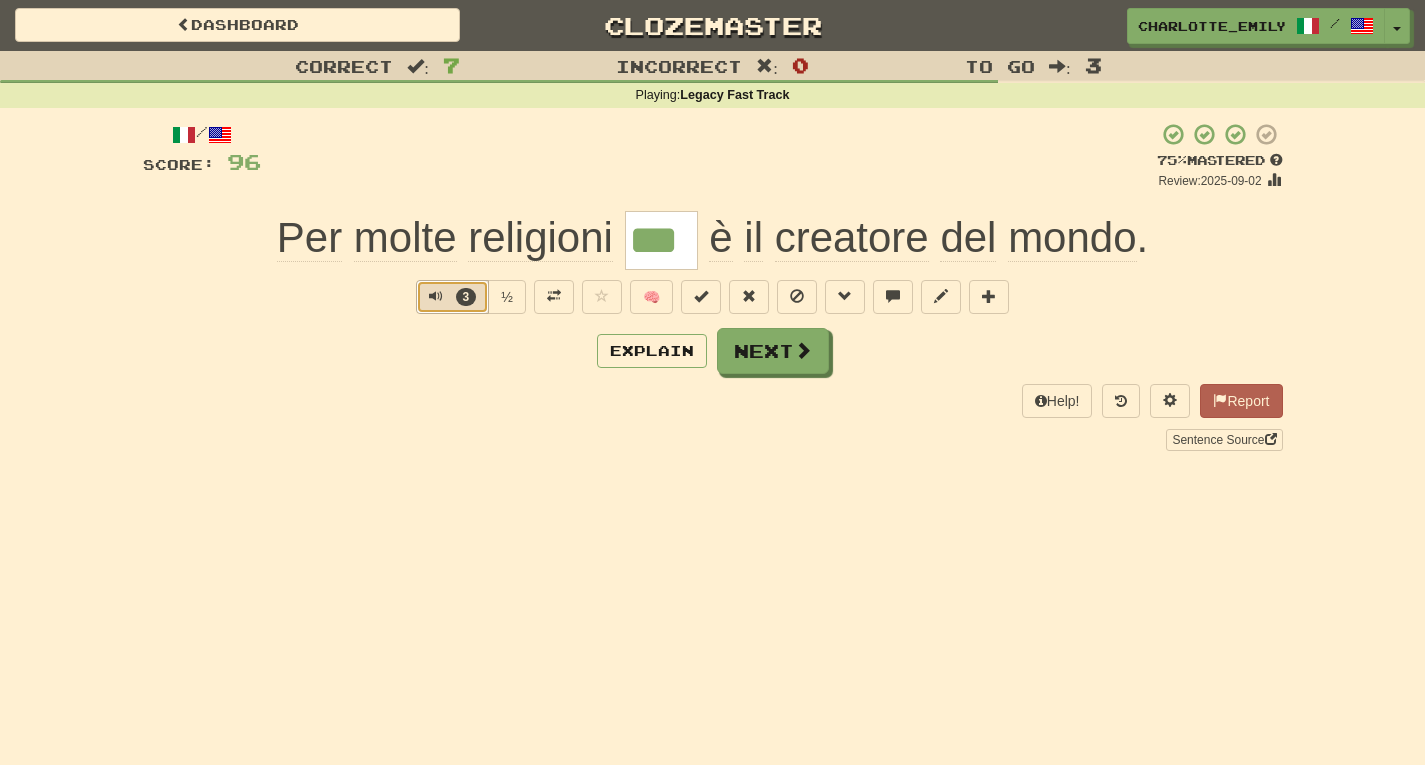 click on "3" at bounding box center [452, 297] 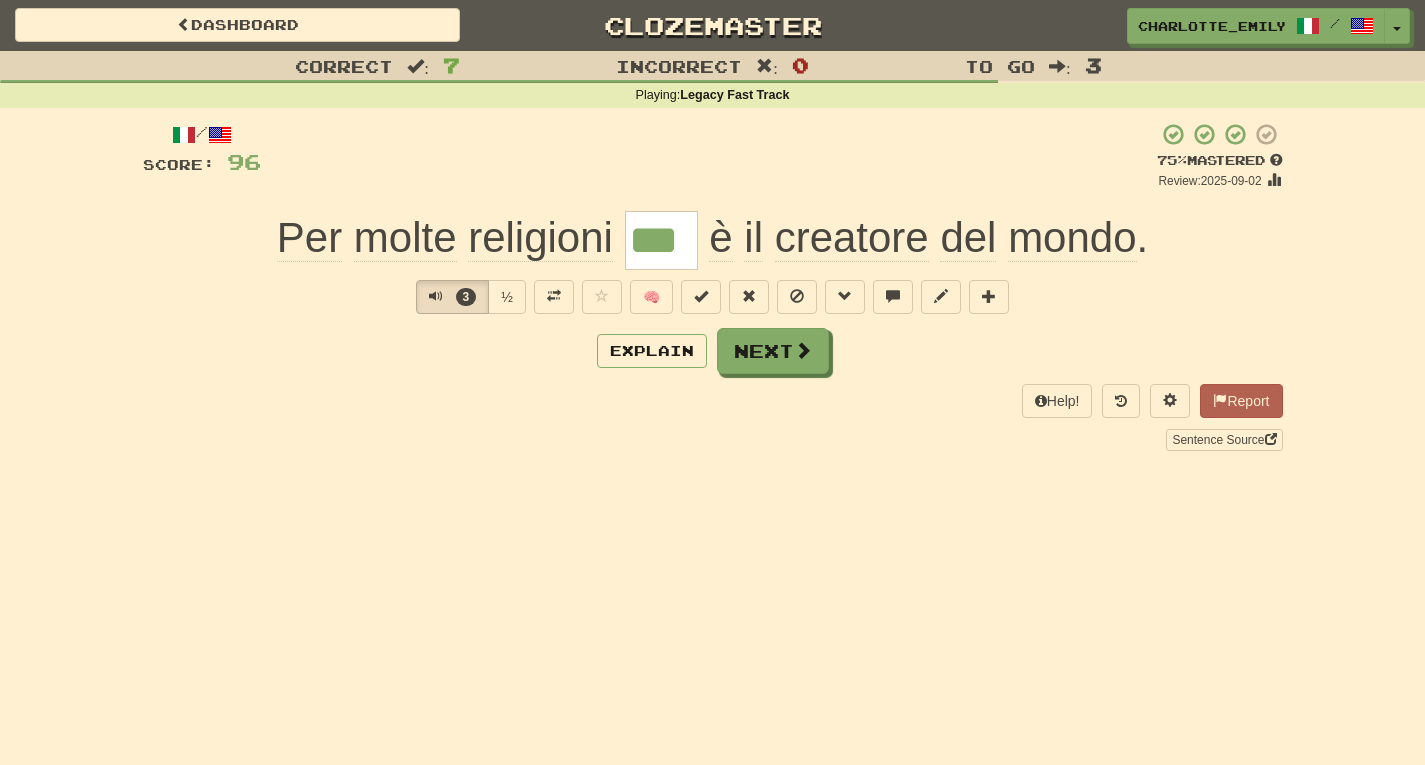 click on "Explain Next" at bounding box center [713, 351] 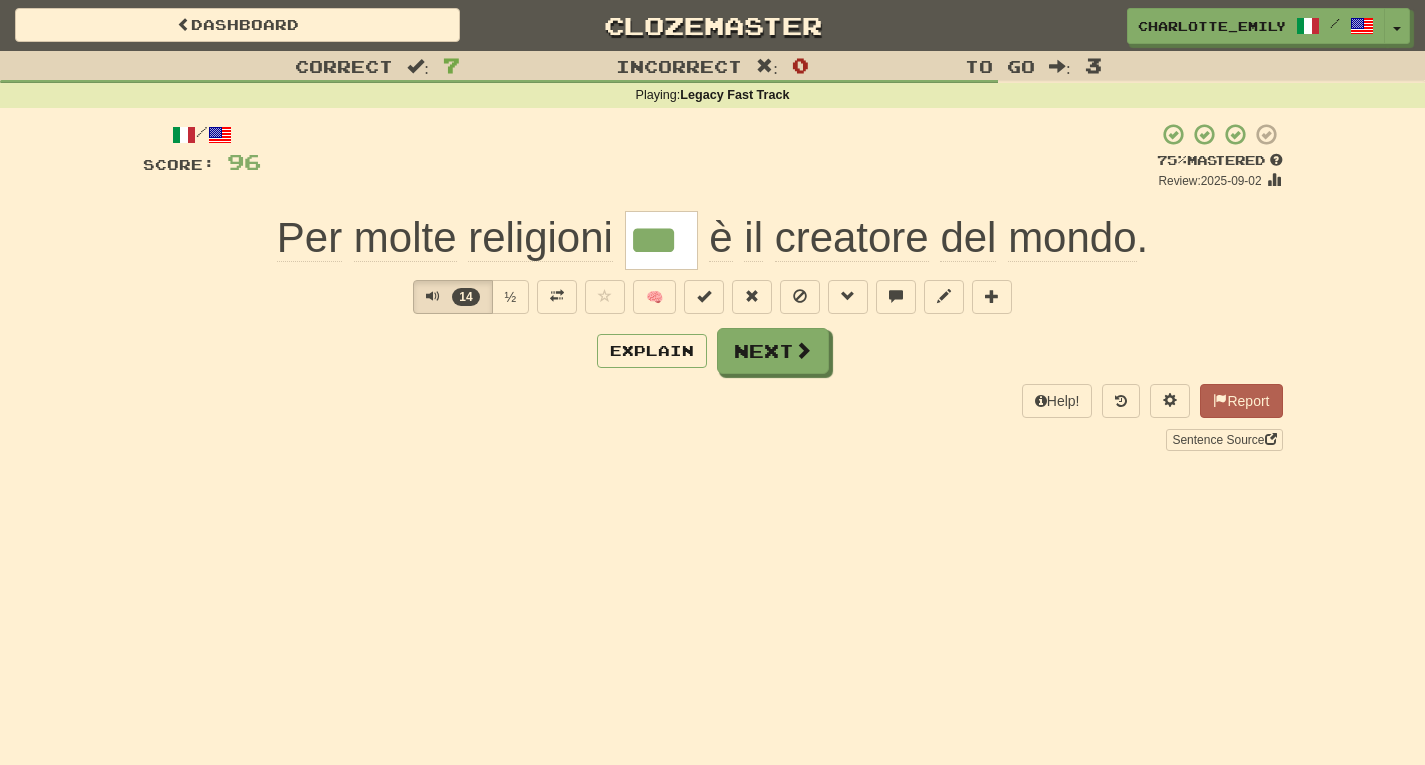 type 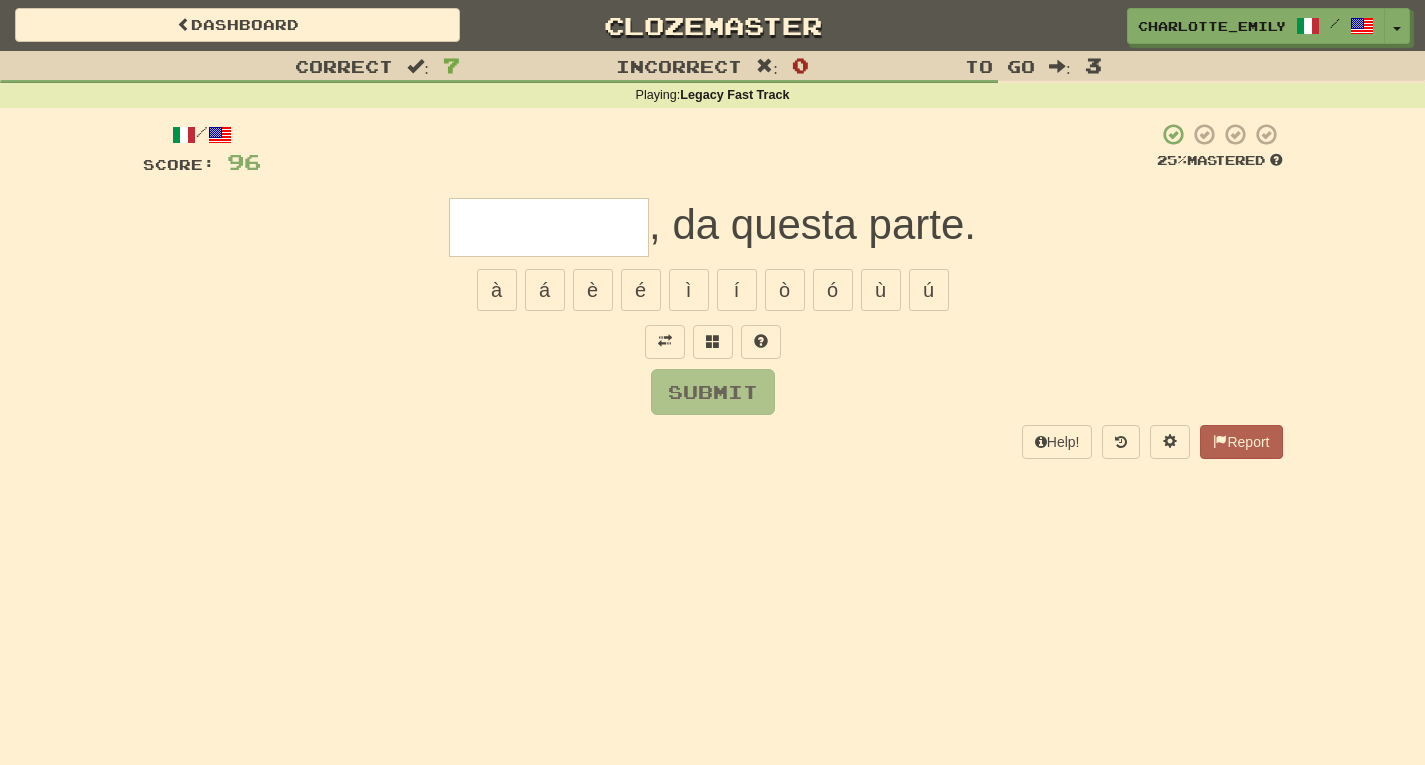 click on "/  Score:   96 25 %  Mastered , da questa parte. à á è é ì í ò ó ù ú Submit  Help!  Report" at bounding box center [713, 290] 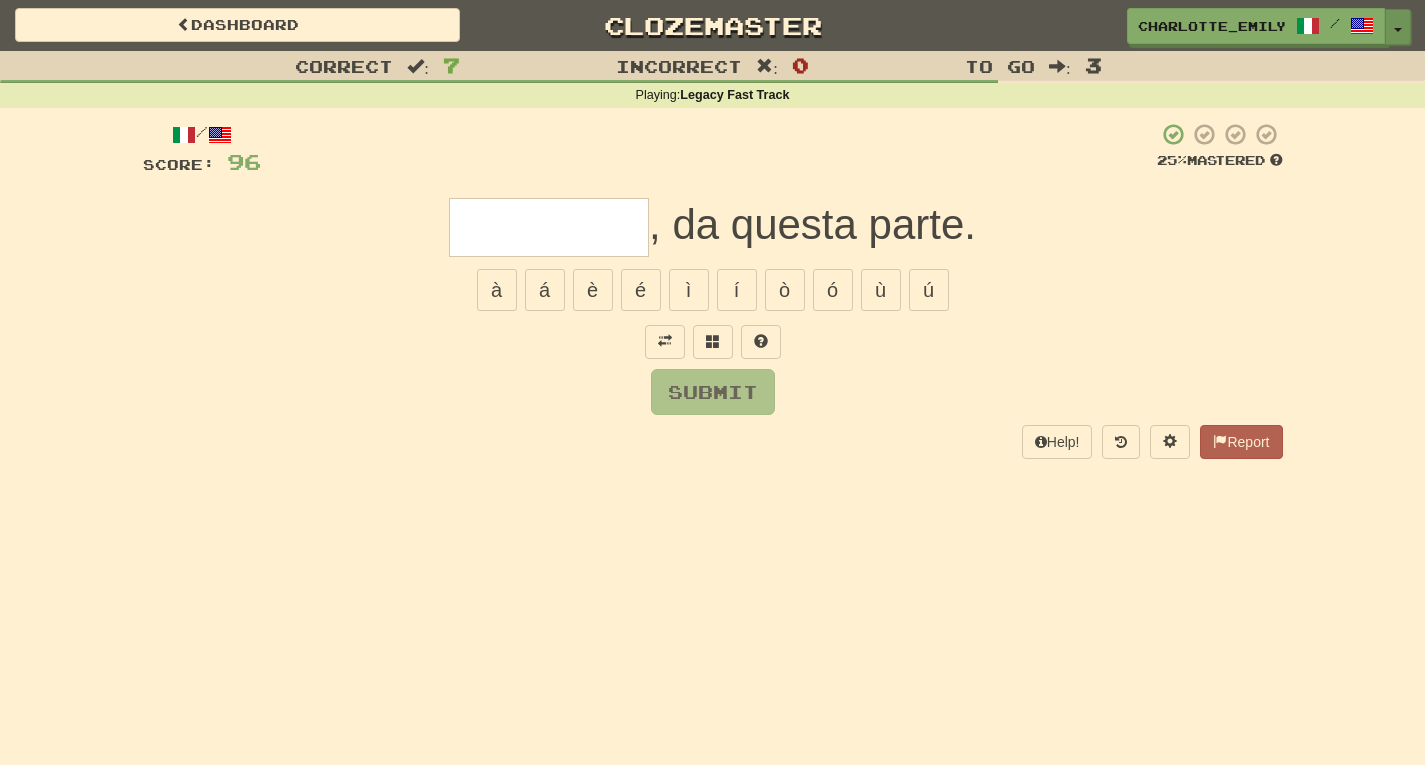 click on "Toggle Dropdown" at bounding box center (1398, 27) 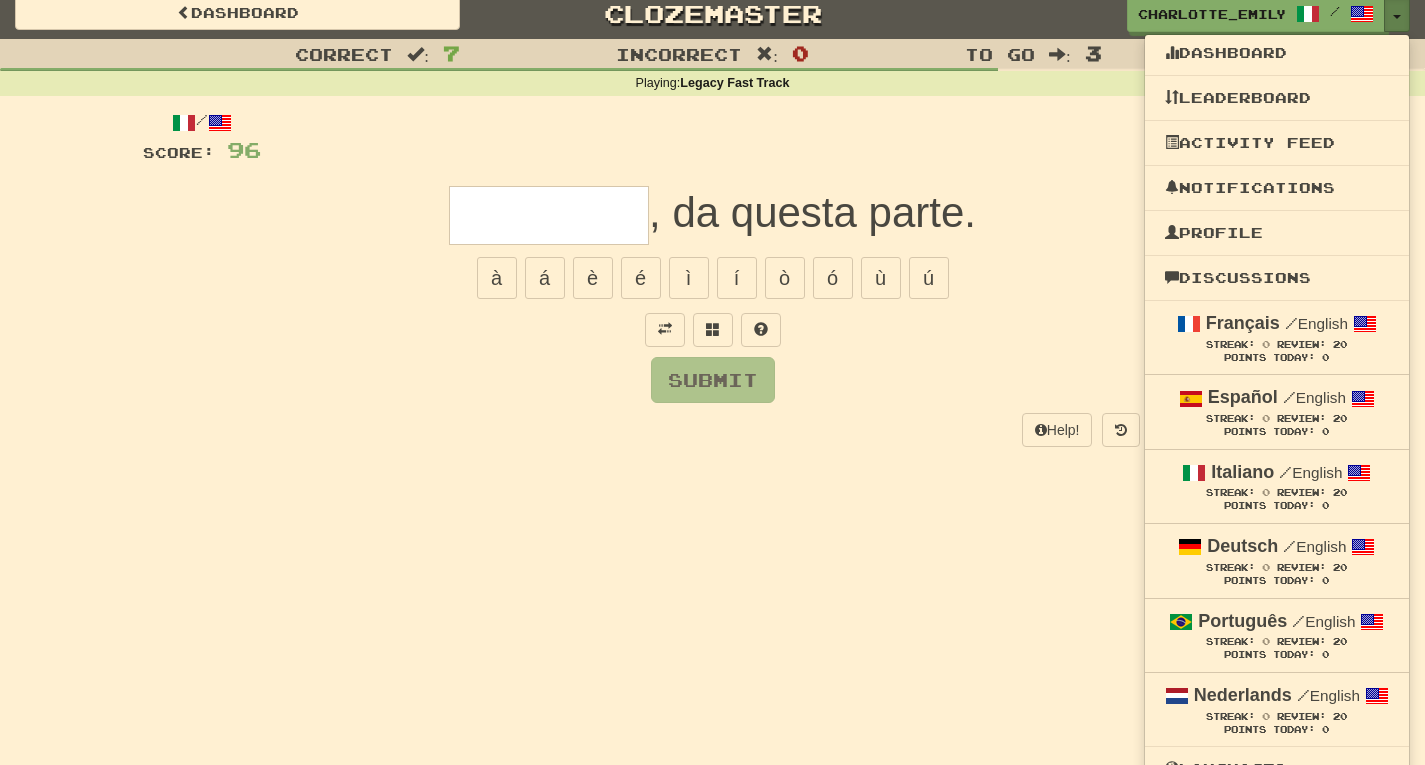 scroll, scrollTop: 0, scrollLeft: 0, axis: both 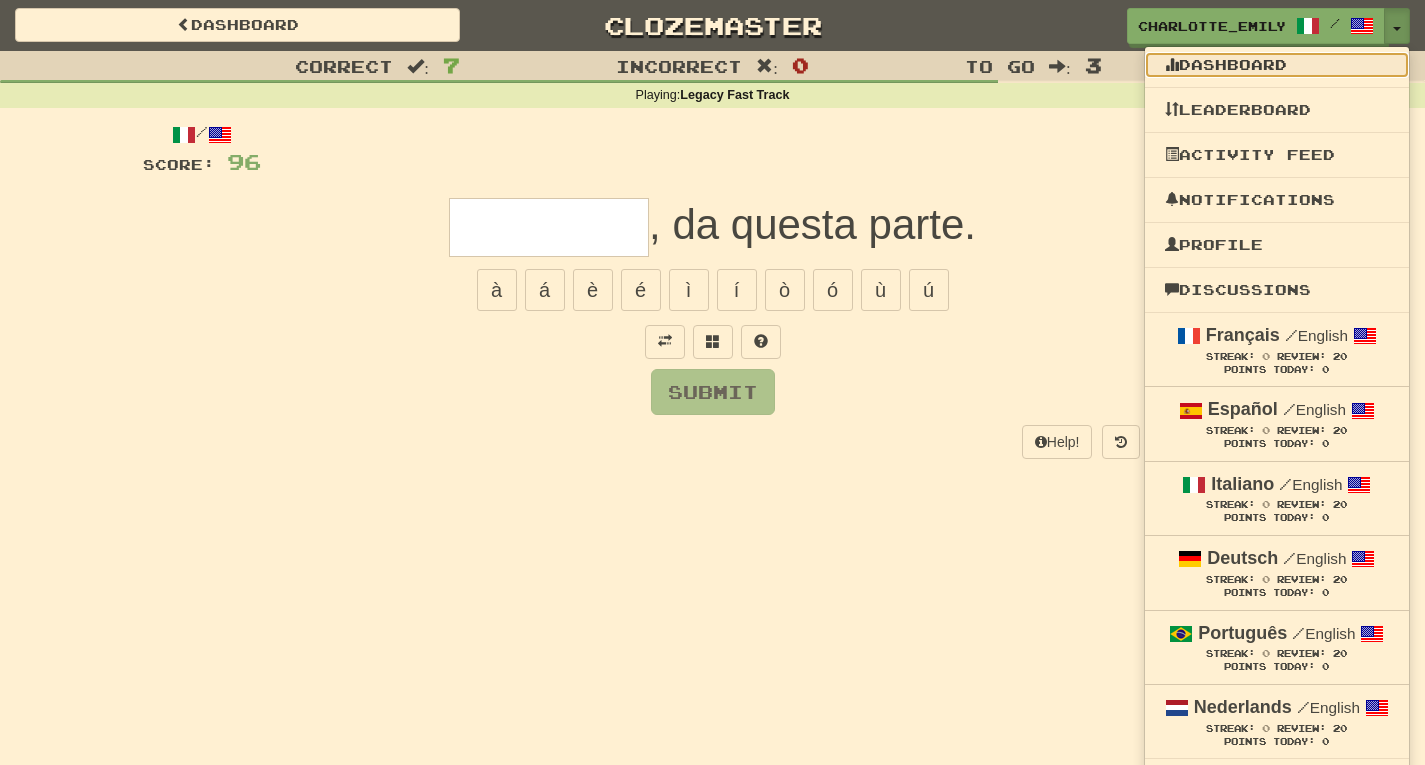 click on "Dashboard" at bounding box center (1277, 65) 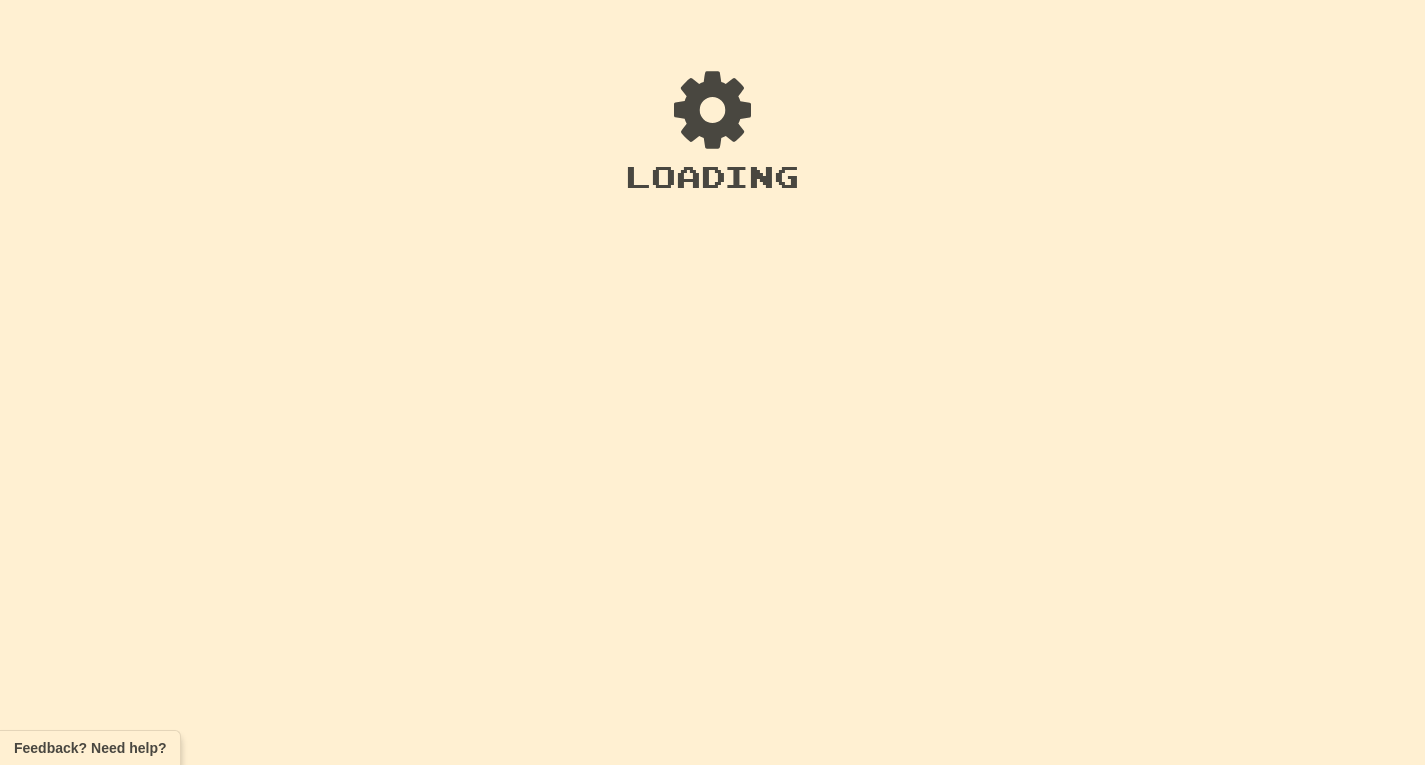 scroll, scrollTop: 0, scrollLeft: 0, axis: both 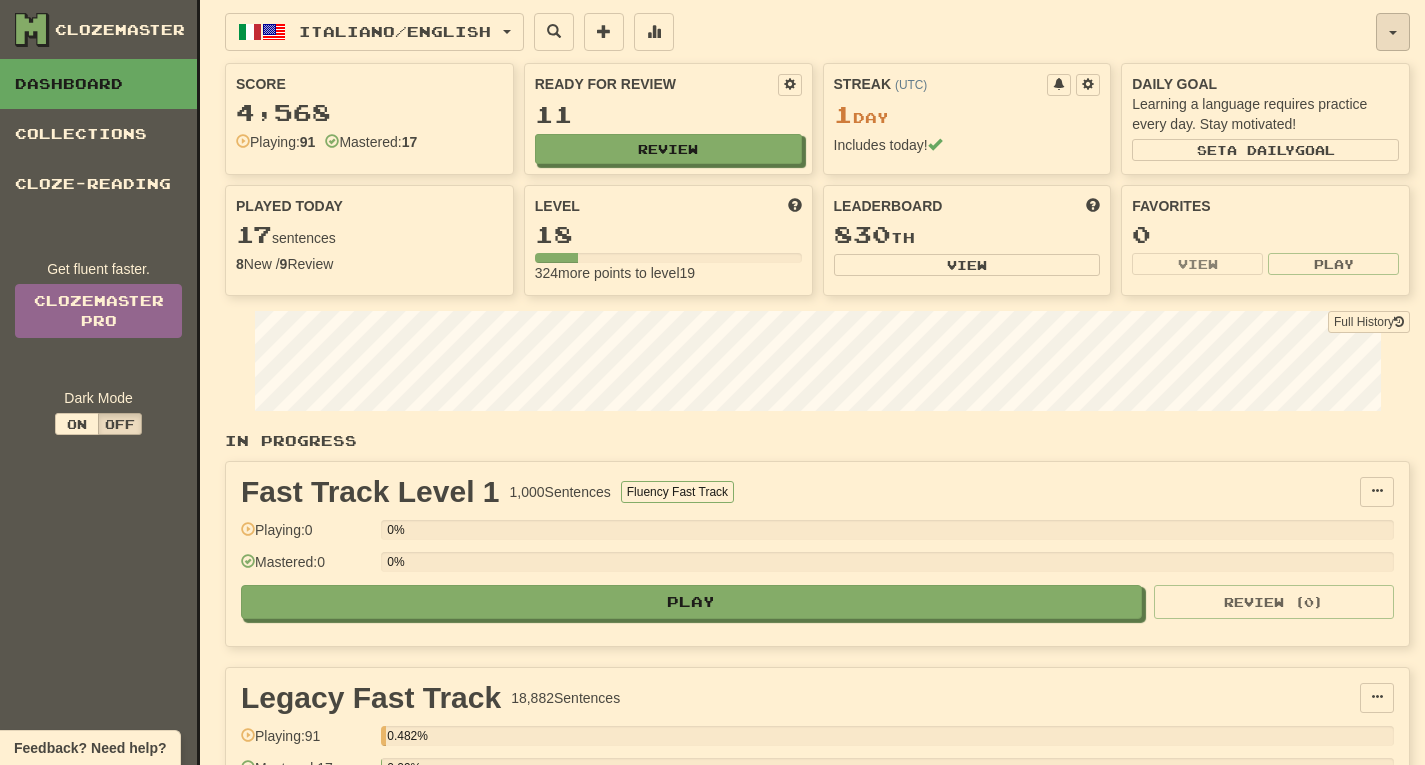 click at bounding box center [1393, 32] 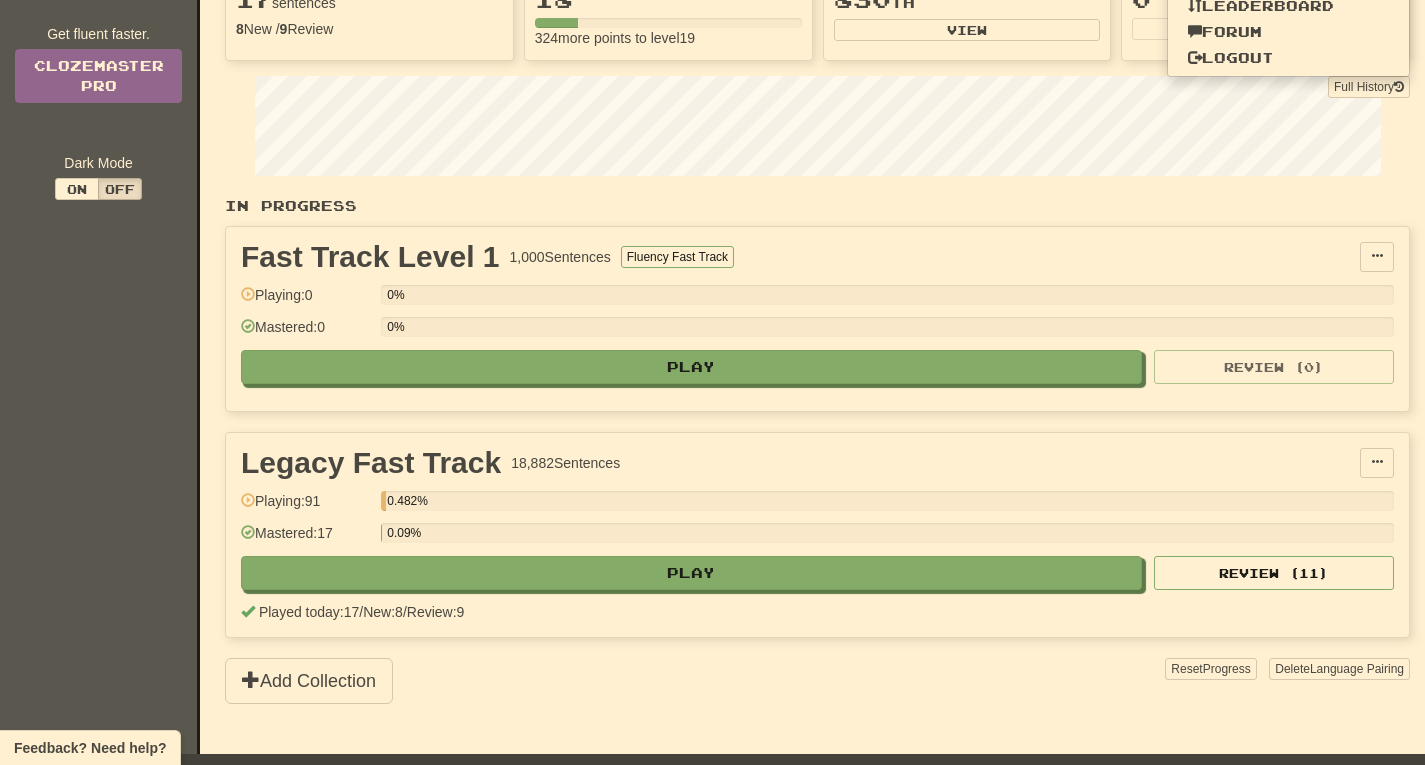 scroll, scrollTop: 200, scrollLeft: 0, axis: vertical 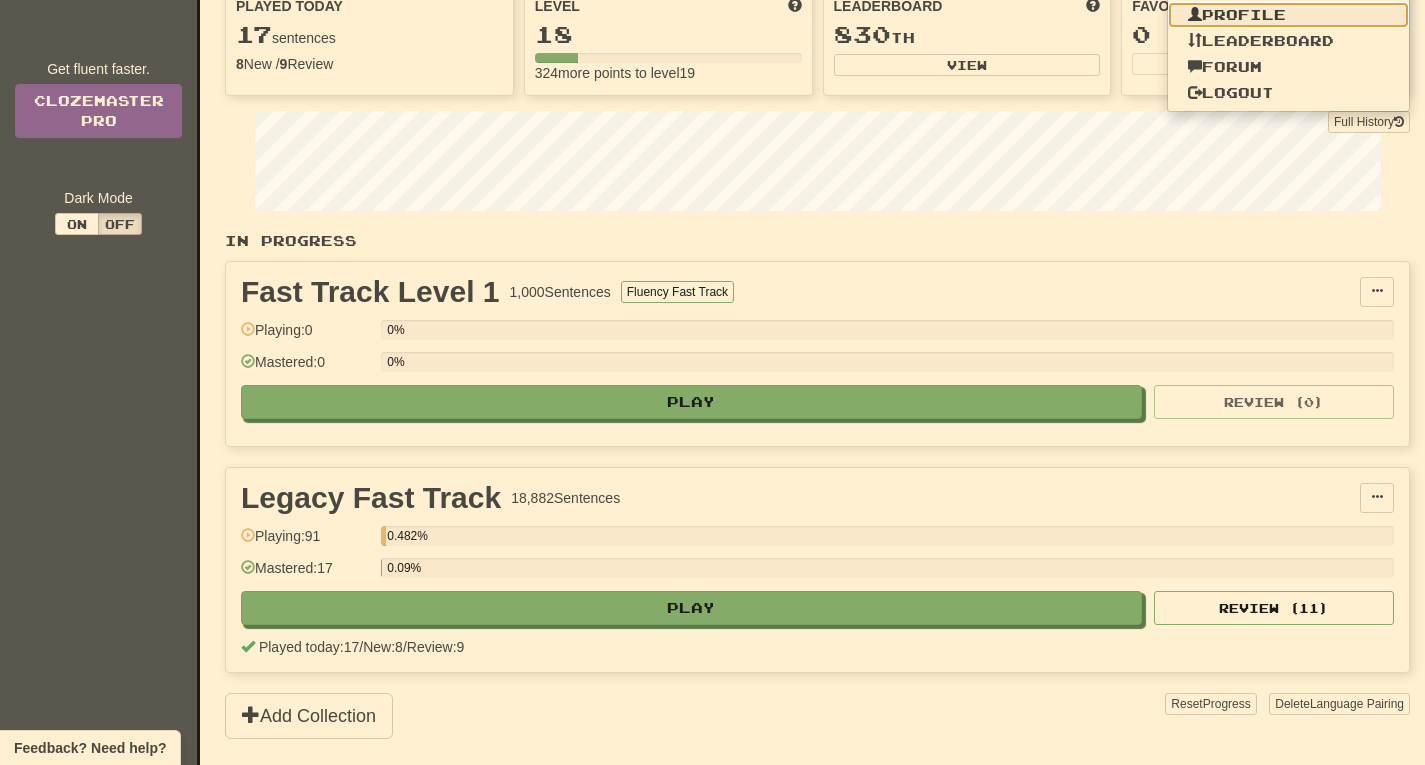 click on "Profile" at bounding box center [1289, 15] 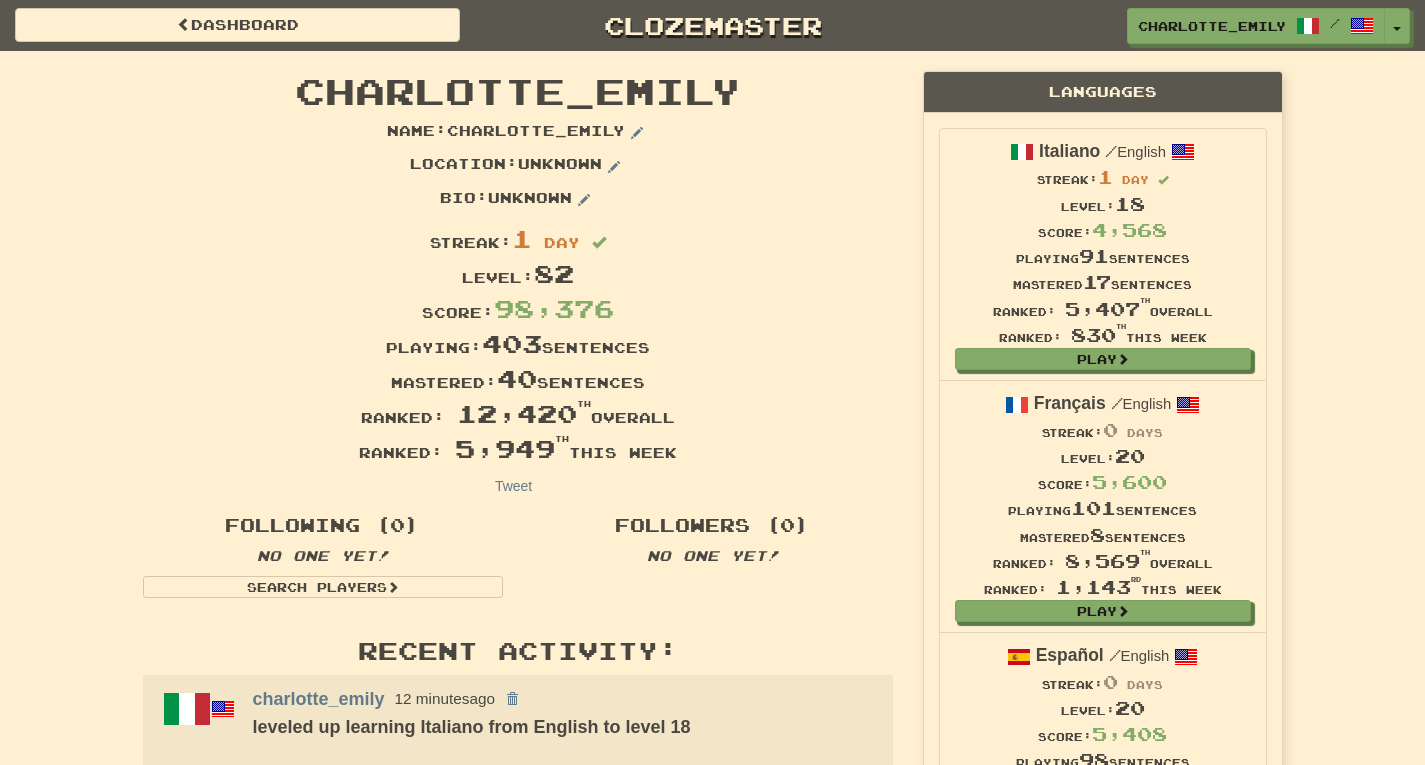 scroll, scrollTop: 0, scrollLeft: 0, axis: both 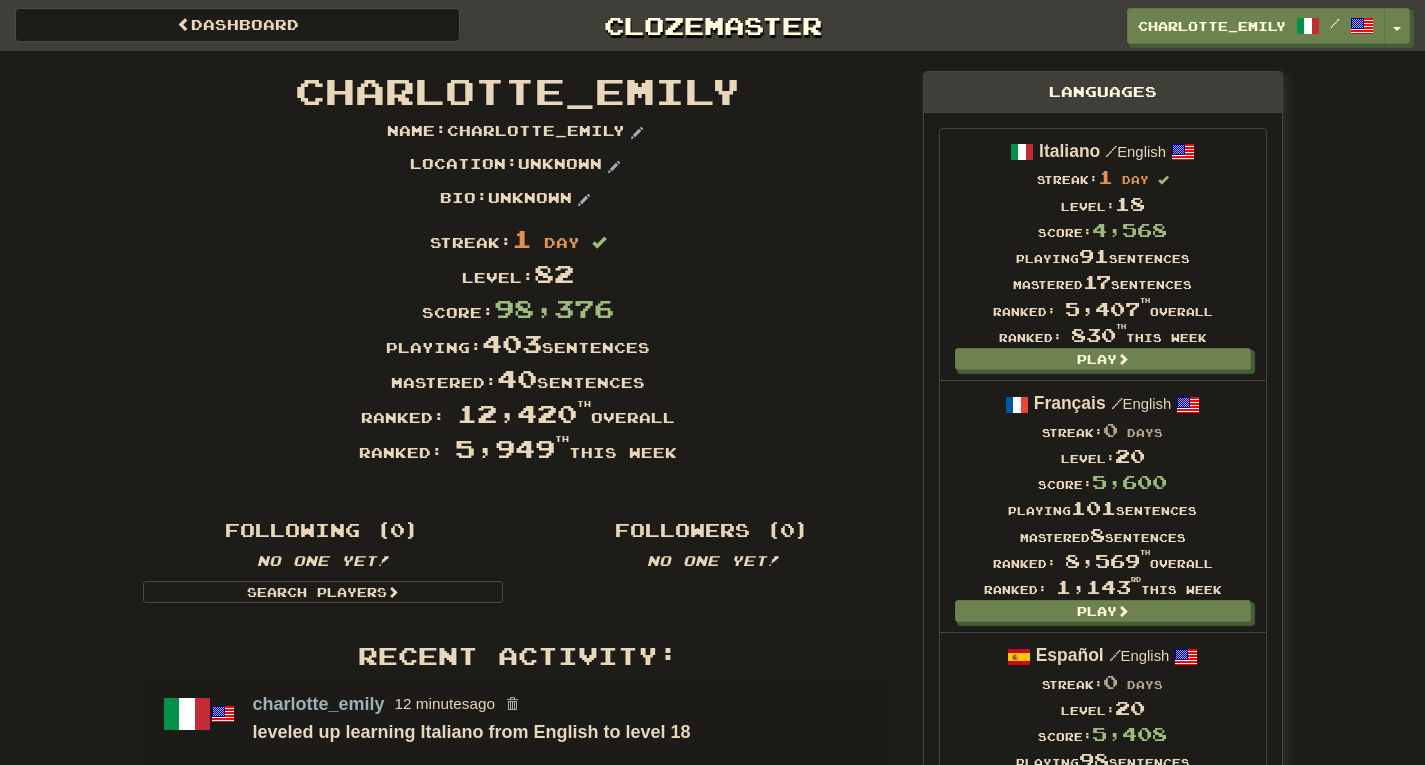 click on "Dashboard
Clozemaster
charlotte_emily
/
Toggle Dropdown
Dashboard
Leaderboard
Activity Feed
Notifications
Profile
Discussions
Italiano
/
English
Streak:
1
Review:
11
Points Today: 224
Français
/
English
Streak:
0
Review:
20
Points Today: 0
Español
/
English
Streak:
0
Review:
20
Points Today: 0
Deutsch
/
English
Streak:
0
Review:
20
Points Today: 0
Português
/
English
Streak:
0
Review:
20
Points Today: 0
Nederlands
/
English
Streak:
0
Review:
20
Points Today: 0
Languages
Account
Logout
charlotte_emily
/
Toggle Dropdown
Dashboard" at bounding box center [712, 883] 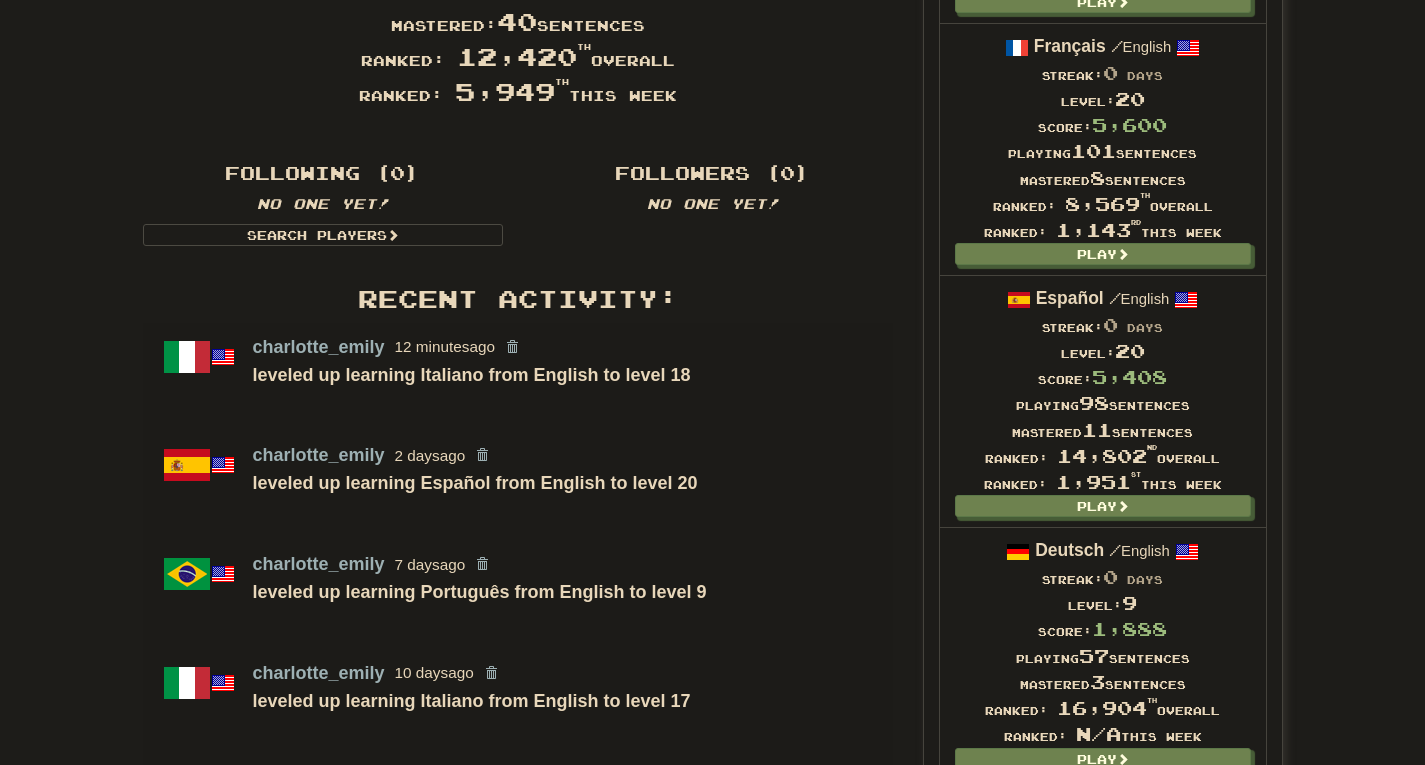 scroll, scrollTop: 0, scrollLeft: 0, axis: both 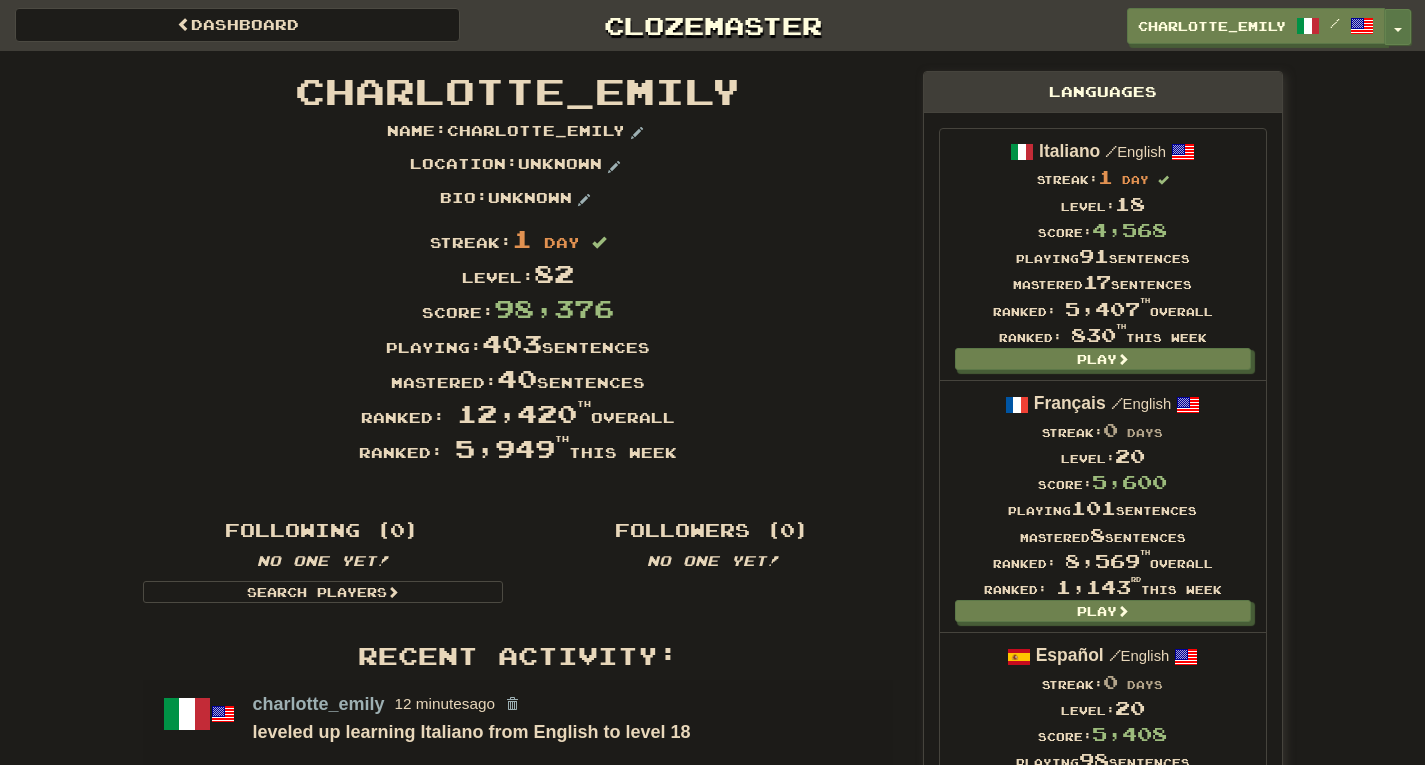 click on "Toggle Dropdown" at bounding box center (1398, 27) 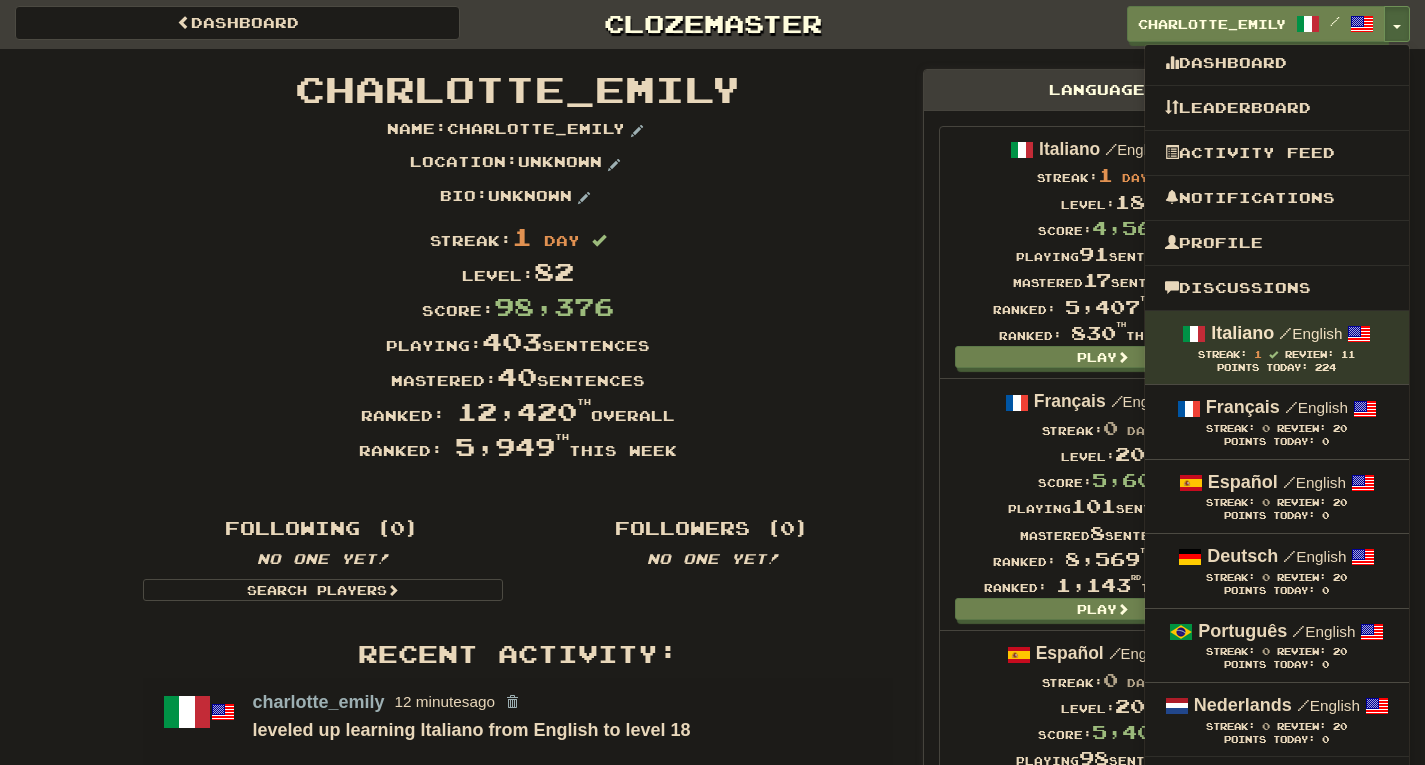 scroll, scrollTop: 0, scrollLeft: 0, axis: both 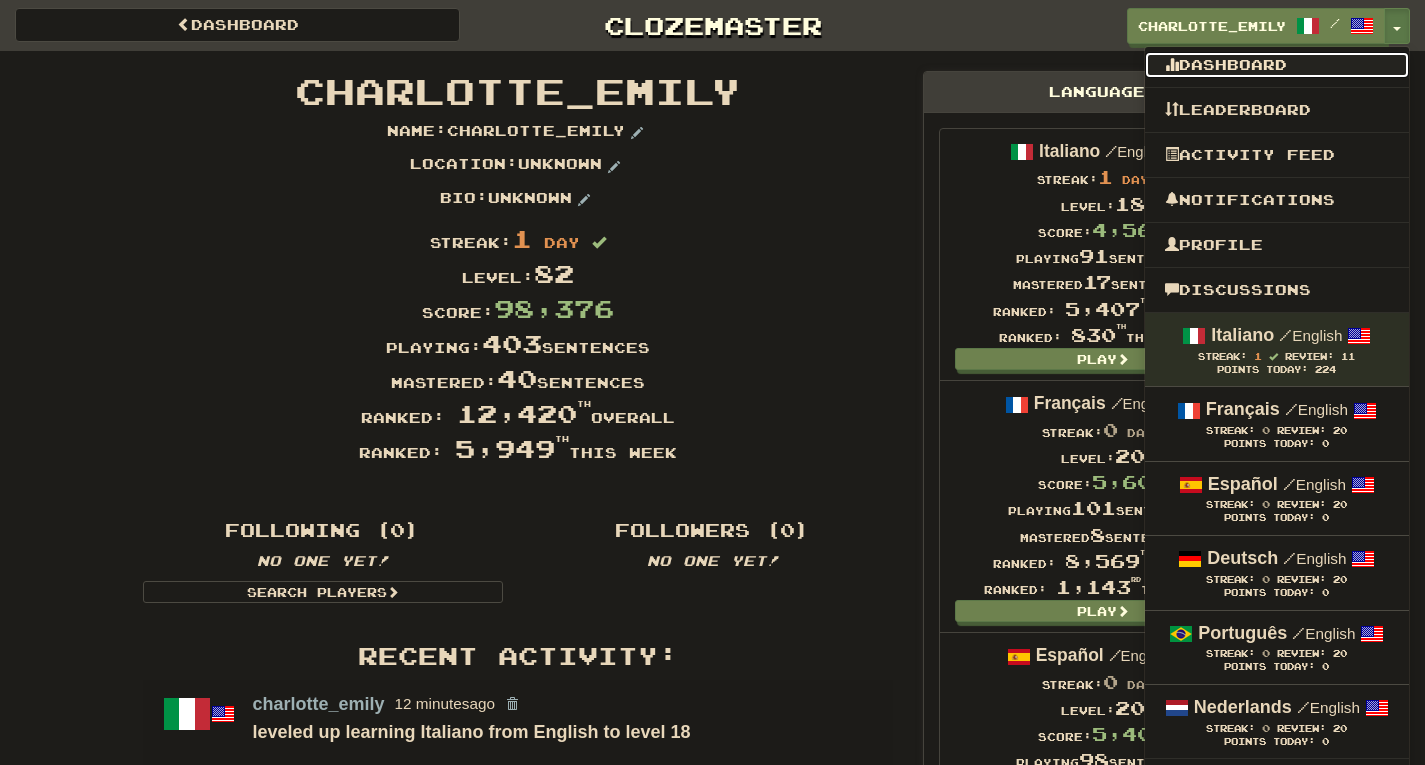 click on "Dashboard" at bounding box center (1277, 65) 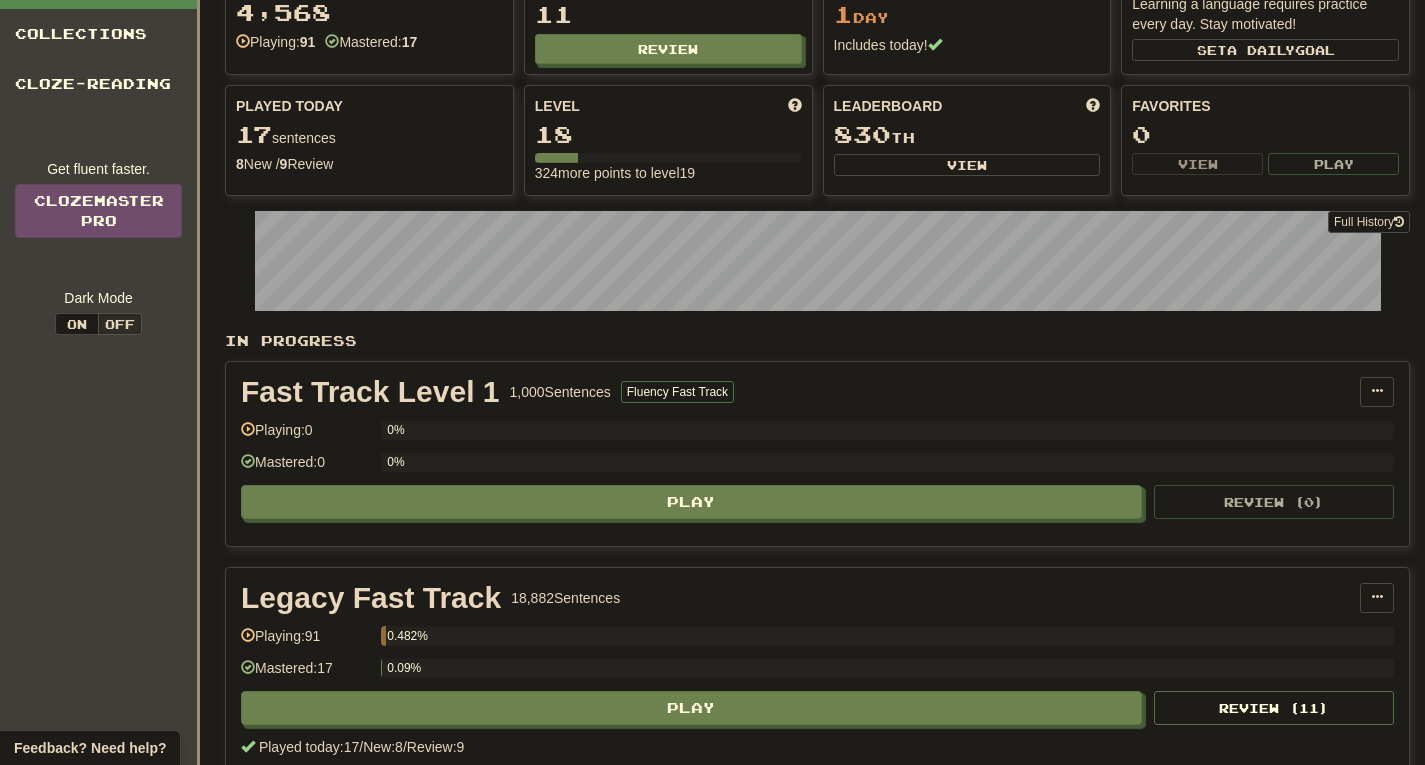 scroll, scrollTop: 0, scrollLeft: 0, axis: both 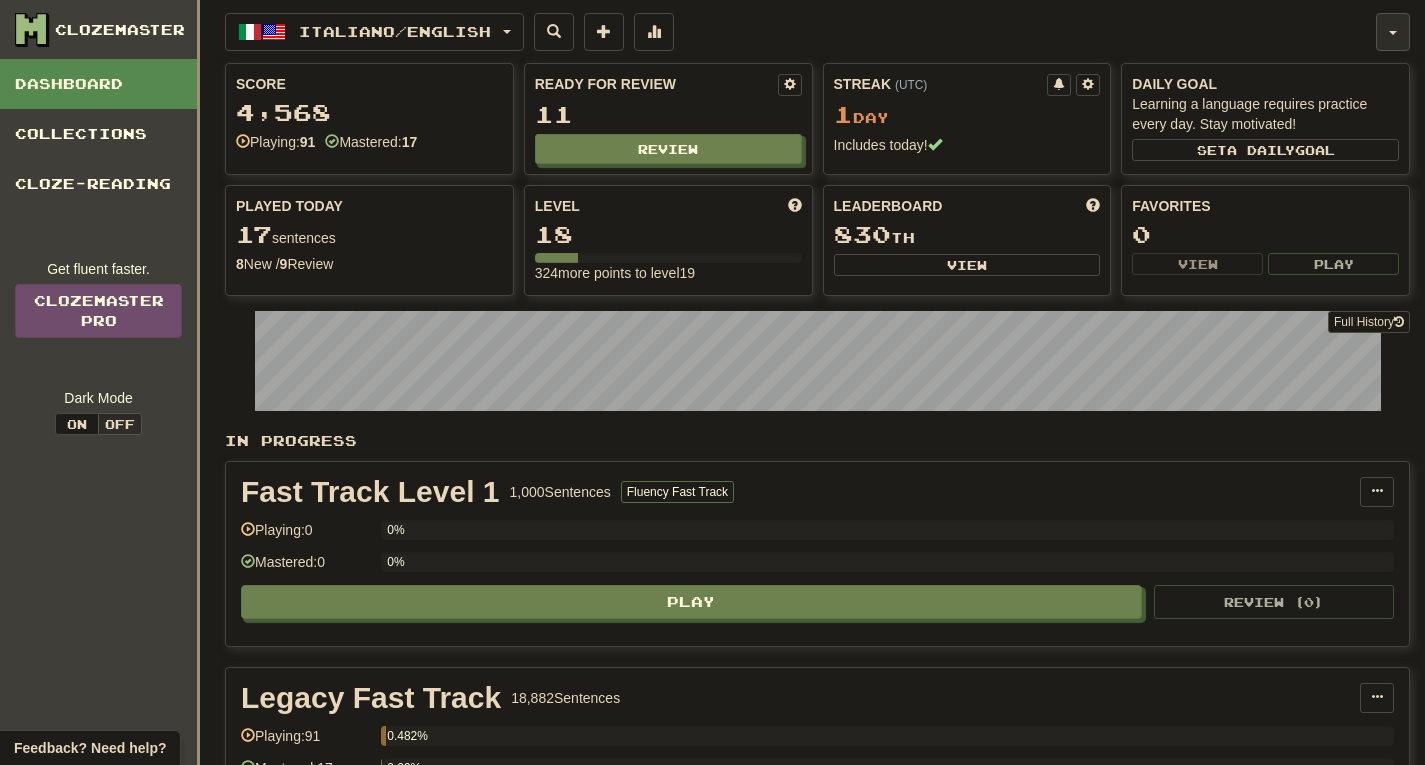 click at bounding box center (1393, 32) 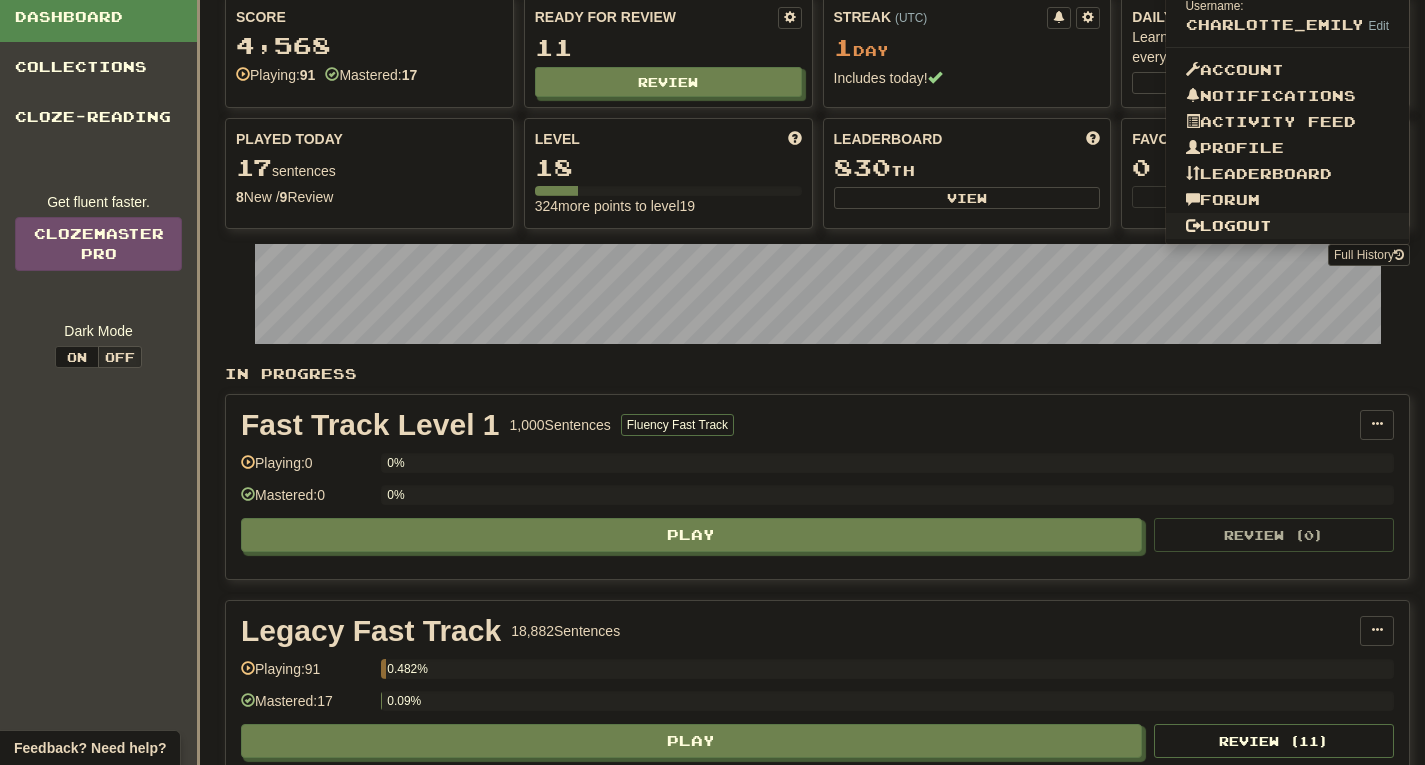 scroll, scrollTop: 100, scrollLeft: 0, axis: vertical 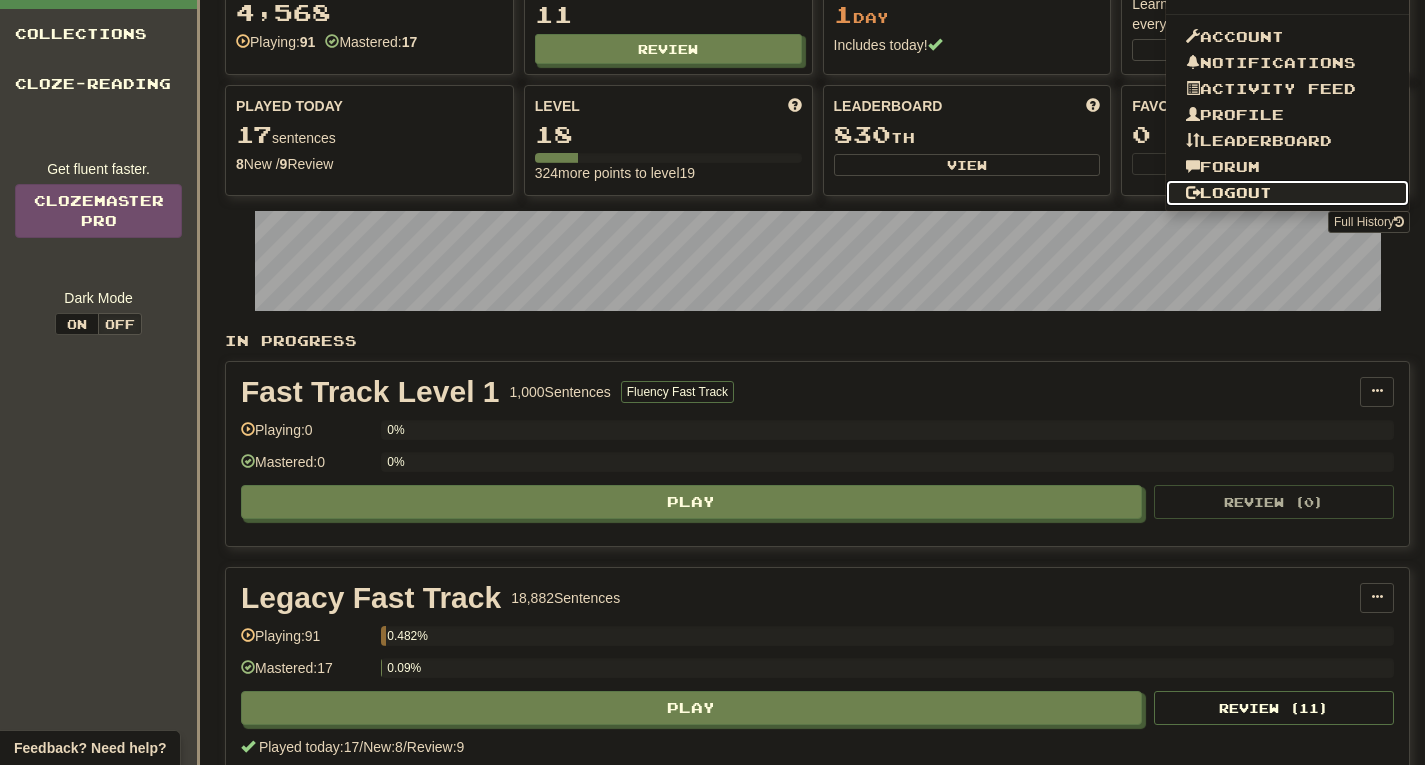 click on "Logout" at bounding box center [1288, 193] 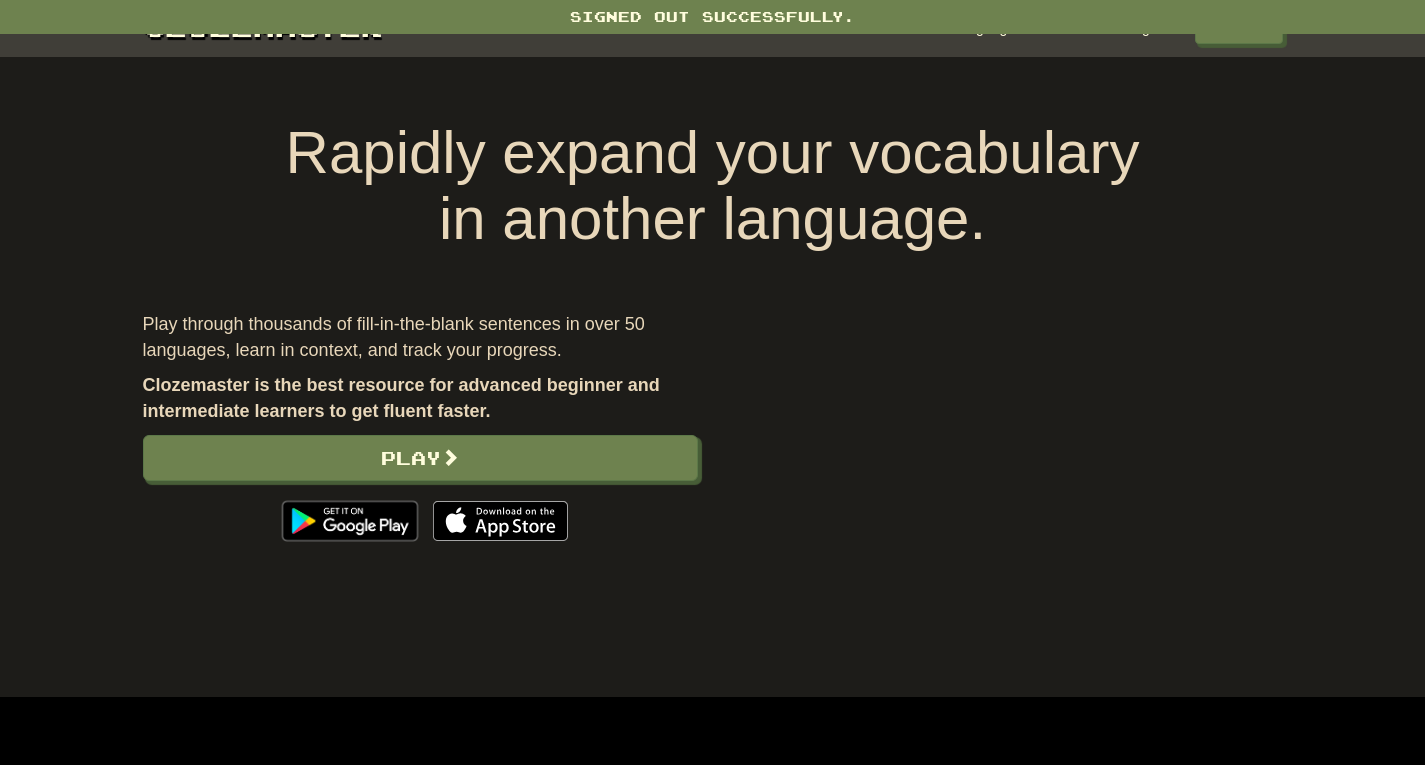 scroll, scrollTop: 0, scrollLeft: 0, axis: both 